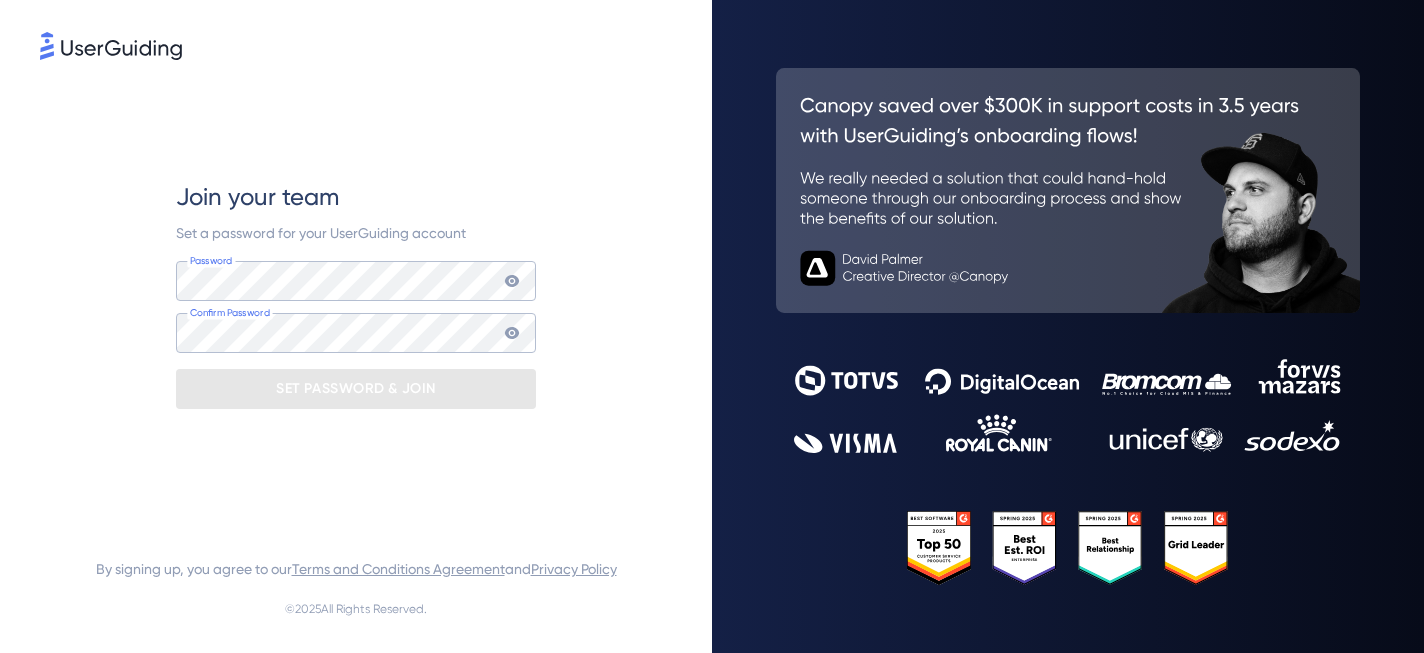 scroll, scrollTop: 0, scrollLeft: 0, axis: both 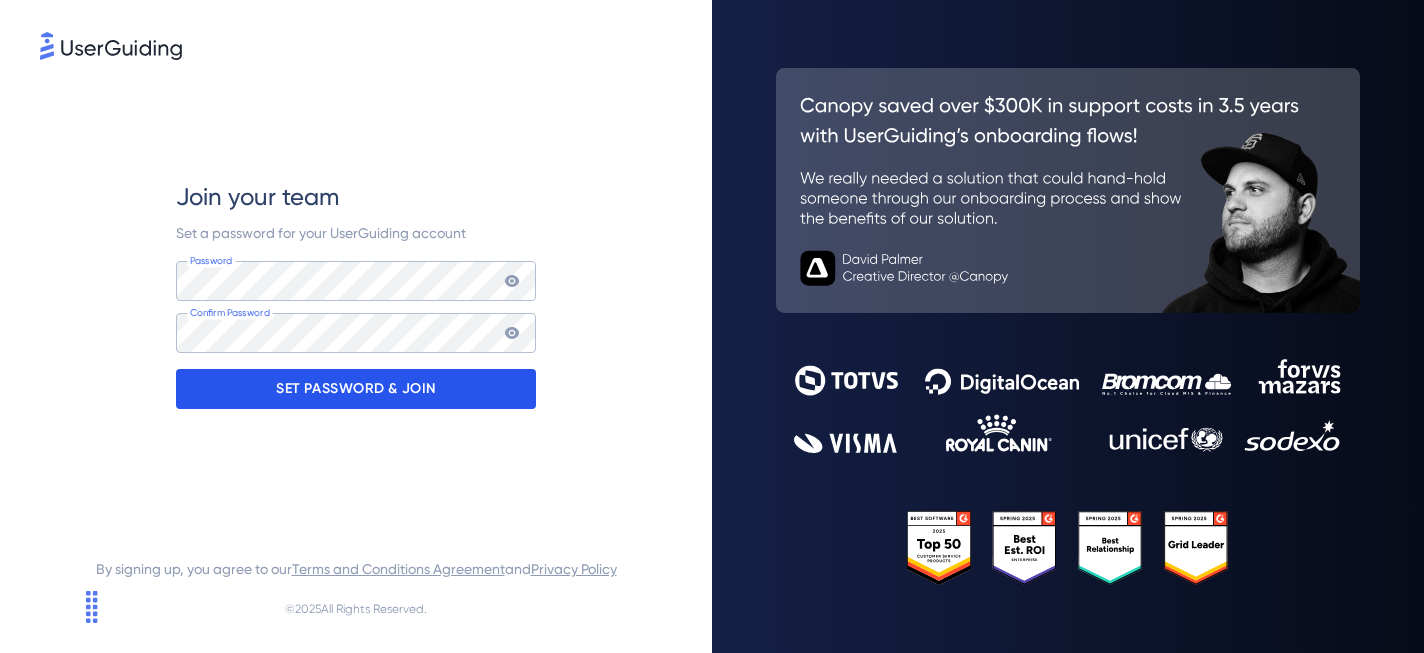 click on "SET PASSWORD & JOIN" at bounding box center (356, 389) 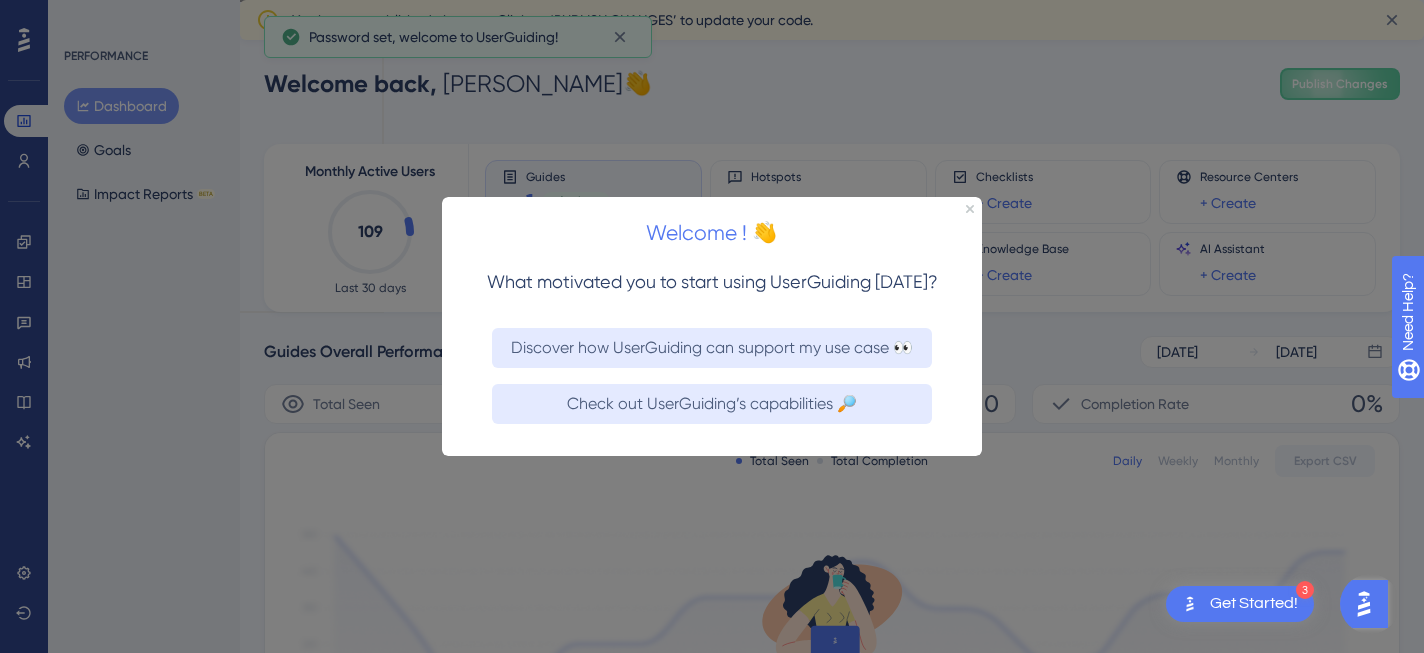 scroll, scrollTop: 0, scrollLeft: 0, axis: both 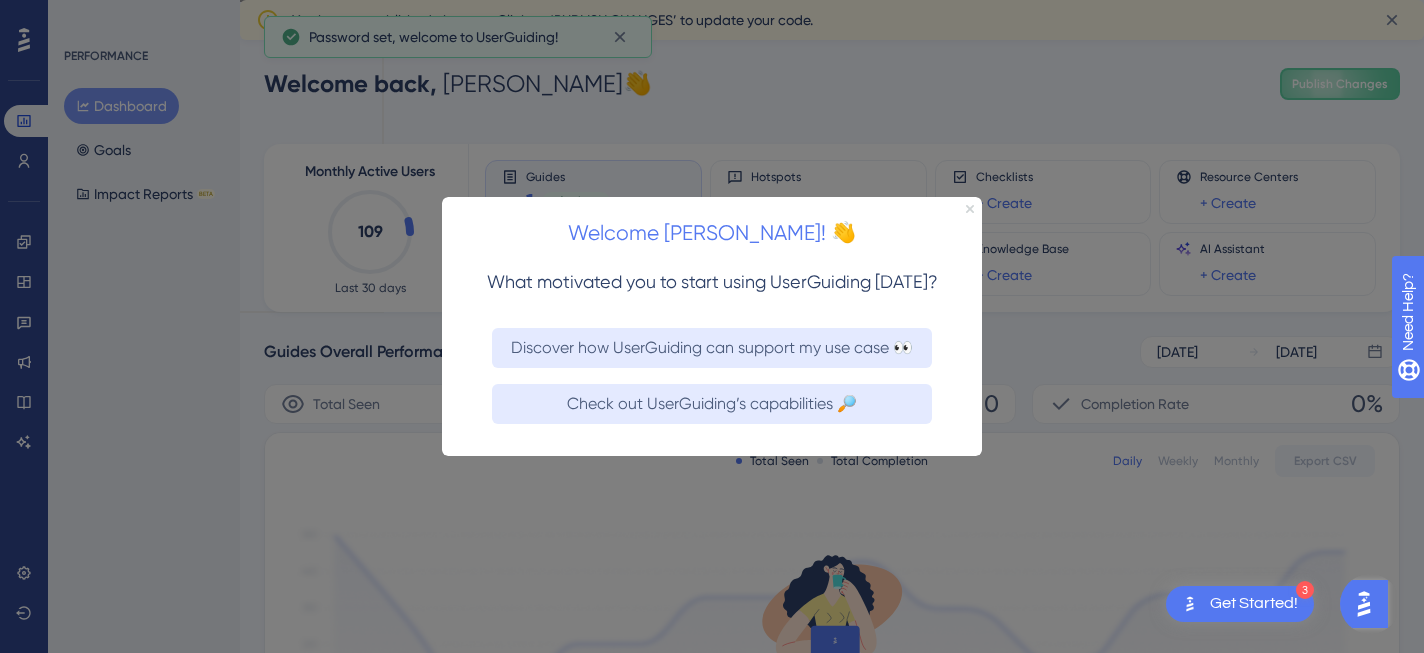 click 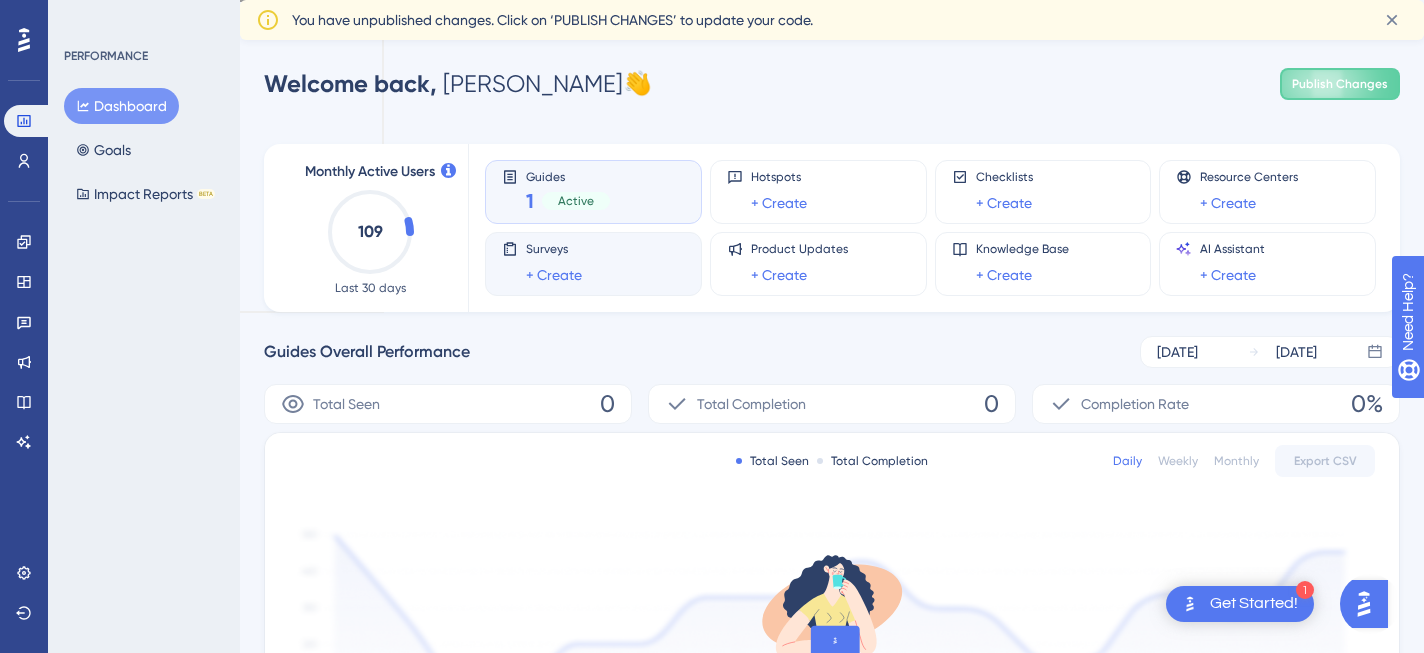 click on "Surveys + Create" at bounding box center (593, 264) 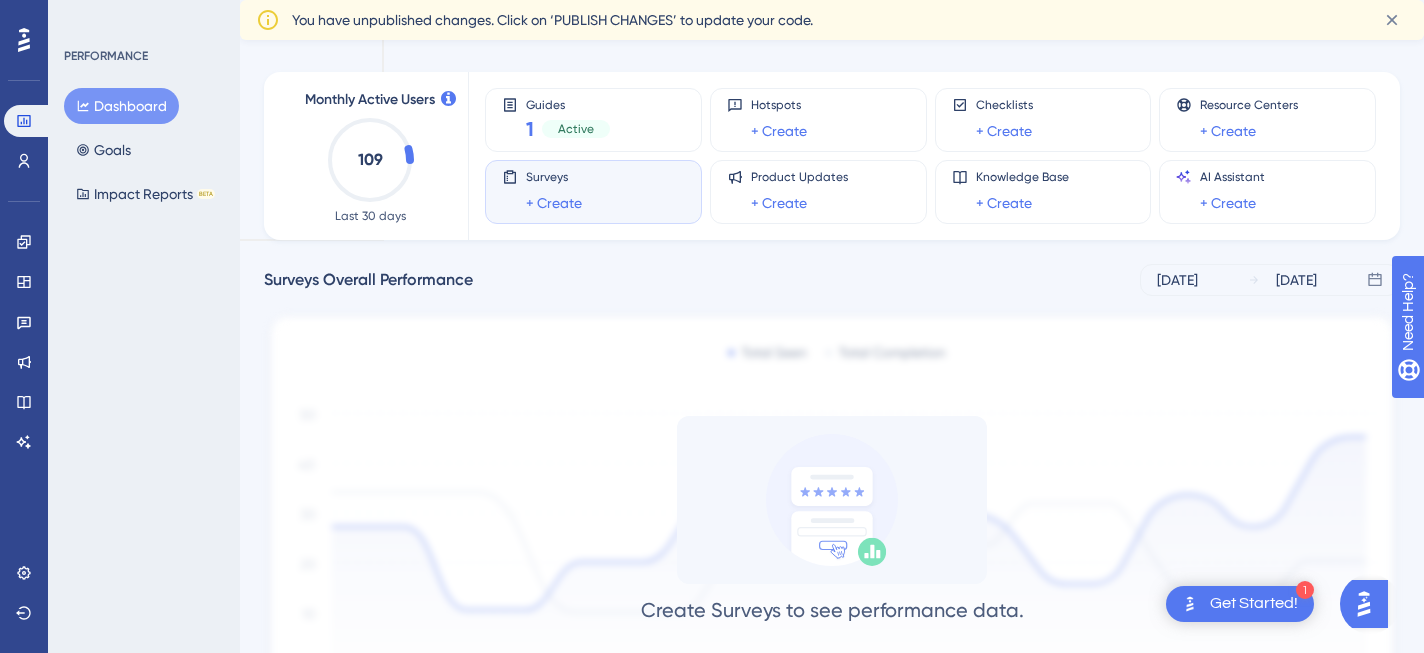 scroll, scrollTop: 221, scrollLeft: 0, axis: vertical 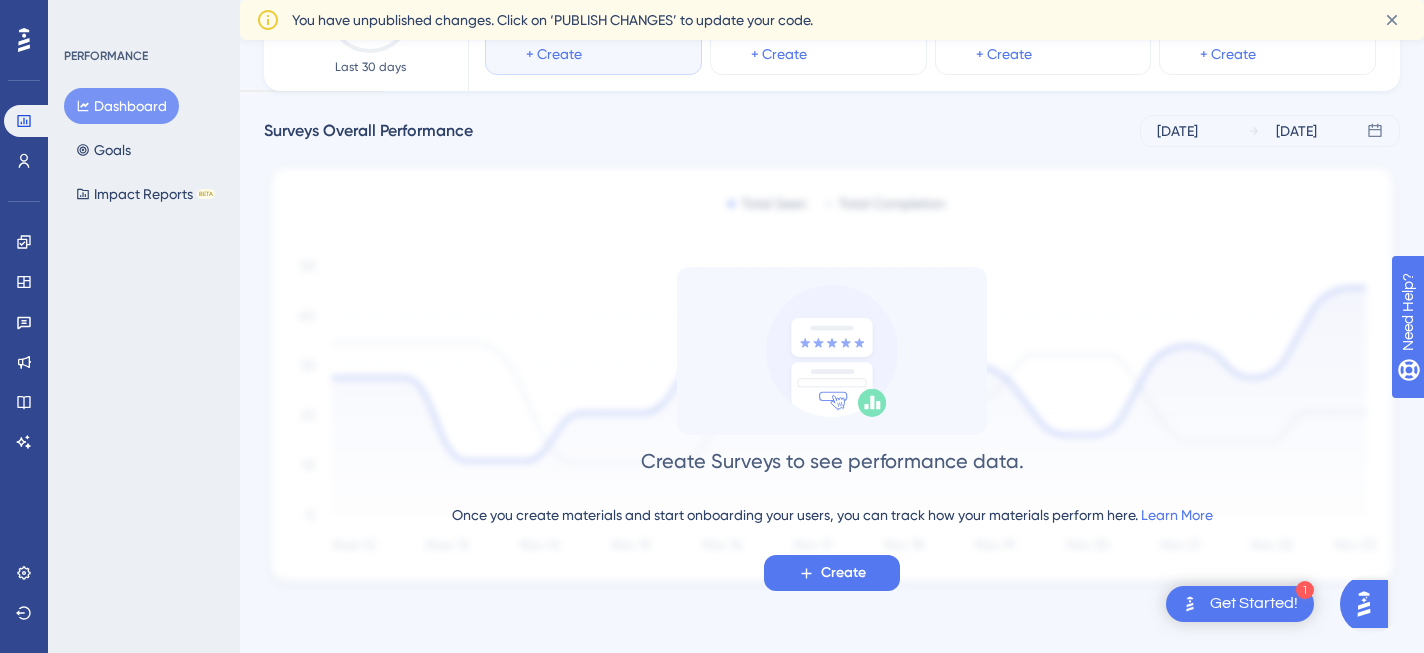 click on "Performance Users Engagement Widgets Feedback Product Updates Knowledge Base AI Assistant Settings Logout PERFORMANCE Dashboard Goals Impact Reports BETA Welcome back,   Amy  👋 Publish Changes Monthly Active Users 109 Last 30 days Guides 1 Active Hotspots + Create Checklists + Create Resource Centers + Create Surveys + Create Product Updates + Create Knowledge Base + Create AI Assistant + Create Surveys Overall Performance Jul 12 2025 Jul 18 2025 Create Surveys to see performance data. Once you create materials and start onboarding your users, you can track how your materials perform here.   Learn More Create You have unpublished changes. Click on ‘PUBLISH CHANGES’ to update your code." at bounding box center (832, 232) 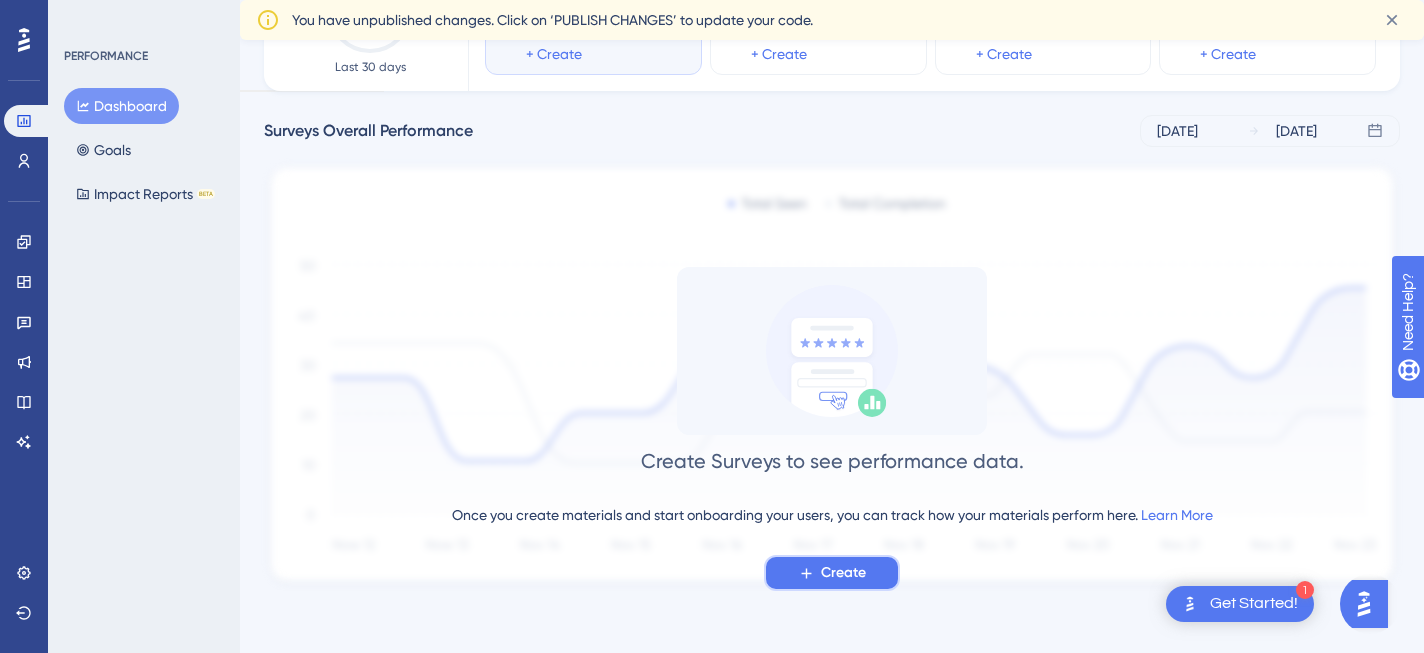 click on "Create" at bounding box center (832, 573) 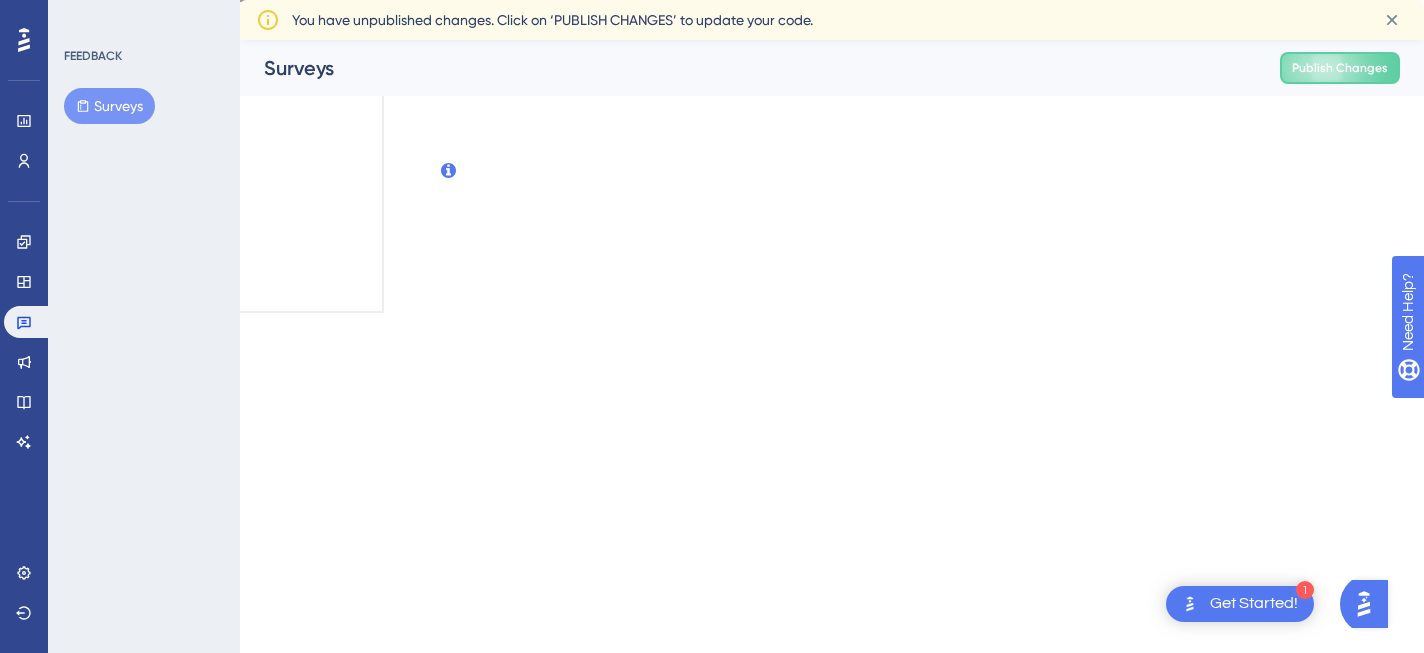 scroll, scrollTop: 0, scrollLeft: 0, axis: both 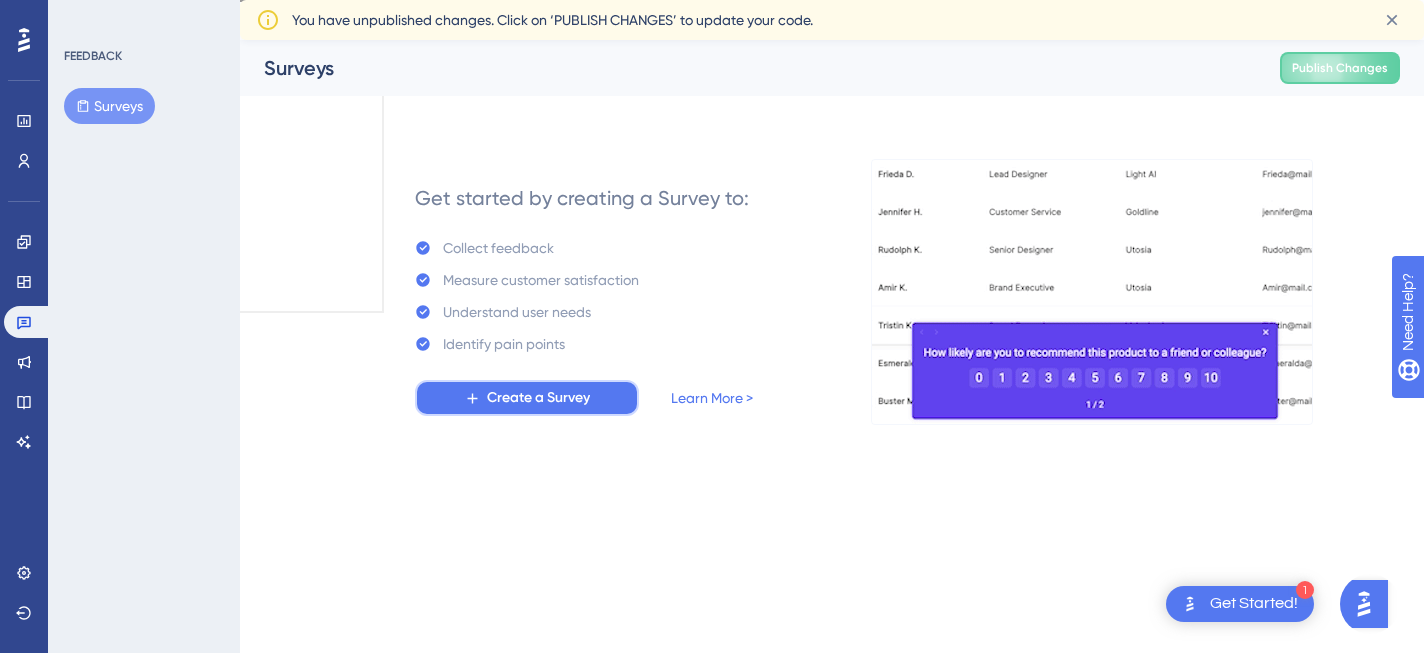 click on "Create a Survey" at bounding box center [538, 398] 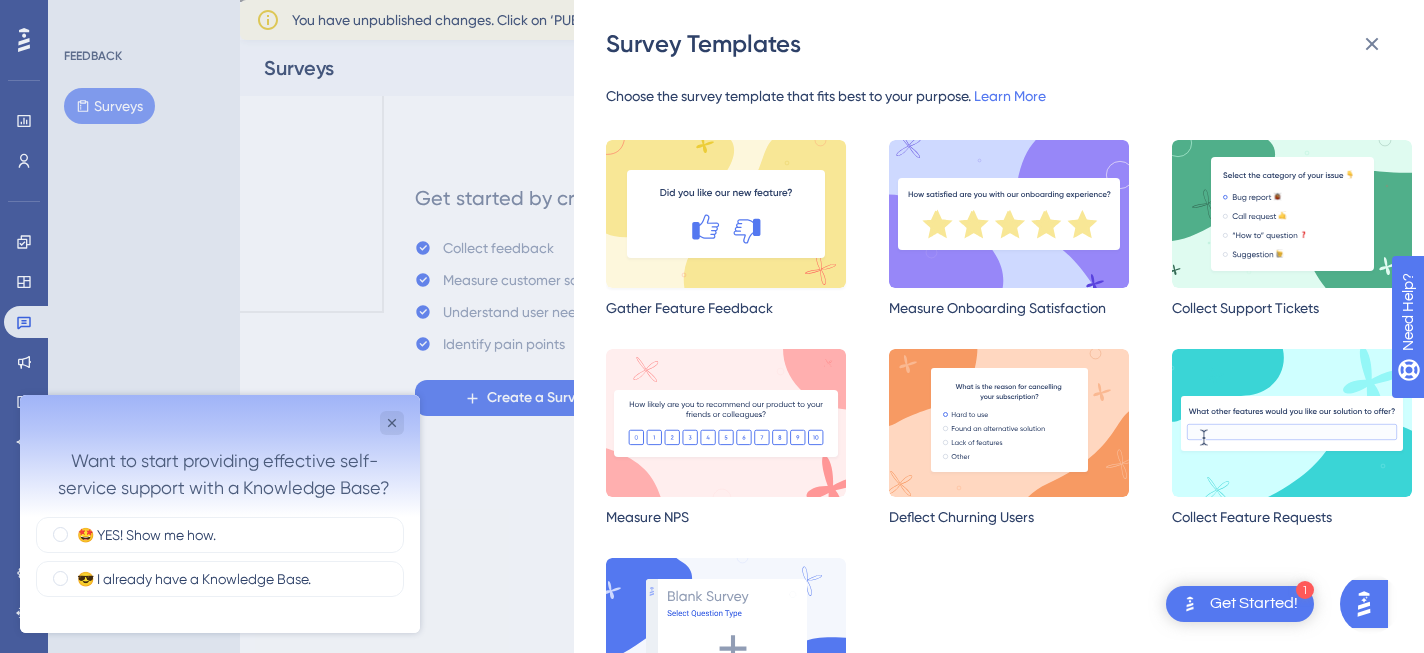 scroll, scrollTop: 0, scrollLeft: 0, axis: both 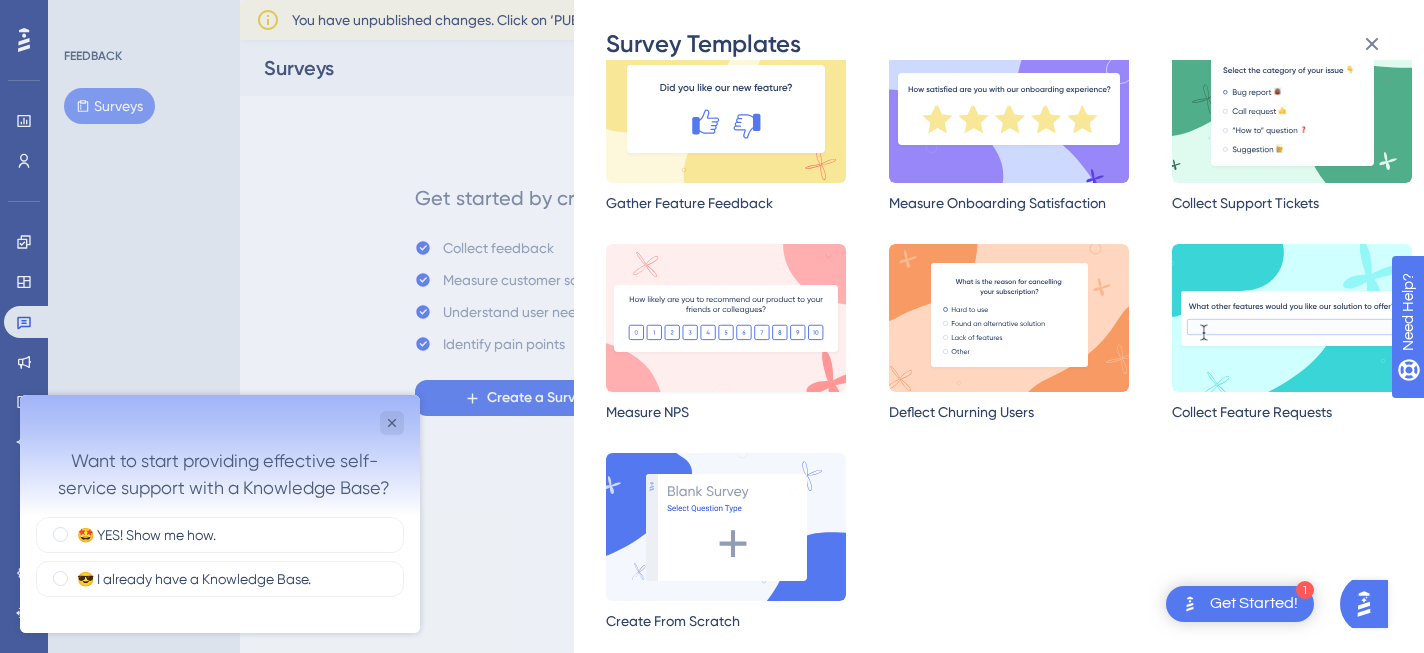 click at bounding box center (726, 318) 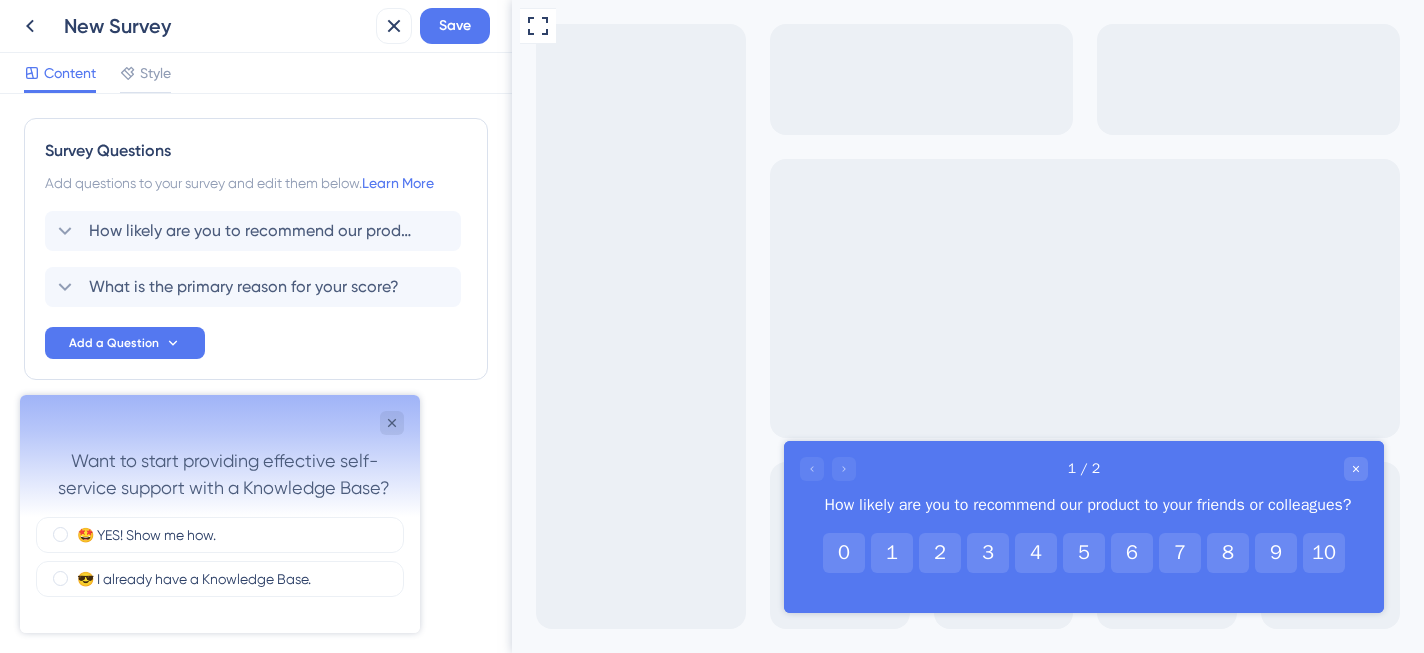 scroll, scrollTop: 0, scrollLeft: 0, axis: both 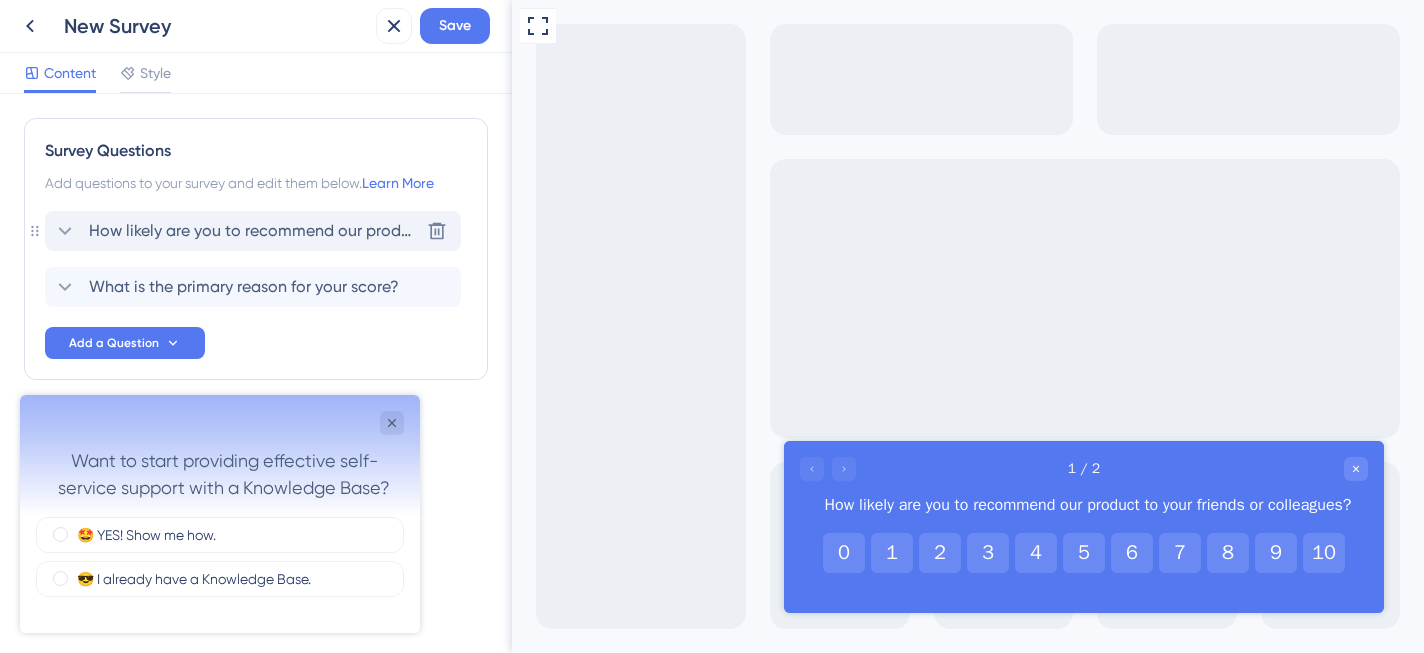 click on "How likely are you to recommend our product to your friends or colleagues?" at bounding box center [254, 231] 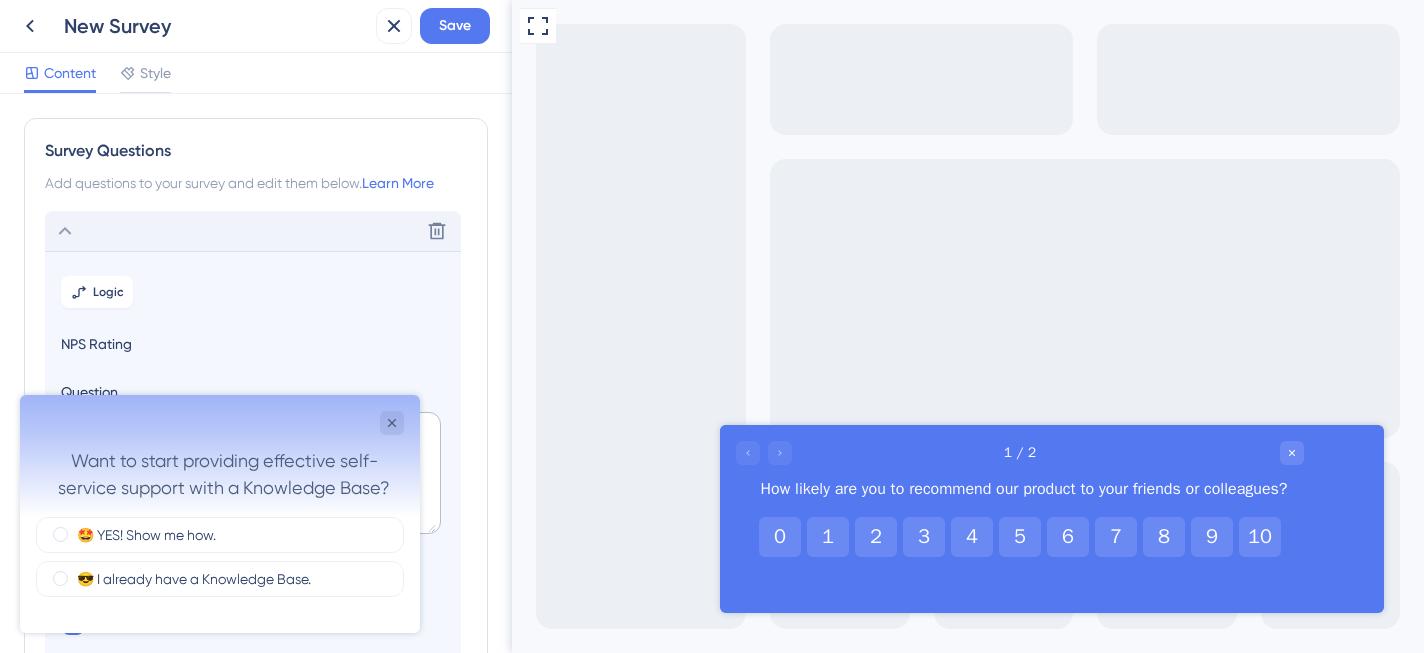 click on "Delete" at bounding box center [253, 231] 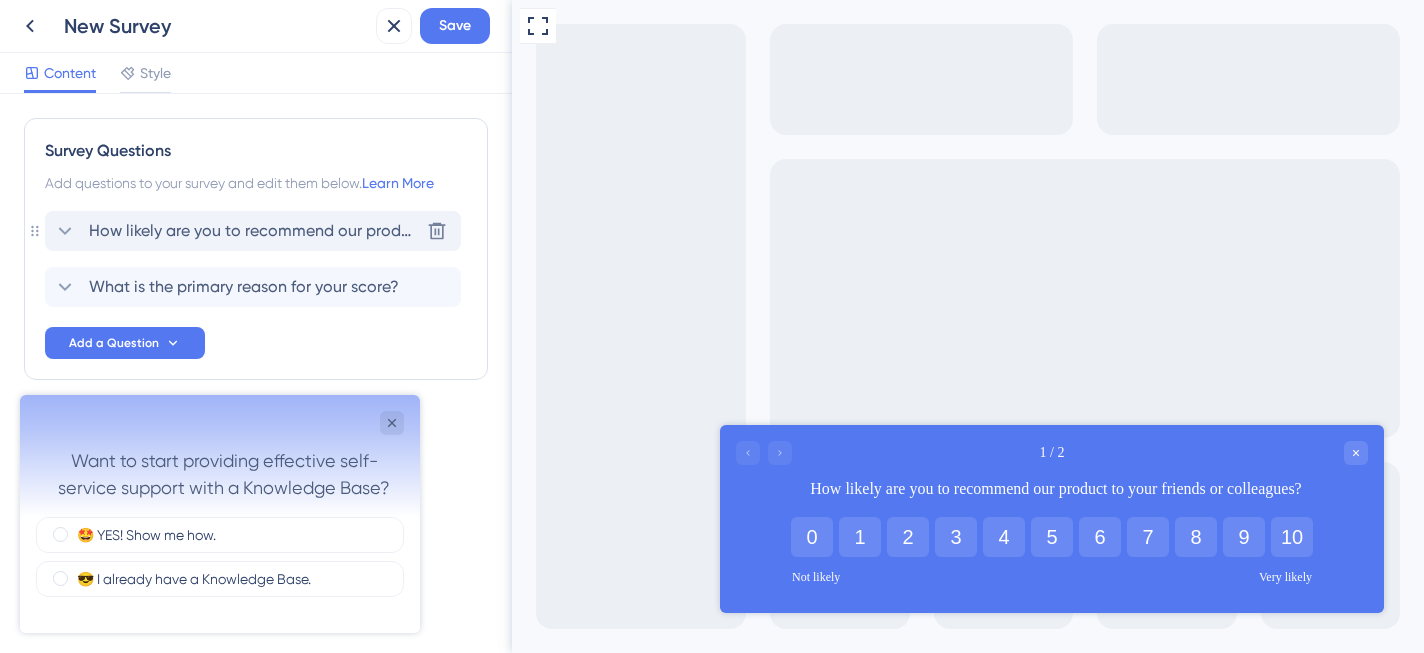 click on "How likely are you to recommend our product to your friends or colleagues?" at bounding box center (254, 231) 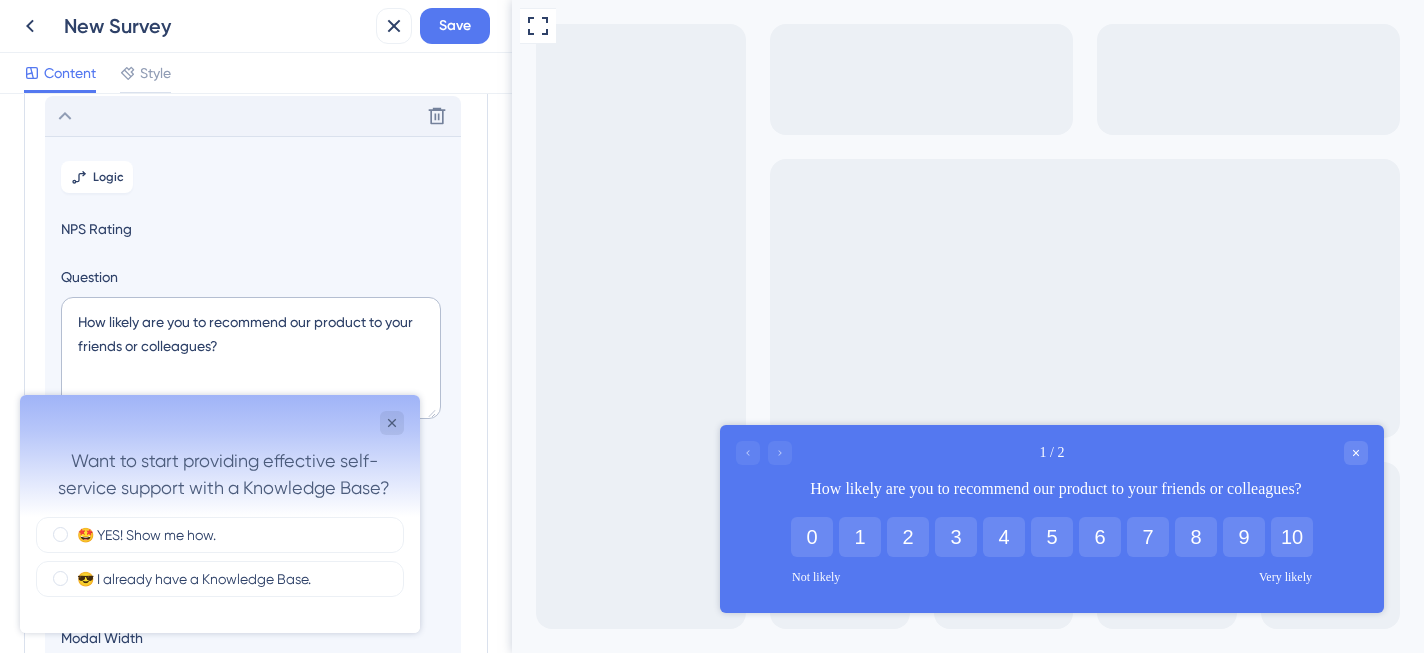 scroll, scrollTop: 117, scrollLeft: 0, axis: vertical 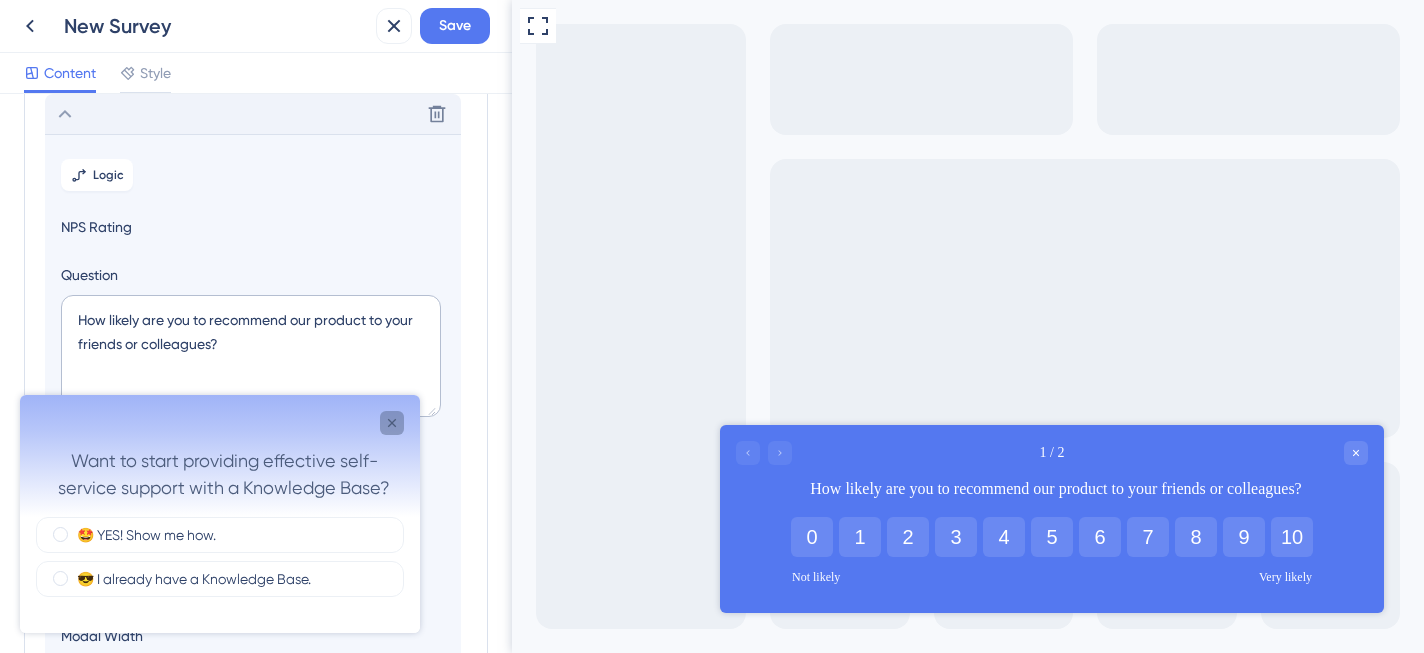 click 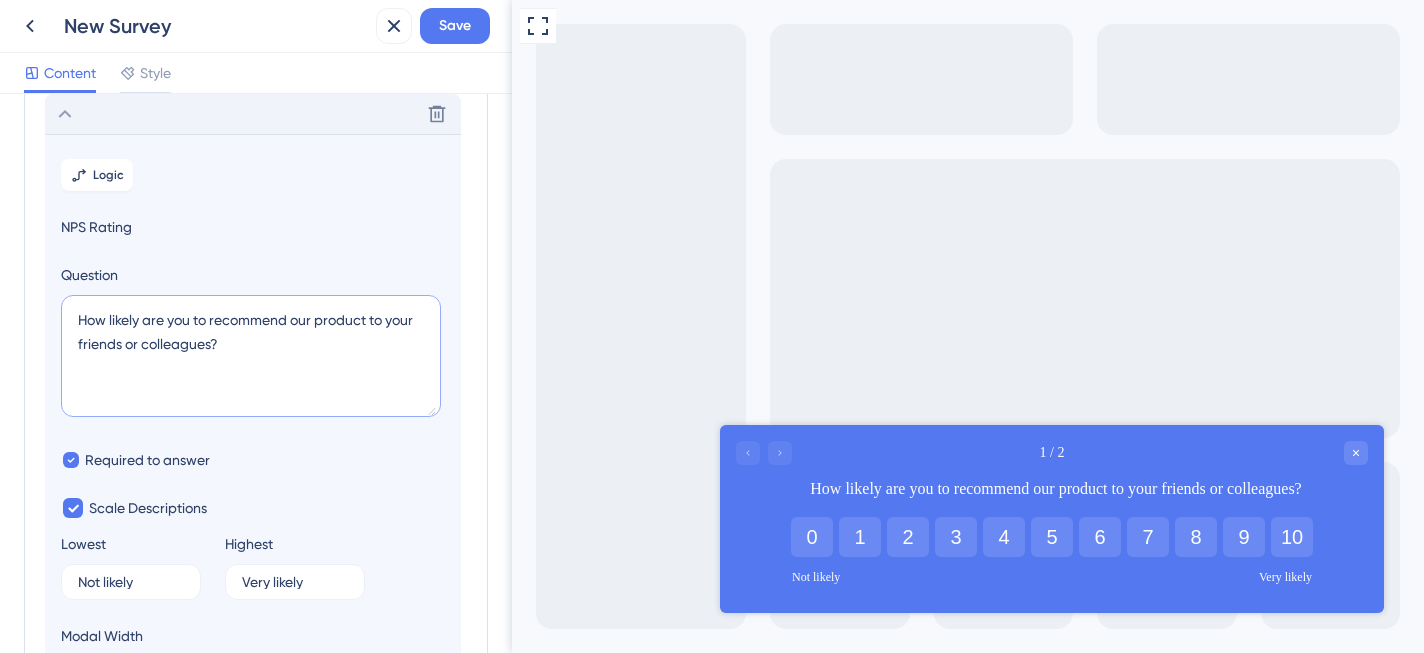 scroll, scrollTop: 0, scrollLeft: 0, axis: both 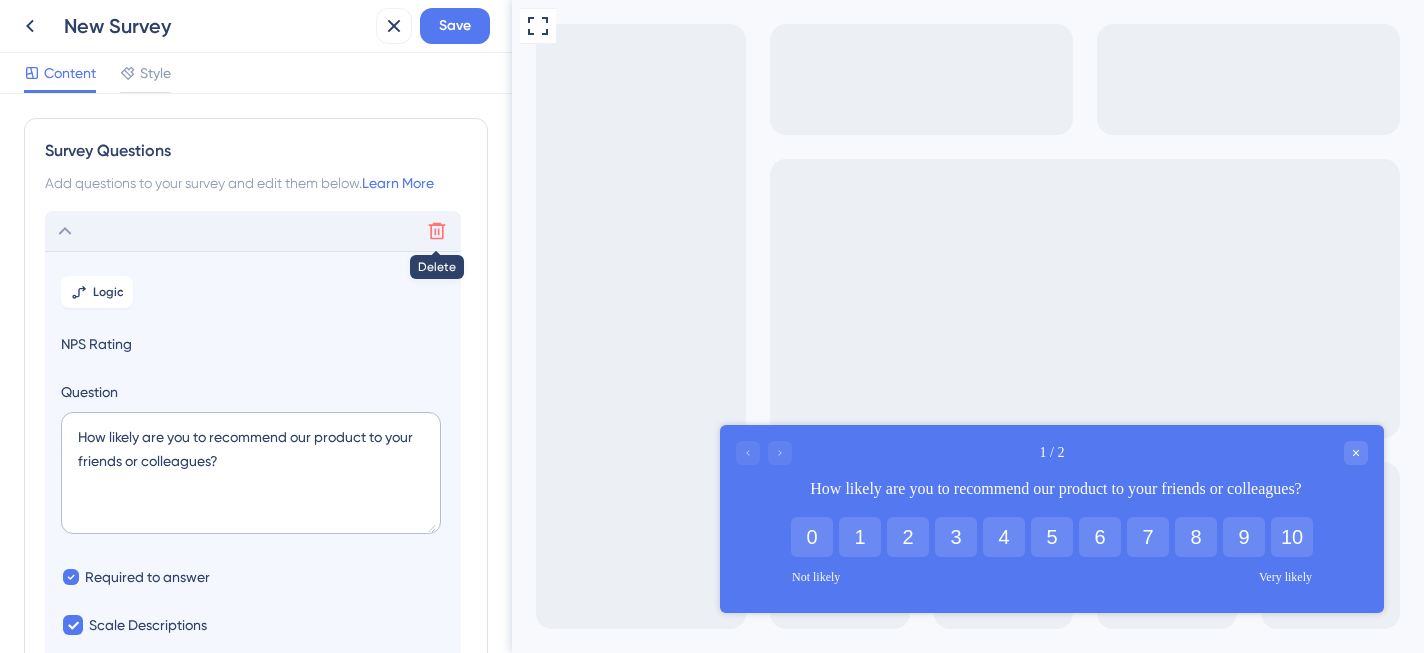click 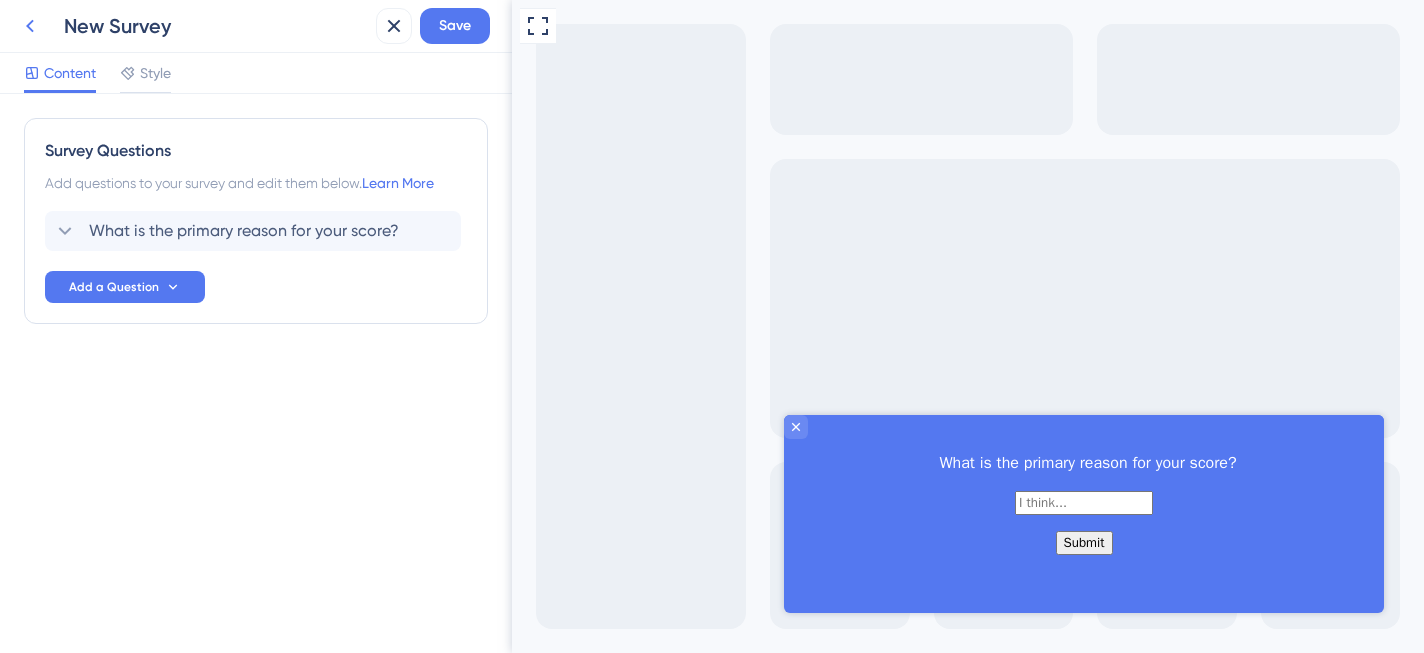 click 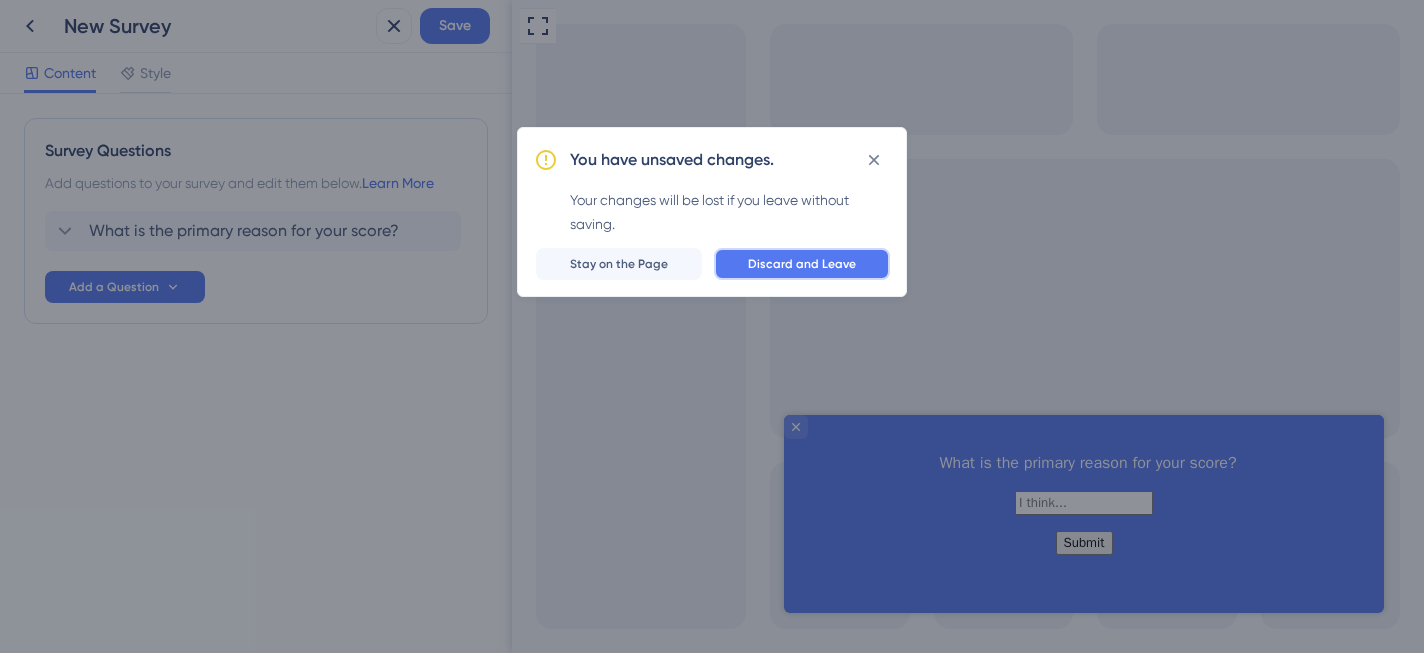 click on "Discard and Leave" at bounding box center [802, 264] 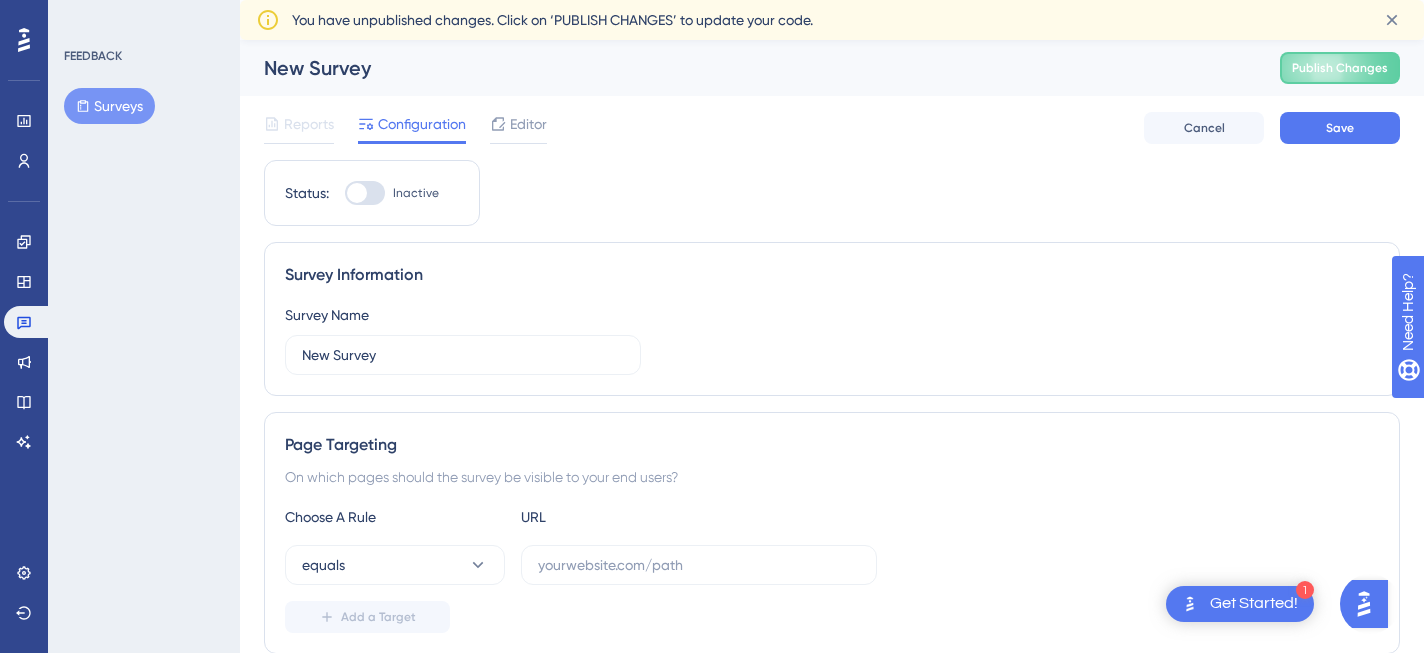 scroll, scrollTop: 0, scrollLeft: 0, axis: both 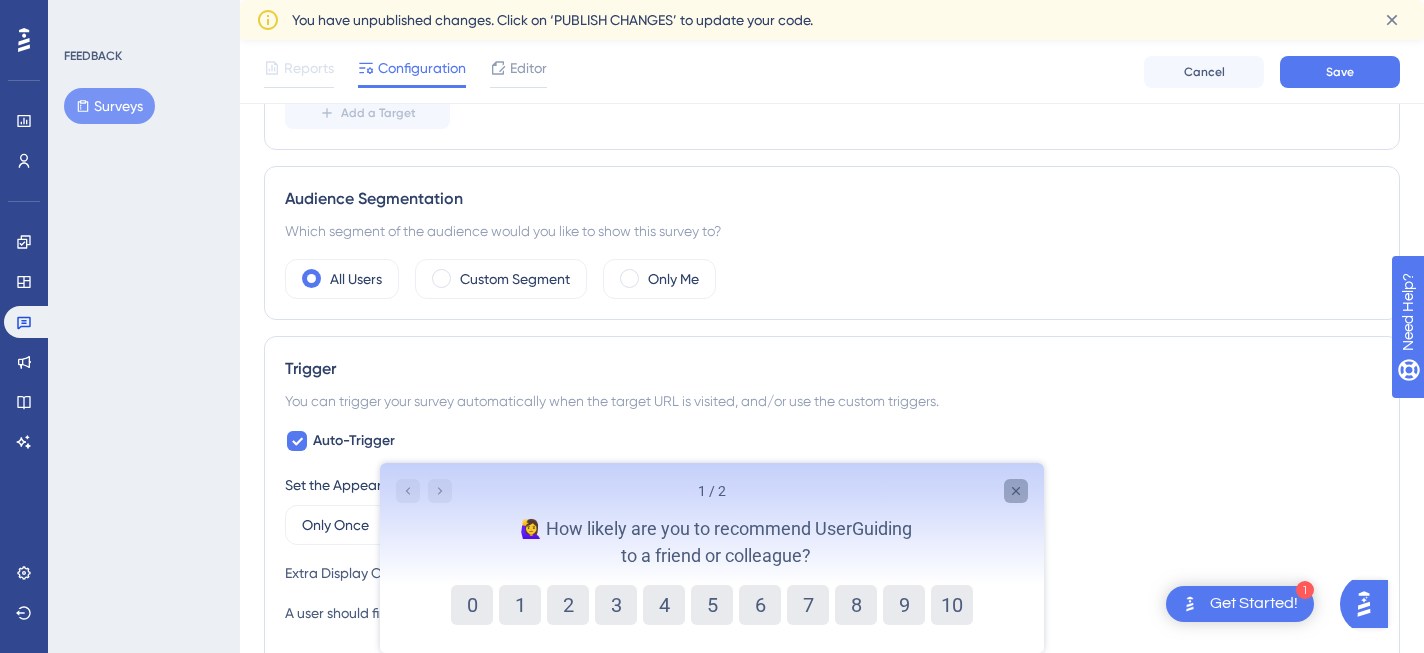 click 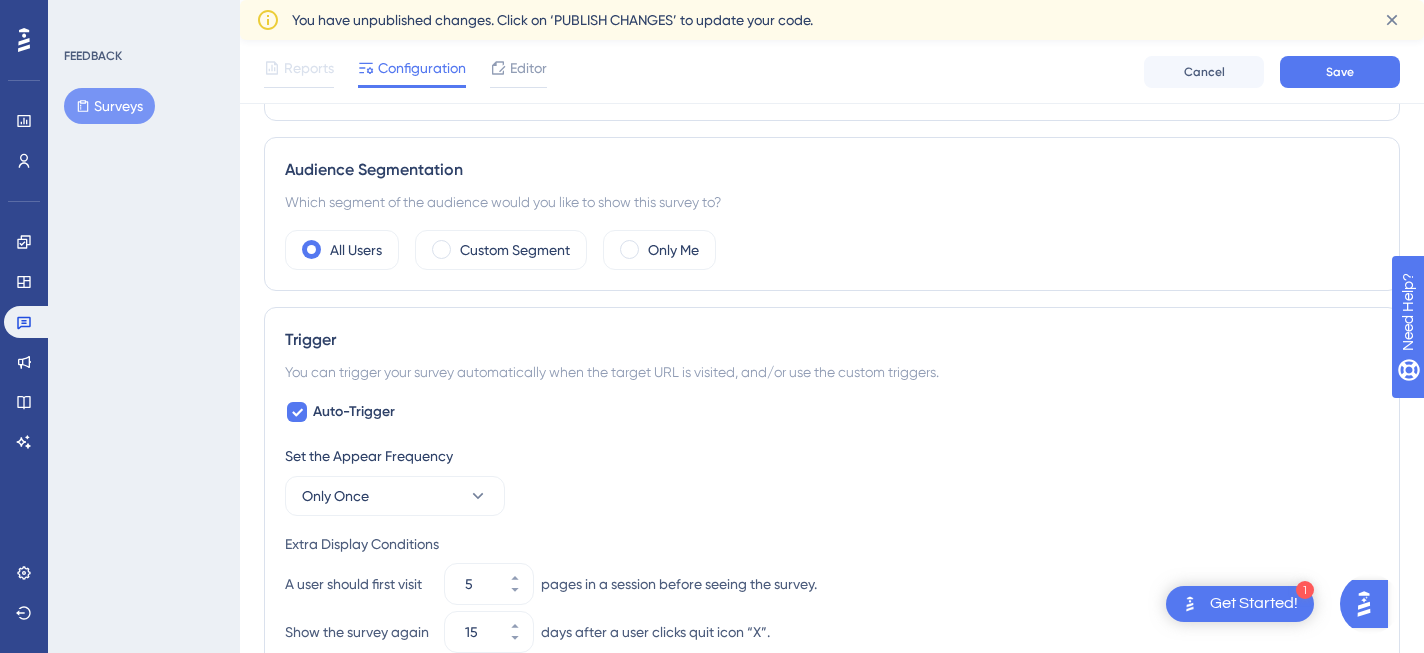 scroll, scrollTop: 525, scrollLeft: 0, axis: vertical 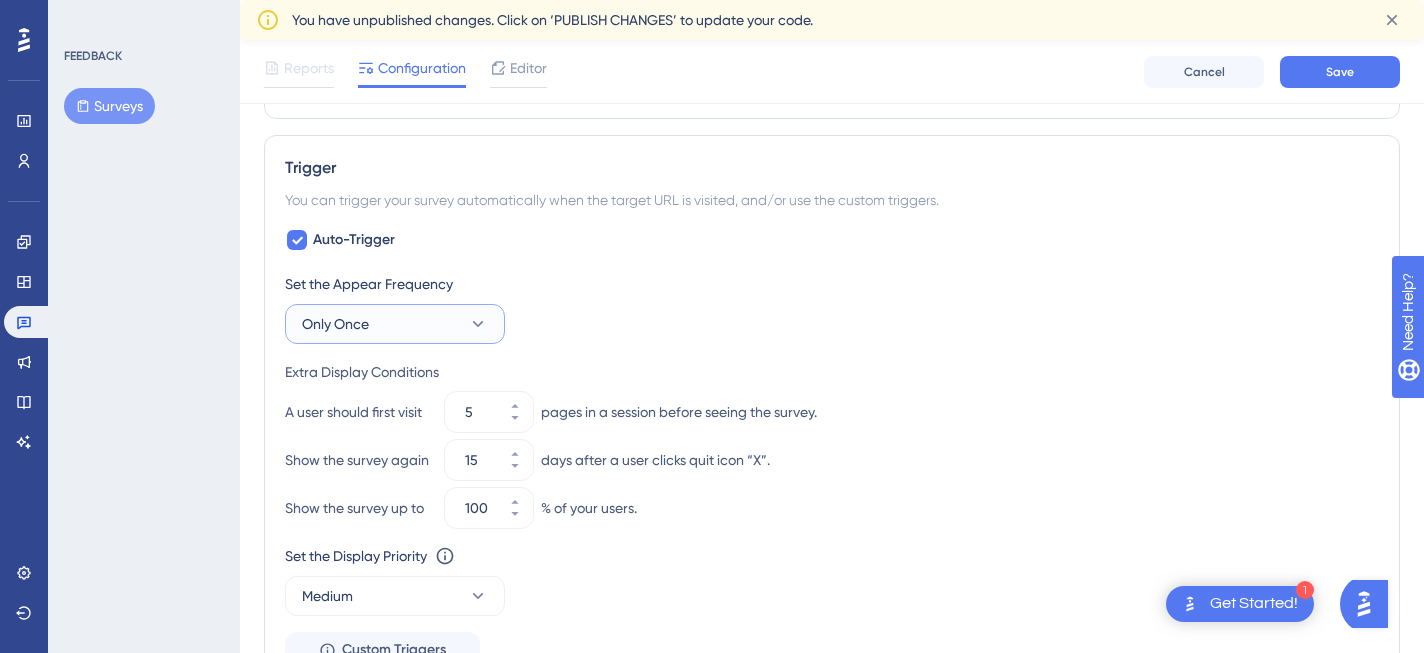 click on "Only Once" at bounding box center (395, 324) 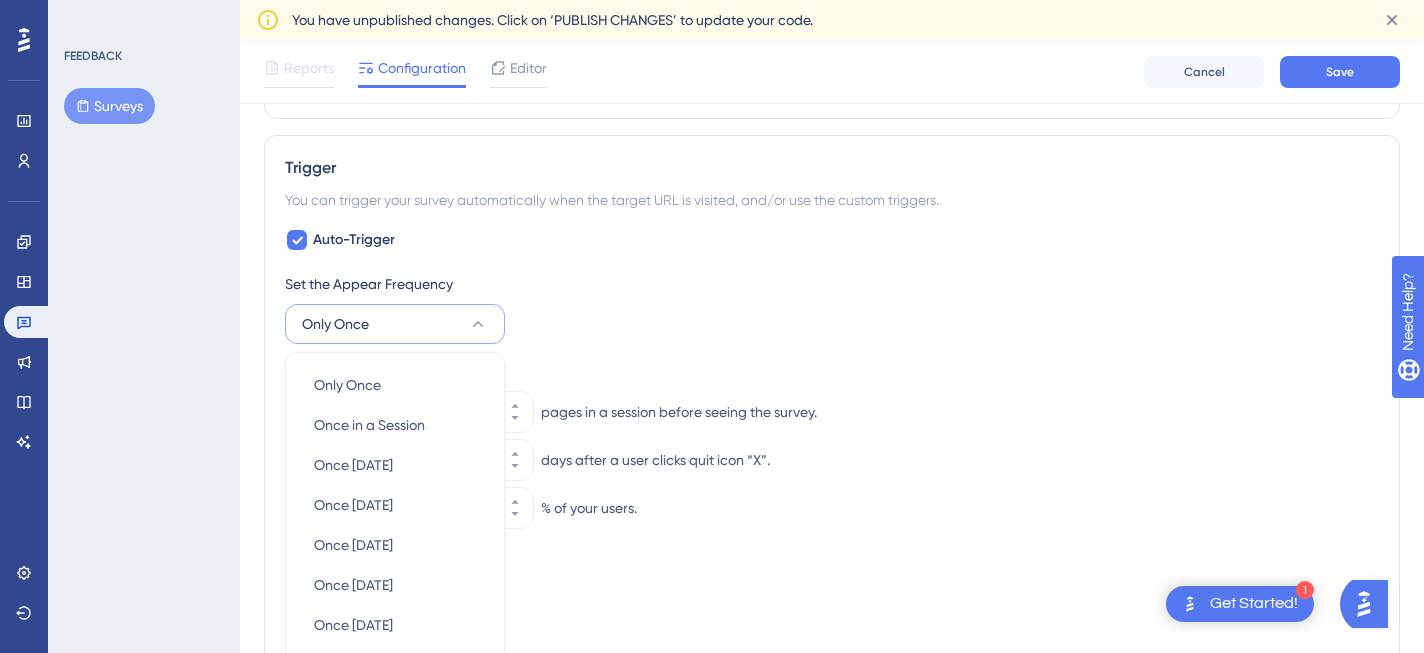 scroll, scrollTop: 931, scrollLeft: 0, axis: vertical 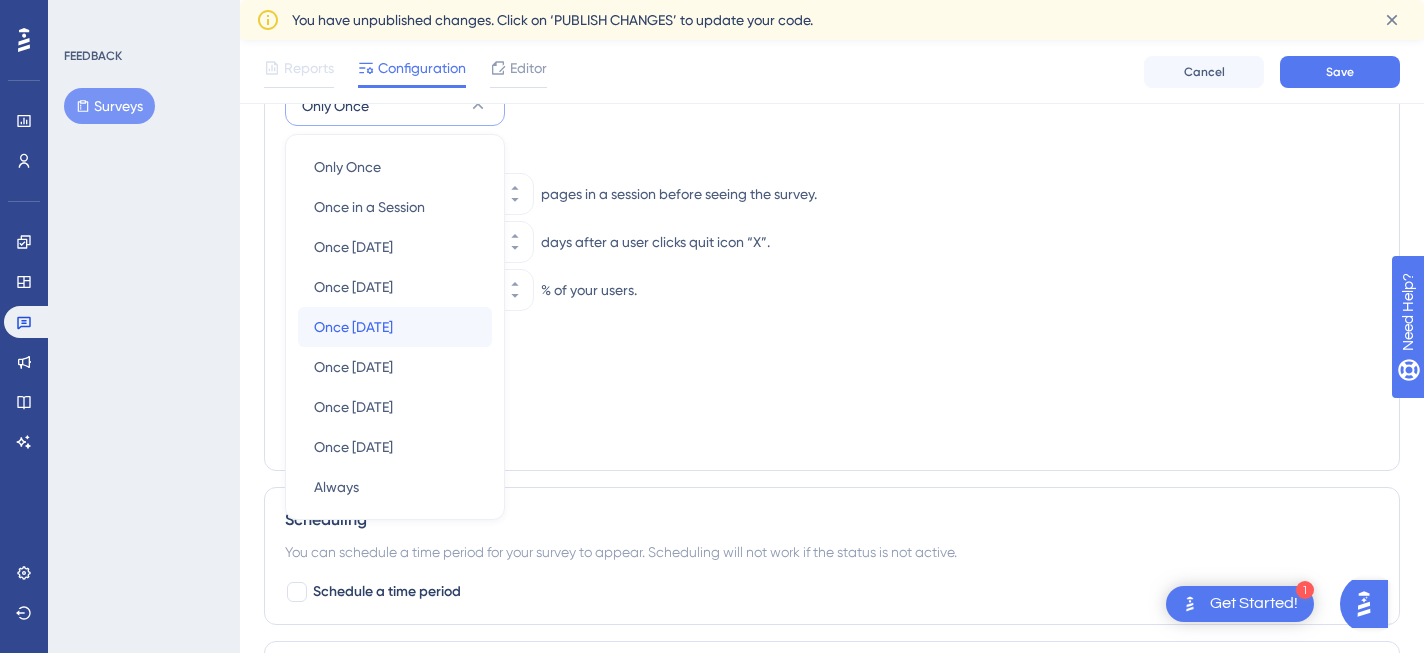 click on "Once in 30 days Once in 30 days" at bounding box center [395, 327] 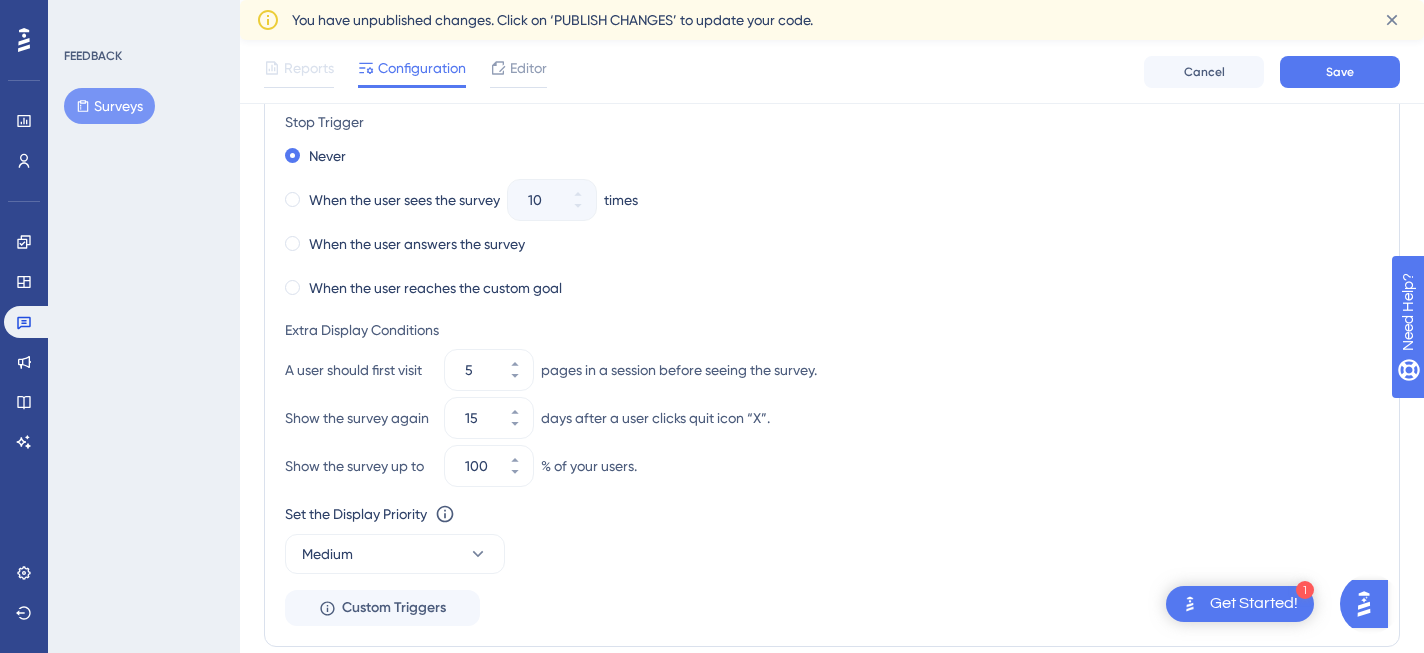 scroll, scrollTop: 966, scrollLeft: 0, axis: vertical 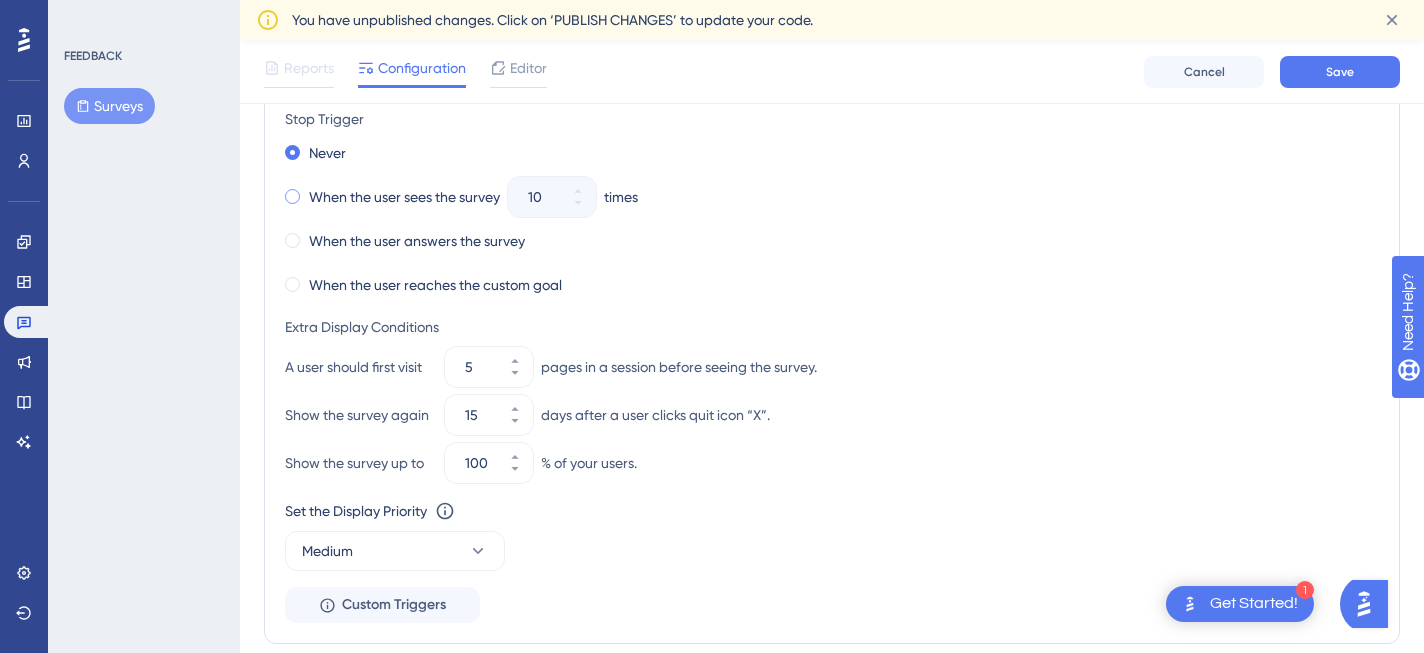 click on "When the user sees the survey" at bounding box center (404, 197) 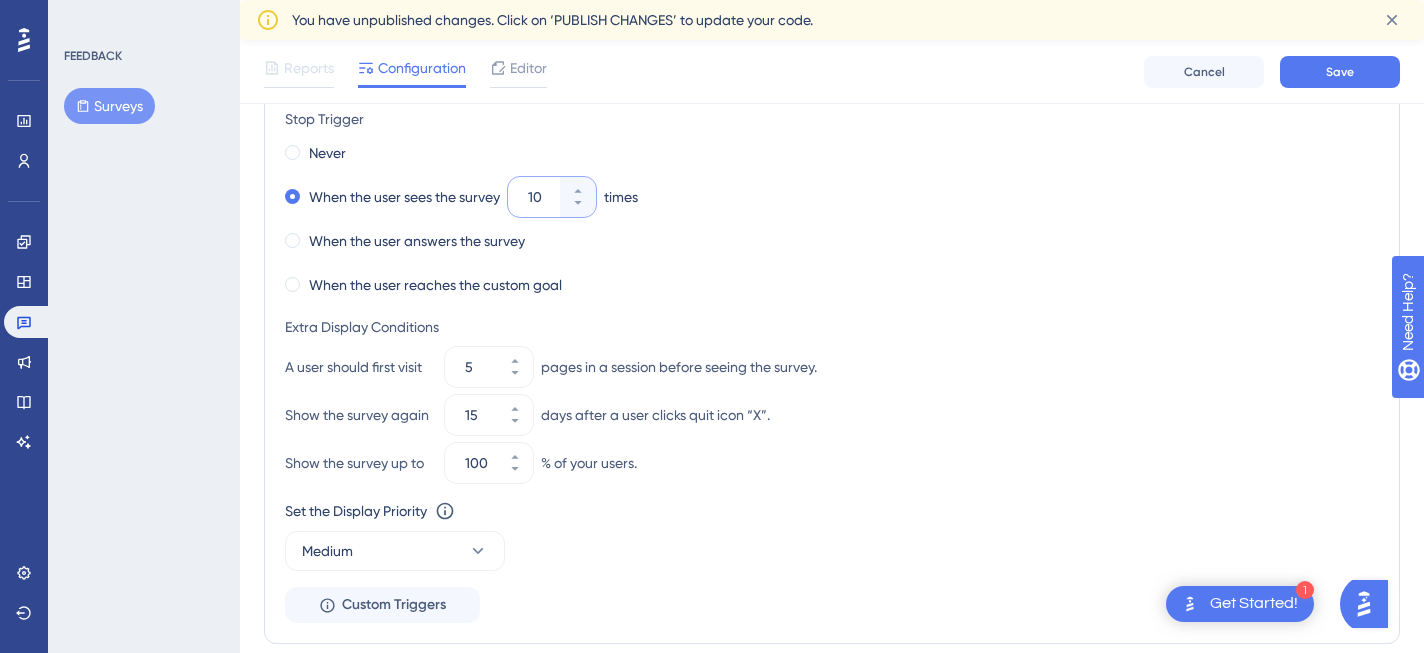 click on "10" at bounding box center [542, 197] 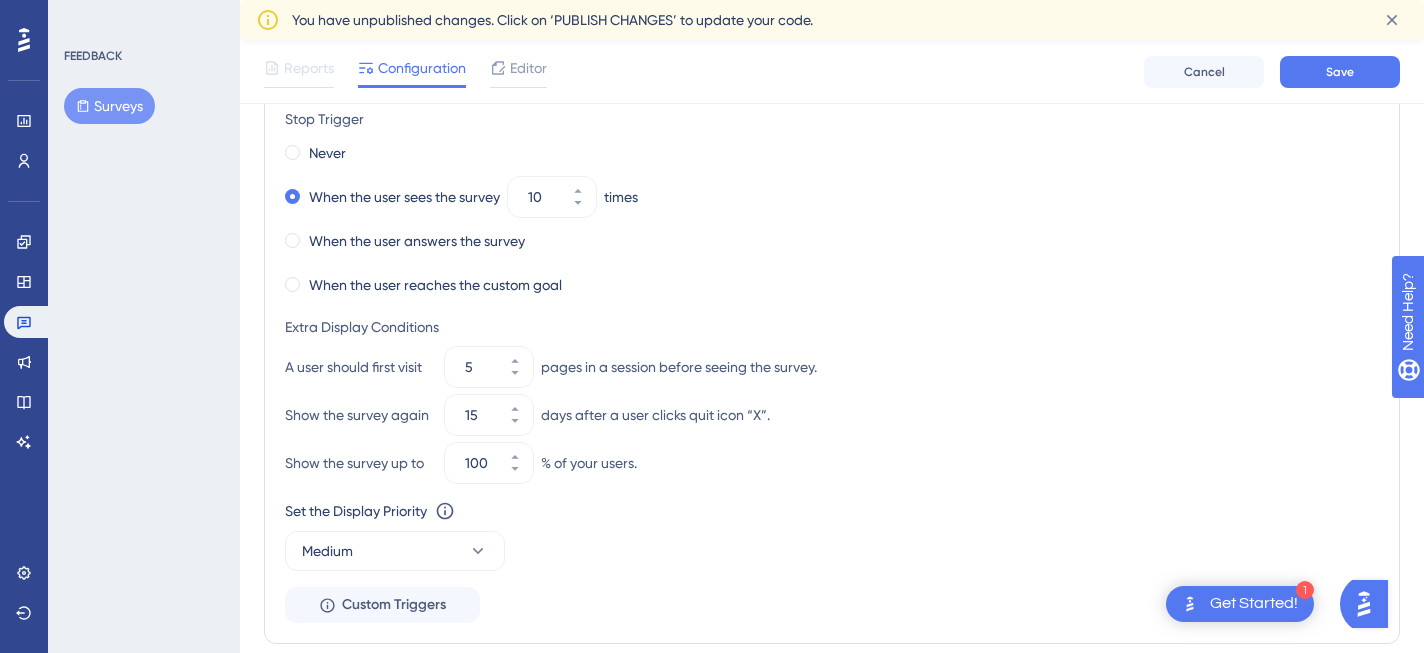click on "Never" at bounding box center (832, 153) 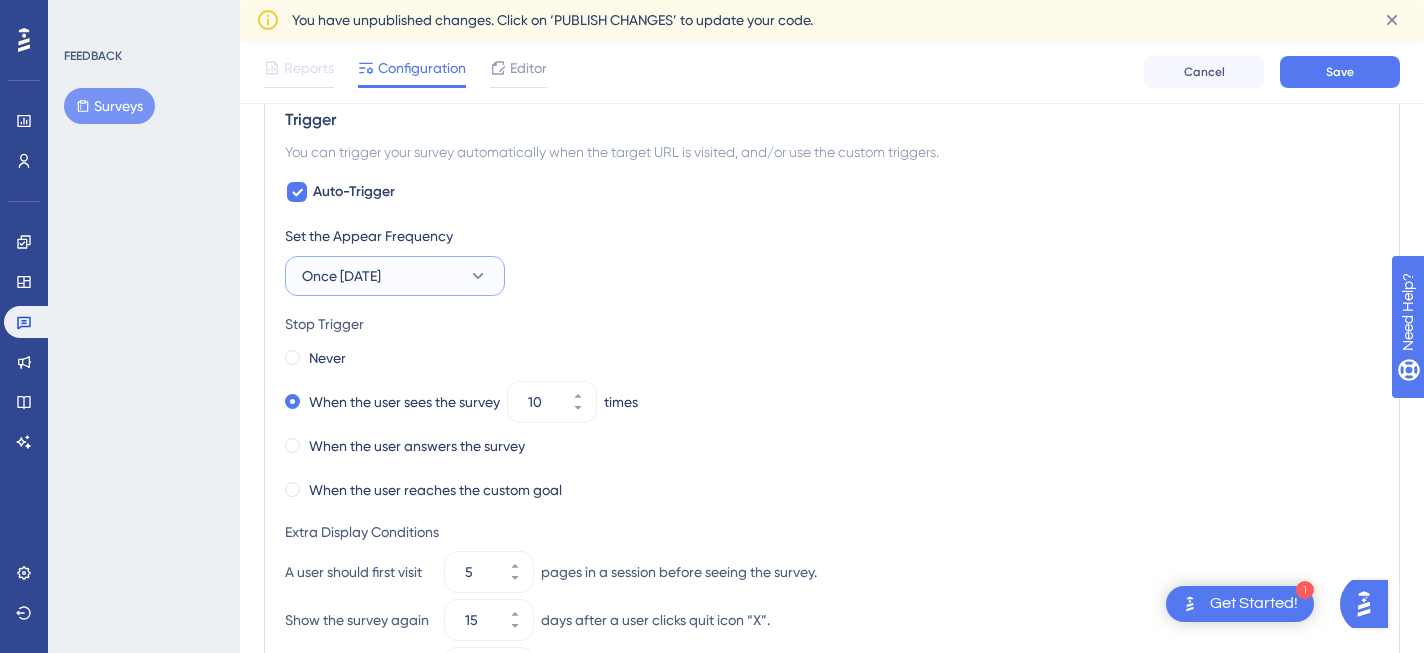 click on "Once in 30 days" at bounding box center [395, 276] 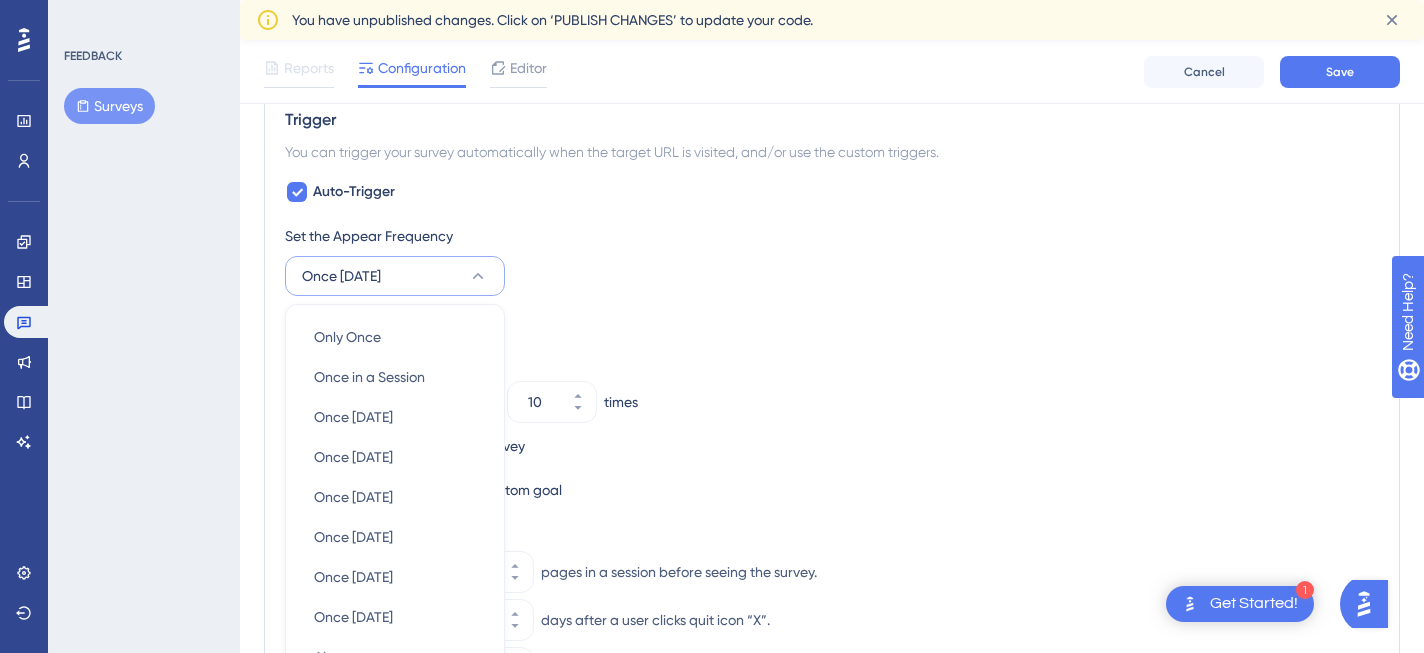 scroll, scrollTop: 931, scrollLeft: 0, axis: vertical 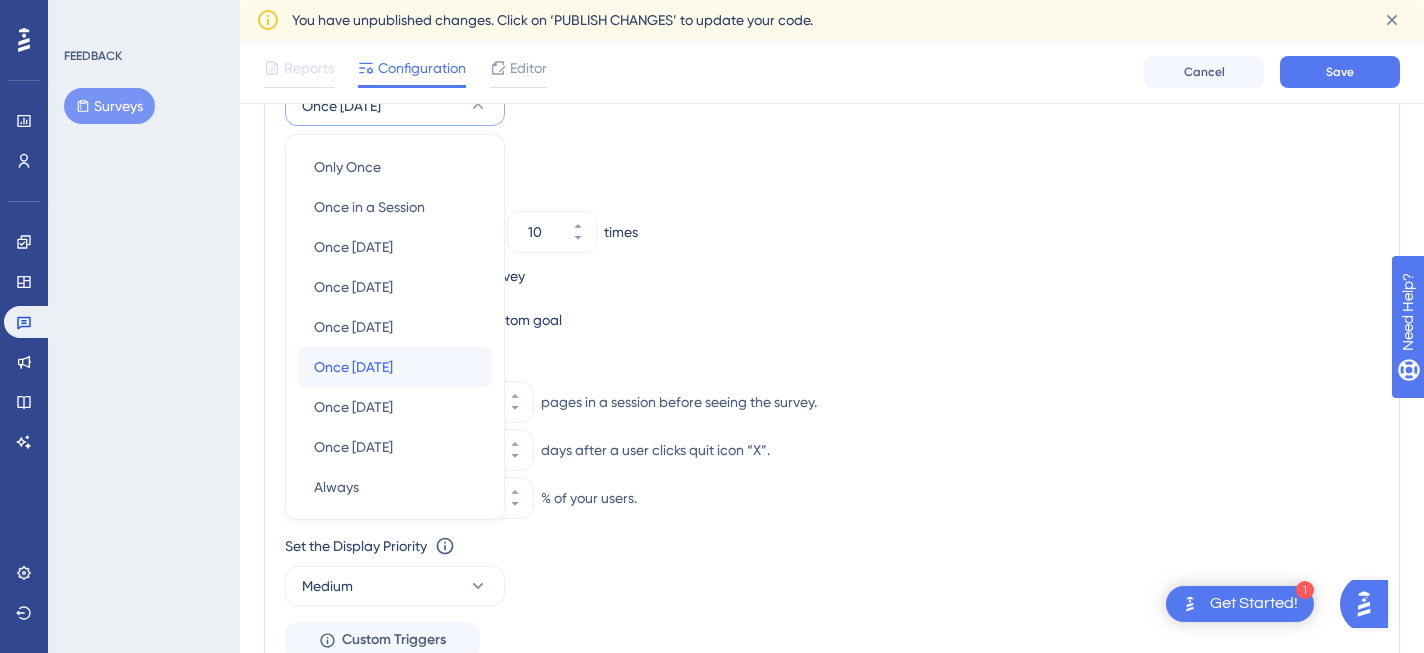 click on "Once in 90 days" at bounding box center (353, 367) 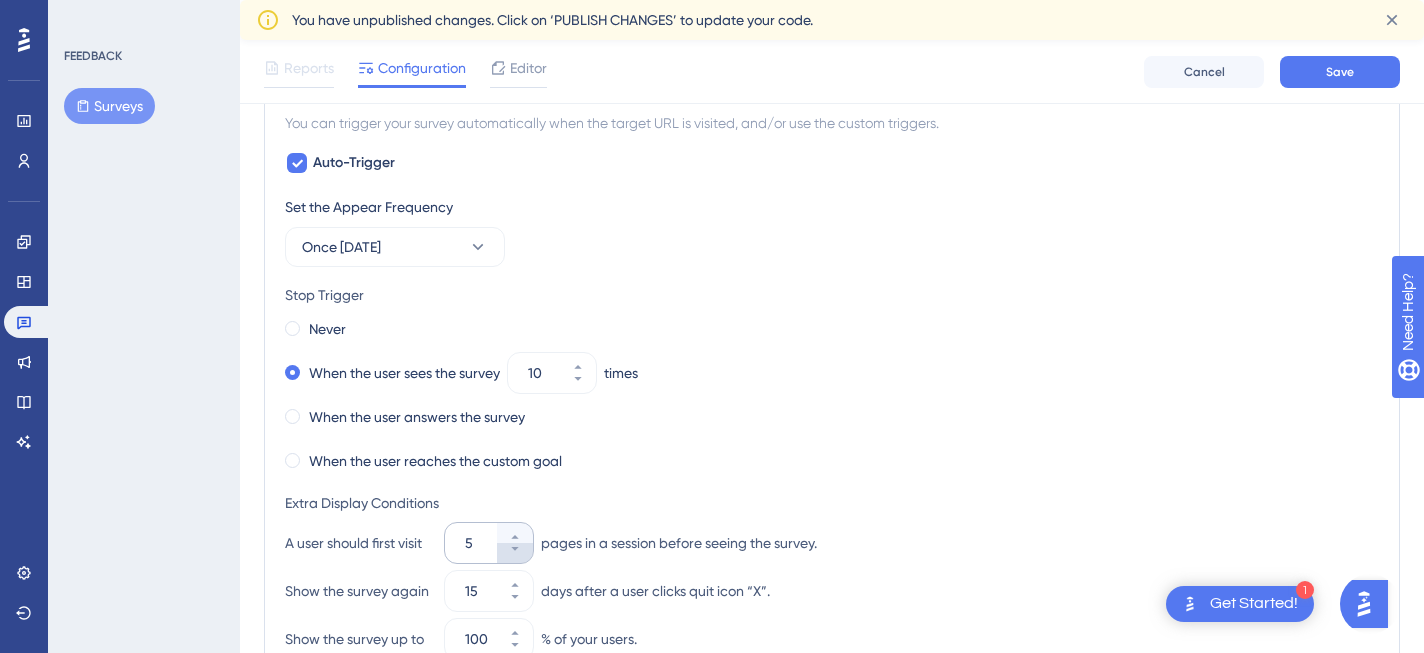 scroll, scrollTop: 752, scrollLeft: 0, axis: vertical 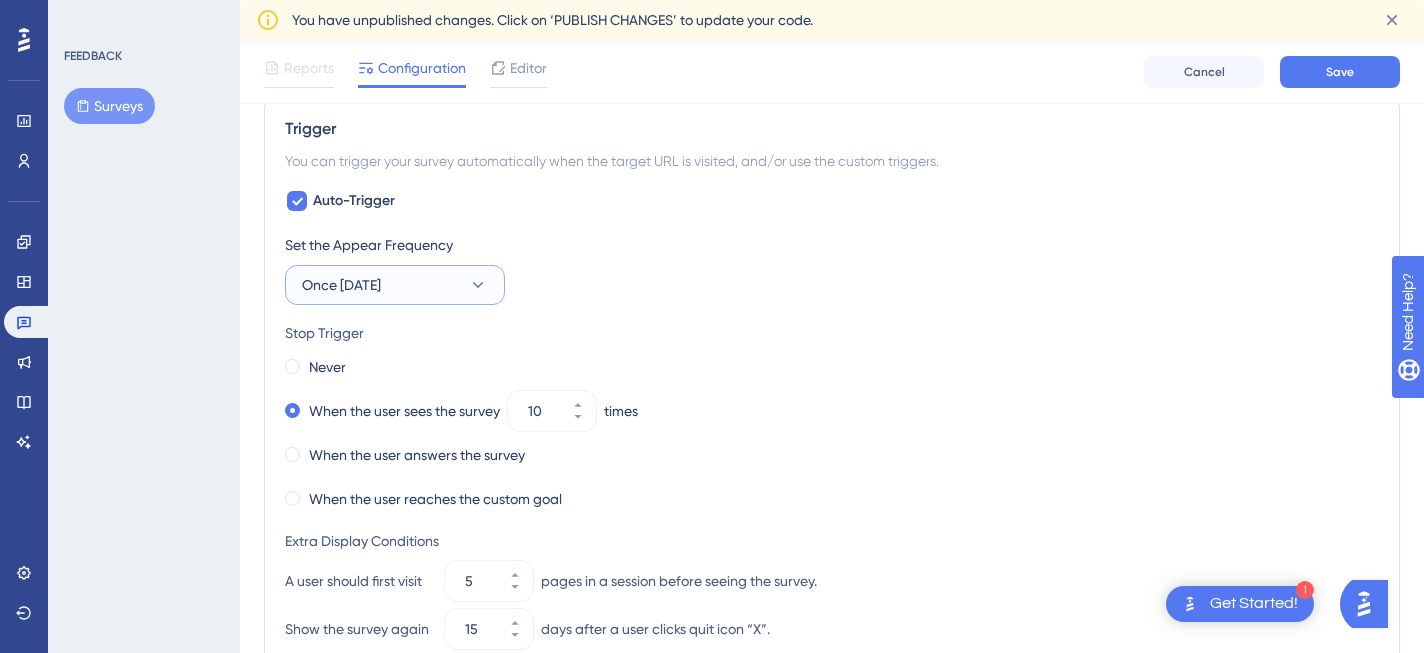 click 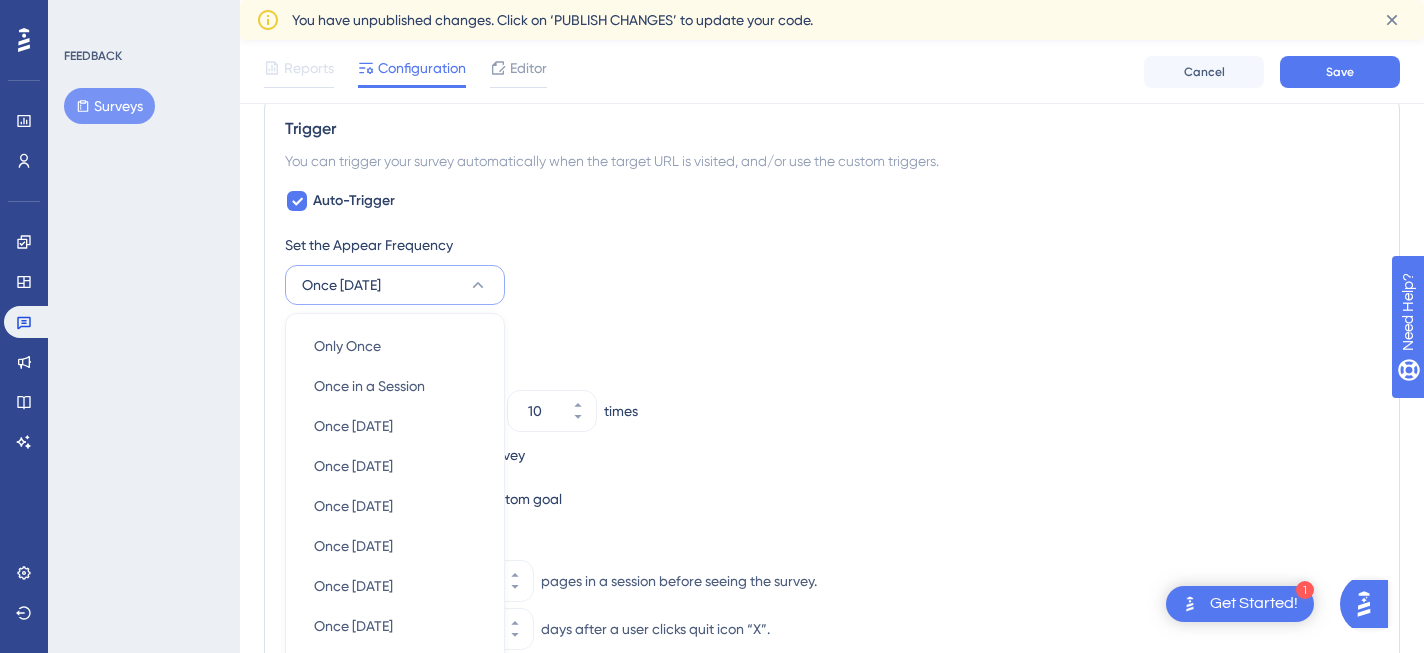 scroll, scrollTop: 931, scrollLeft: 0, axis: vertical 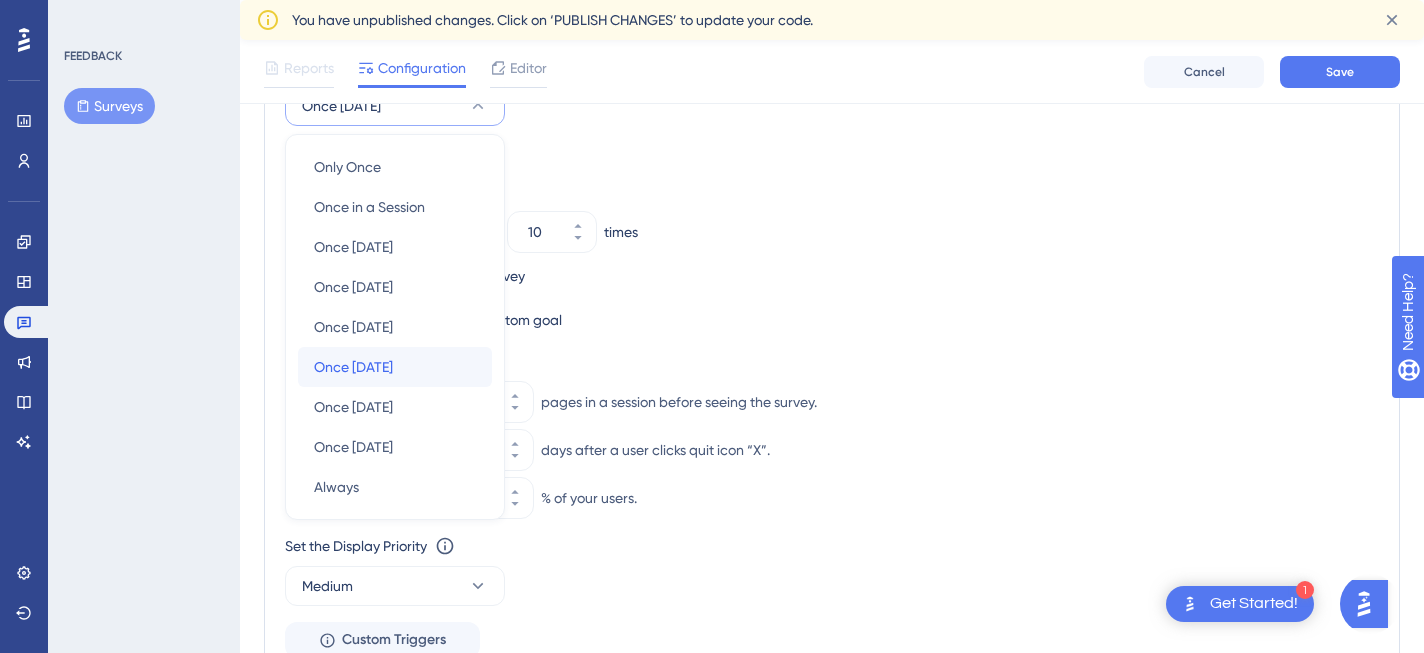click on "Once in 90 days Once in 90 days" at bounding box center [395, 367] 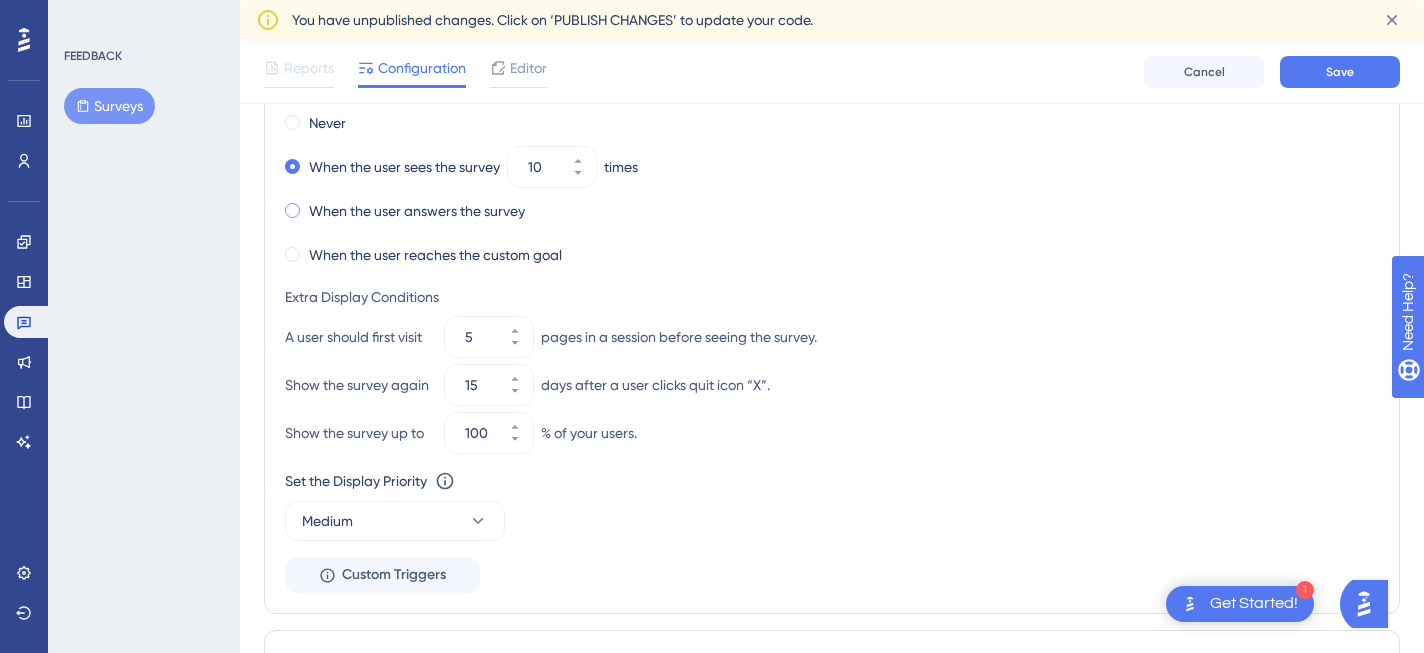 scroll, scrollTop: 1068, scrollLeft: 0, axis: vertical 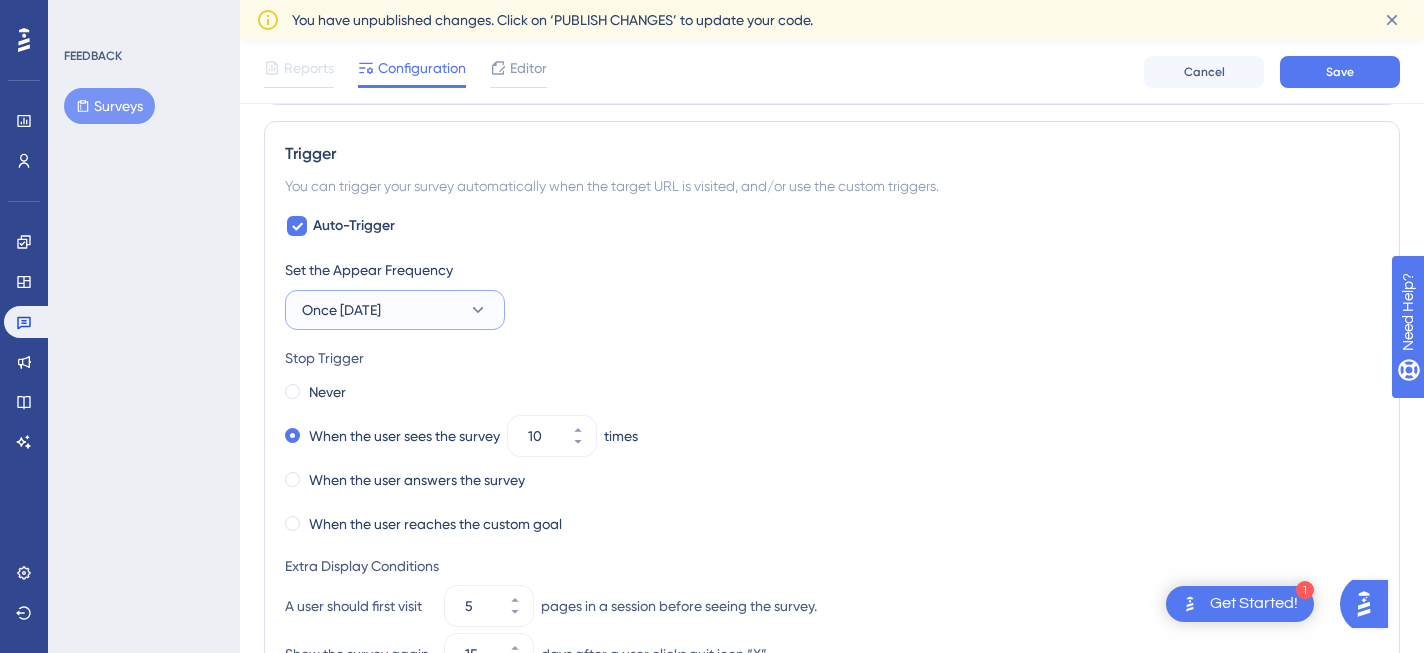 click on "Once in 90 days" at bounding box center [395, 310] 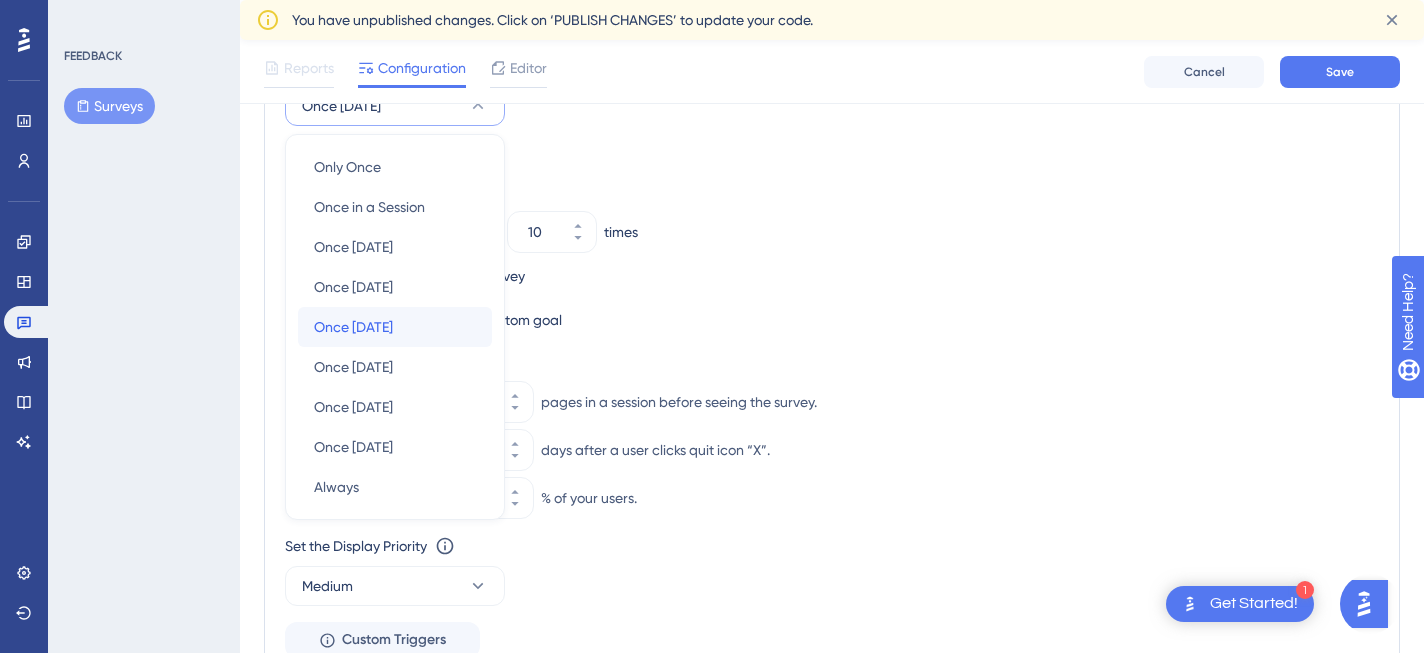 click on "Once in 30 days" at bounding box center (353, 327) 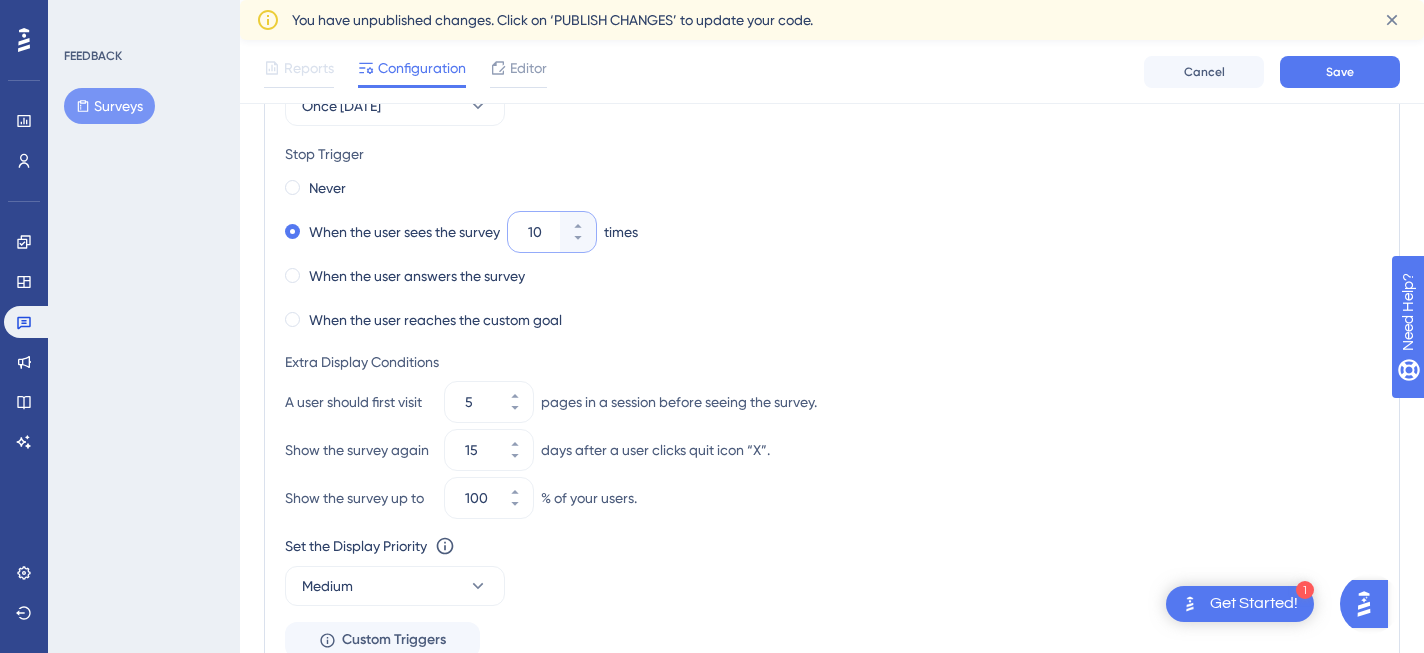 click on "10" at bounding box center (542, 232) 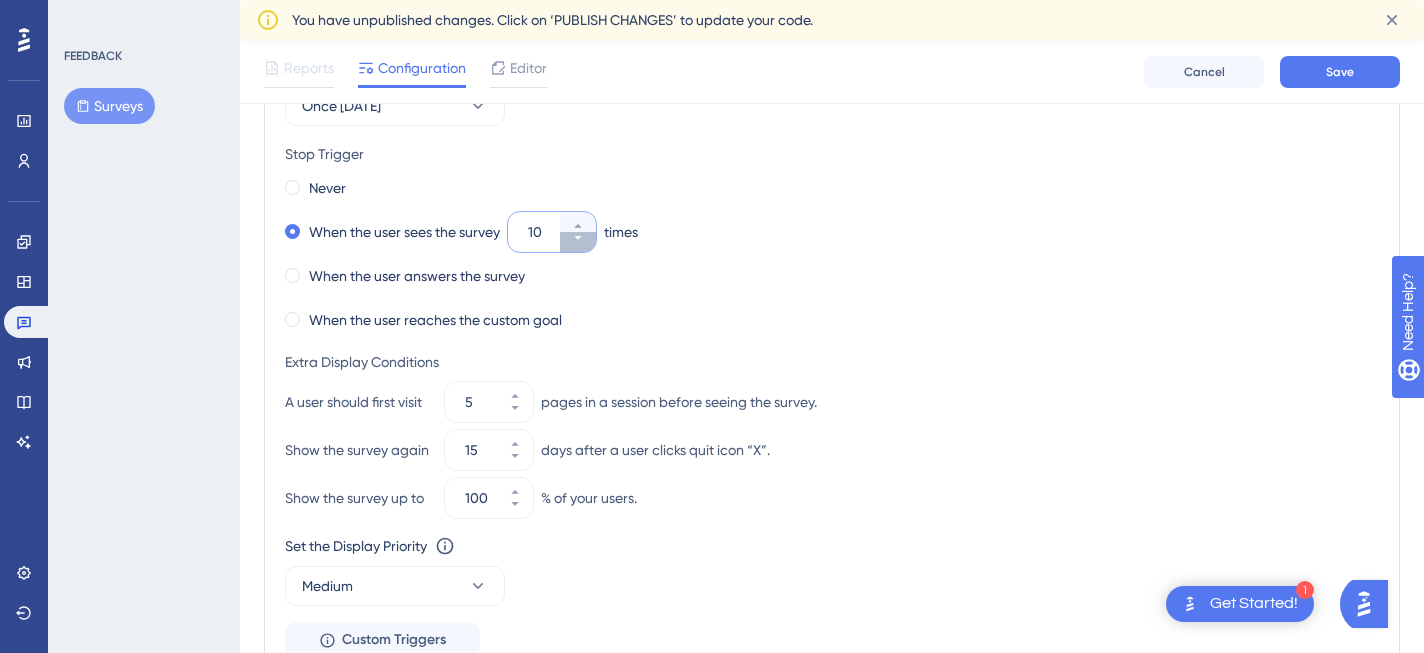 click 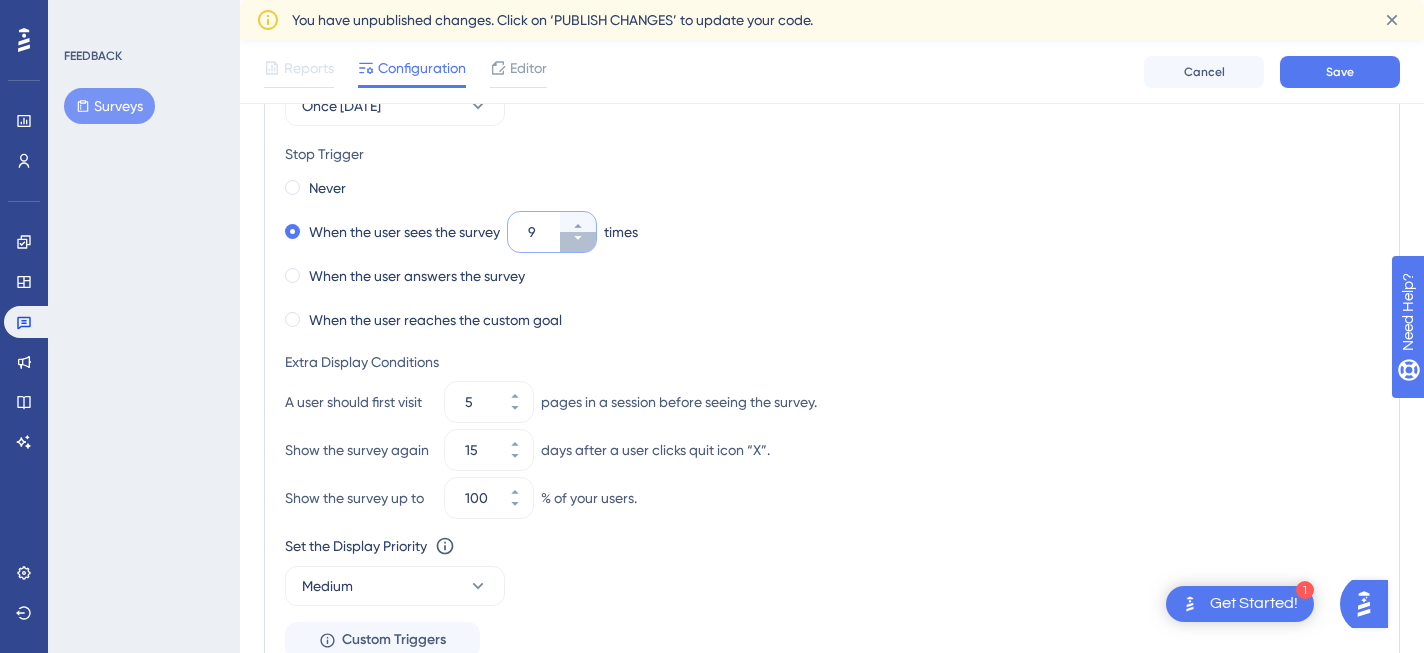click 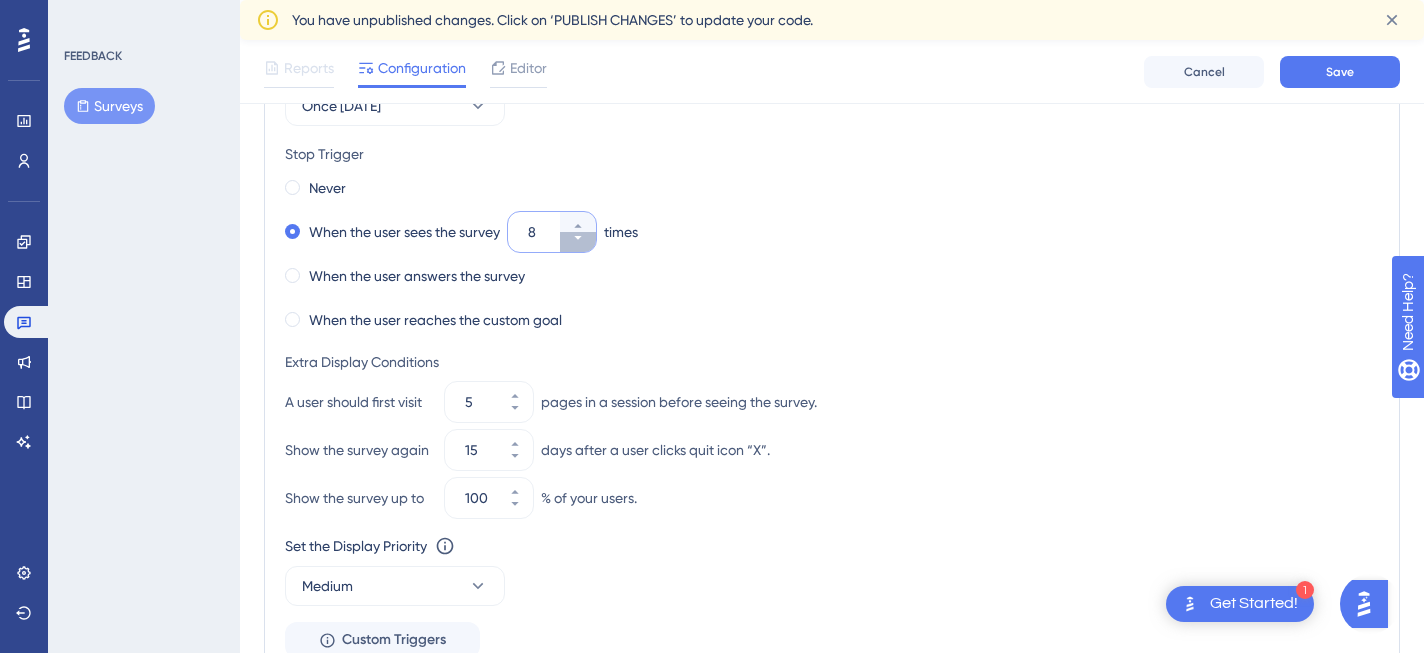 click 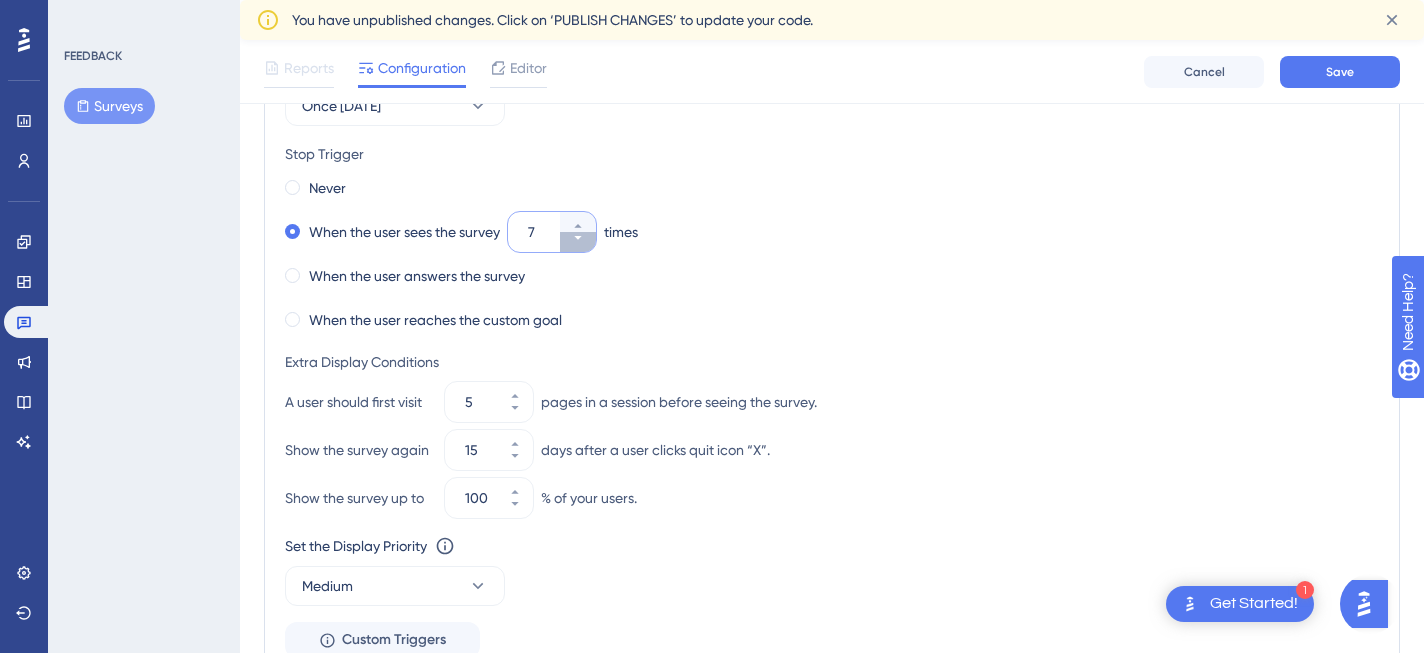 click 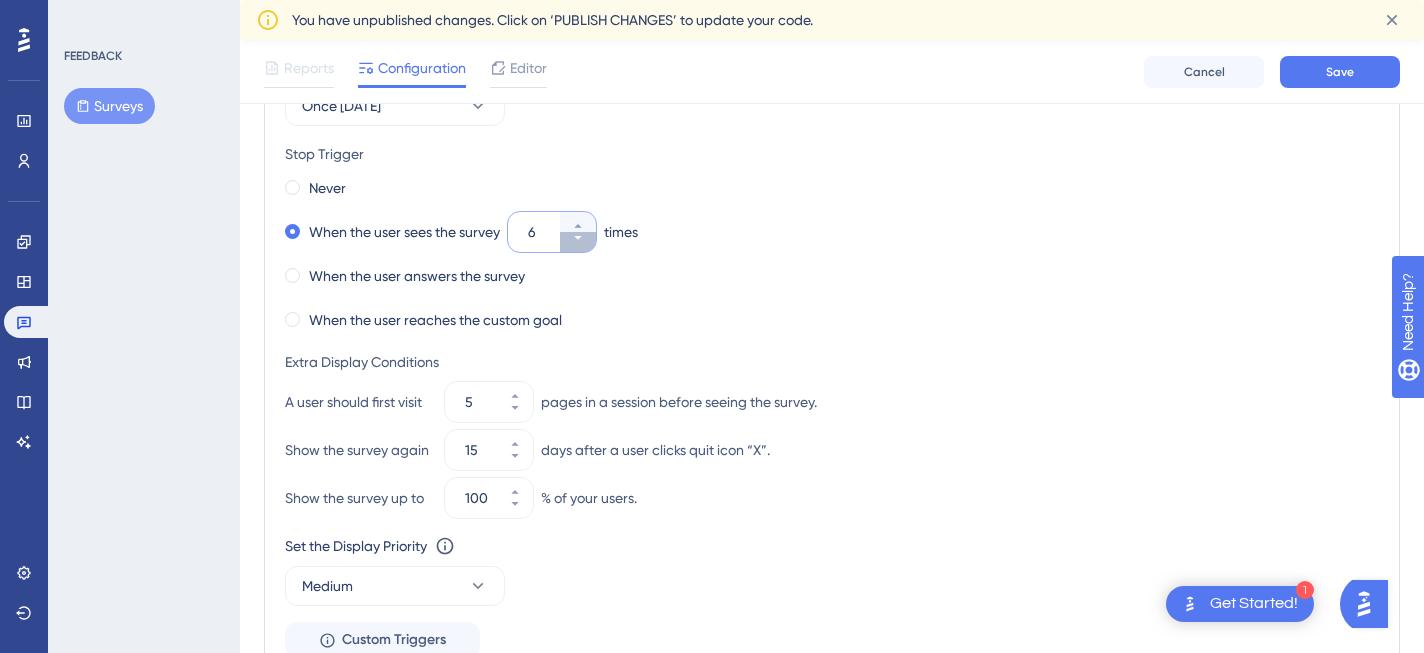 click 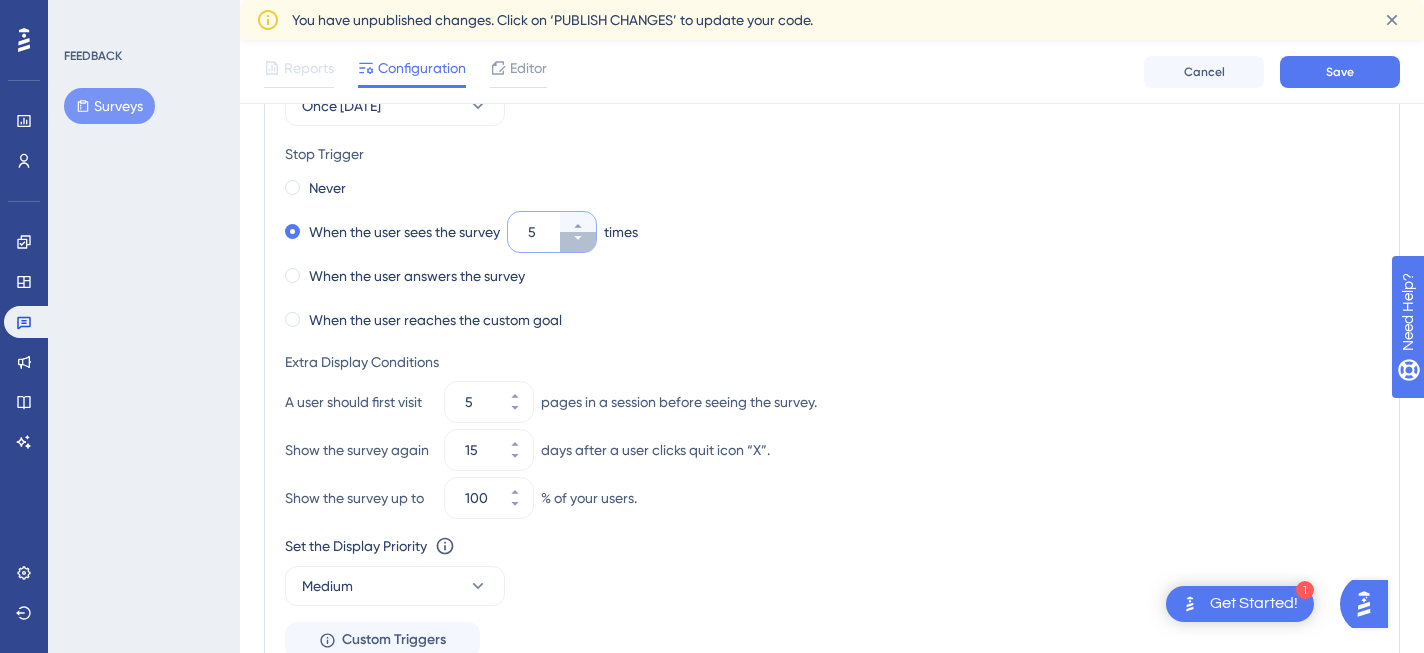 click 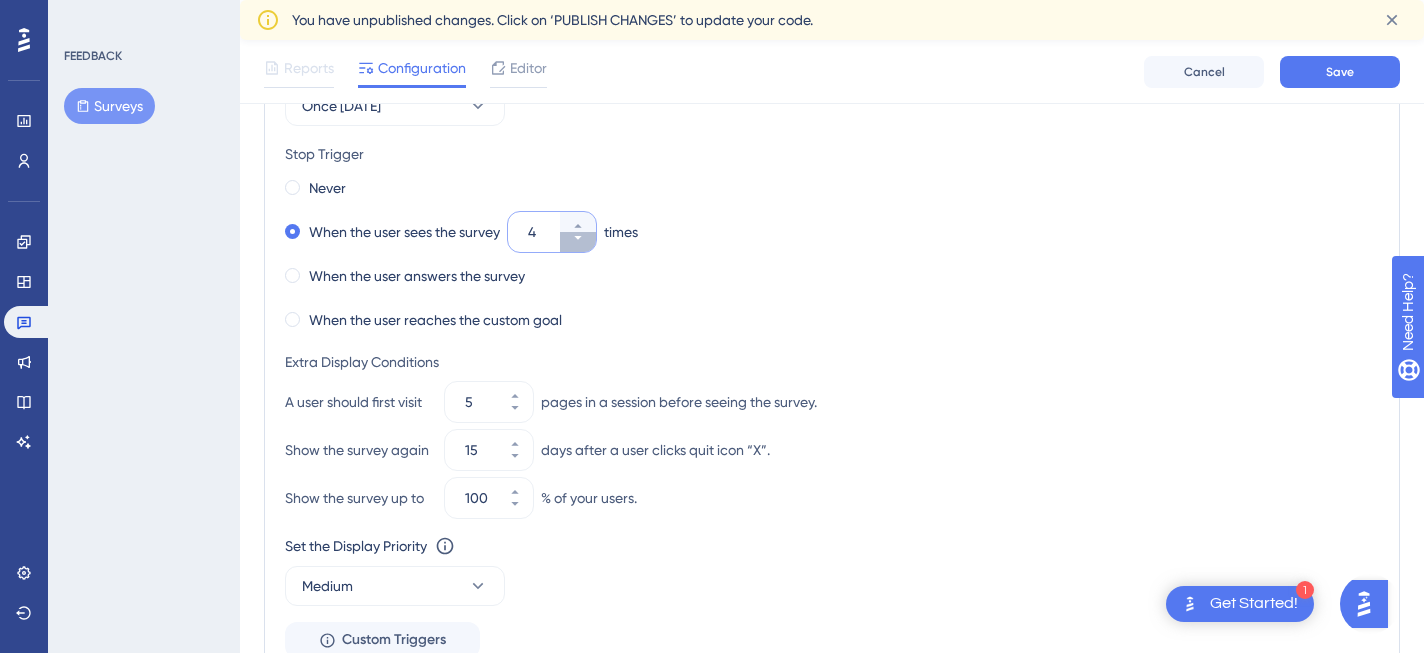 click 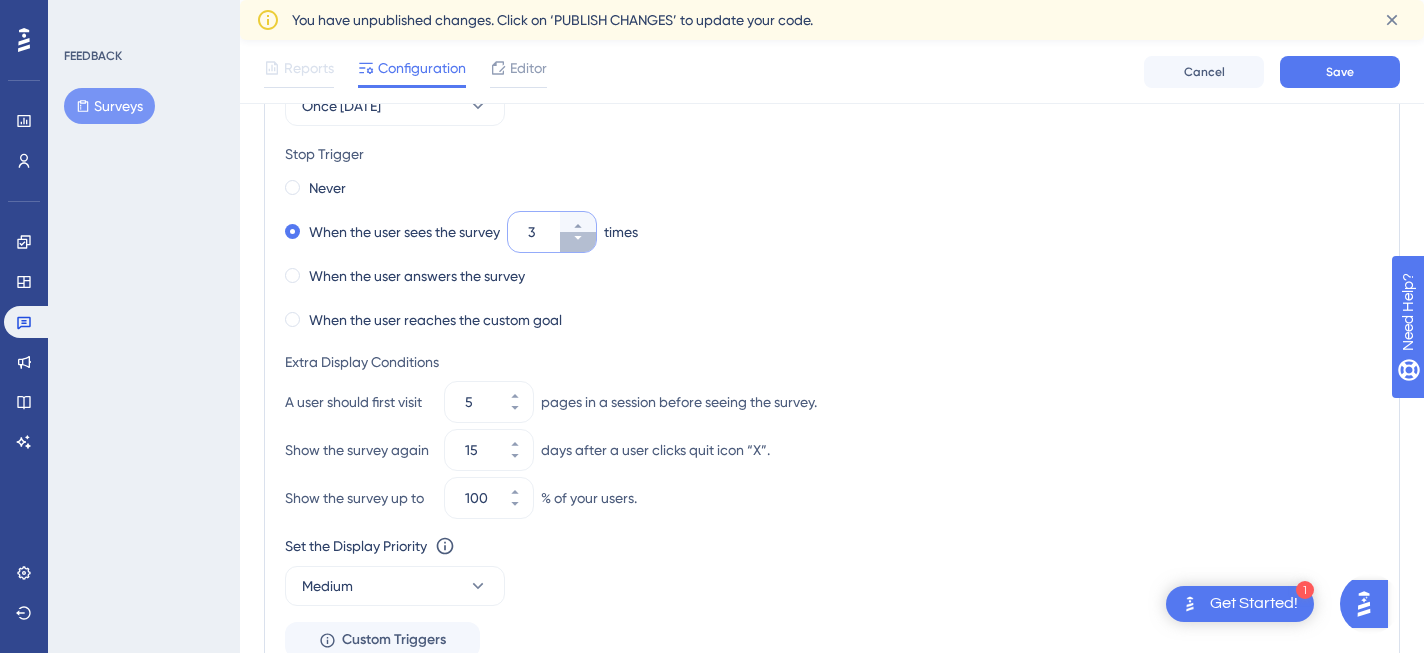 click 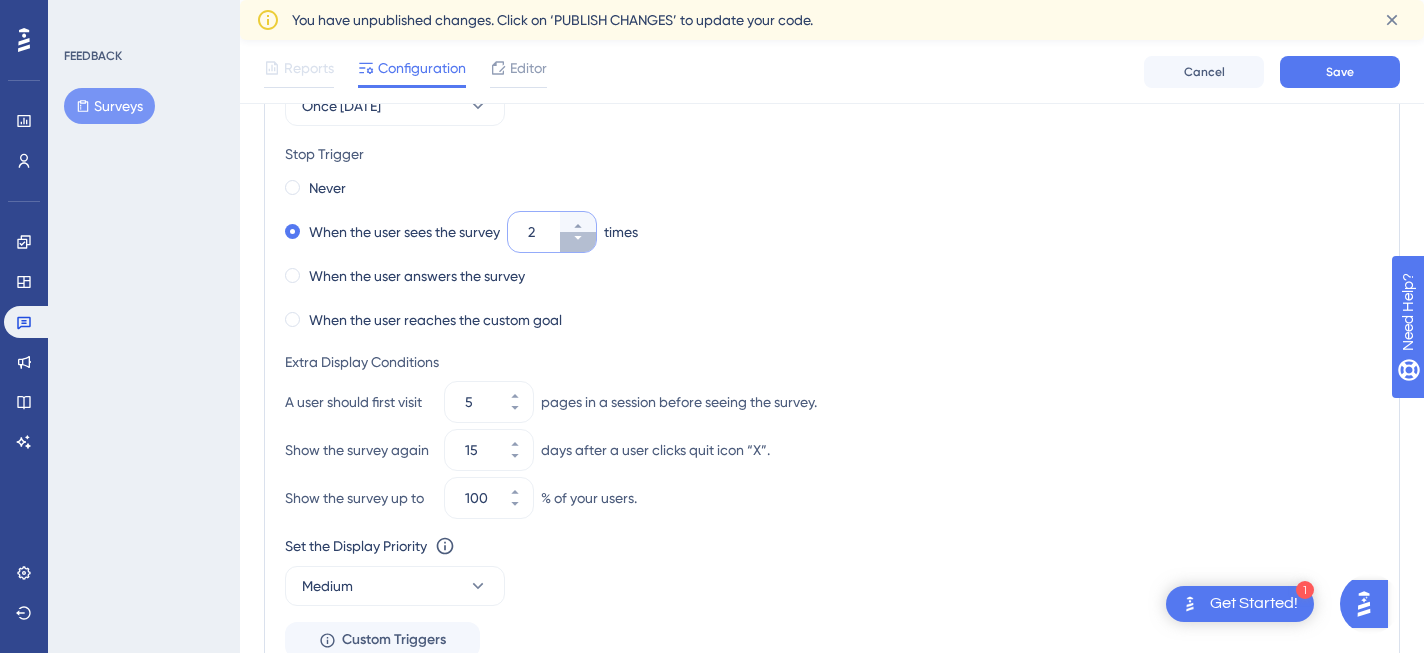 click 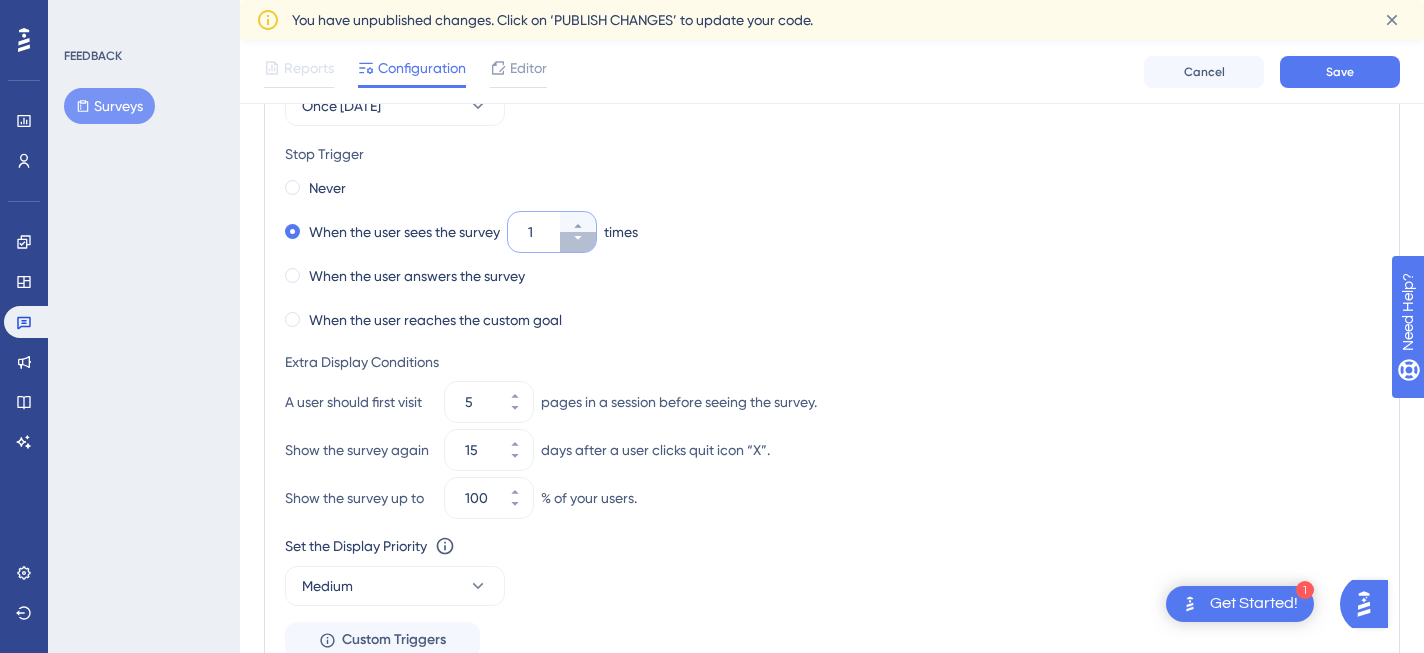 click 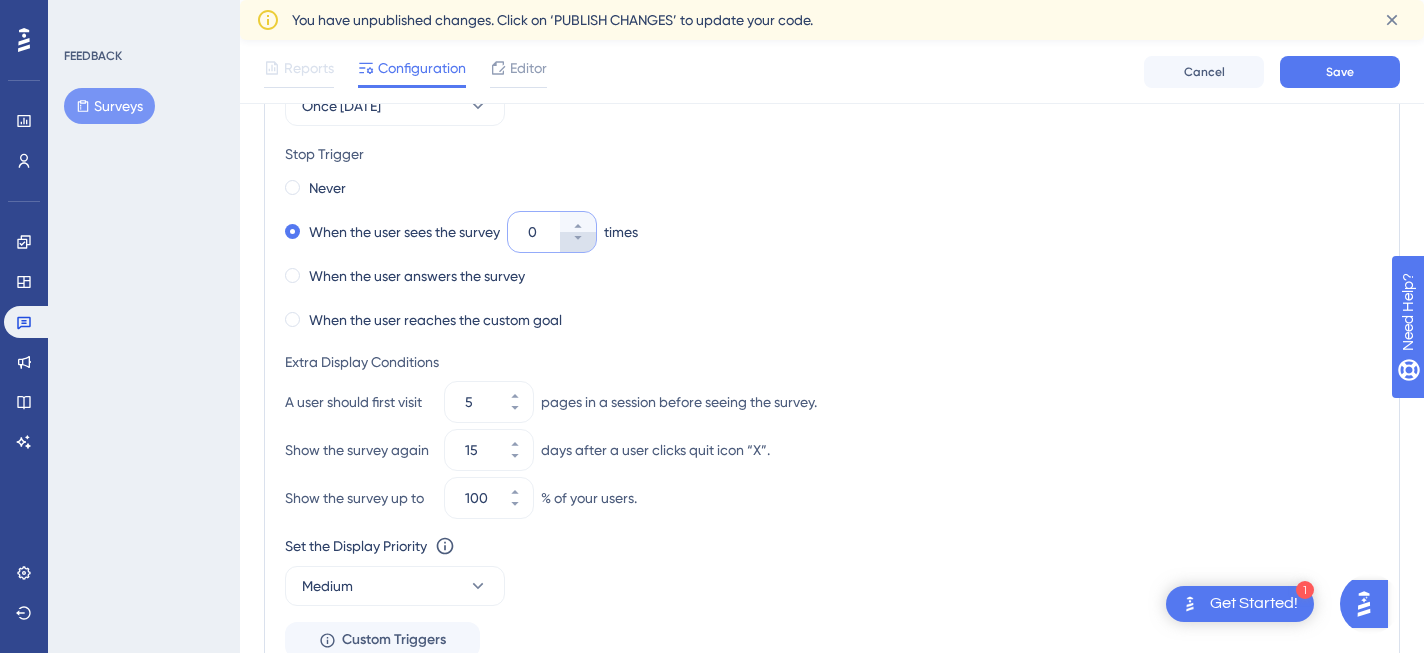 click 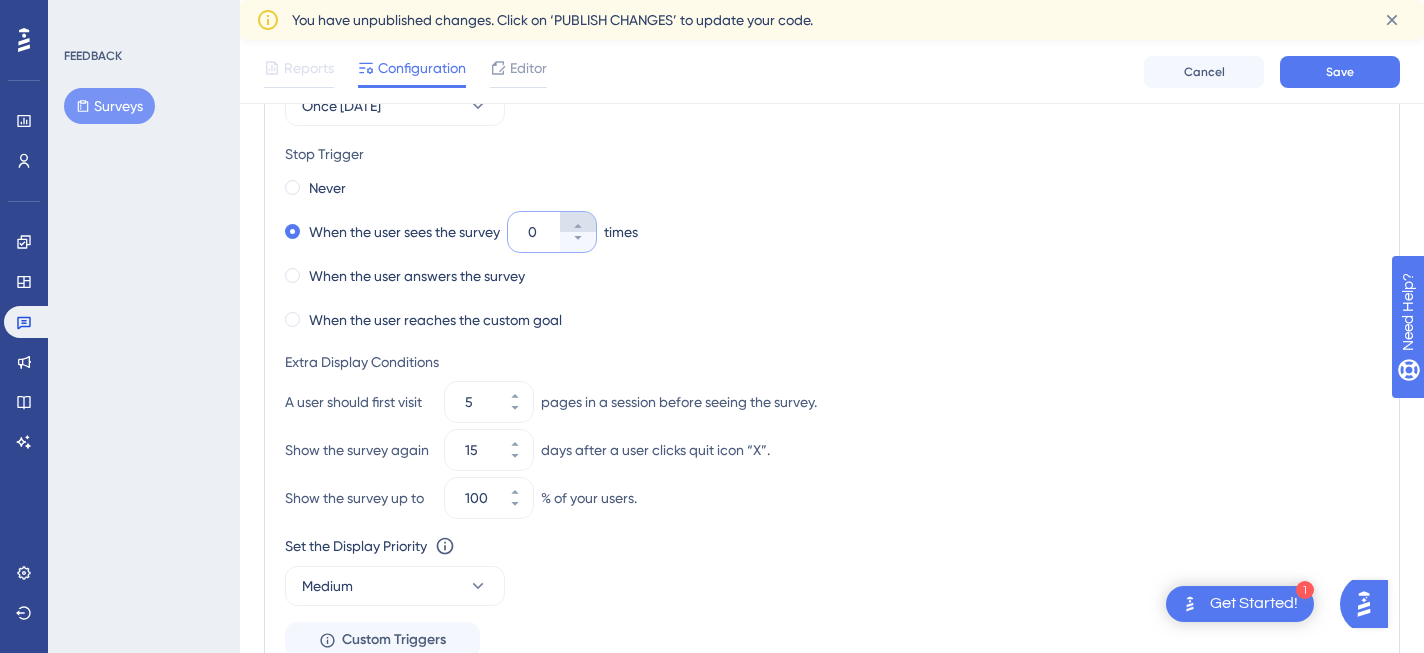 click 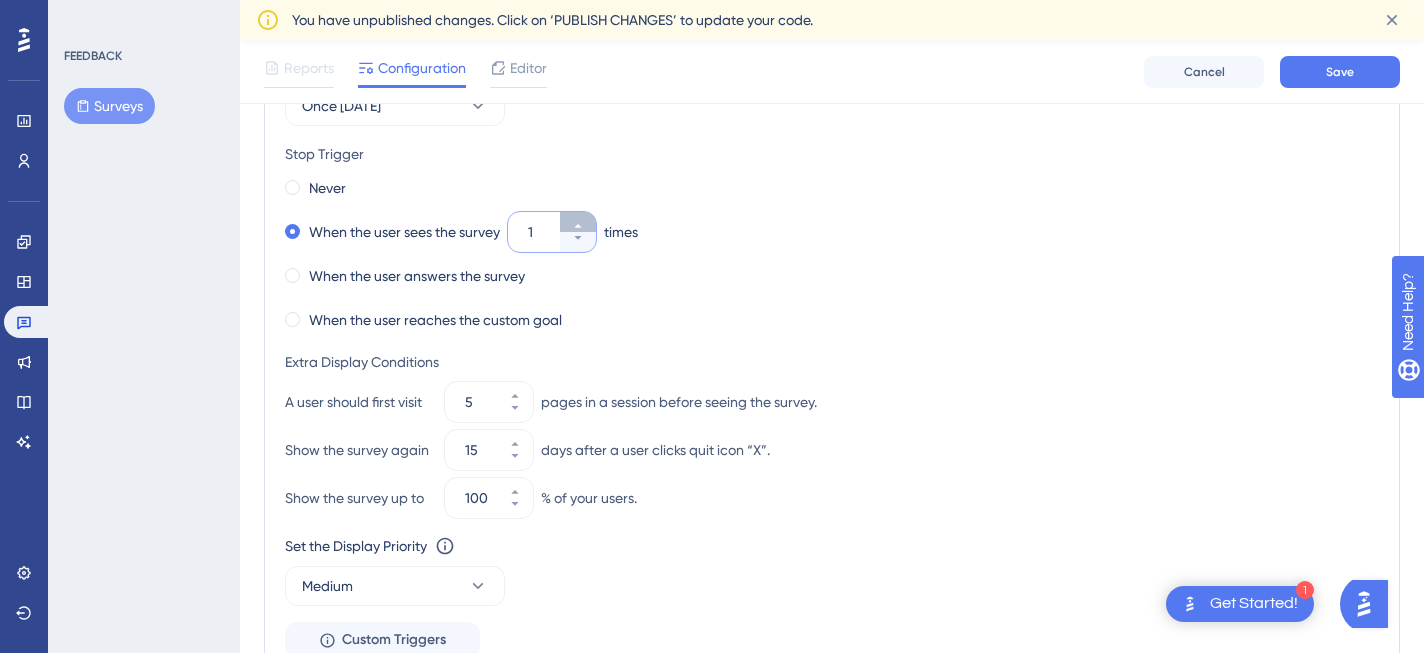 click 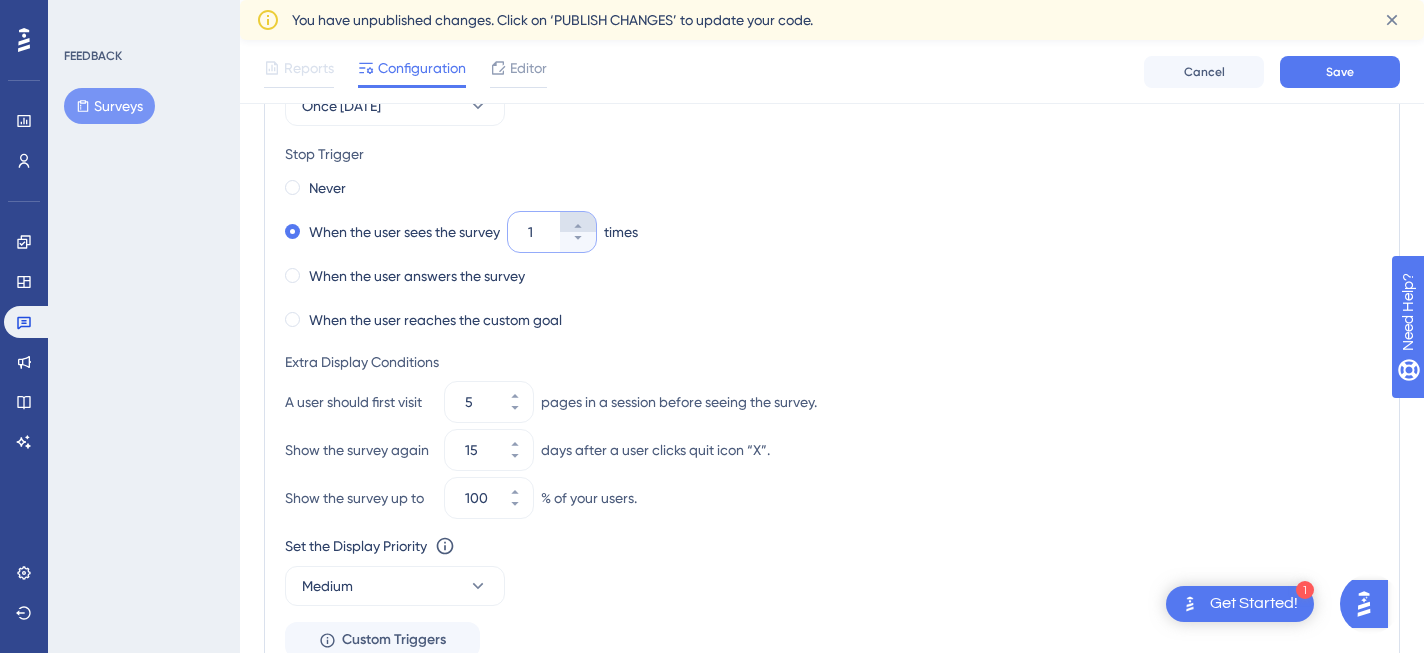 type on "2" 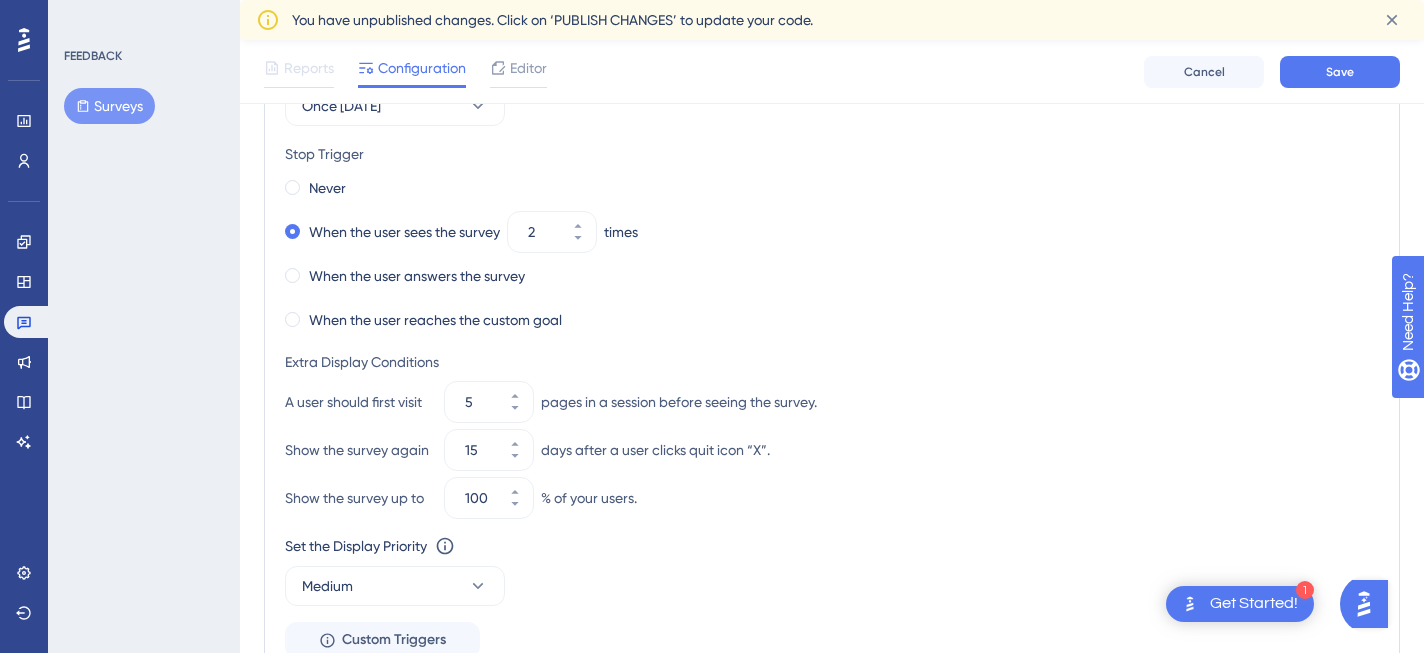 click on "When the user answers the survey" at bounding box center (832, 276) 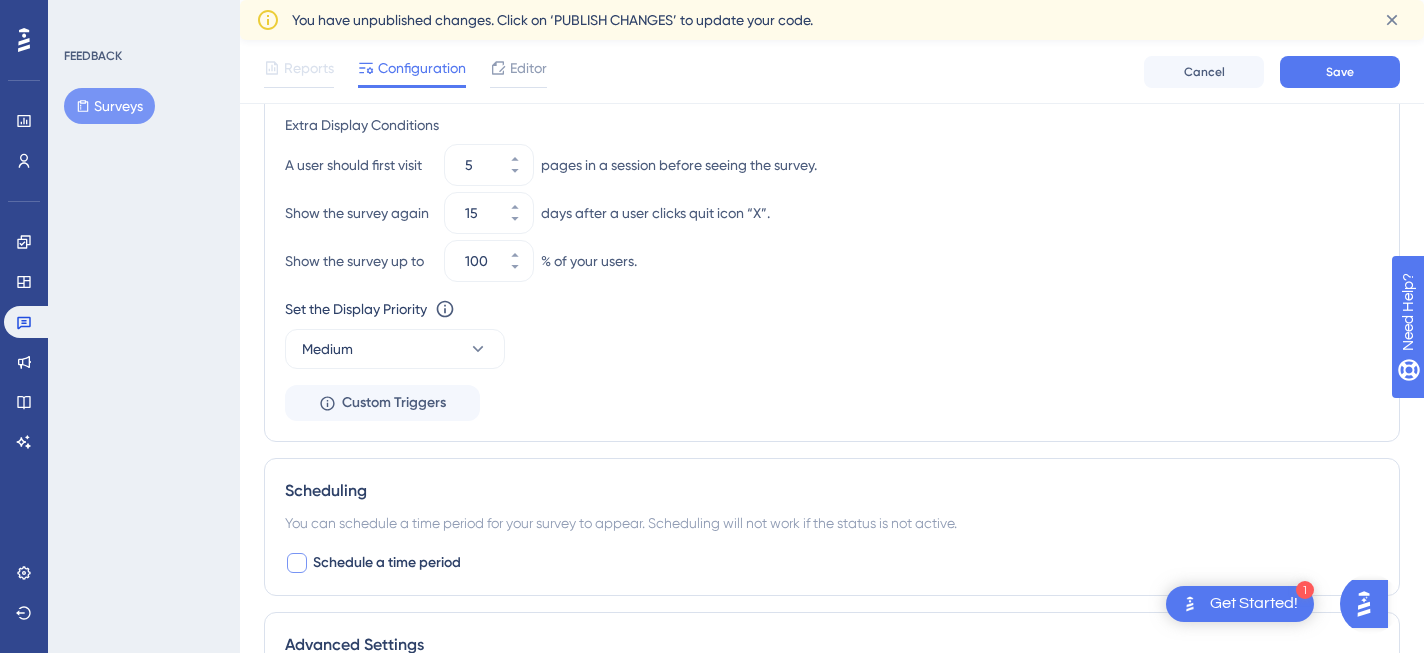 scroll, scrollTop: 1162, scrollLeft: 0, axis: vertical 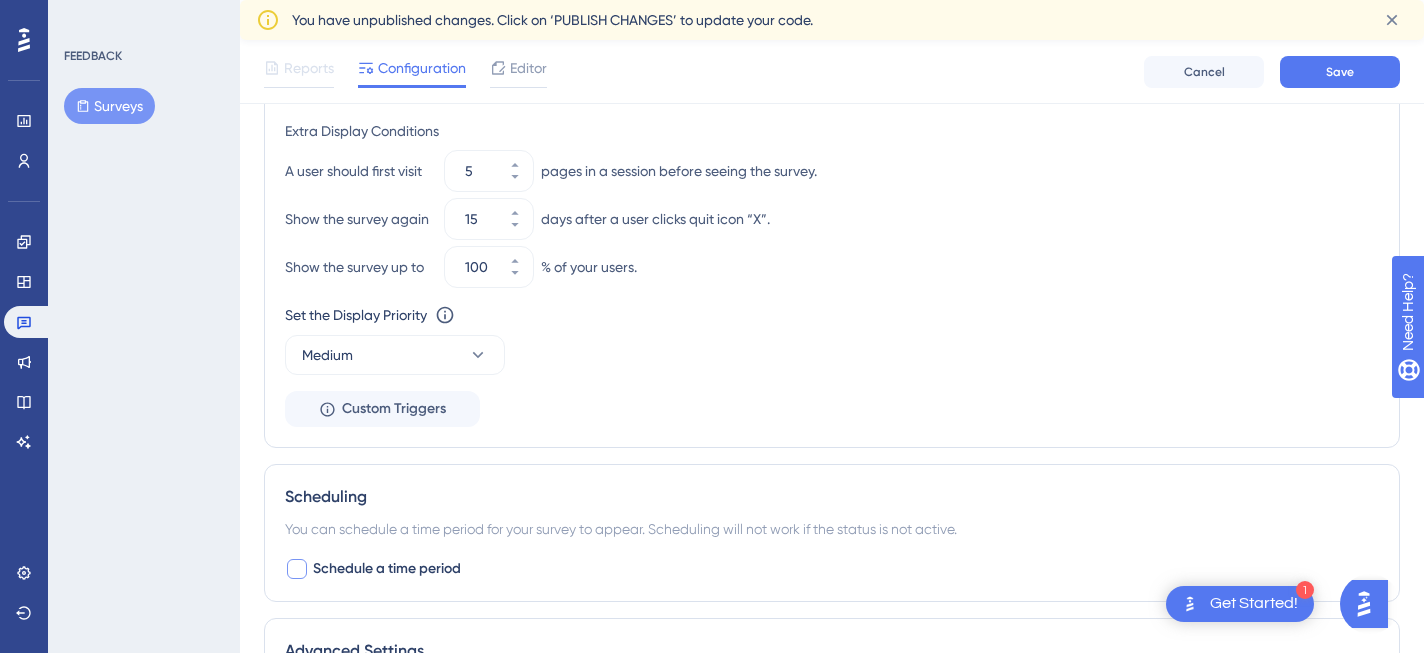 click on "Schedule a time period" at bounding box center (387, 569) 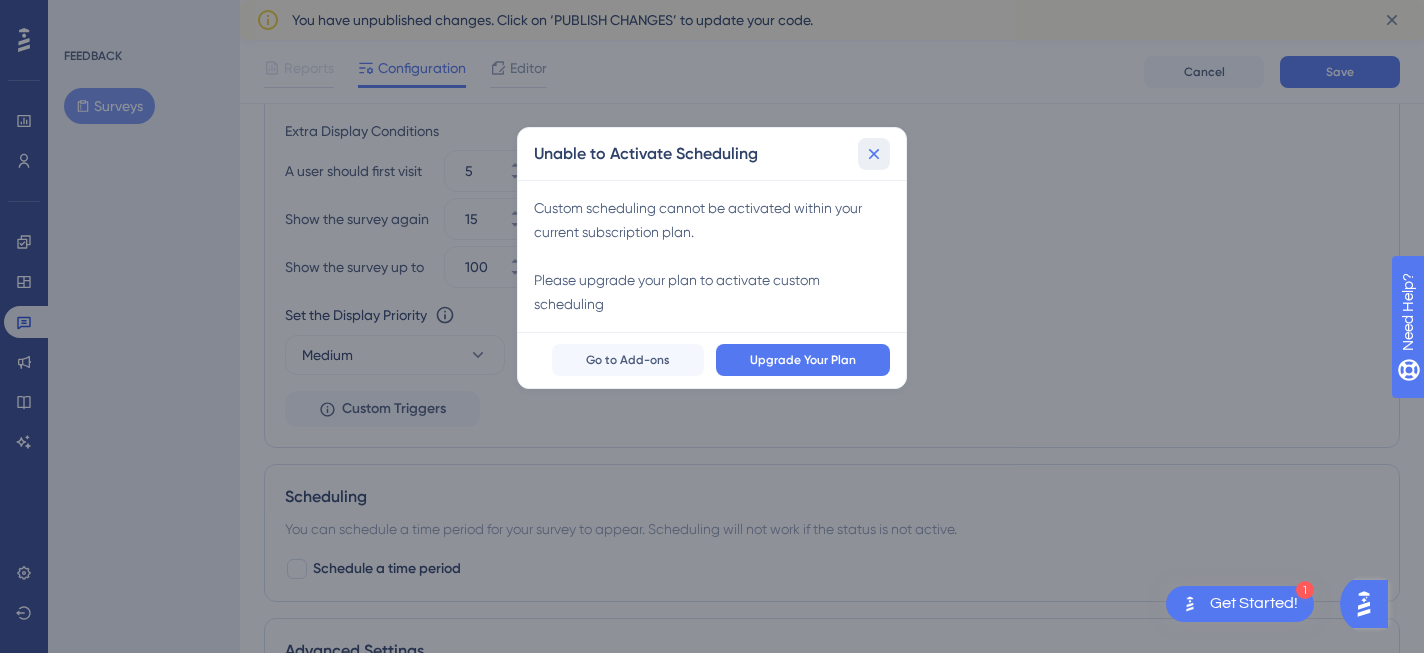 click 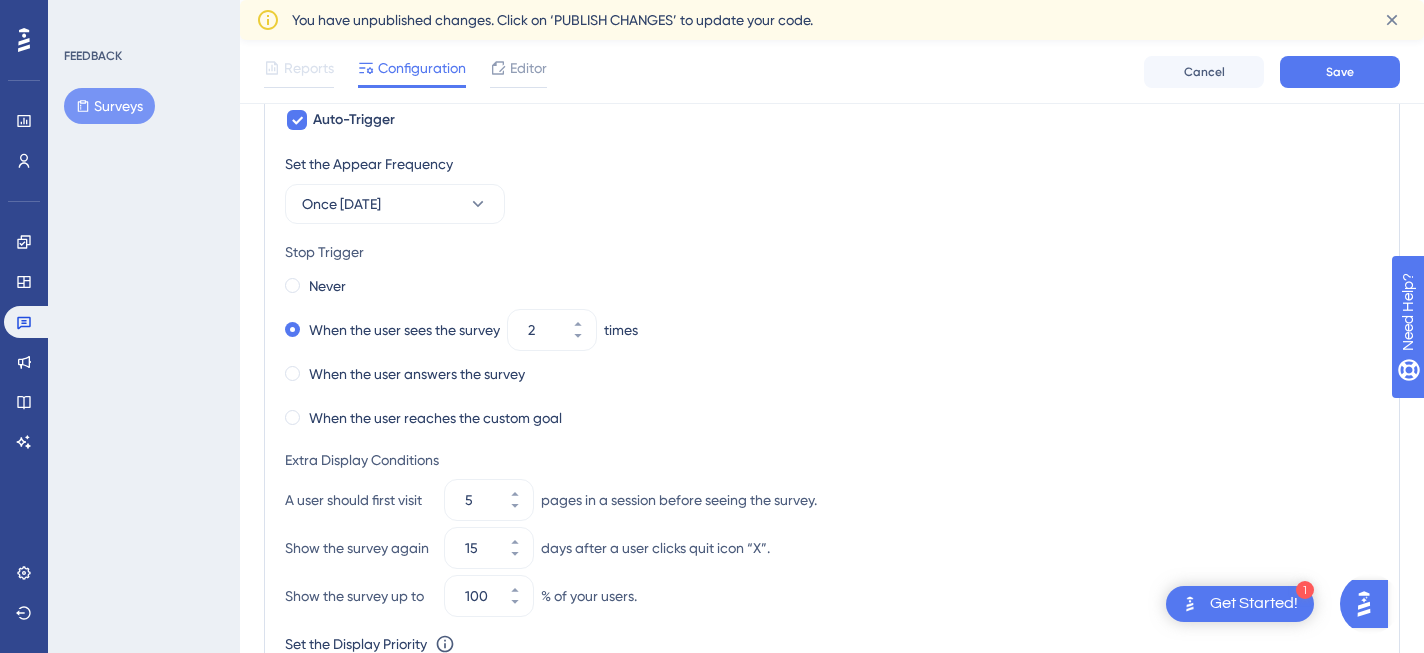 scroll, scrollTop: 836, scrollLeft: 0, axis: vertical 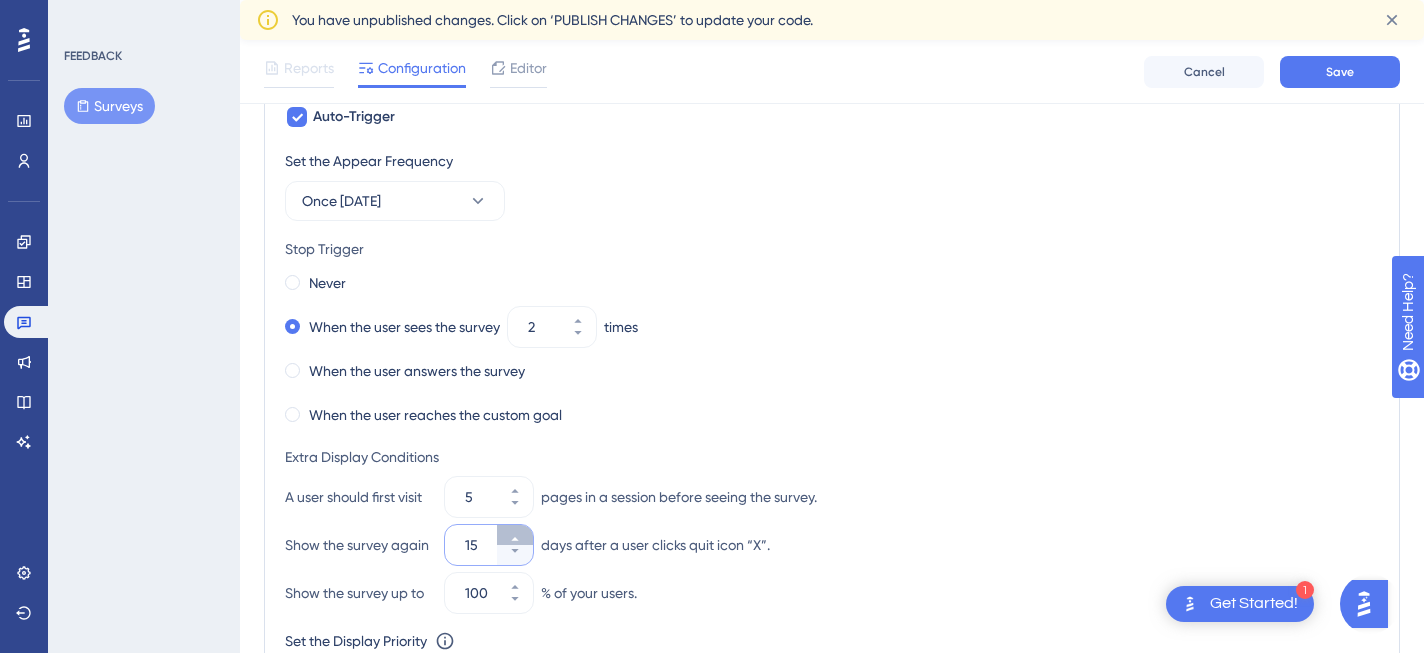 click 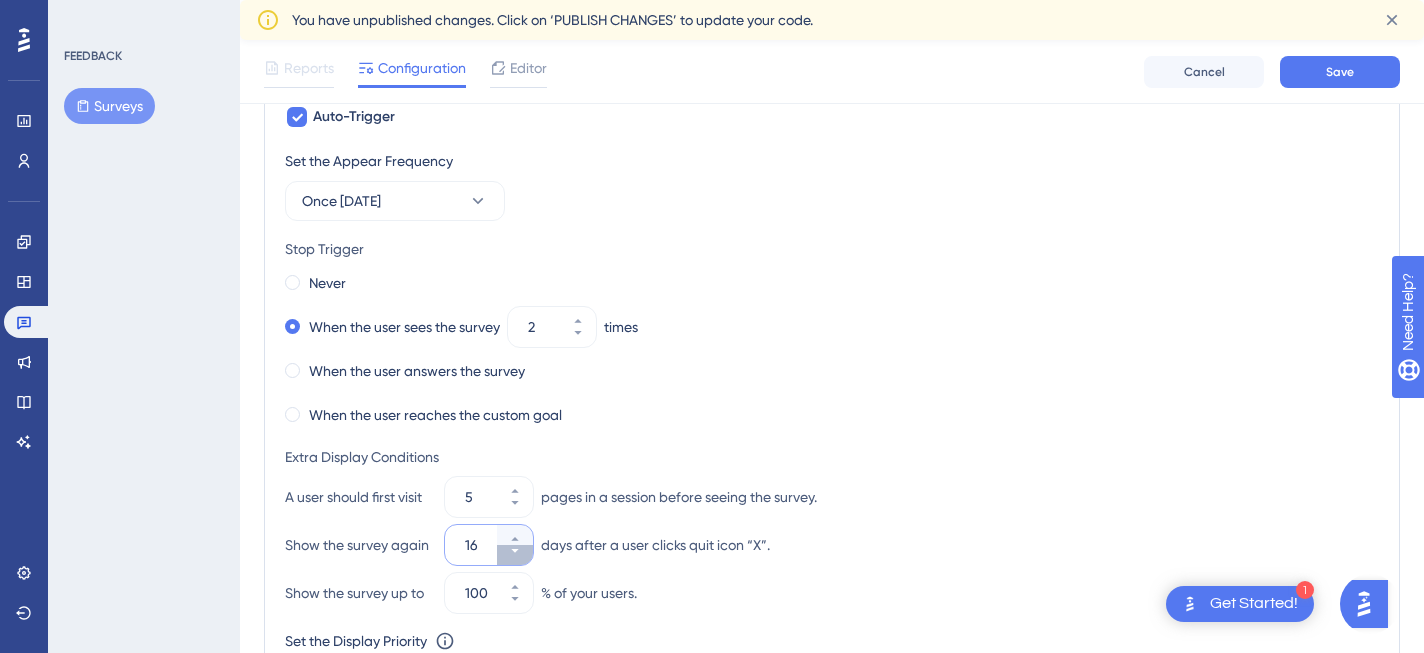 click 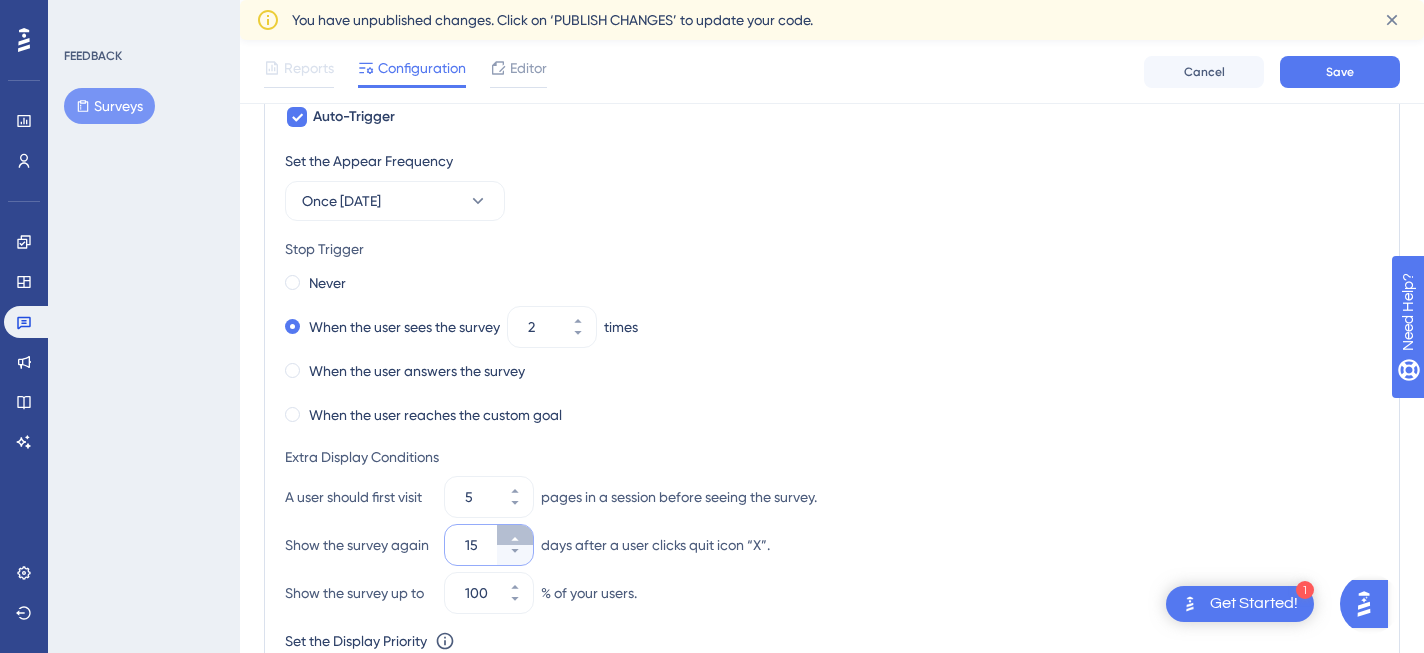 click 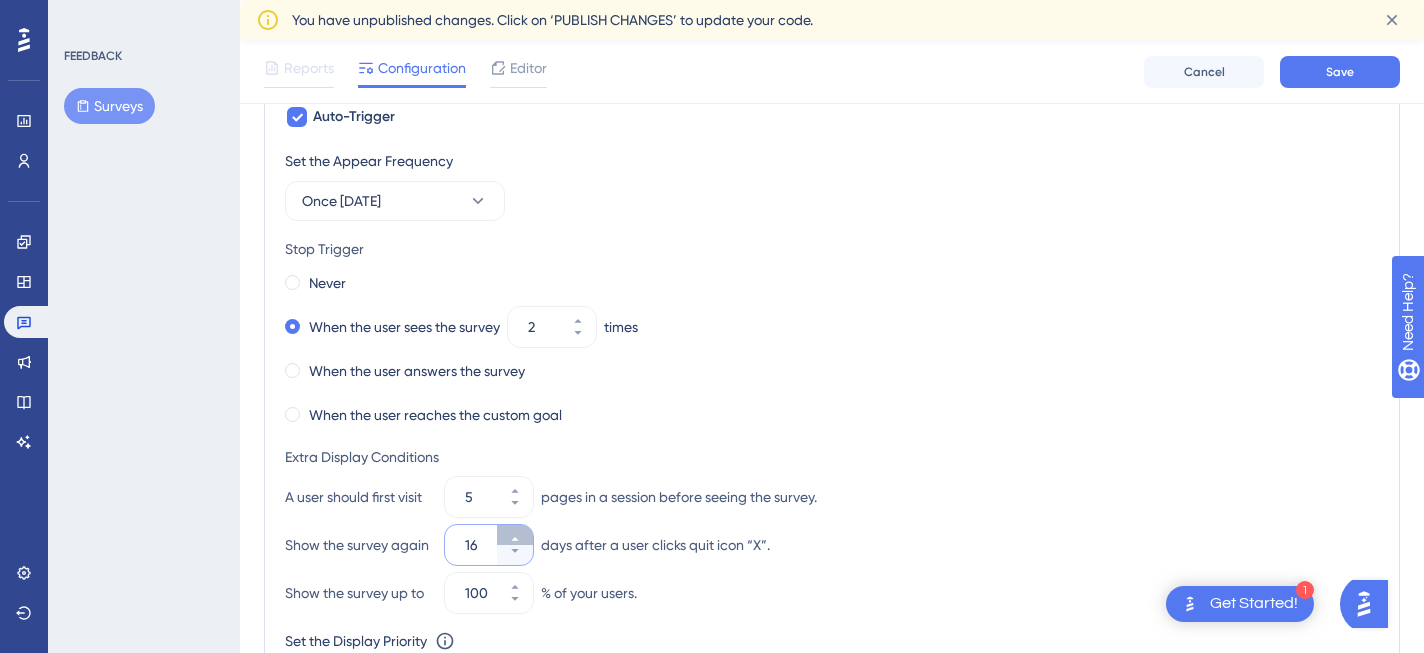 click 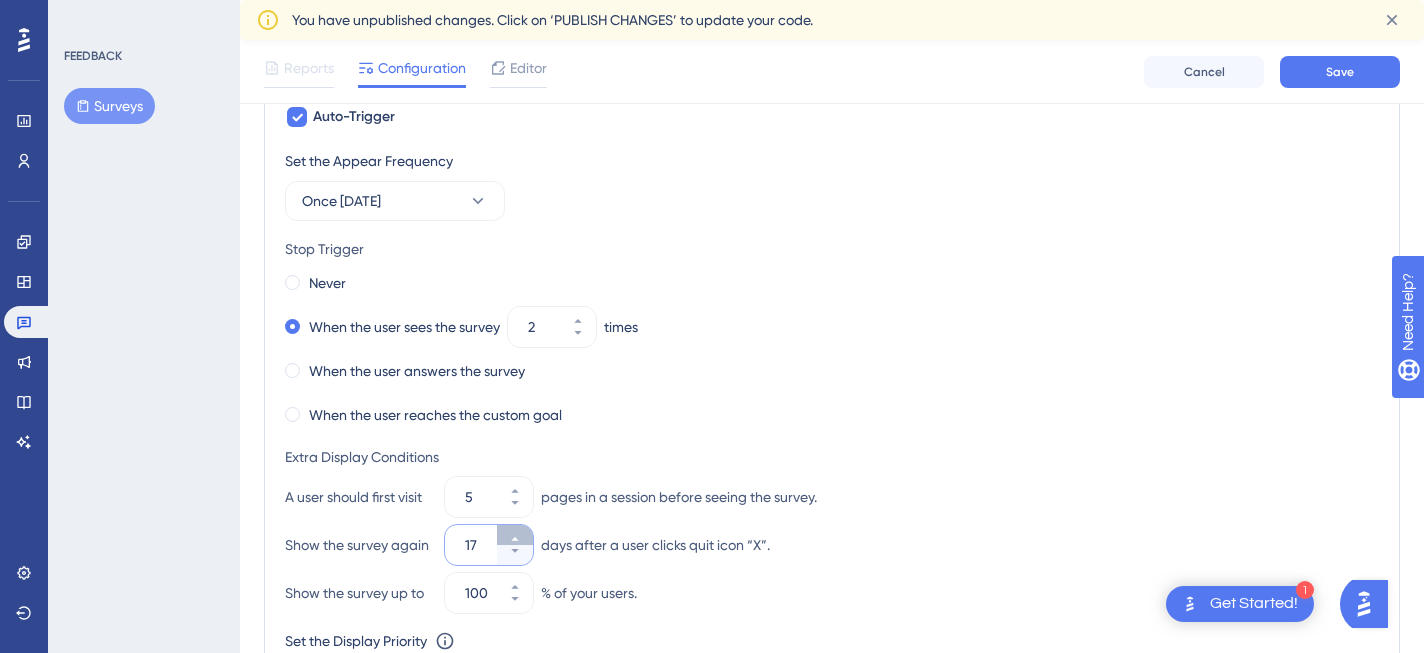 click 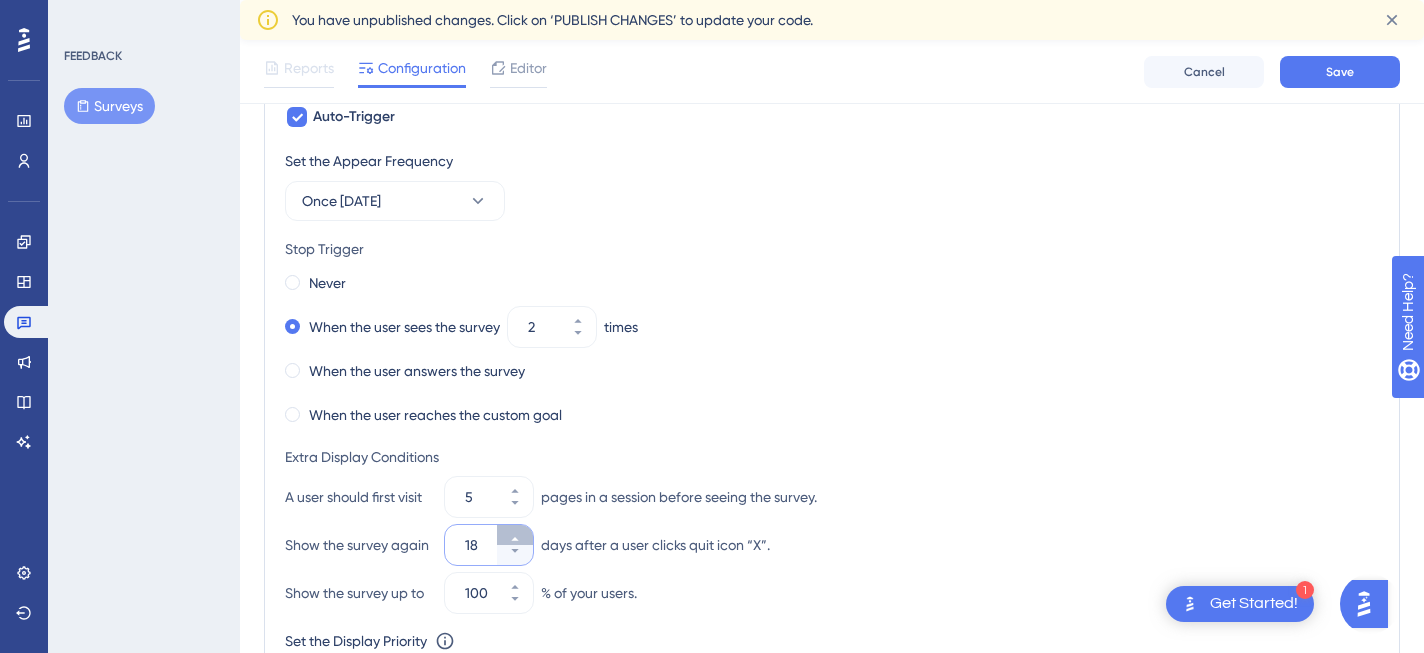 click 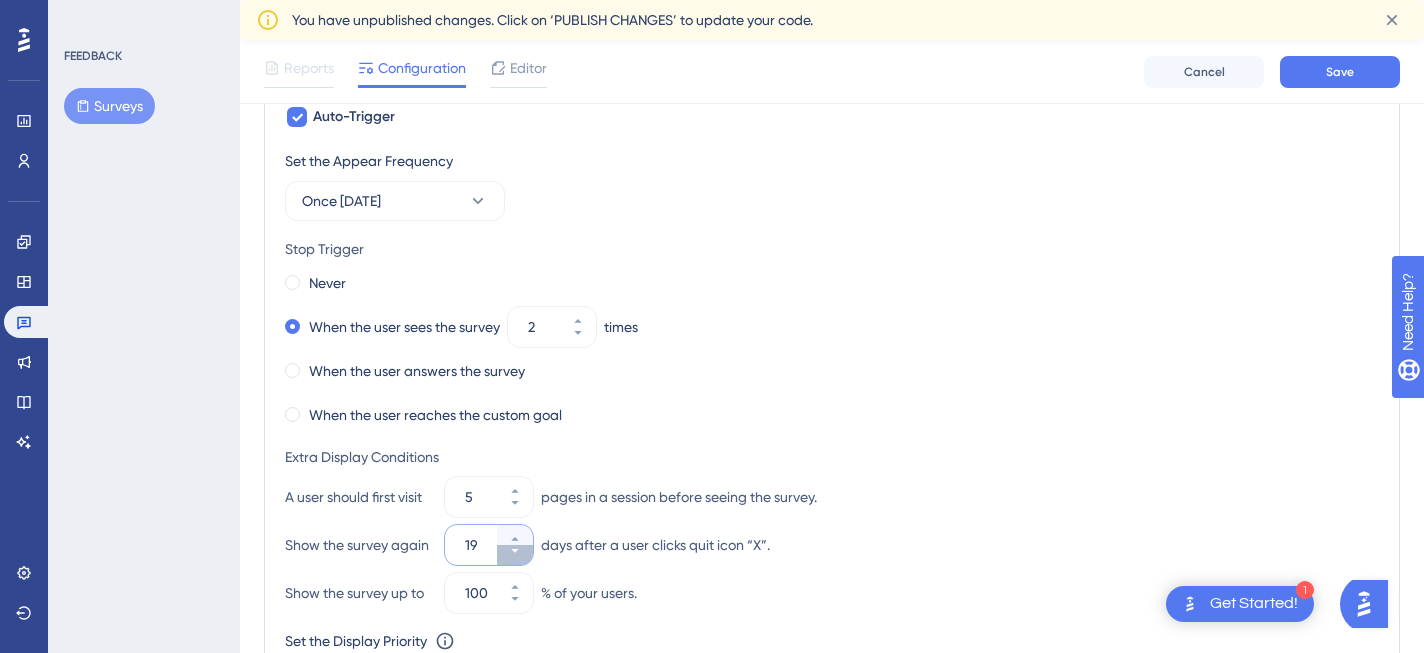 click 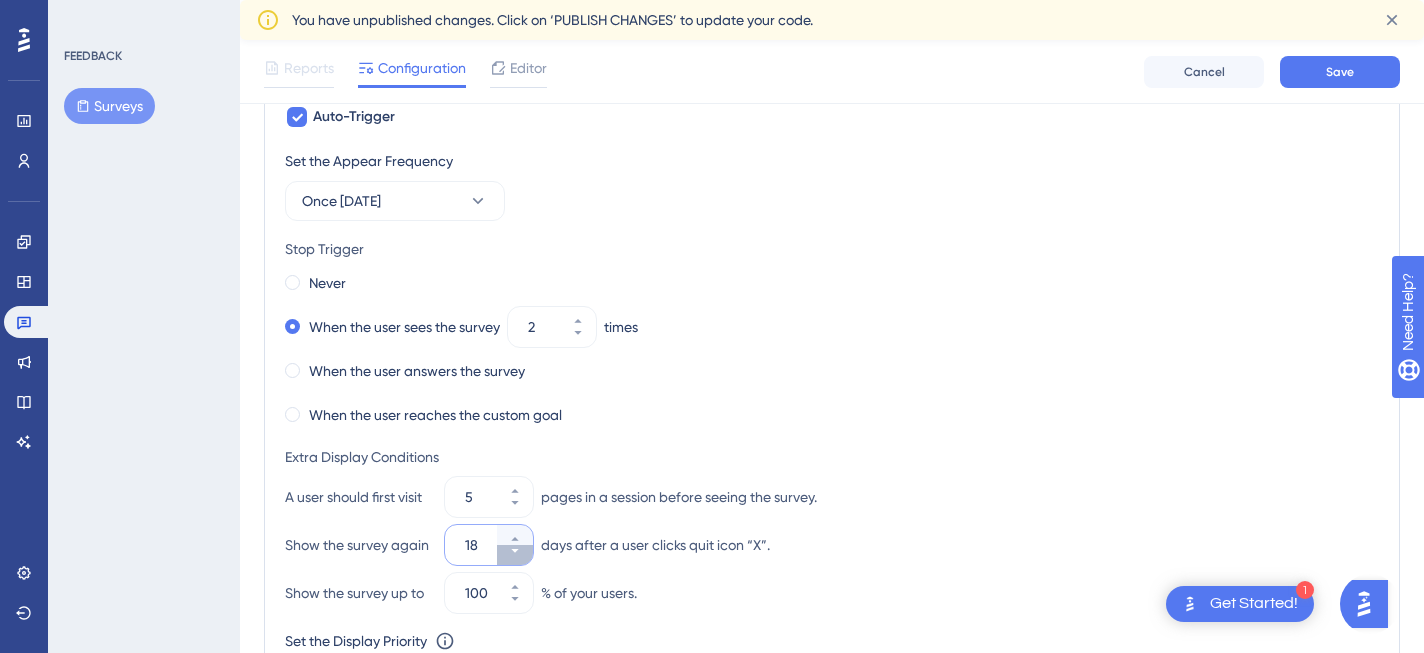 click 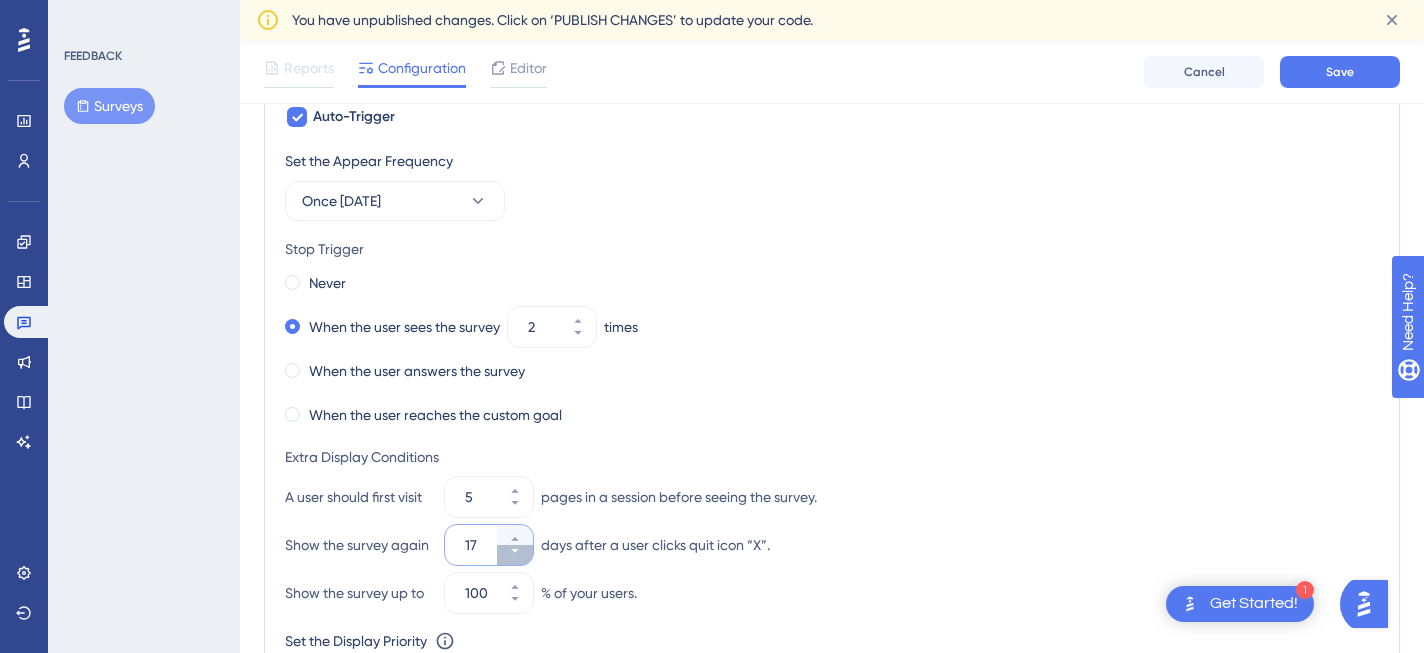 click 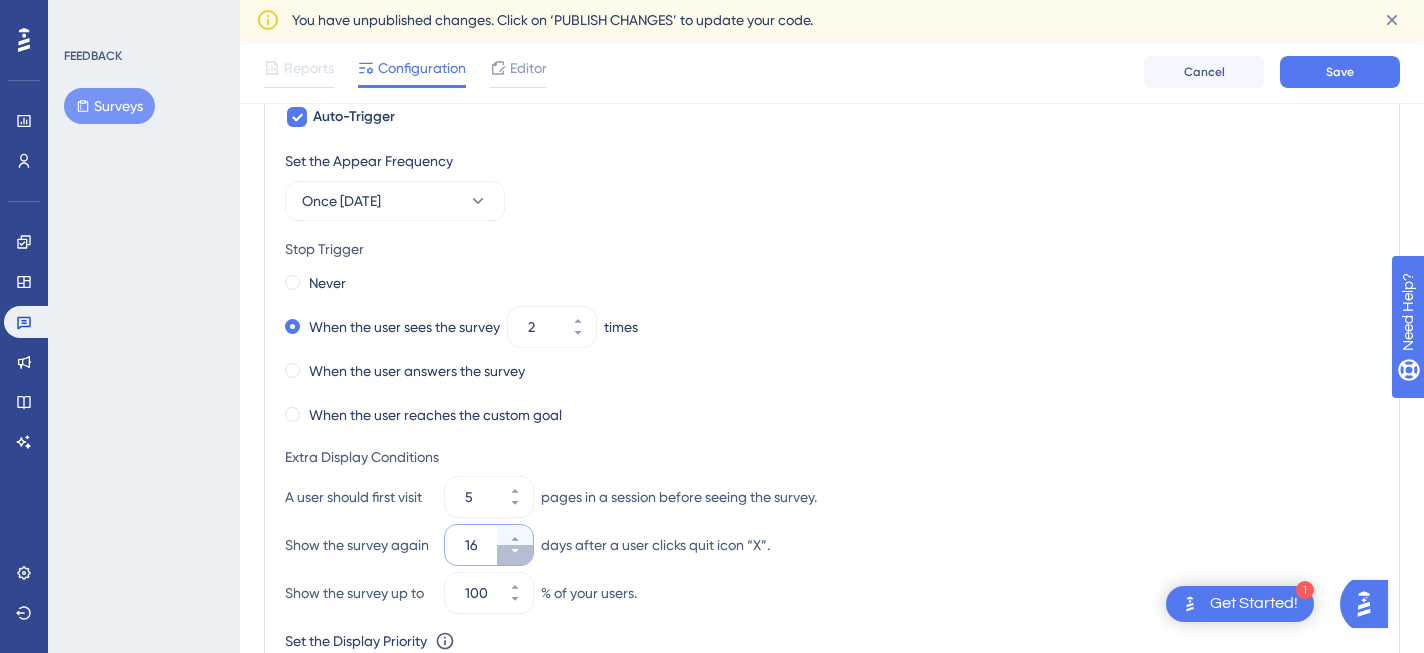 click 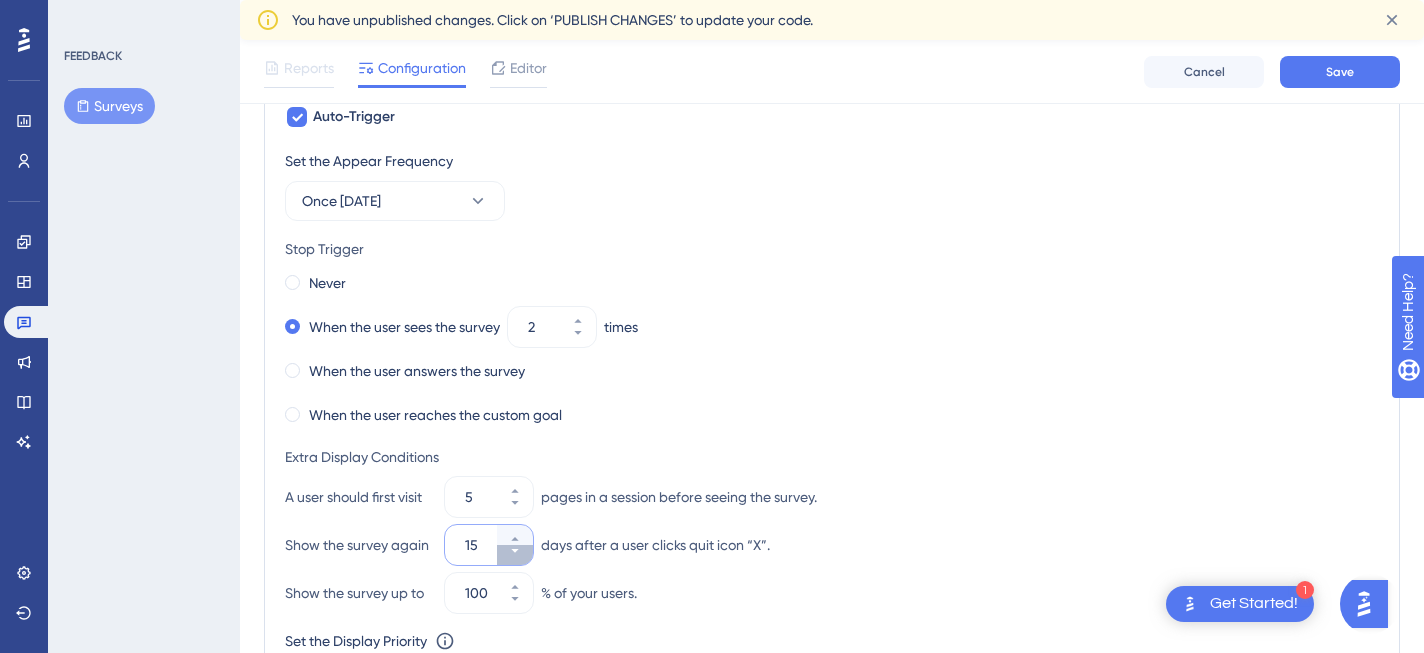 click 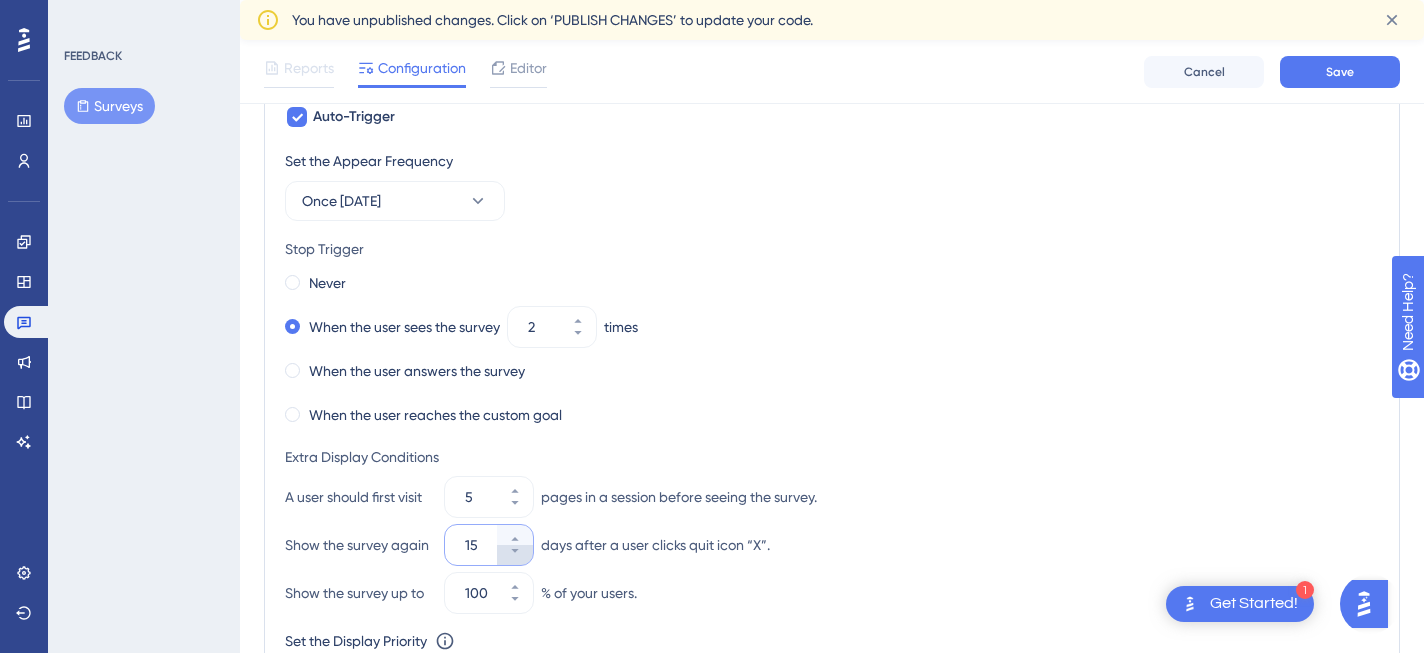 type on "14" 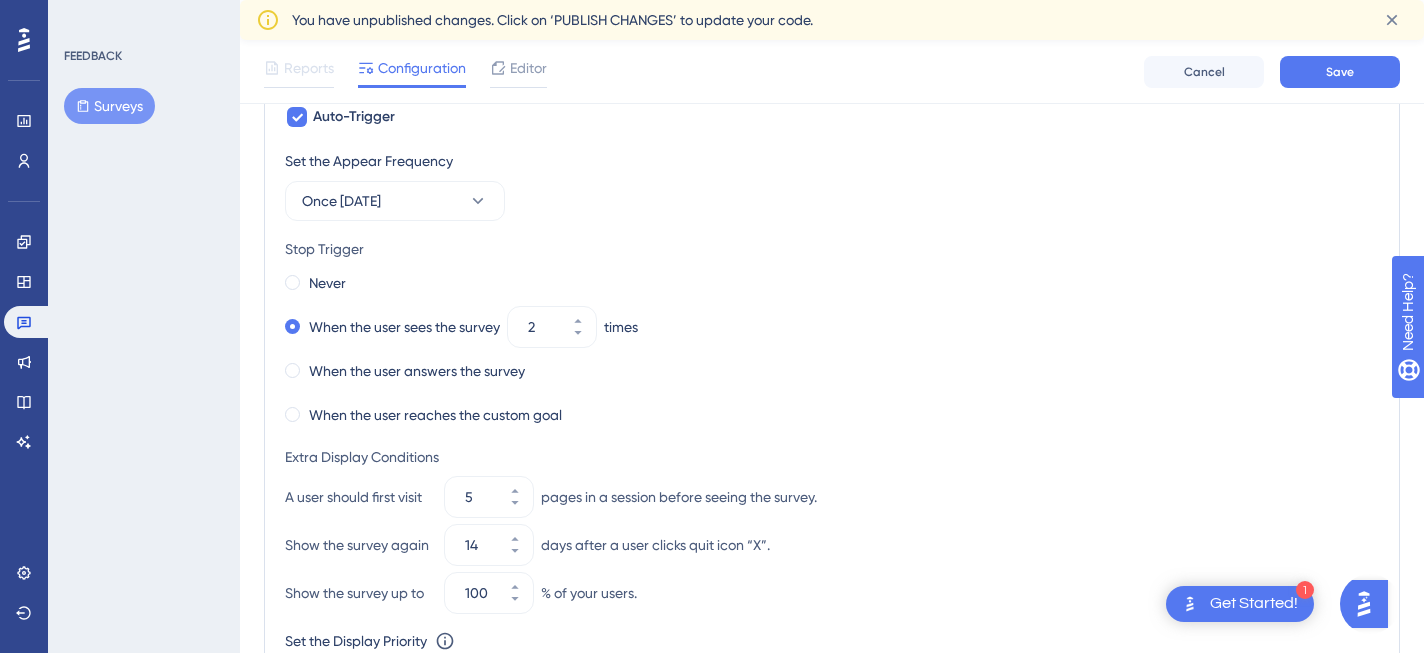 click on "days after a user clicks quit icon “X”." at bounding box center [655, 545] 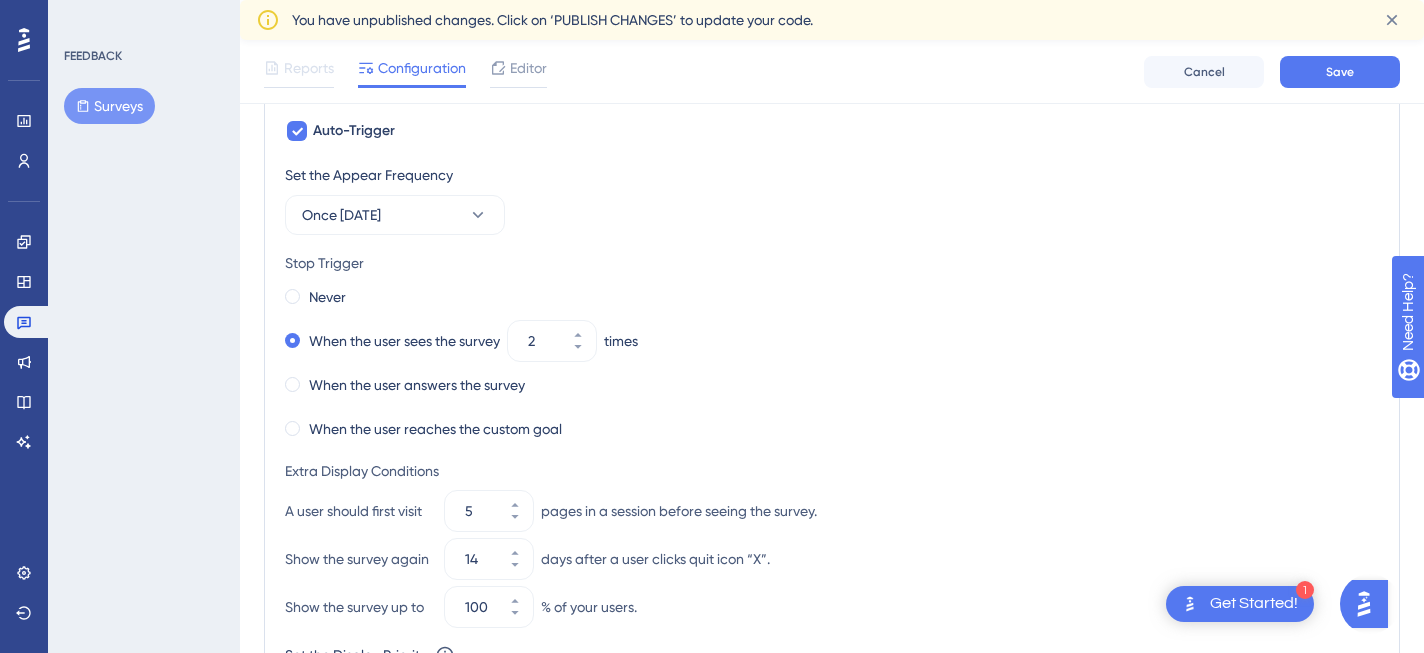 scroll, scrollTop: 817, scrollLeft: 0, axis: vertical 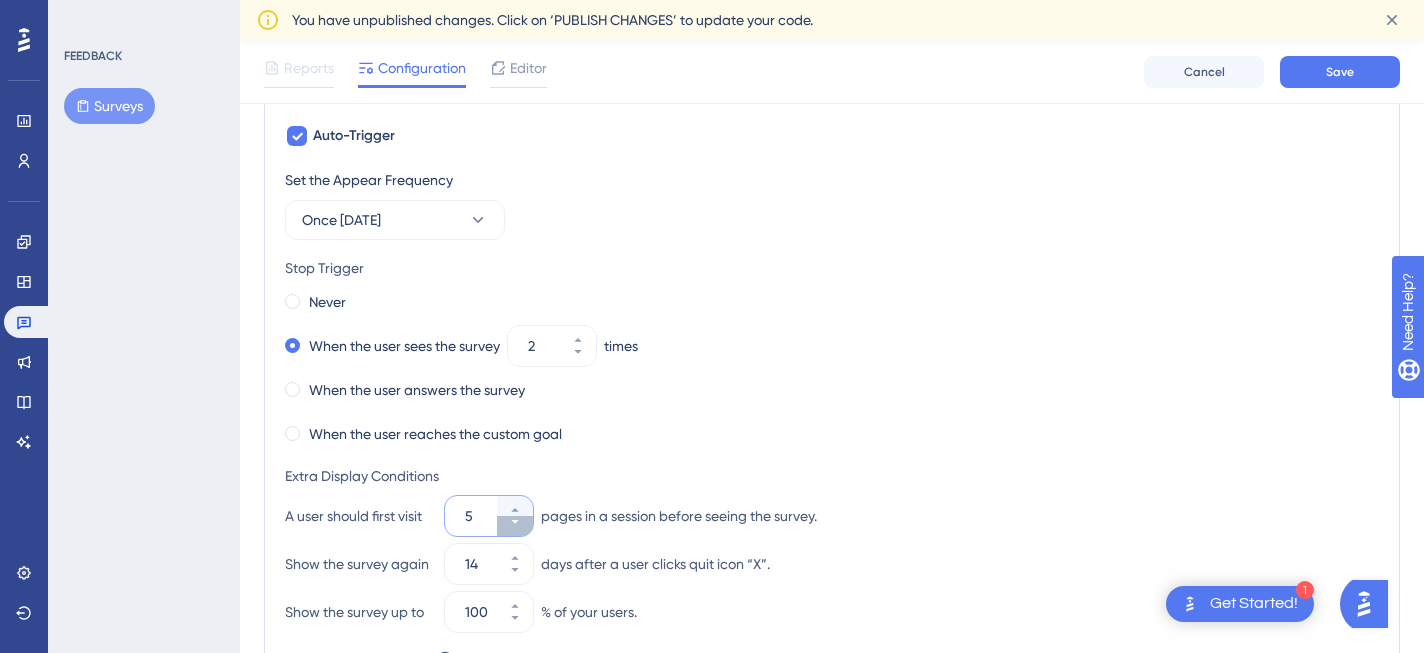 click on "5" at bounding box center [515, 526] 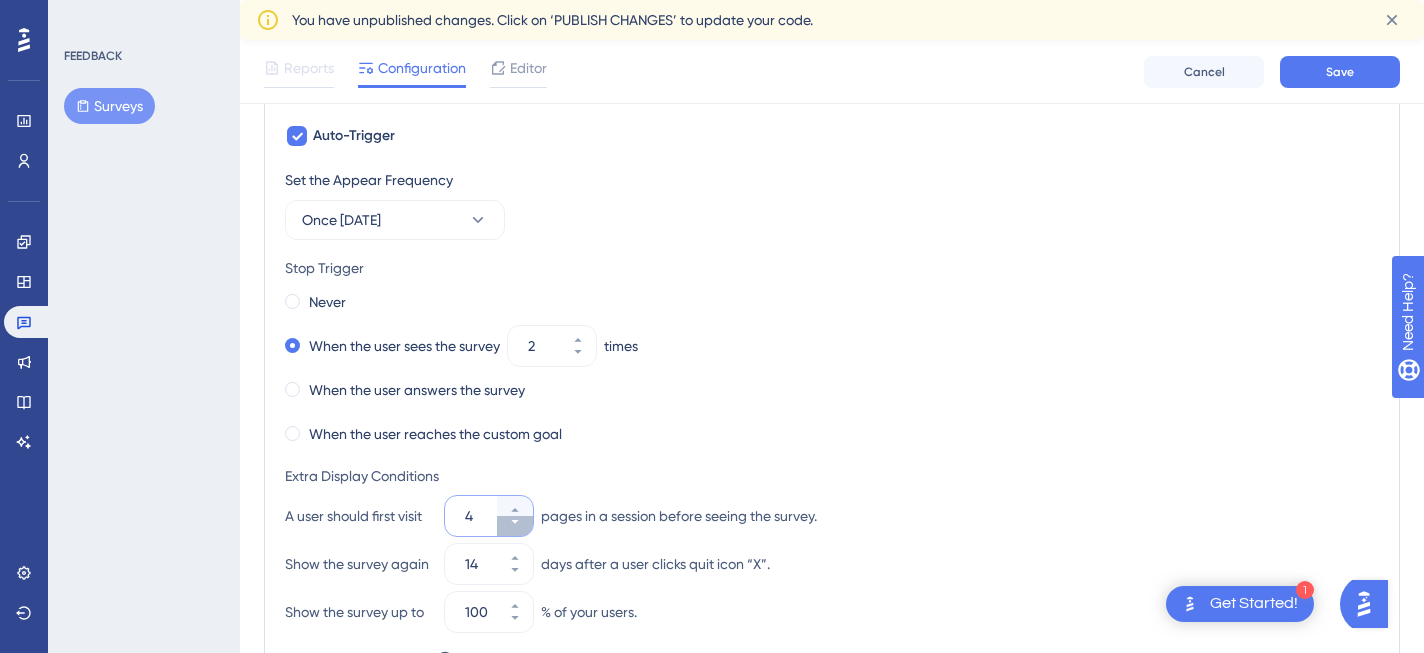 click on "4" at bounding box center (515, 526) 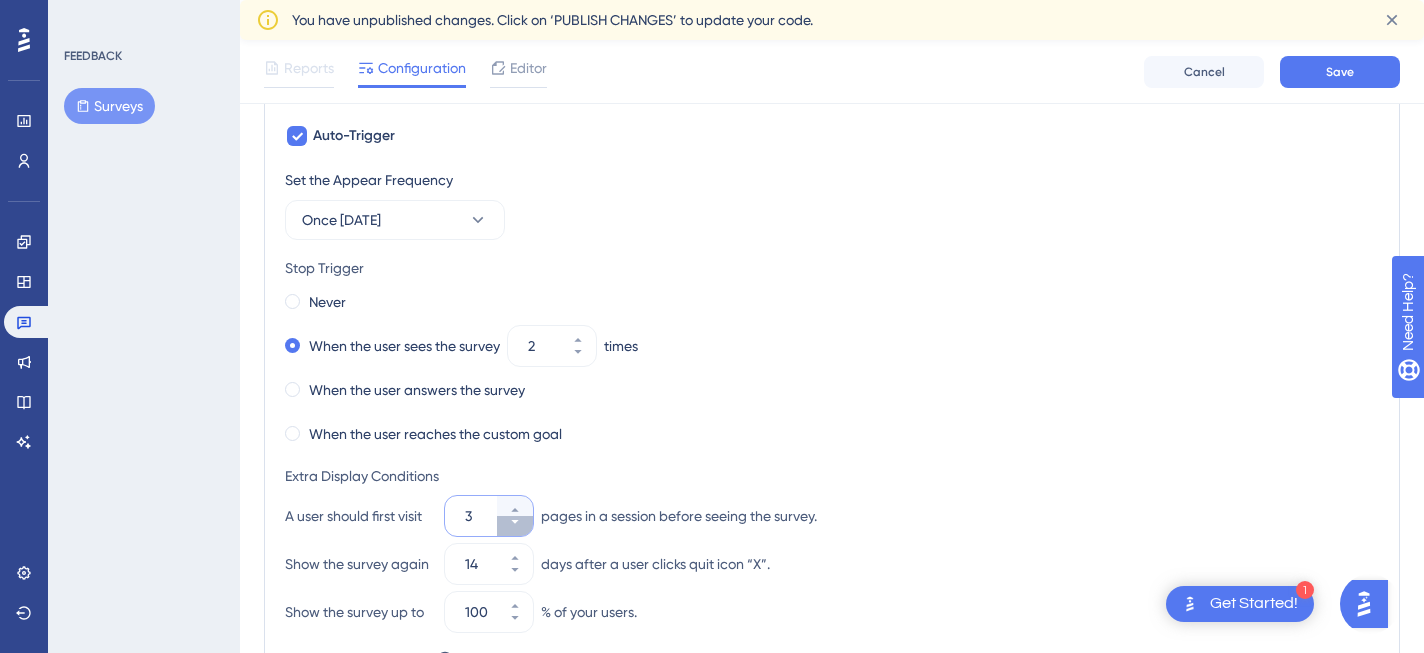 click on "3" at bounding box center [515, 526] 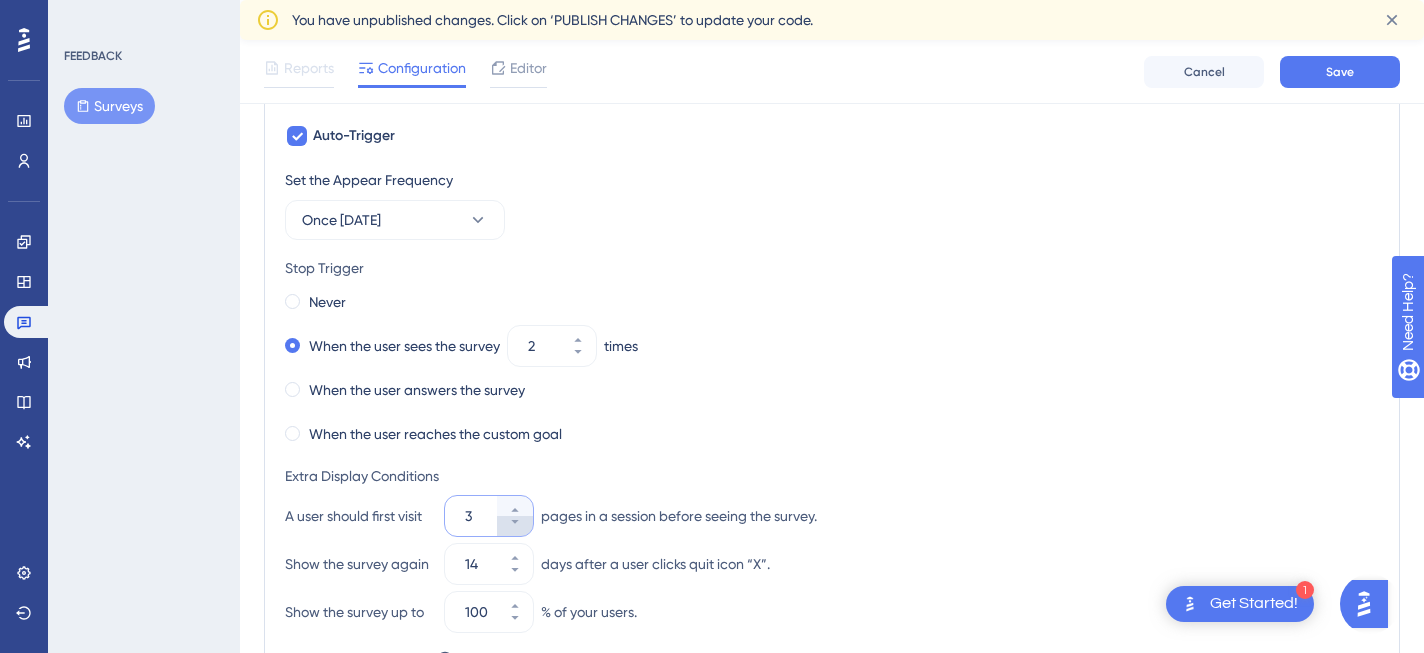 type on "2" 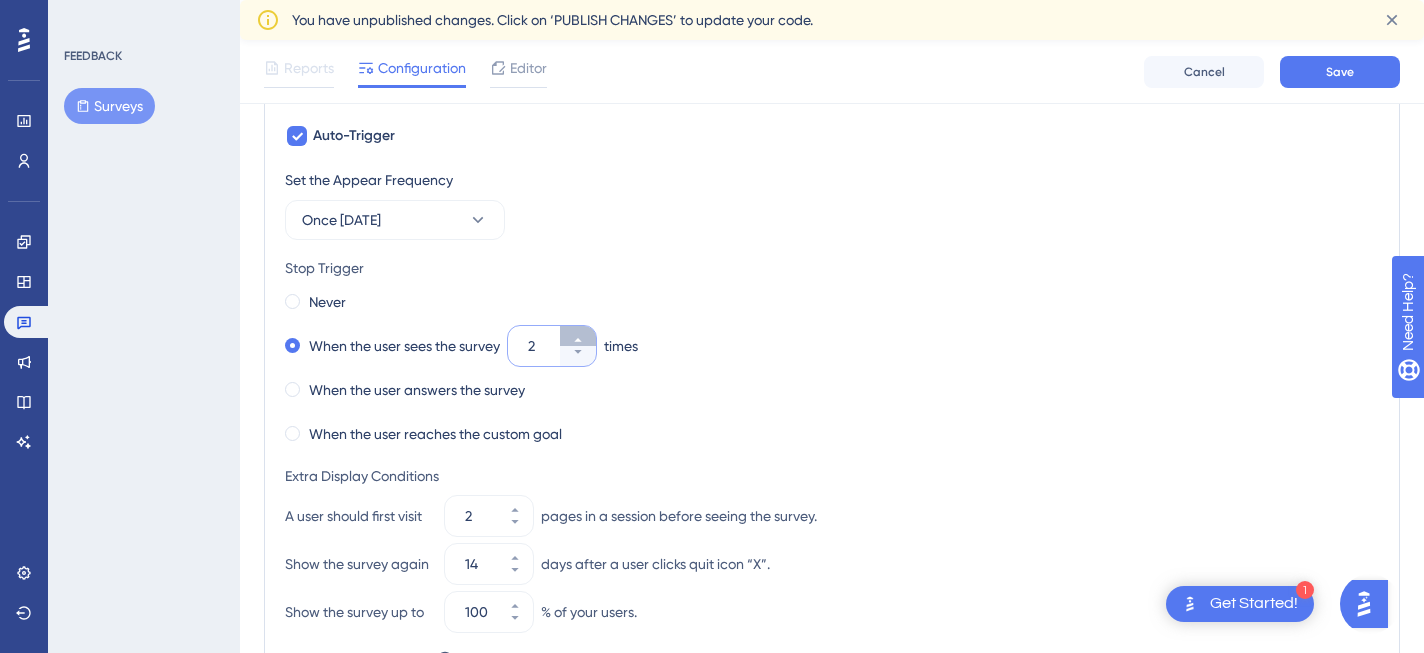 click 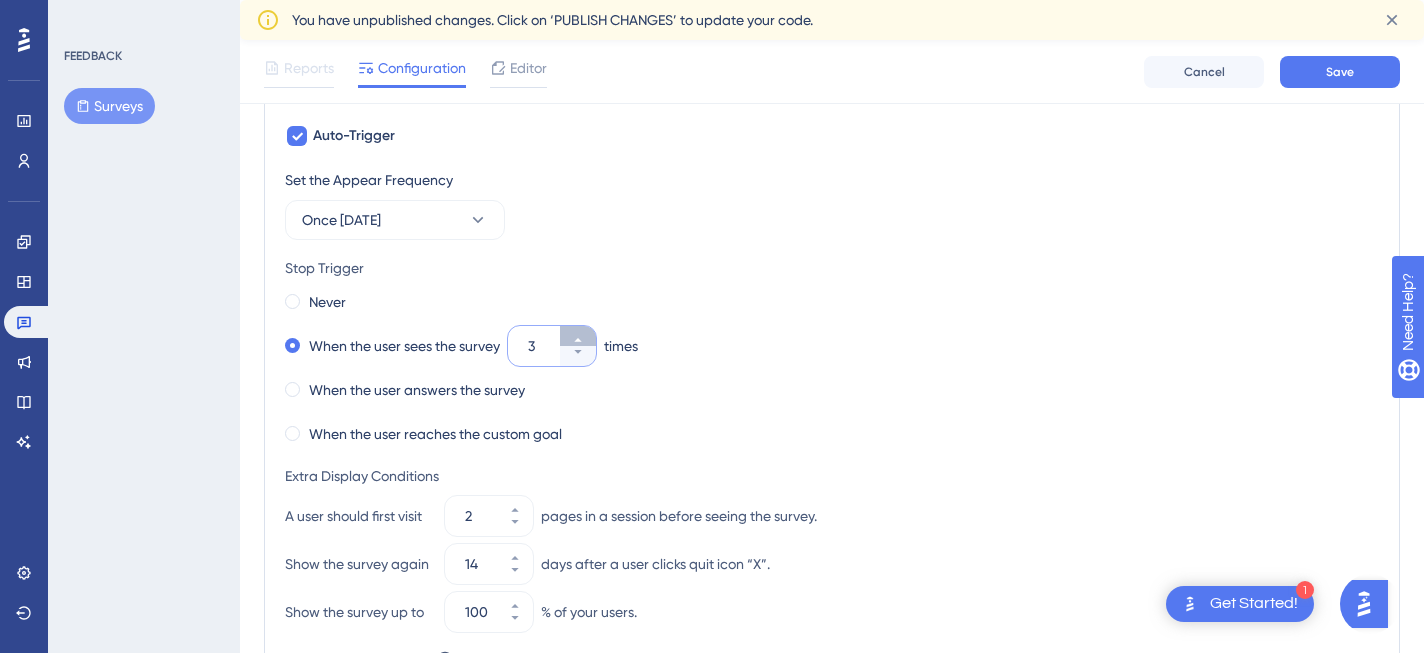 click 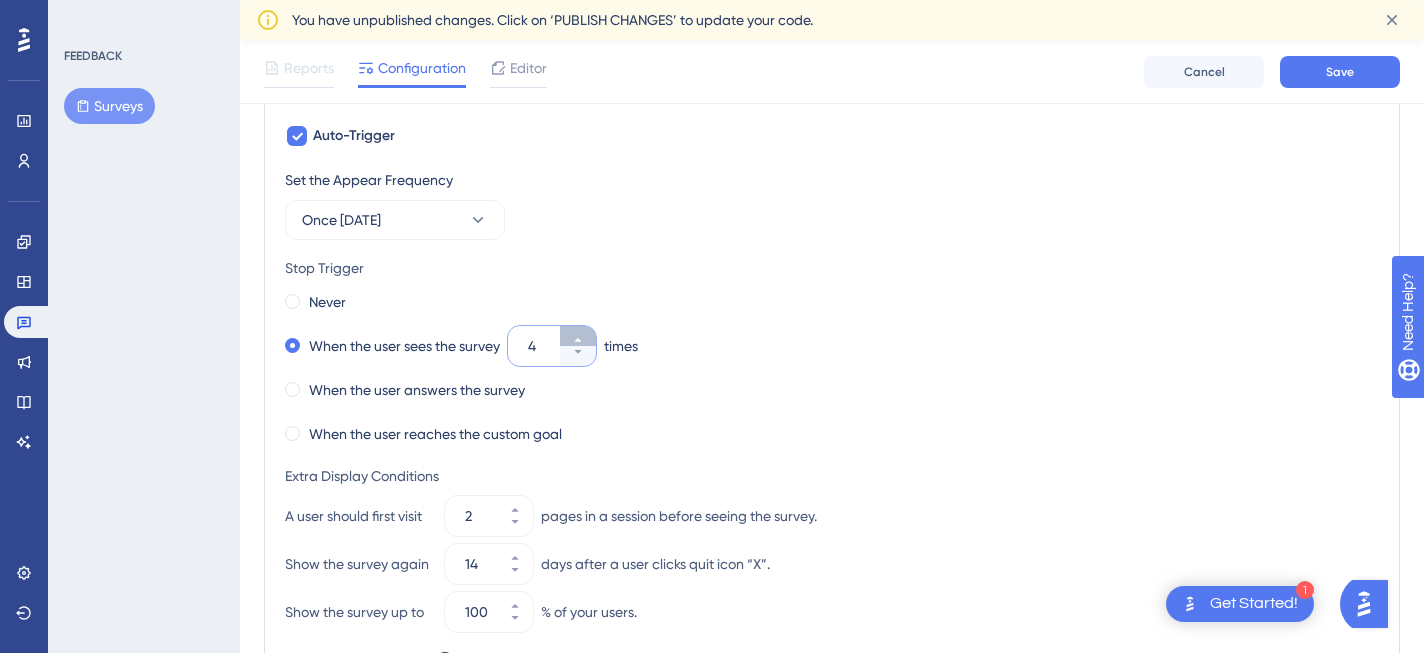 click 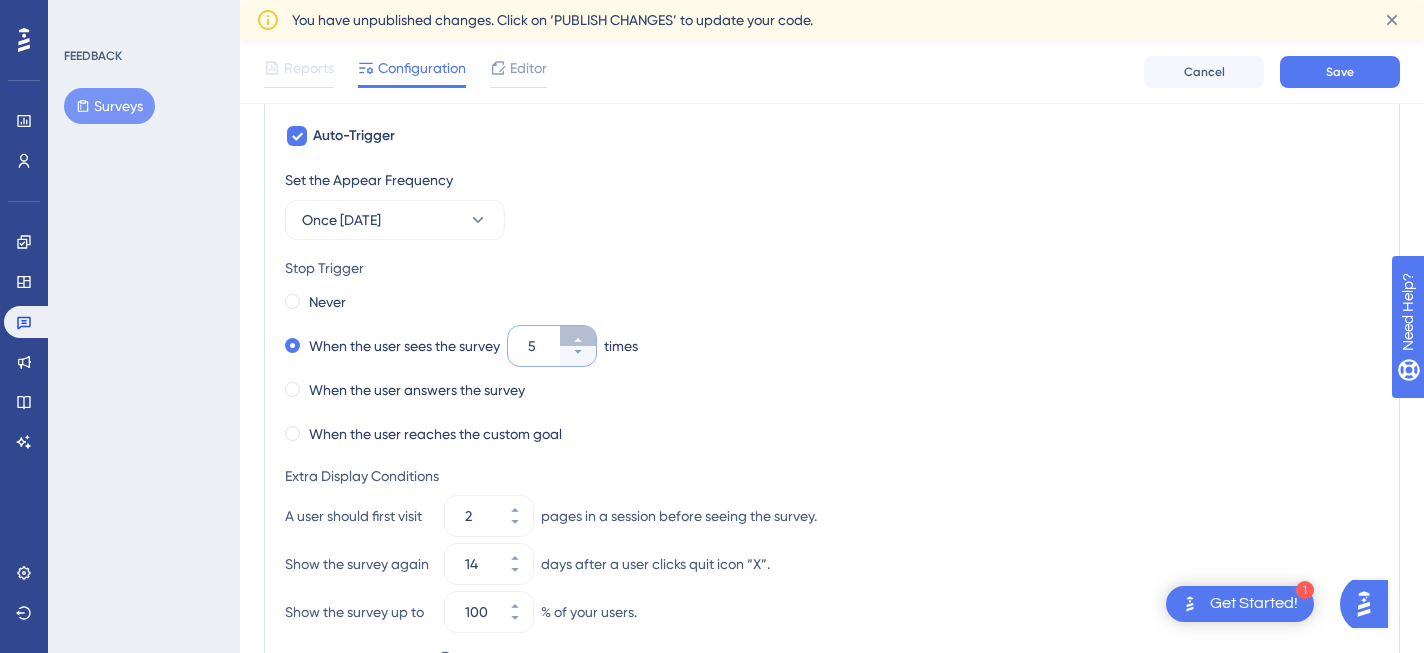 click 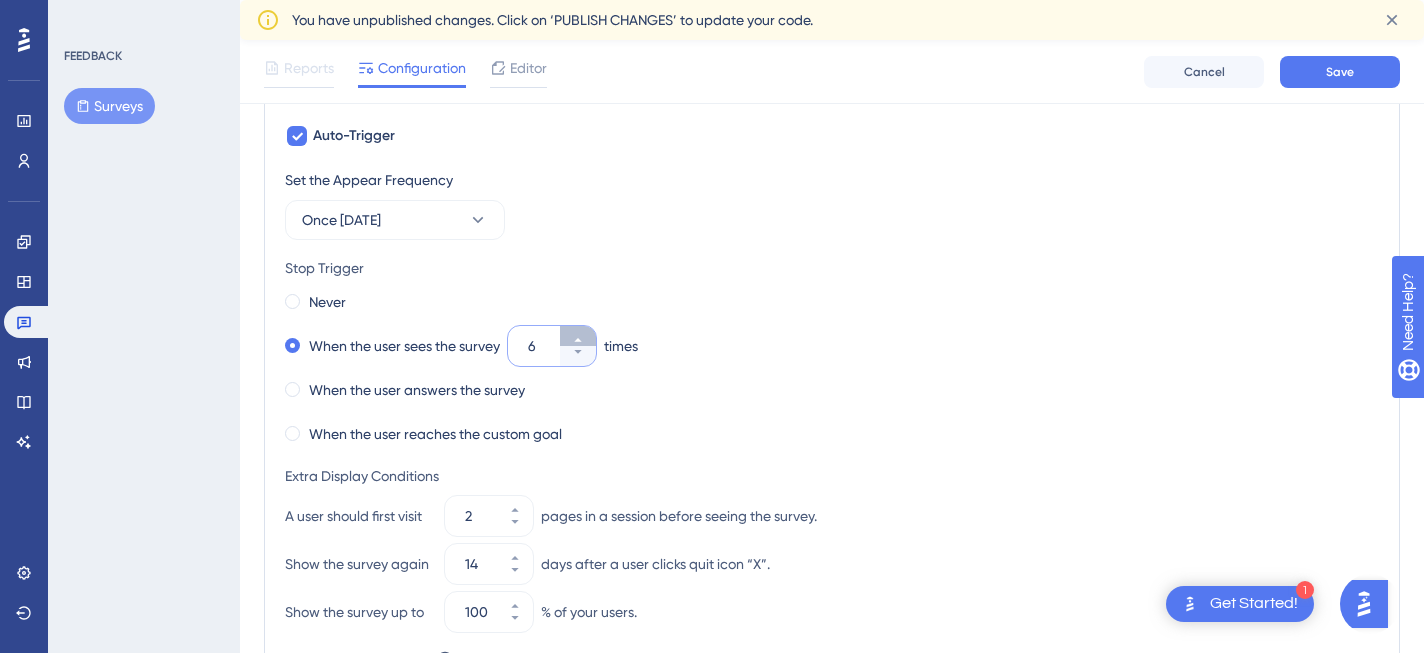 click 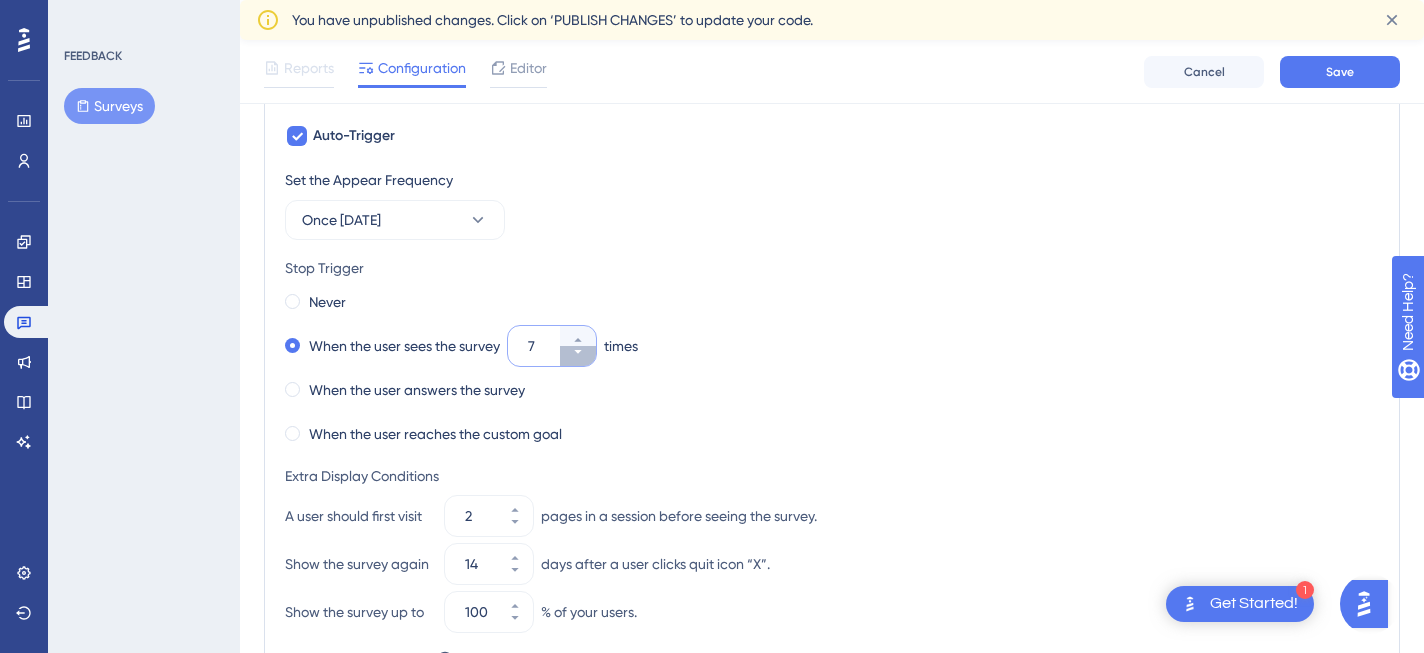 click on "7" at bounding box center [578, 356] 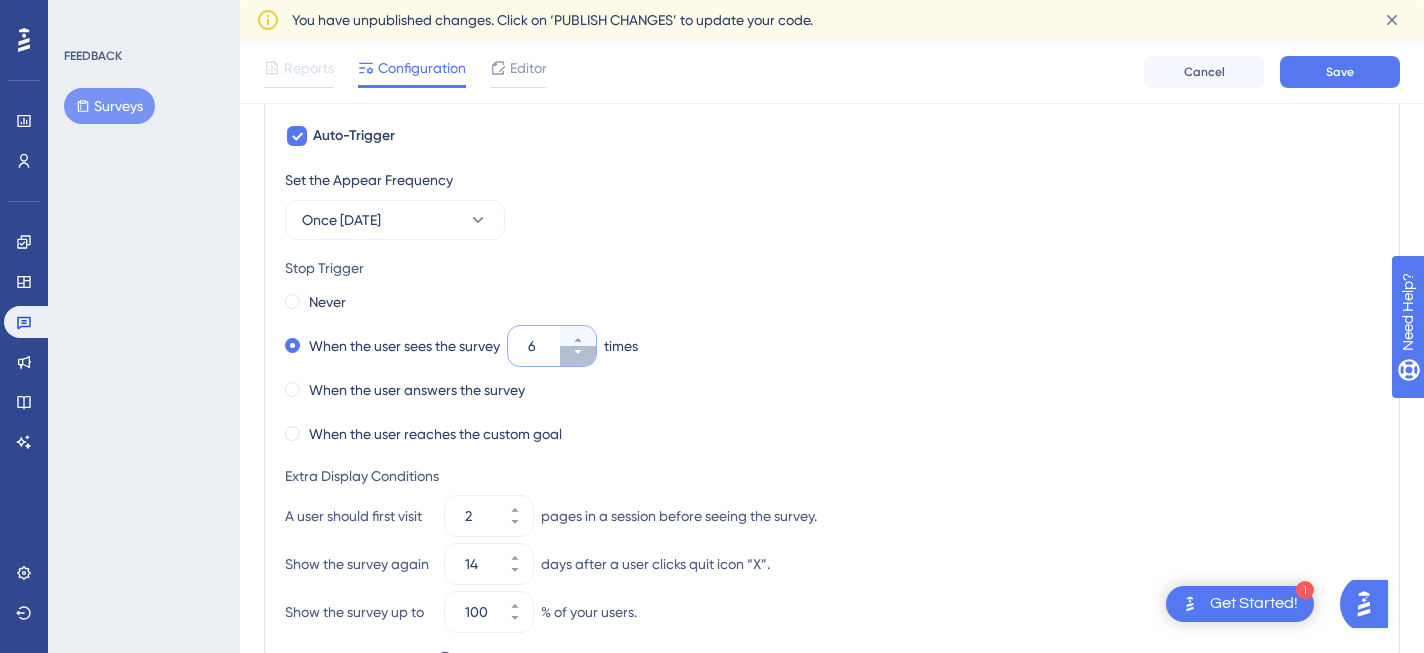 click on "6" at bounding box center [578, 356] 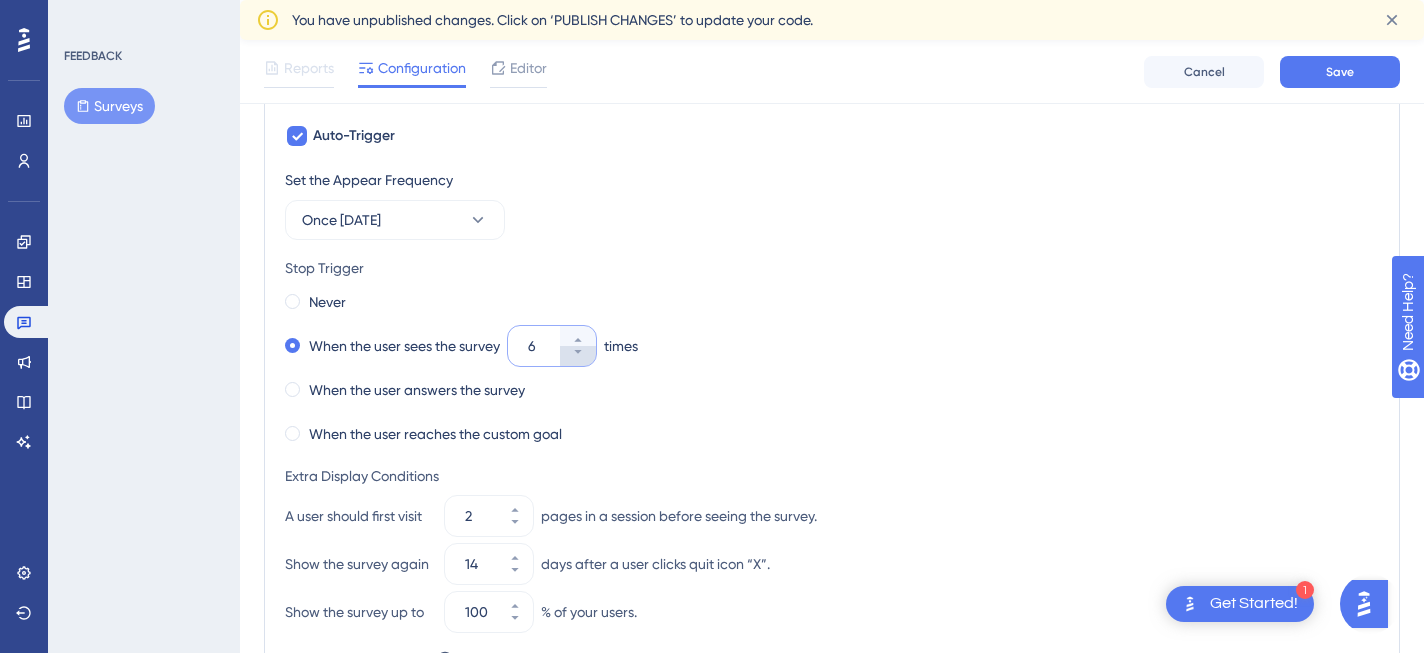type on "5" 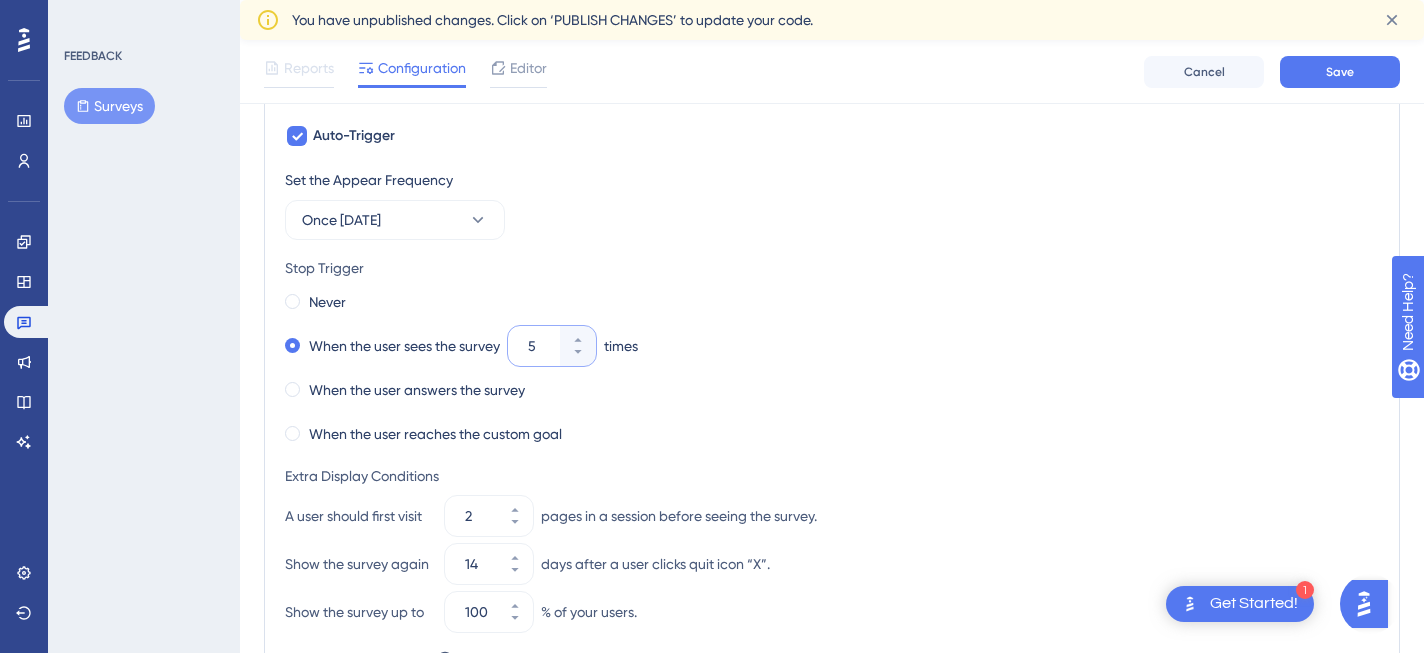 scroll, scrollTop: 925, scrollLeft: 0, axis: vertical 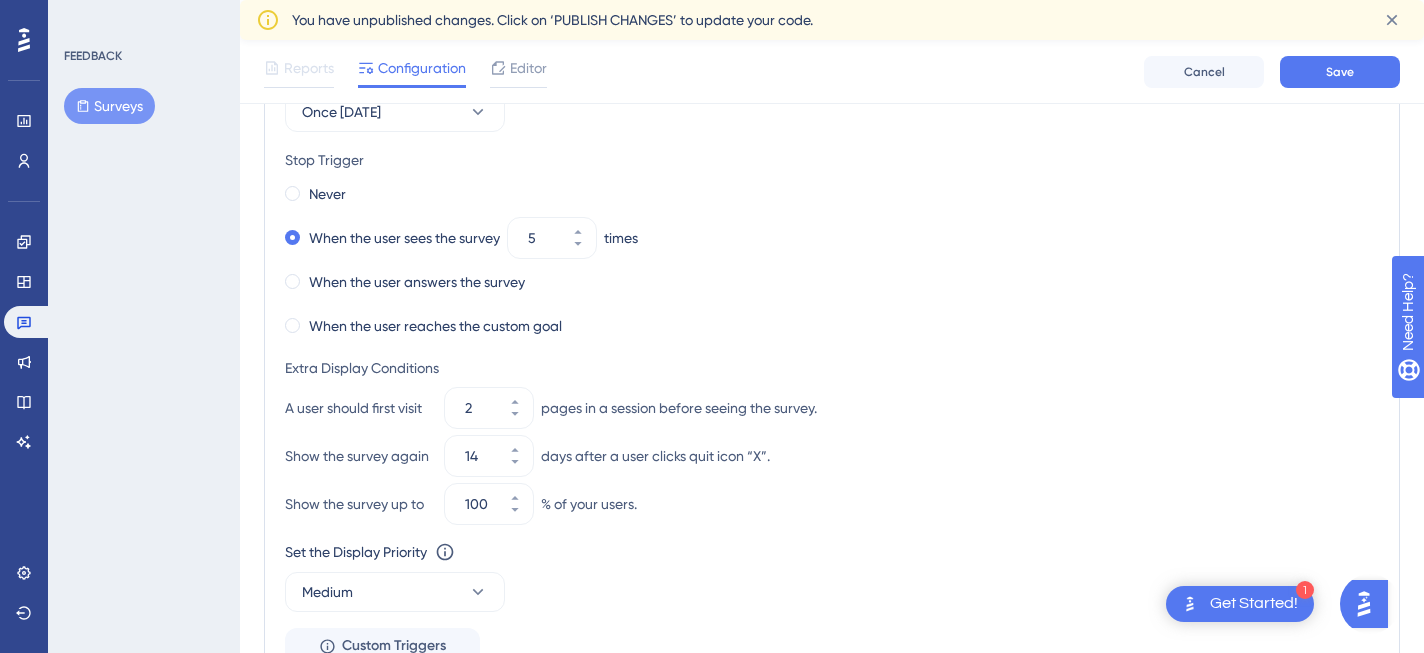 click on "Get Started!" at bounding box center (1254, 604) 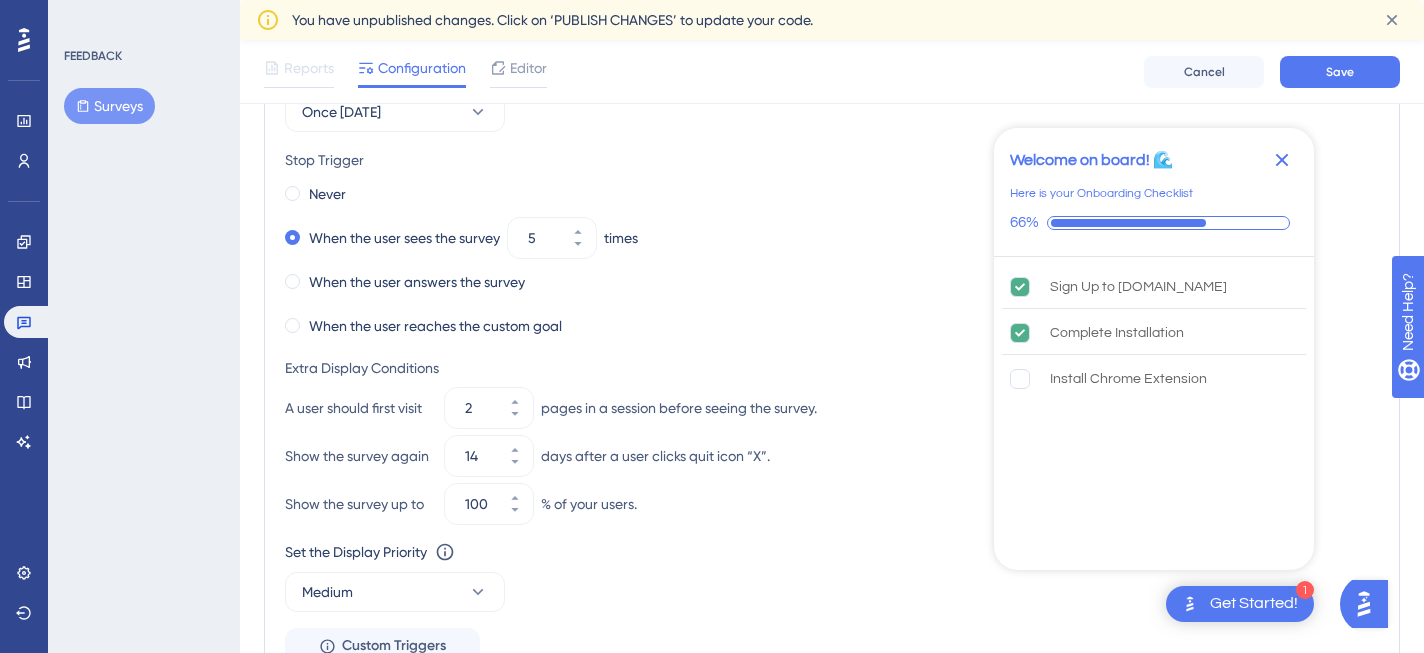 click 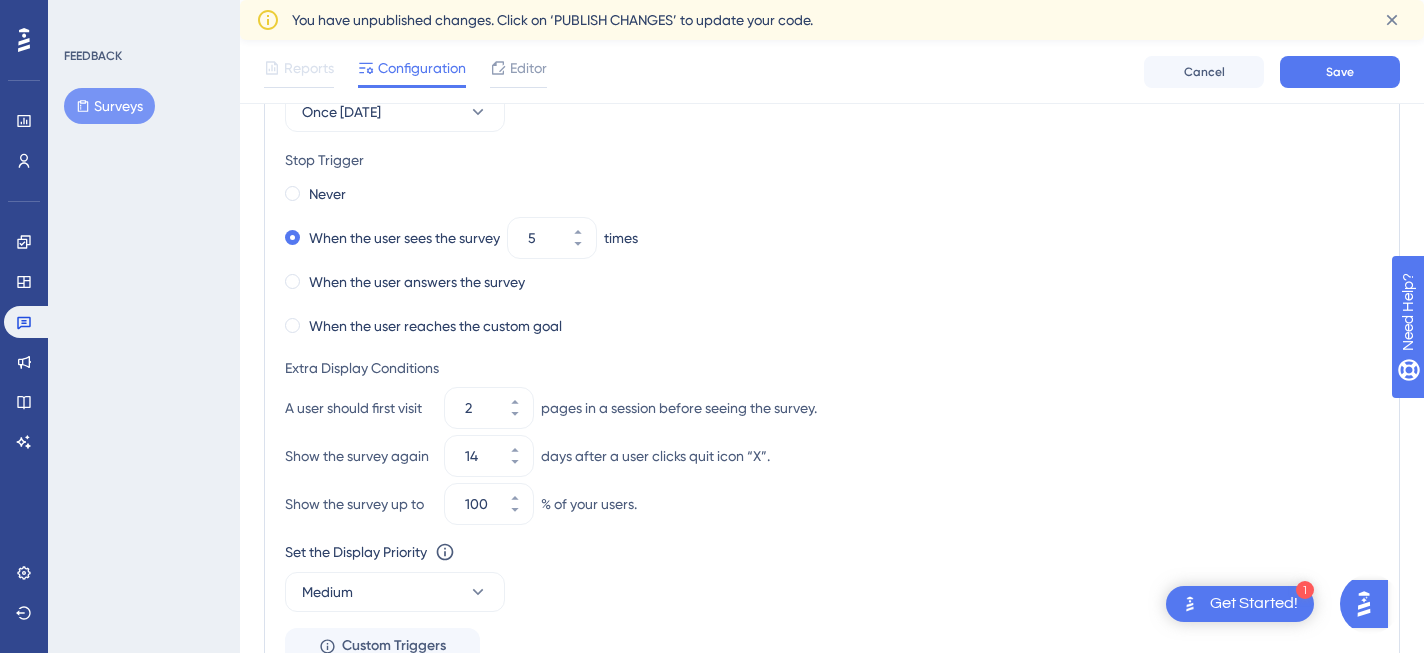 click at bounding box center [1364, 604] 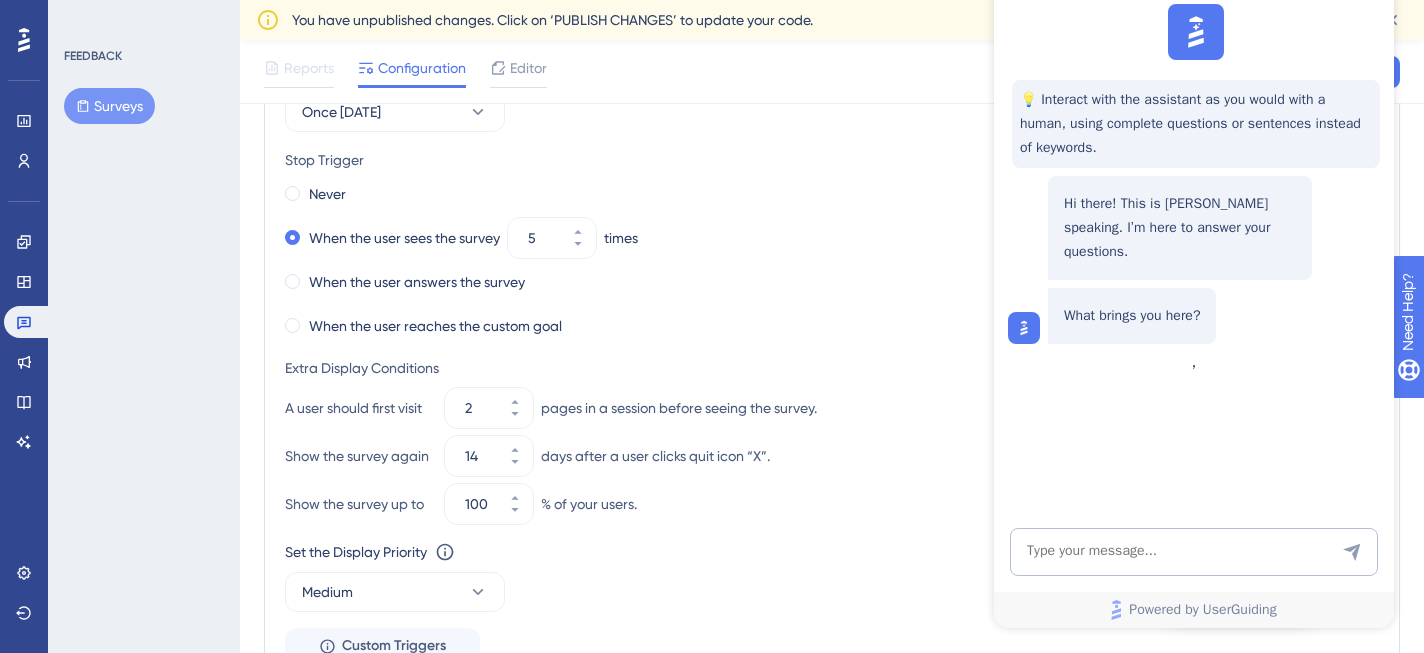 scroll, scrollTop: 0, scrollLeft: 0, axis: both 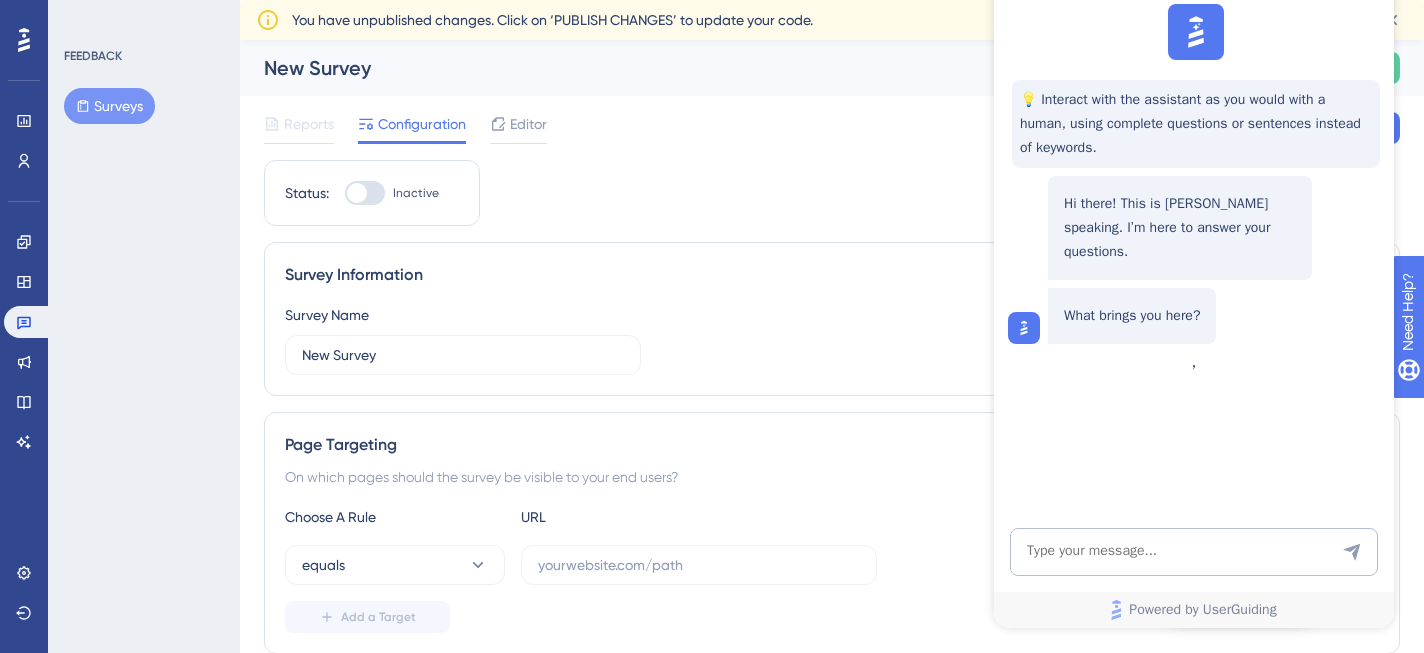 click on "Survey Information" at bounding box center (832, 275) 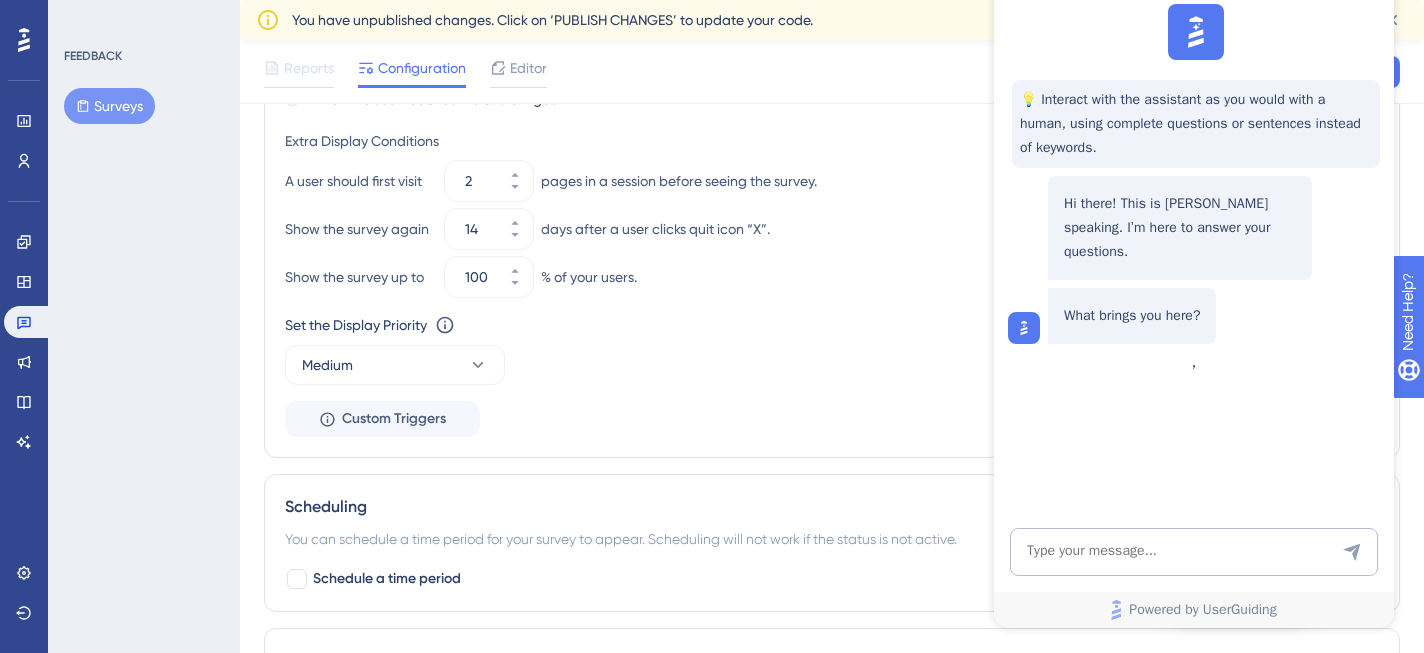 scroll, scrollTop: 1161, scrollLeft: 0, axis: vertical 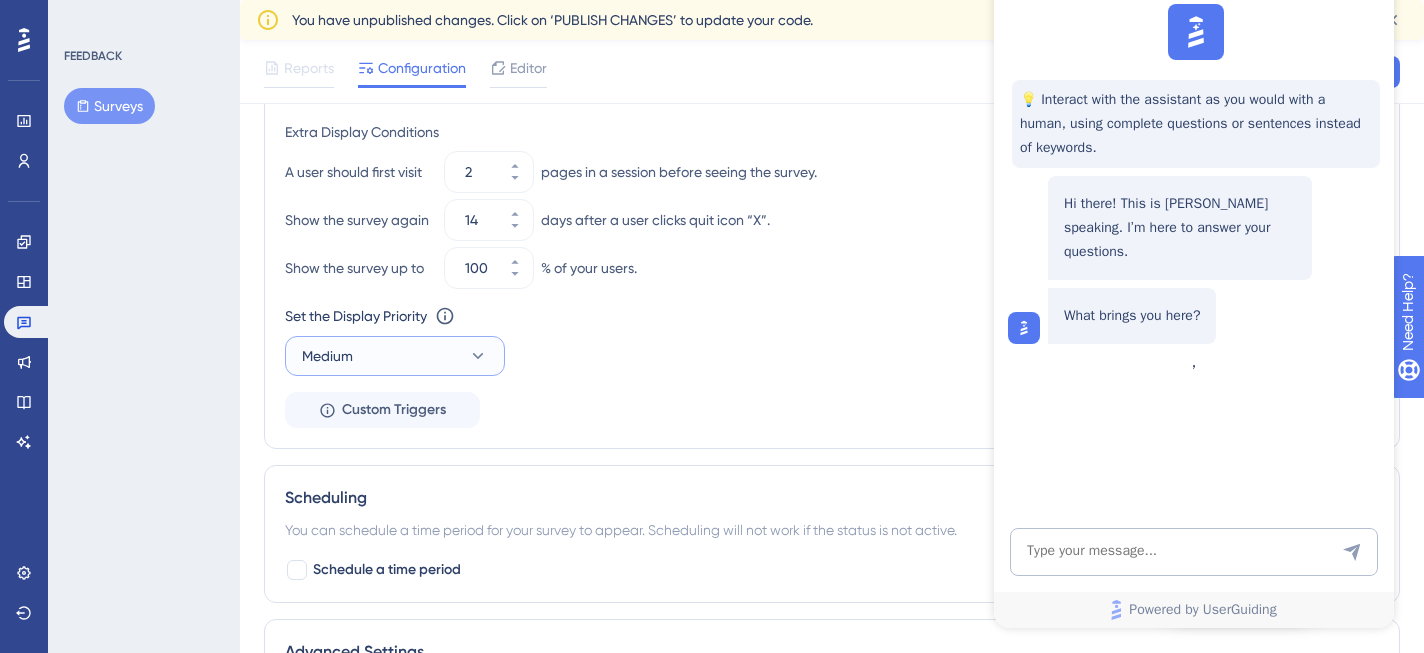 click on "Medium" at bounding box center (395, 356) 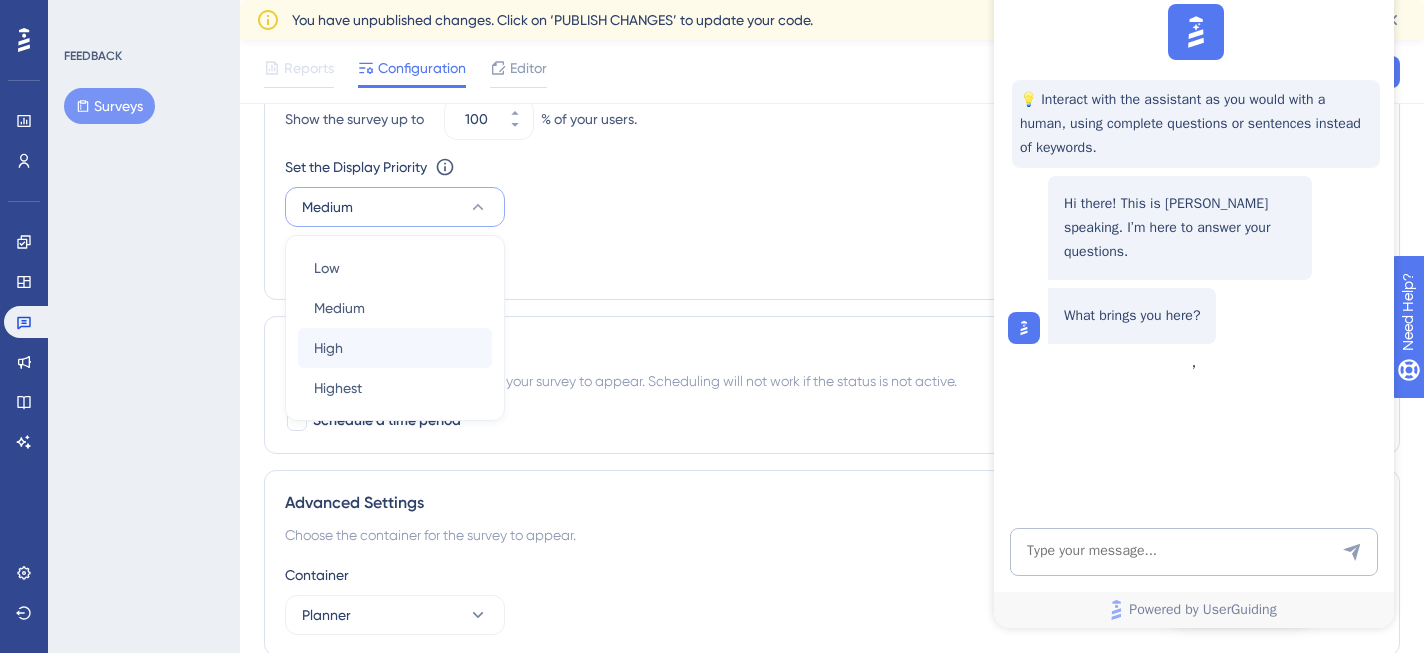 scroll, scrollTop: 1353, scrollLeft: 0, axis: vertical 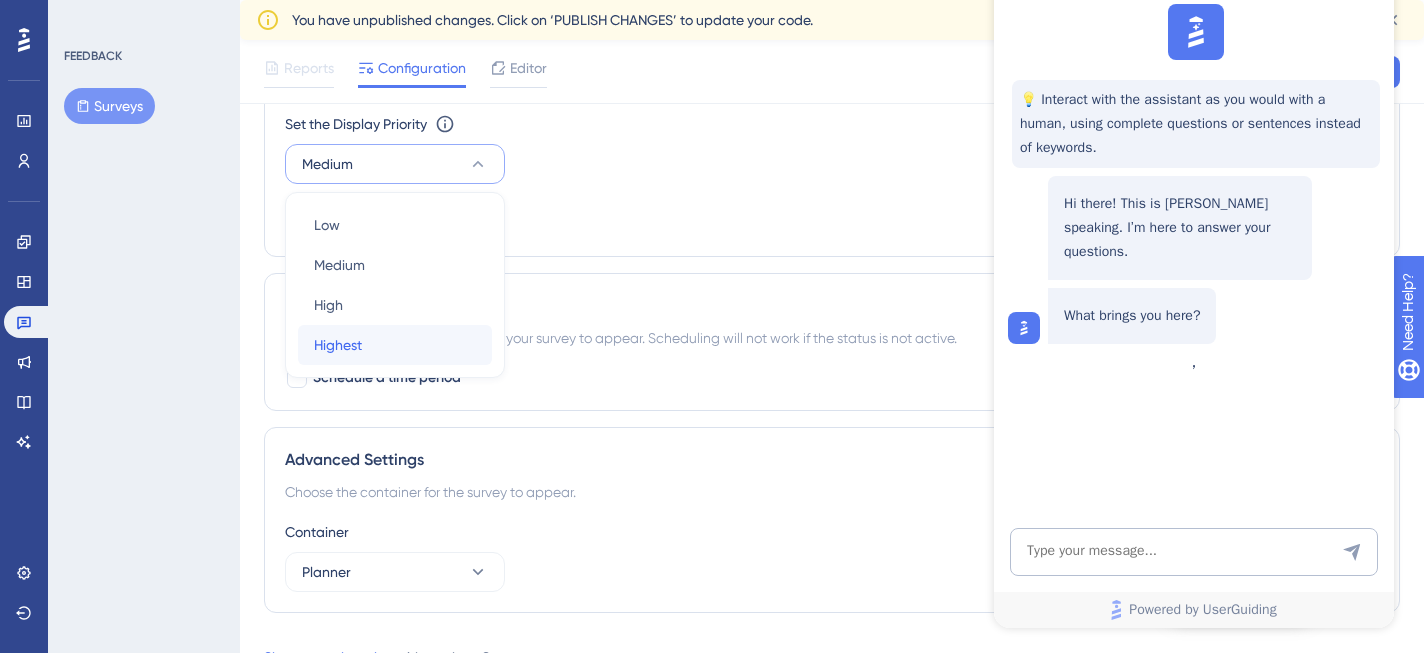 click on "Highest Highest" at bounding box center [395, 345] 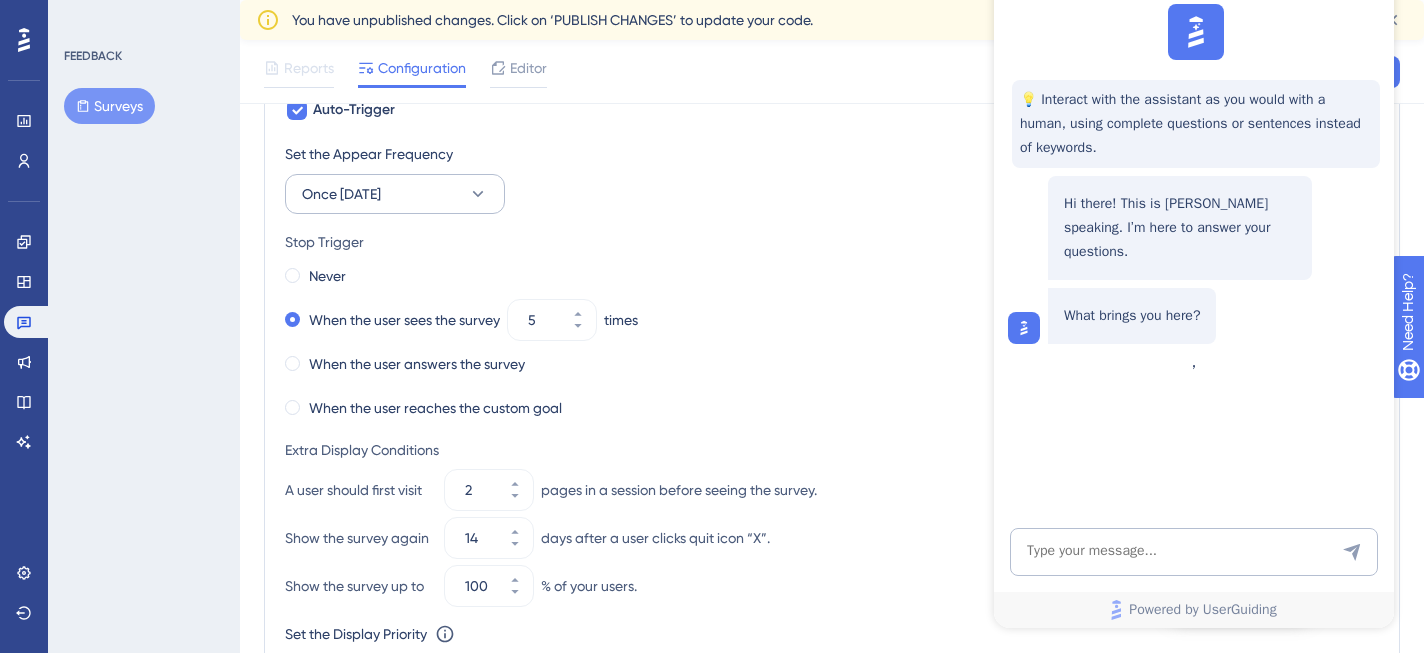 scroll, scrollTop: 841, scrollLeft: 0, axis: vertical 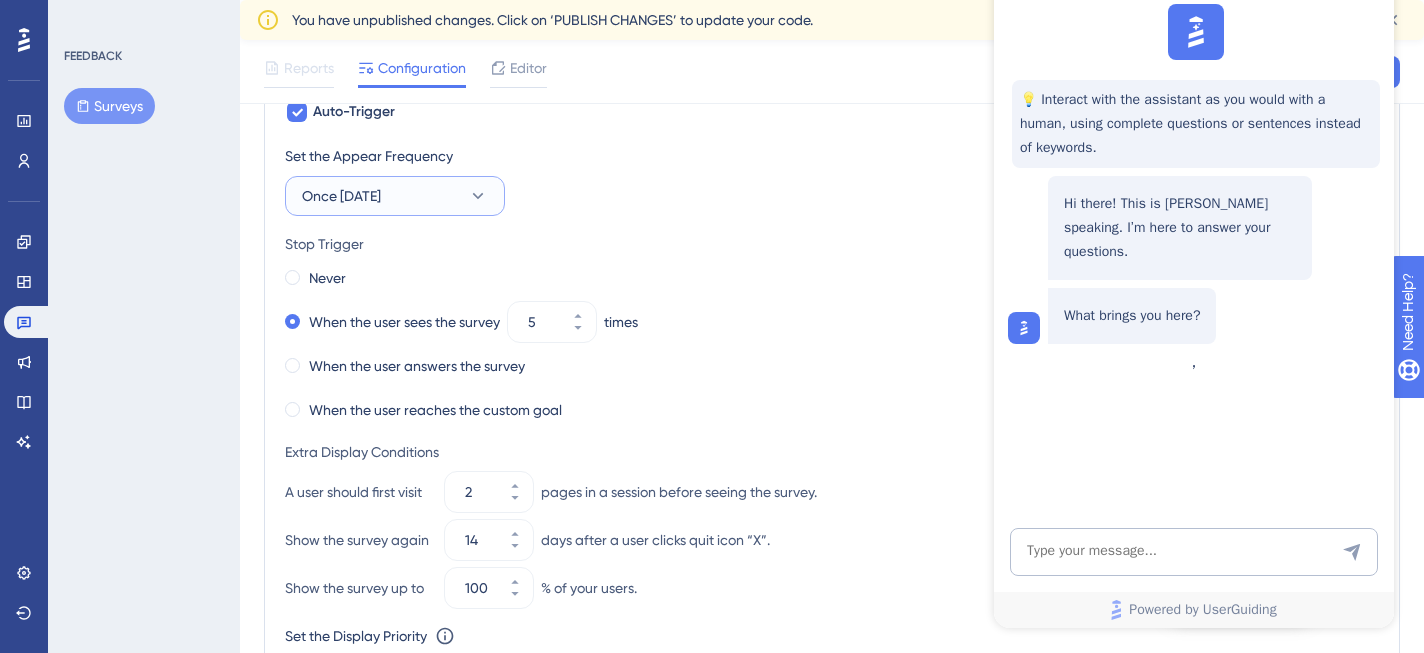 click on "Once in 30 days" at bounding box center [395, 196] 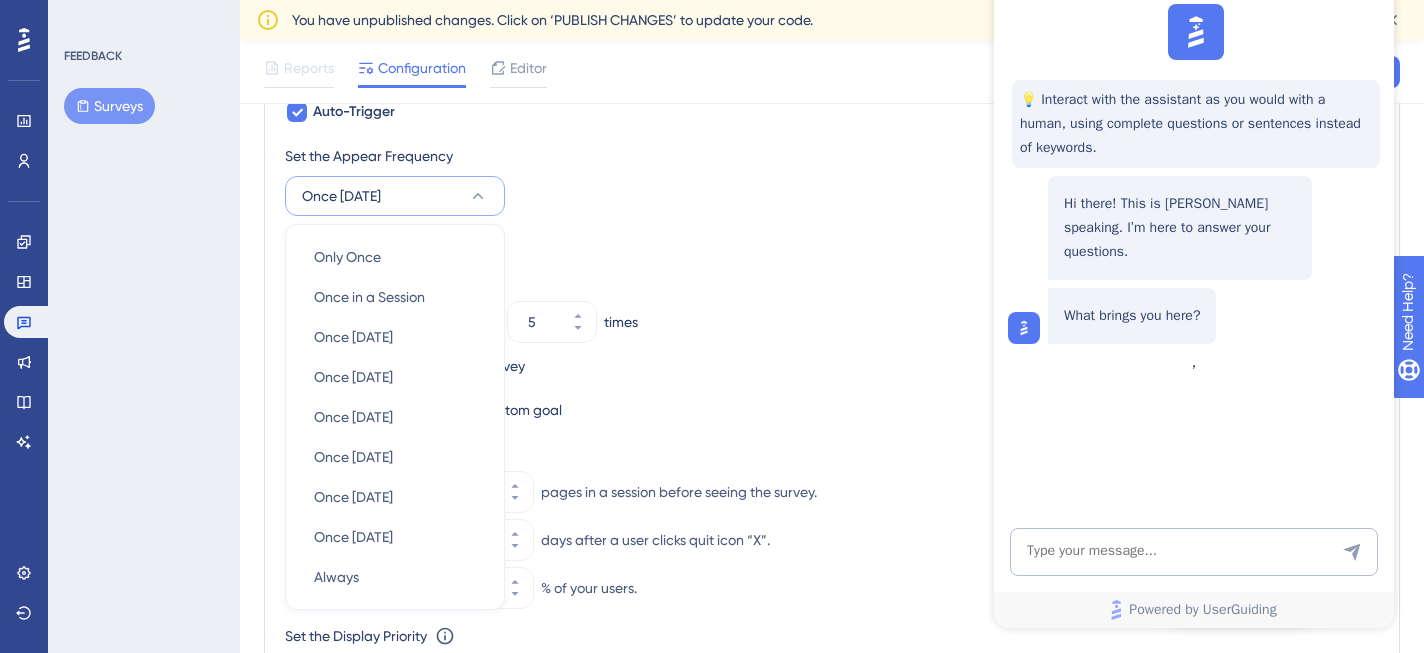 scroll, scrollTop: 931, scrollLeft: 0, axis: vertical 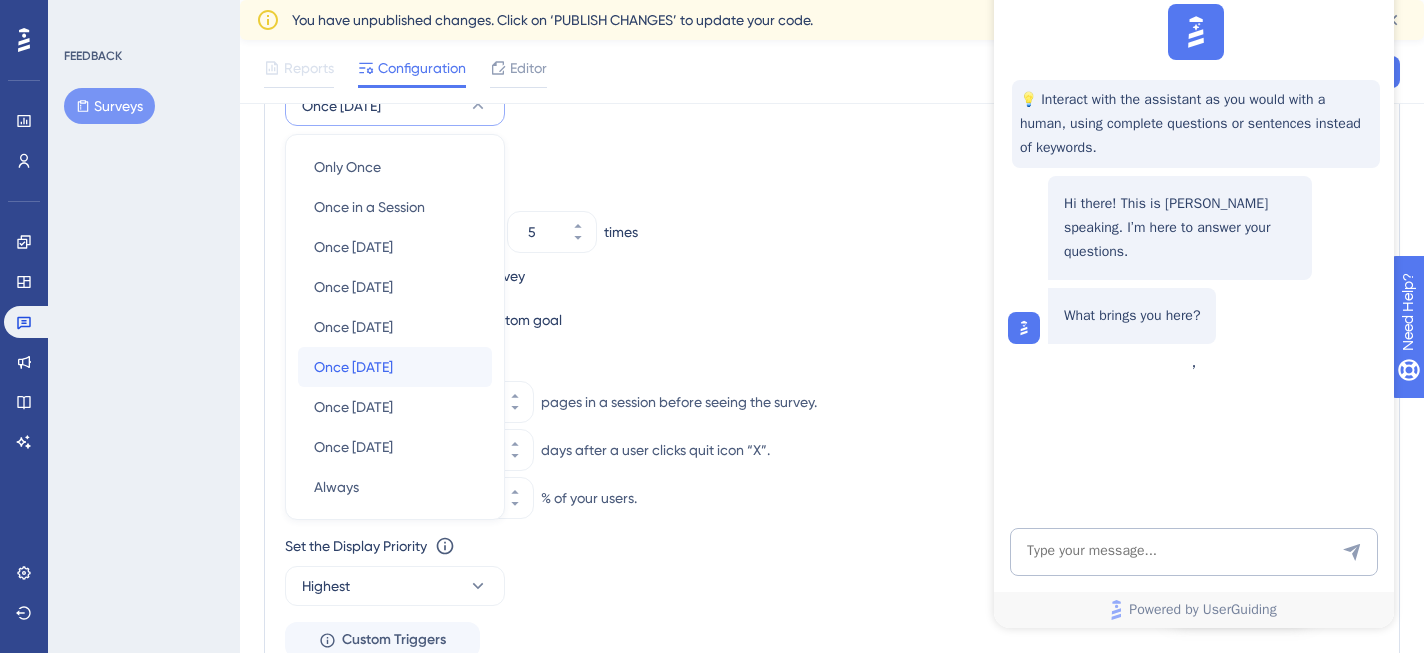 click on "Once in 90 days Once in 90 days" at bounding box center (395, 367) 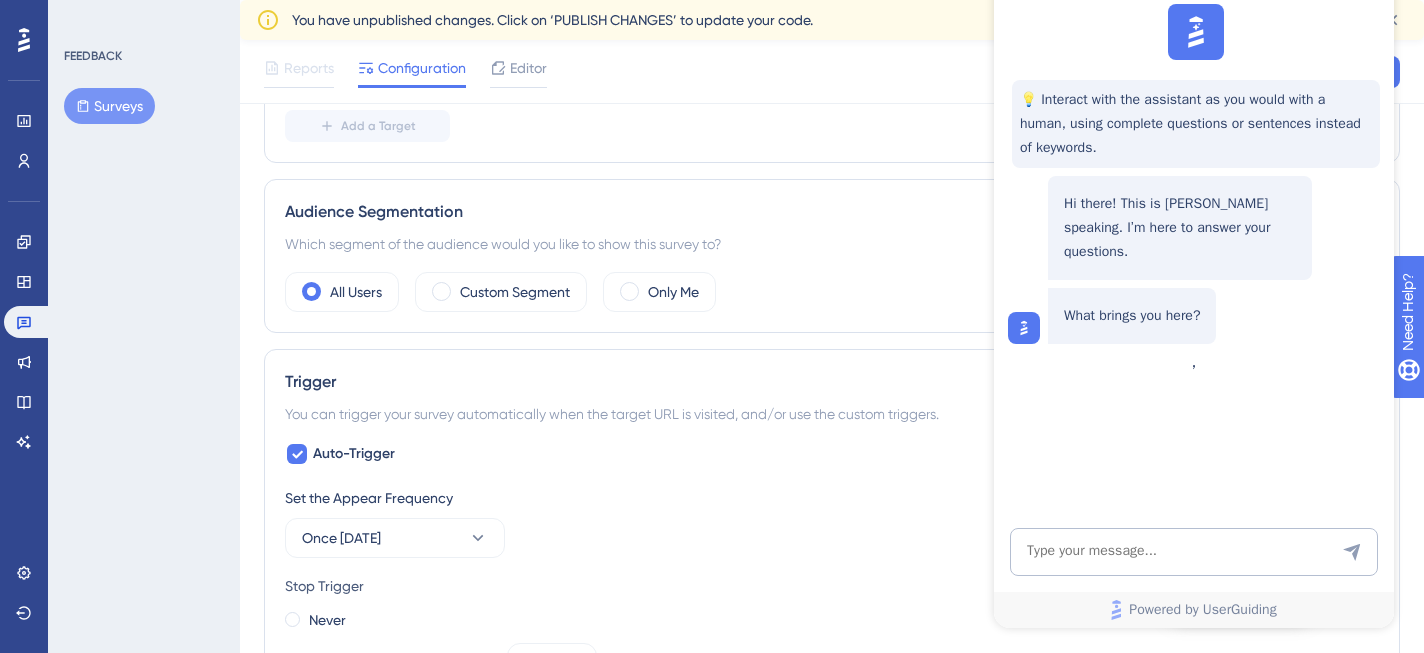 scroll, scrollTop: 0, scrollLeft: 0, axis: both 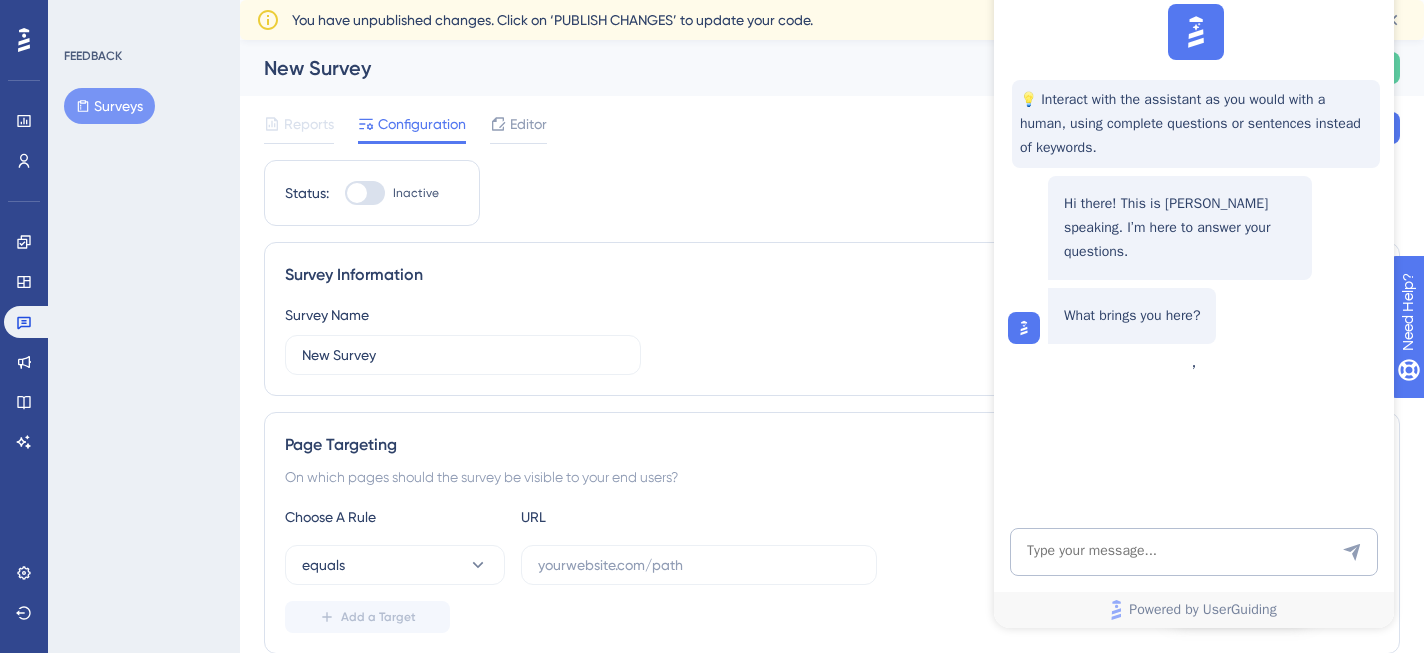 click on "Survey Information Survey Name New Survey" at bounding box center (832, 319) 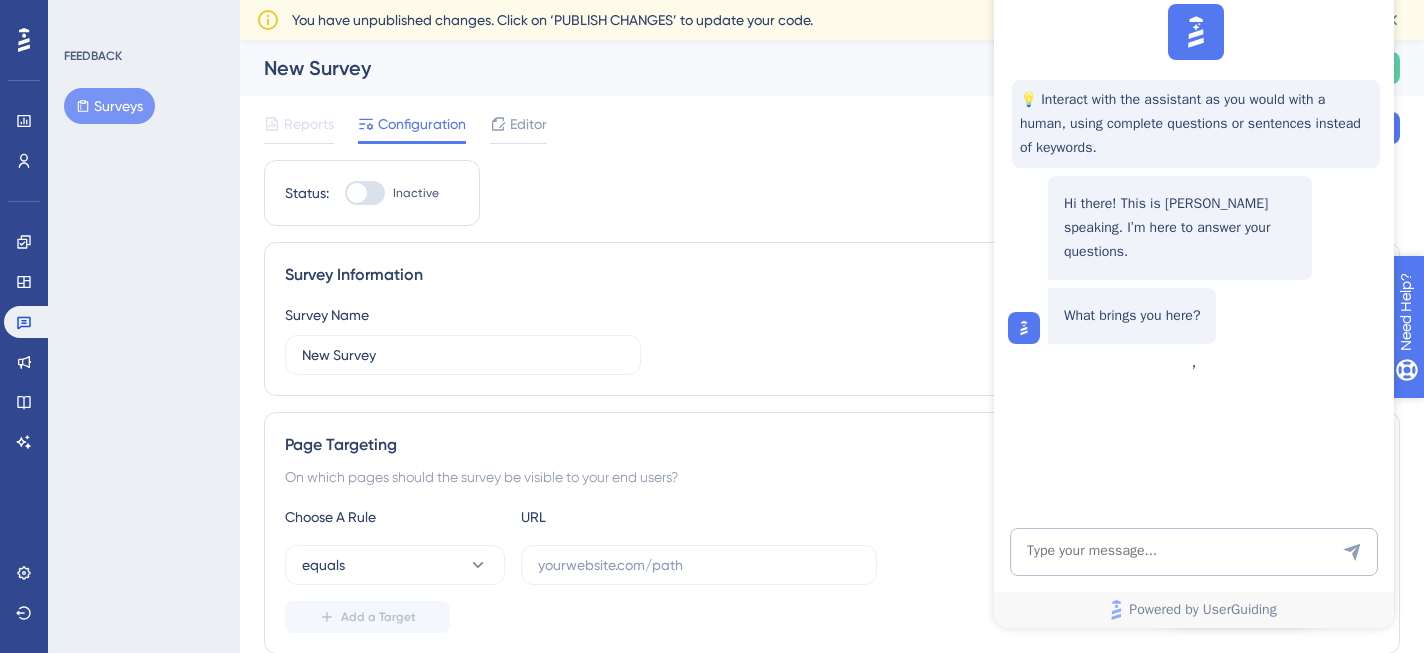 click on "Need Help?" at bounding box center [1461, 414] 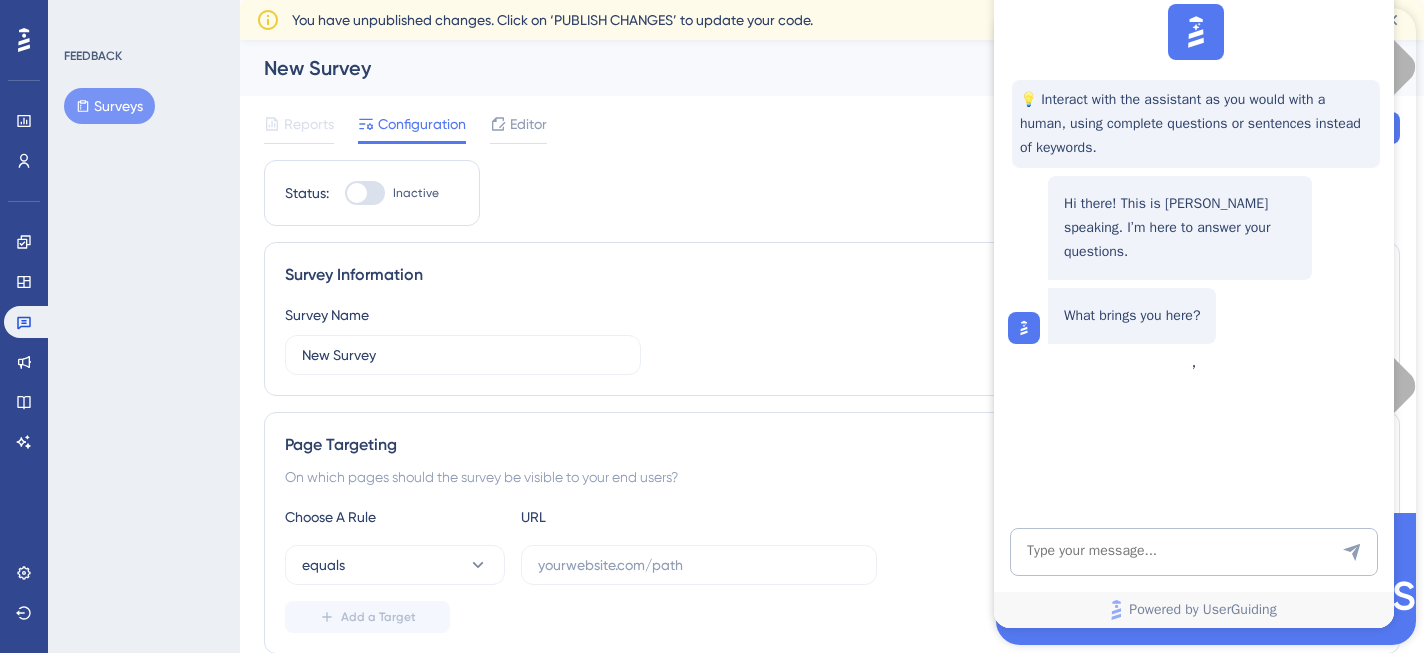click on "Secure, Personalize, and Extend: Upgrades to Knowledge Base & Product Updates Pages 08 Jul 2025 🚀   Step up Your Onboarding Game! Discover the advanced UserGuiding features. 1/4 ONBOARDING ✨   Best Practices Tips and tricks for designing a powerful in-app experience. BEST PRACTICES 📝   Mastering In-App Surveys Gain access to the online workshop! WORKSHOP 📋   Best In-App Survey Use Cases See how Surveys can work wonders for your product. USE CASES In-app Announcements to Drive Engagement Provide alternative ways inside your application to engage with your product's ecosystem. USE CASES Increasing Trial Conversion with UserGuiding's Modals Prompt users to upgrade to a paid plan upon the end of their trial period. USE CASES Leveraging Surveys to Capture Upsell Opportunities Learn how to identify users with the intent to purchase more with UserGuiding Surveys. USE CASES 💬   Chat with us" at bounding box center (1206, 1077) 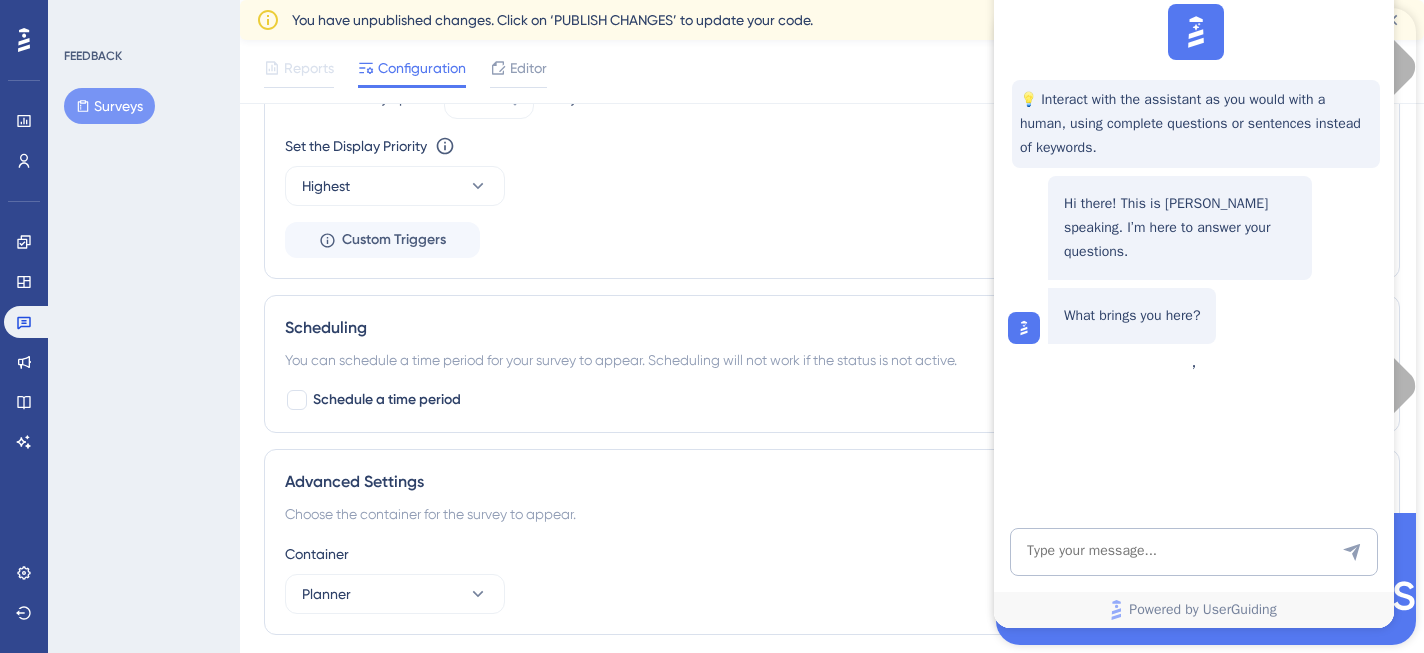 scroll, scrollTop: 1433, scrollLeft: 0, axis: vertical 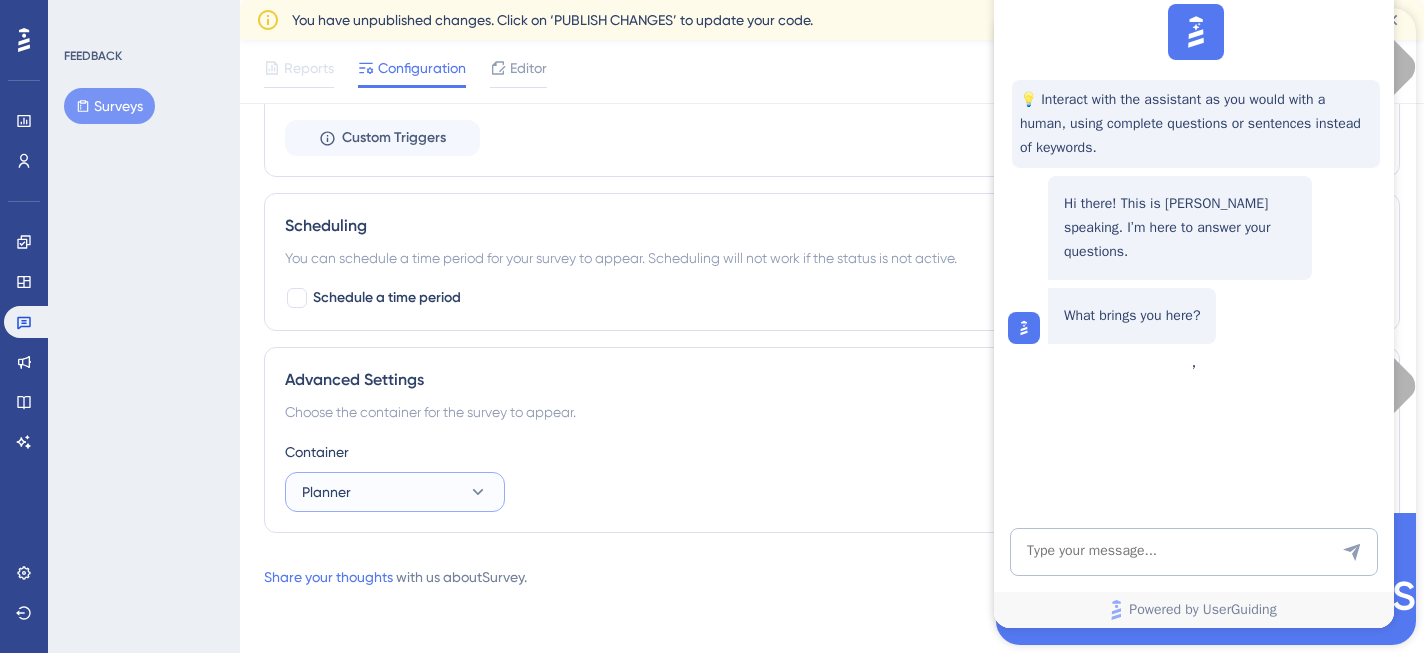 click on "Planner" at bounding box center [395, 492] 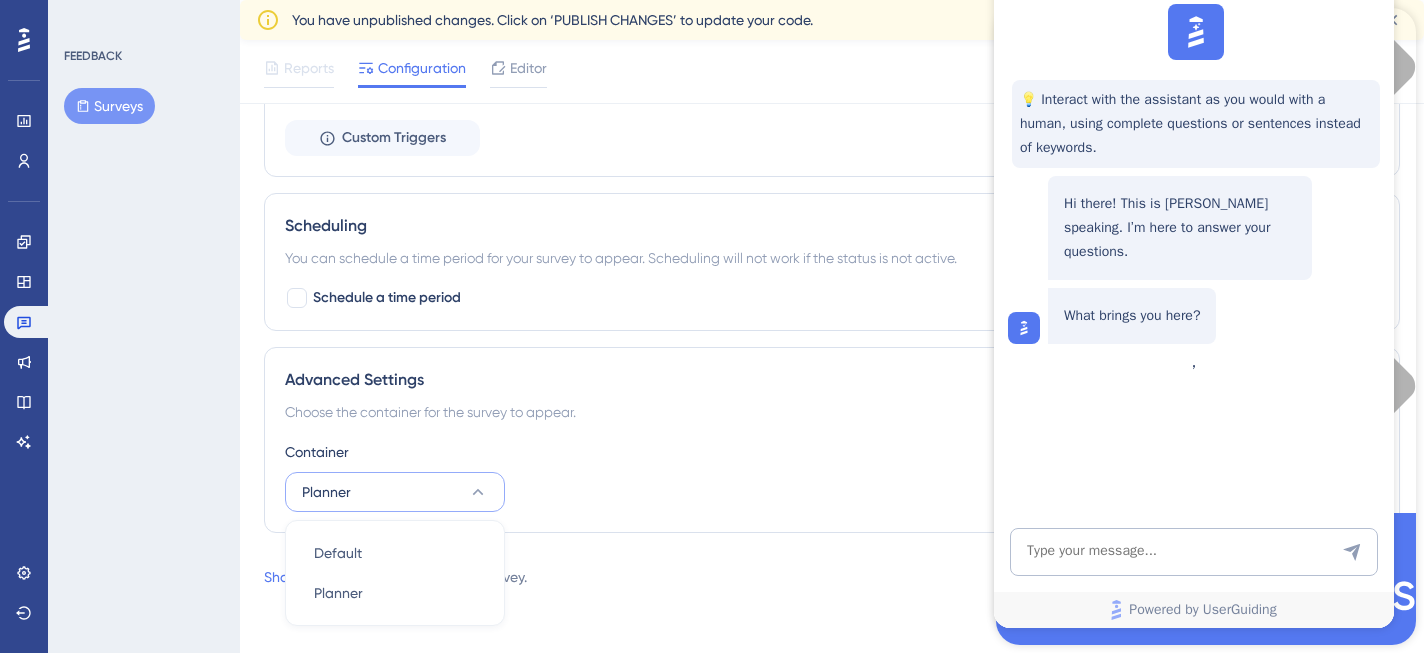 click on "Planner" at bounding box center [395, 492] 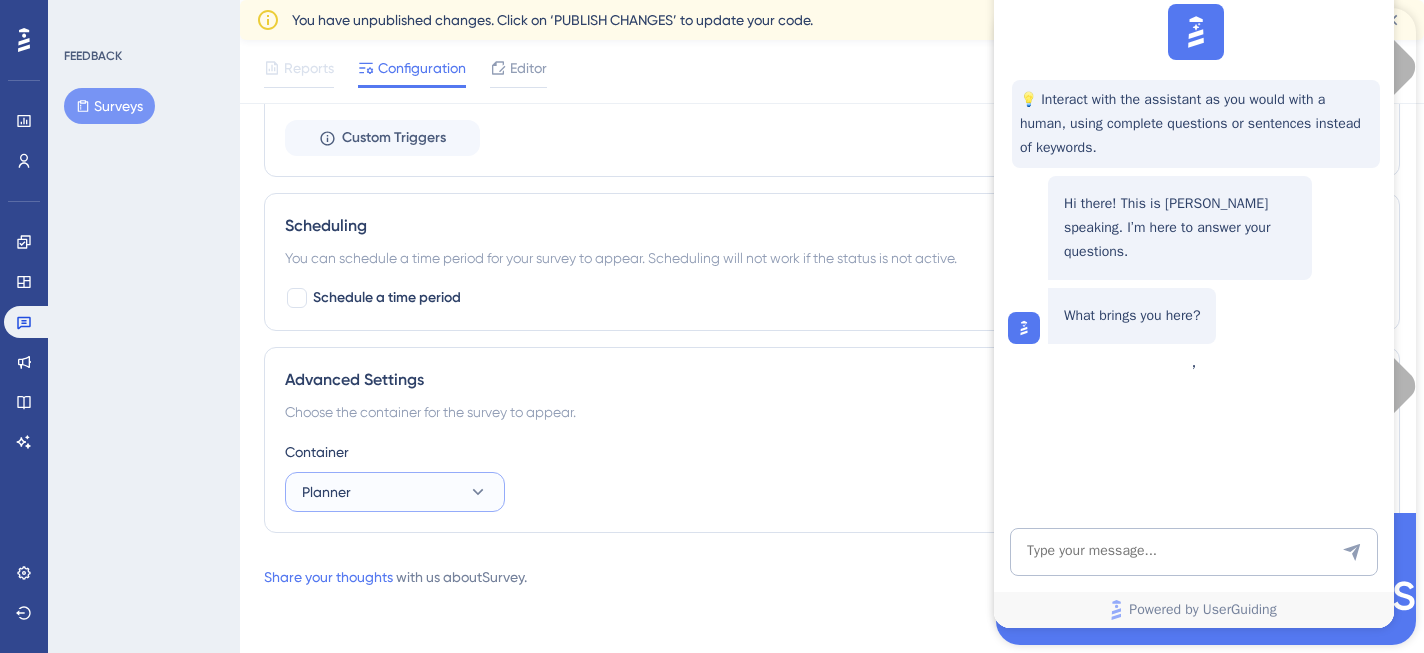 click on "Planner" at bounding box center (395, 492) 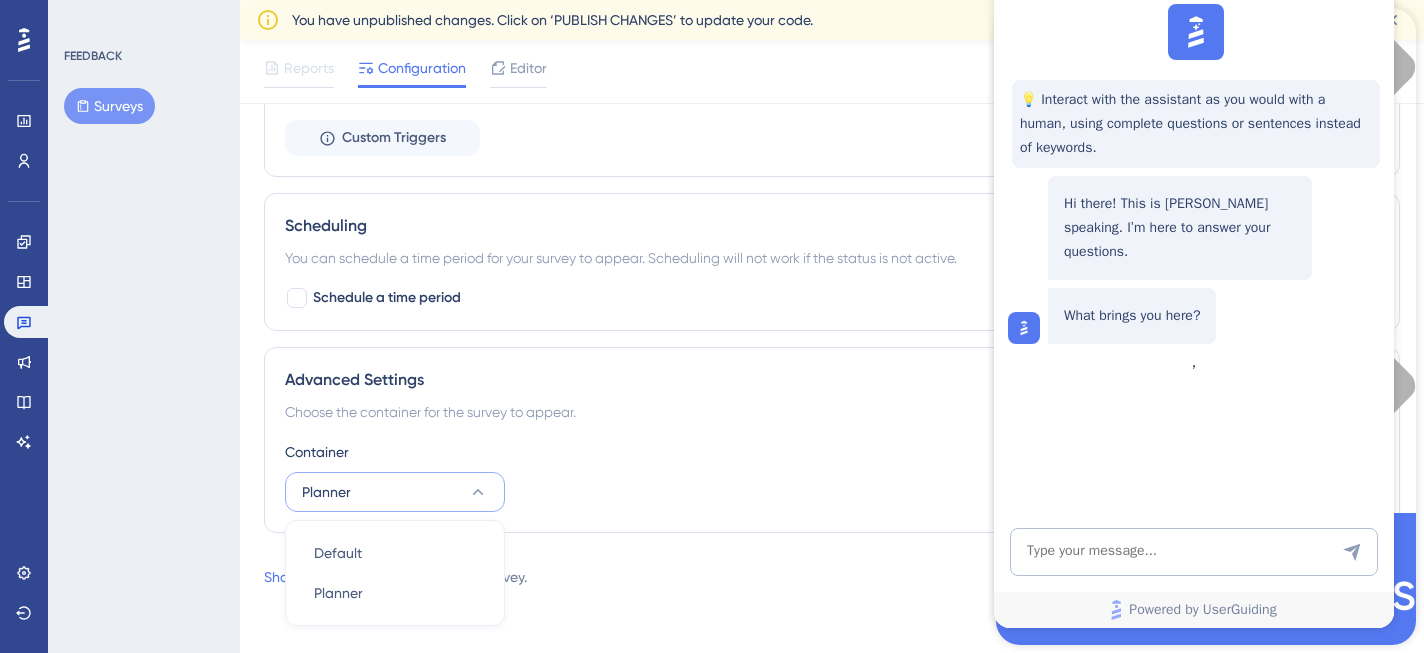 click on "Planner" at bounding box center (395, 492) 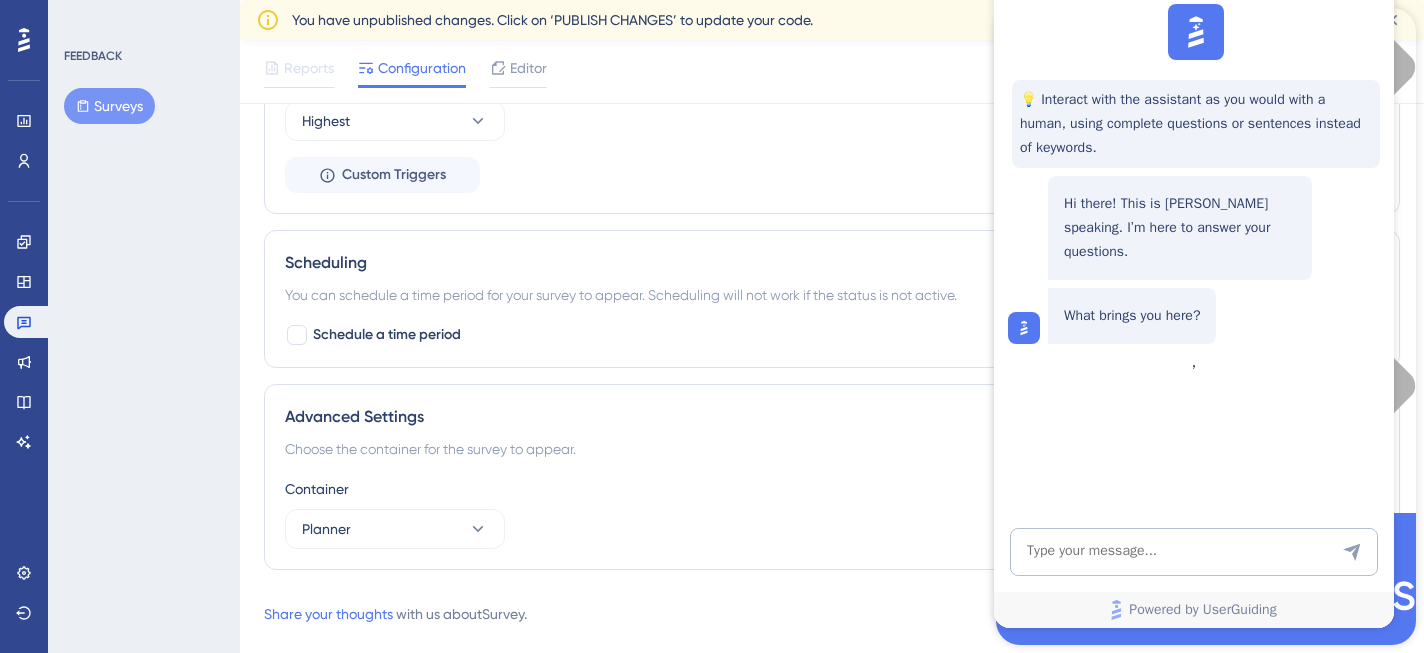 scroll, scrollTop: 1433, scrollLeft: 0, axis: vertical 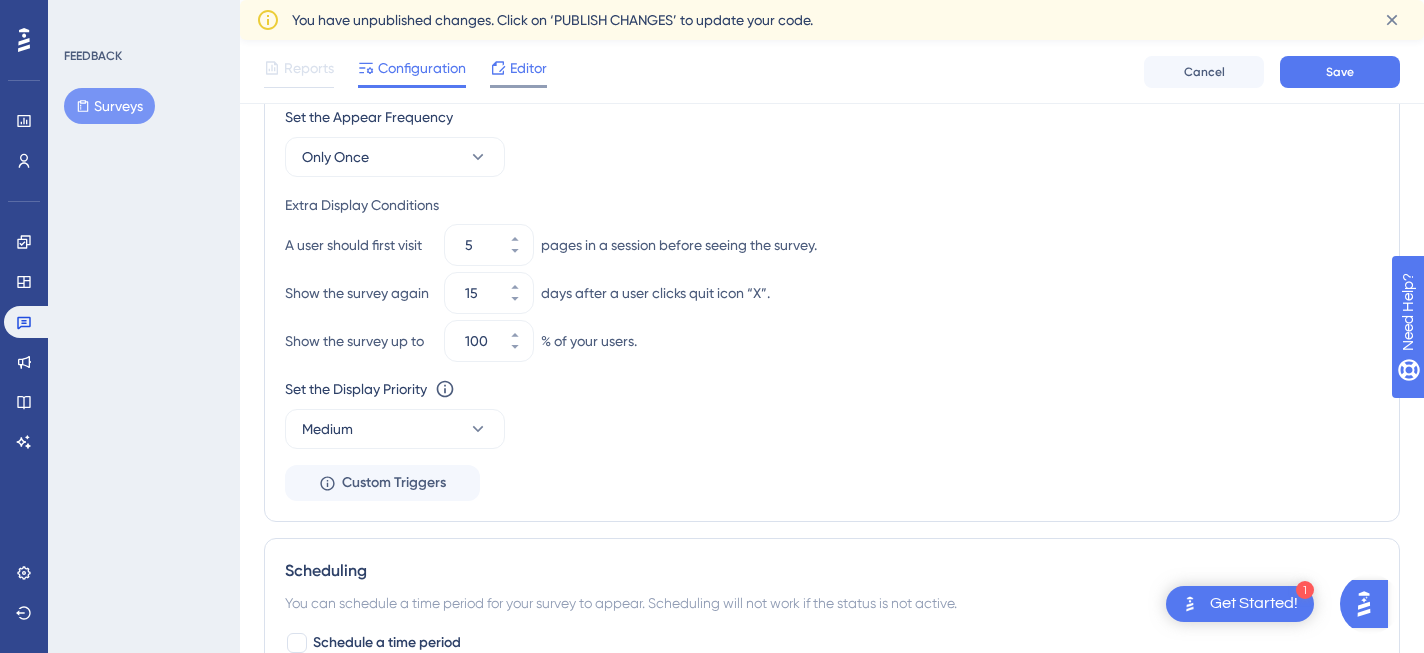 click on "Editor" at bounding box center (518, 72) 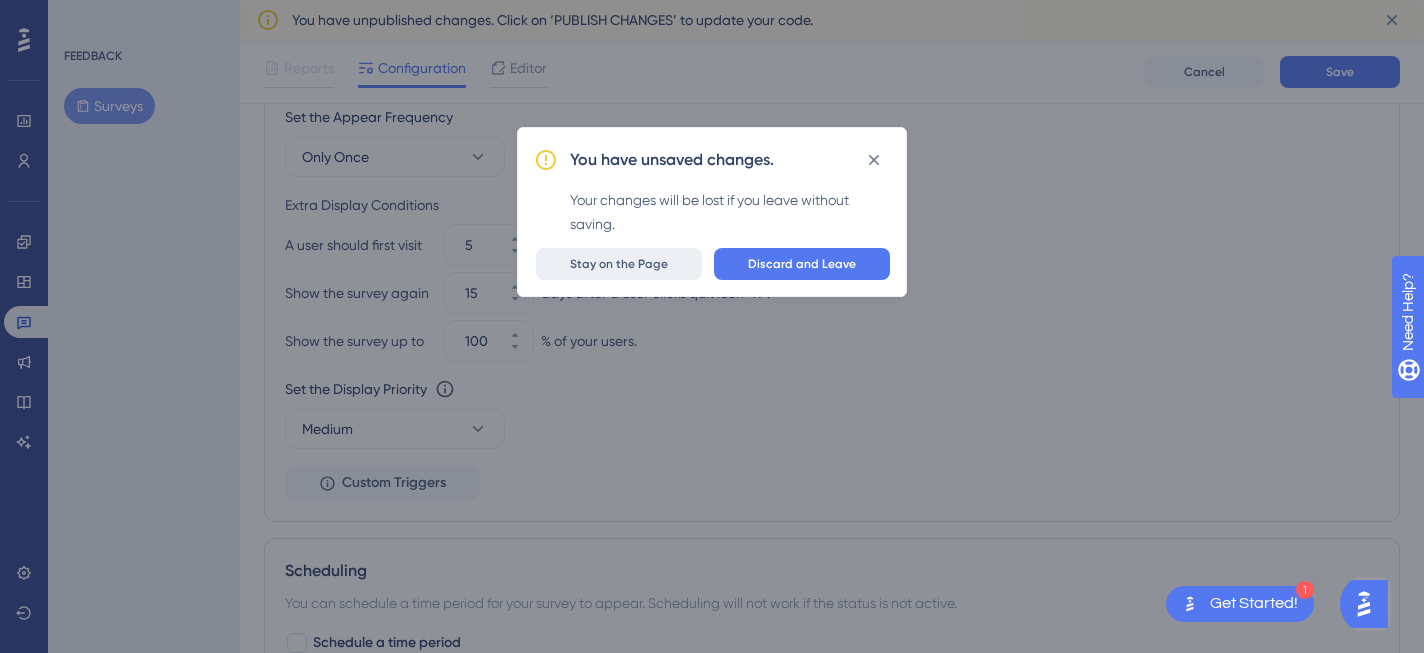 click on "Stay on the Page" at bounding box center (619, 264) 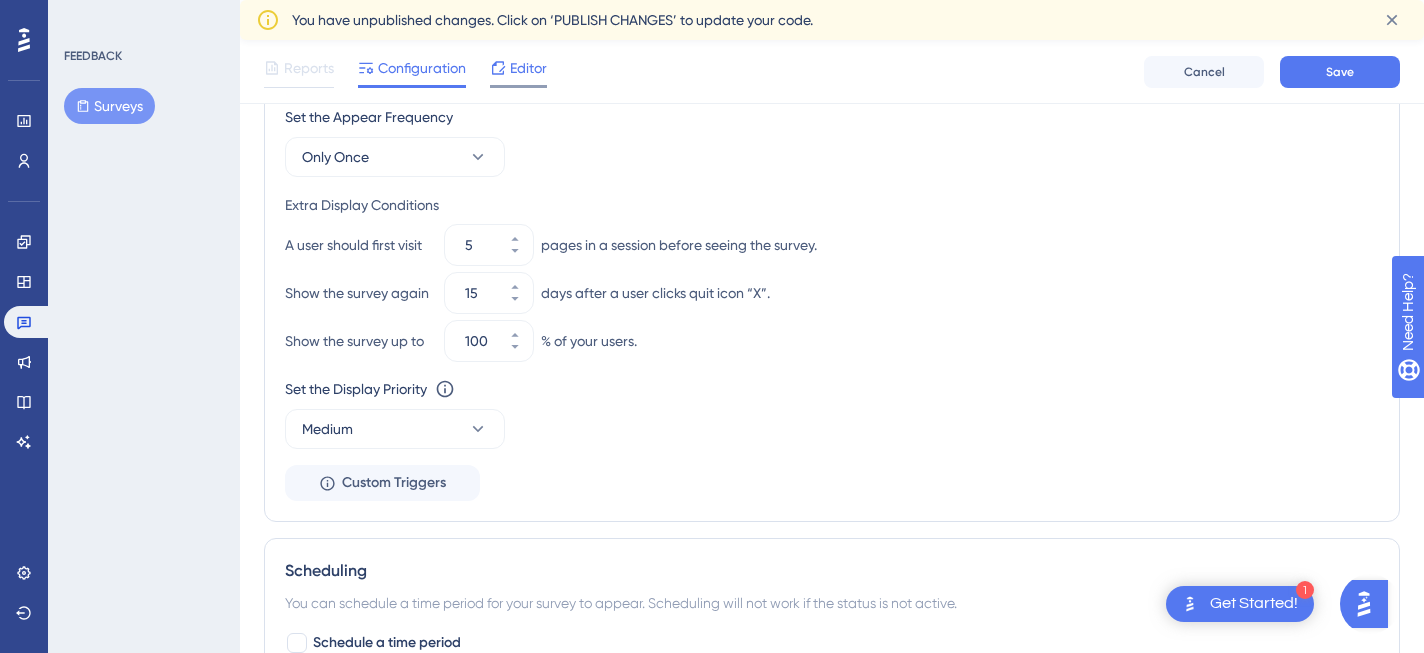 click on "Editor" at bounding box center (528, 68) 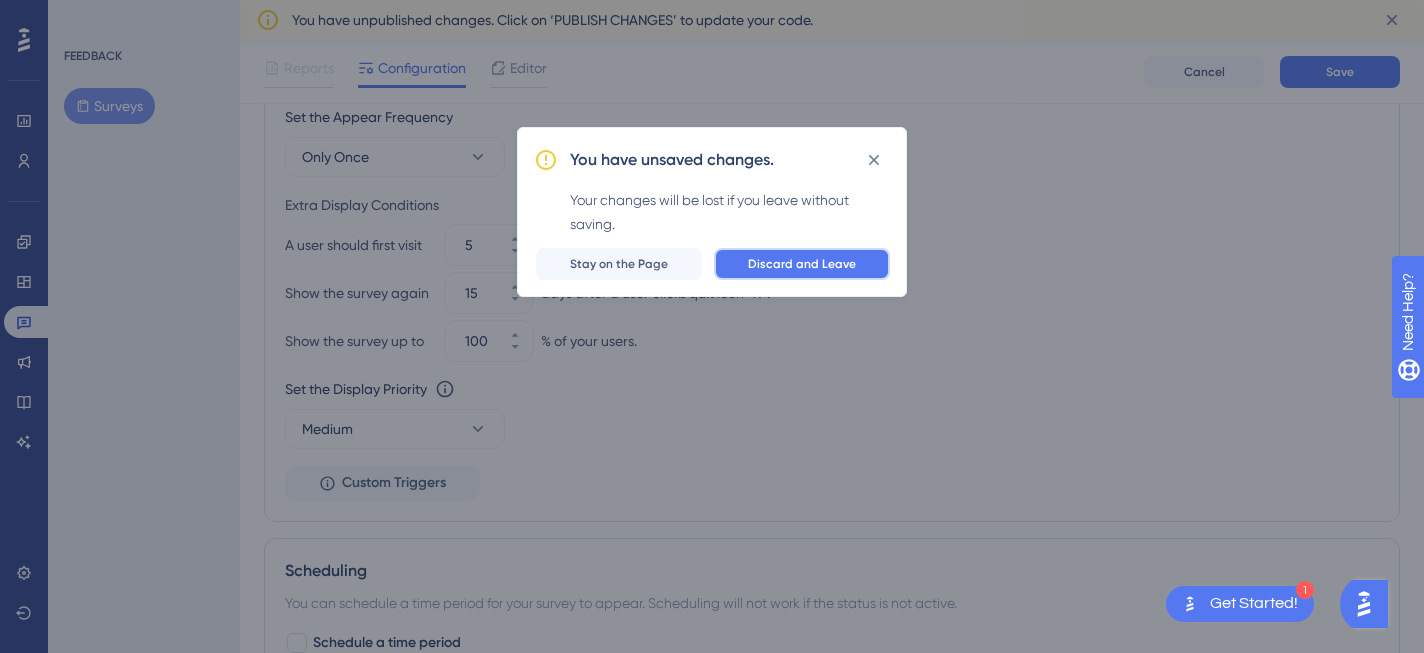 click on "Discard and Leave" at bounding box center (802, 264) 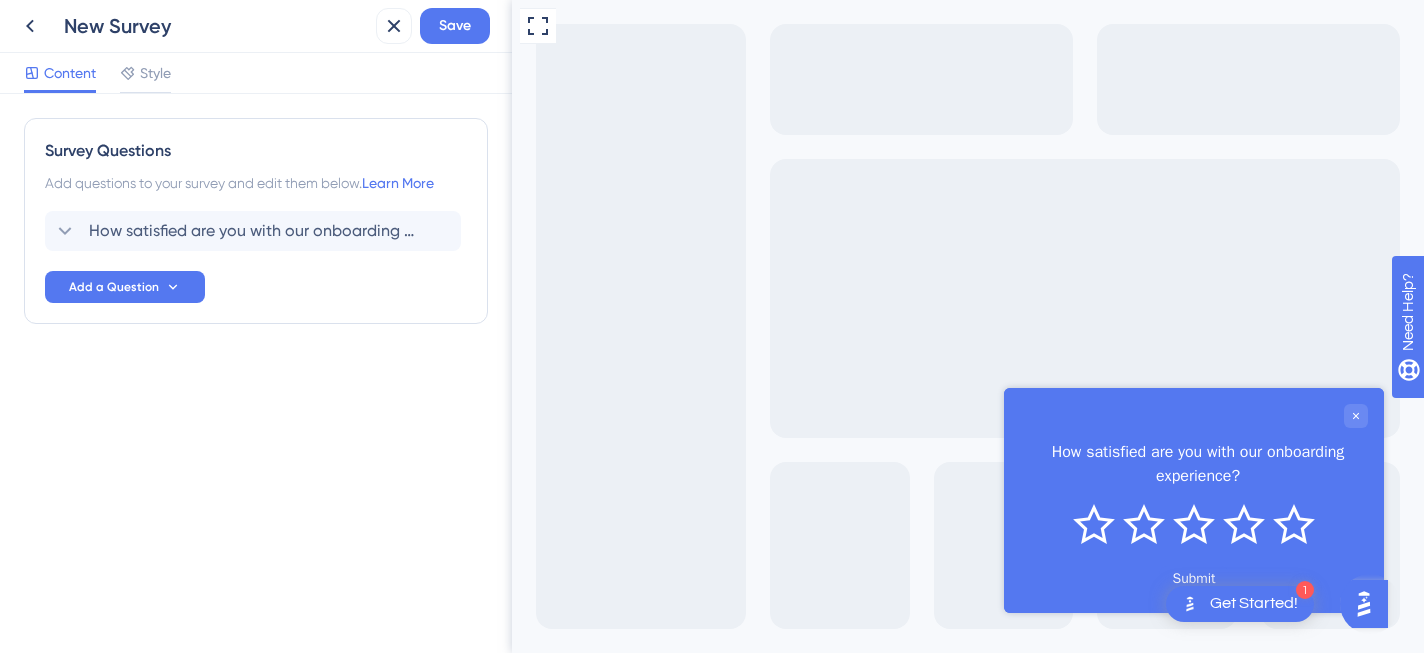 scroll, scrollTop: 0, scrollLeft: 0, axis: both 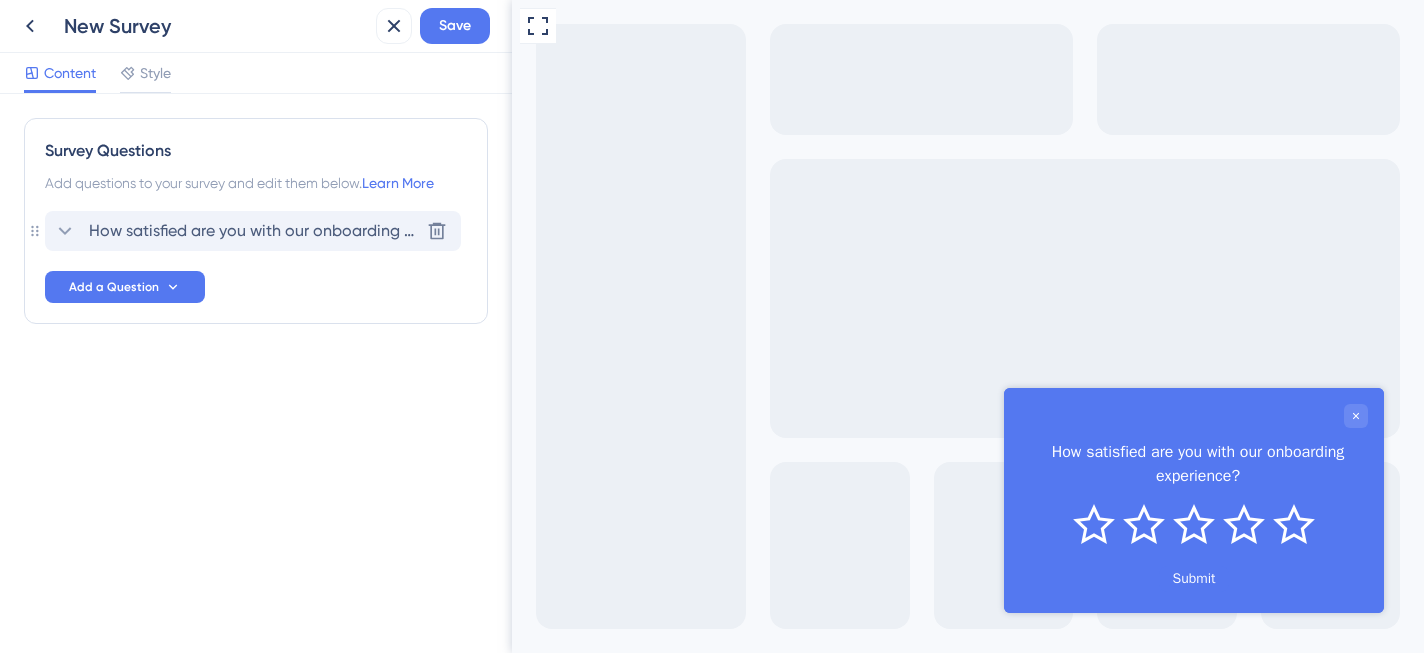 click on "How satisfied are you with our onboarding experience? [GEOGRAPHIC_DATA]" at bounding box center (253, 231) 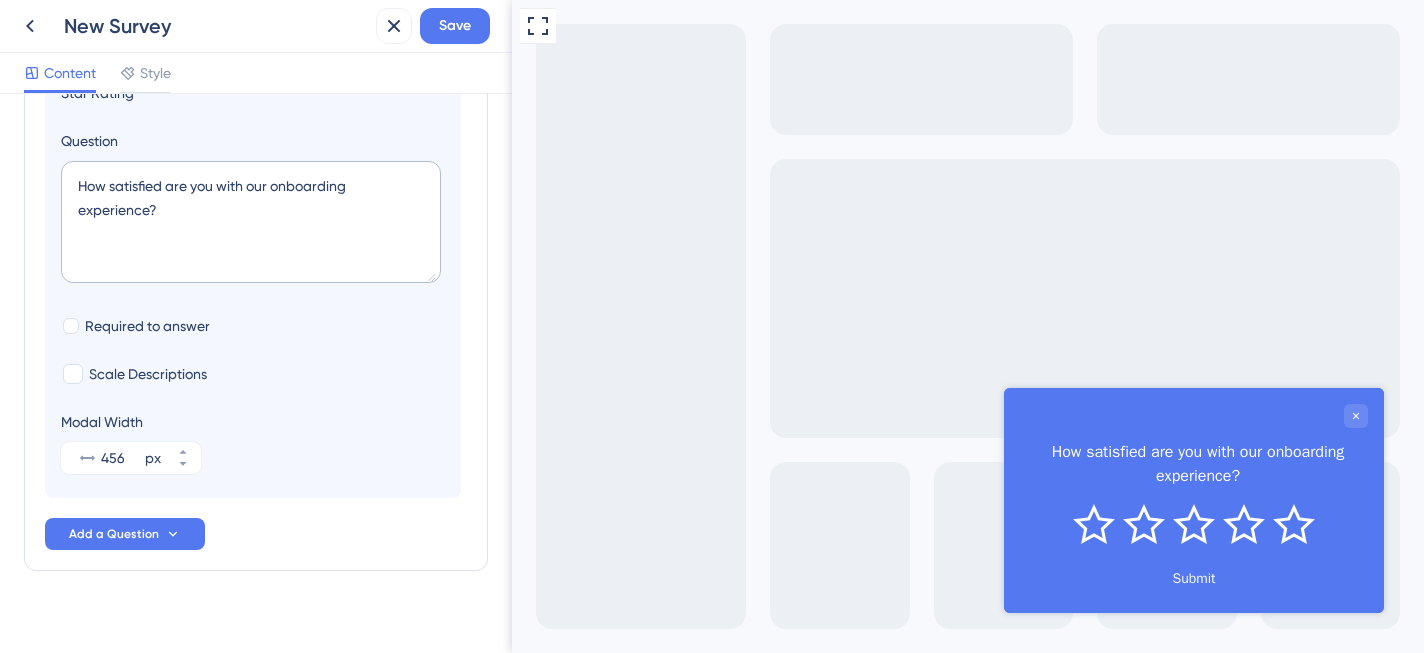 scroll, scrollTop: 273, scrollLeft: 0, axis: vertical 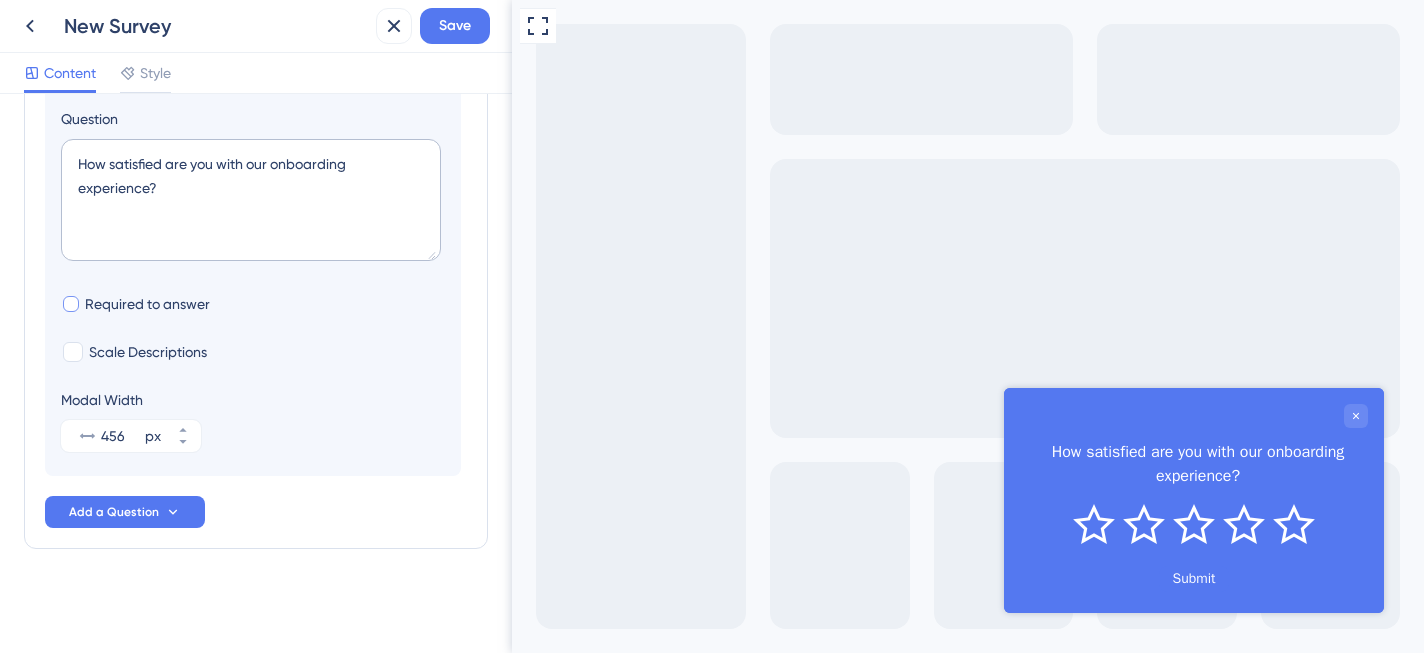 click on "Required to answer" at bounding box center (147, 304) 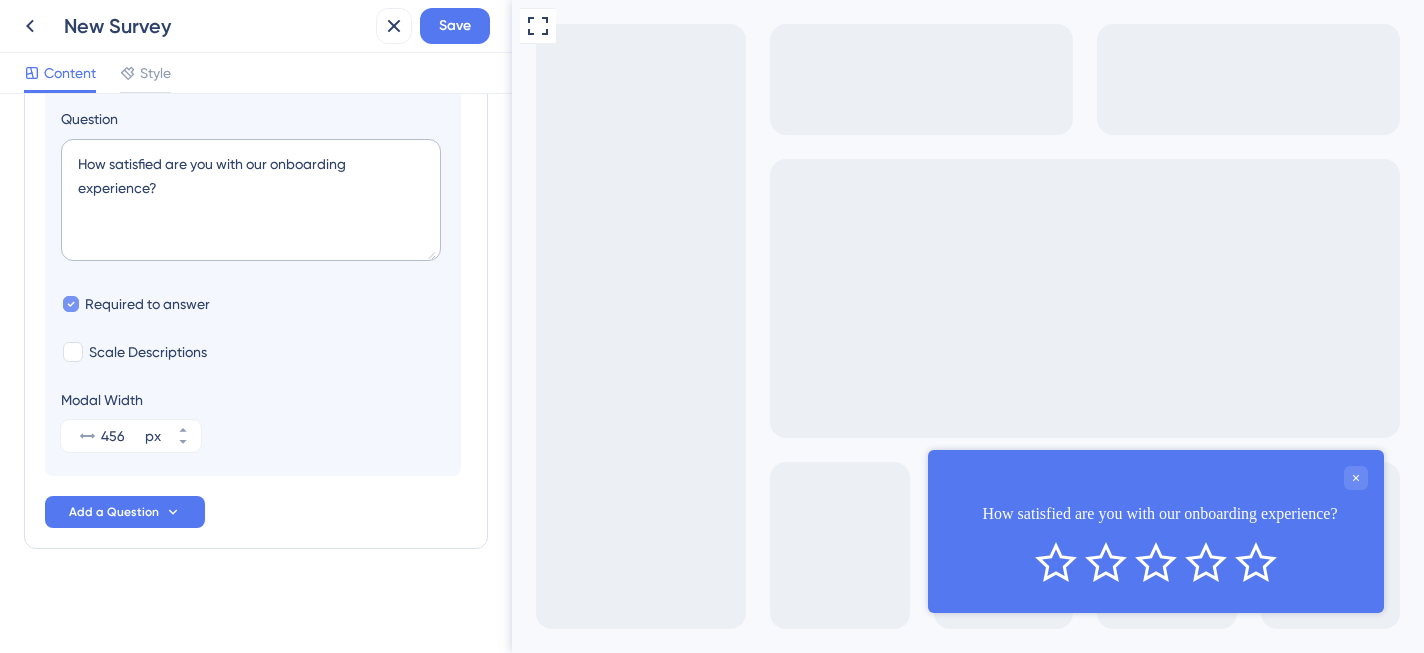 click on "Required to answer" at bounding box center (147, 304) 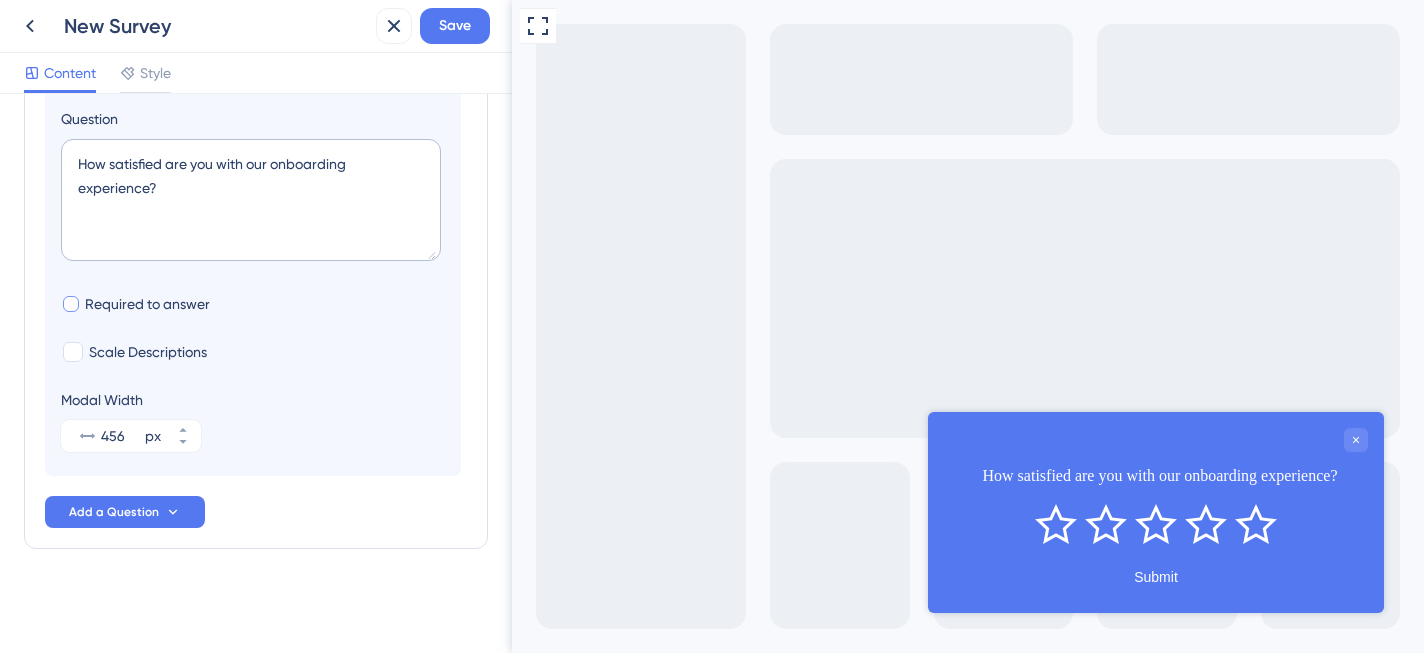 click on "Required to answer" at bounding box center (147, 304) 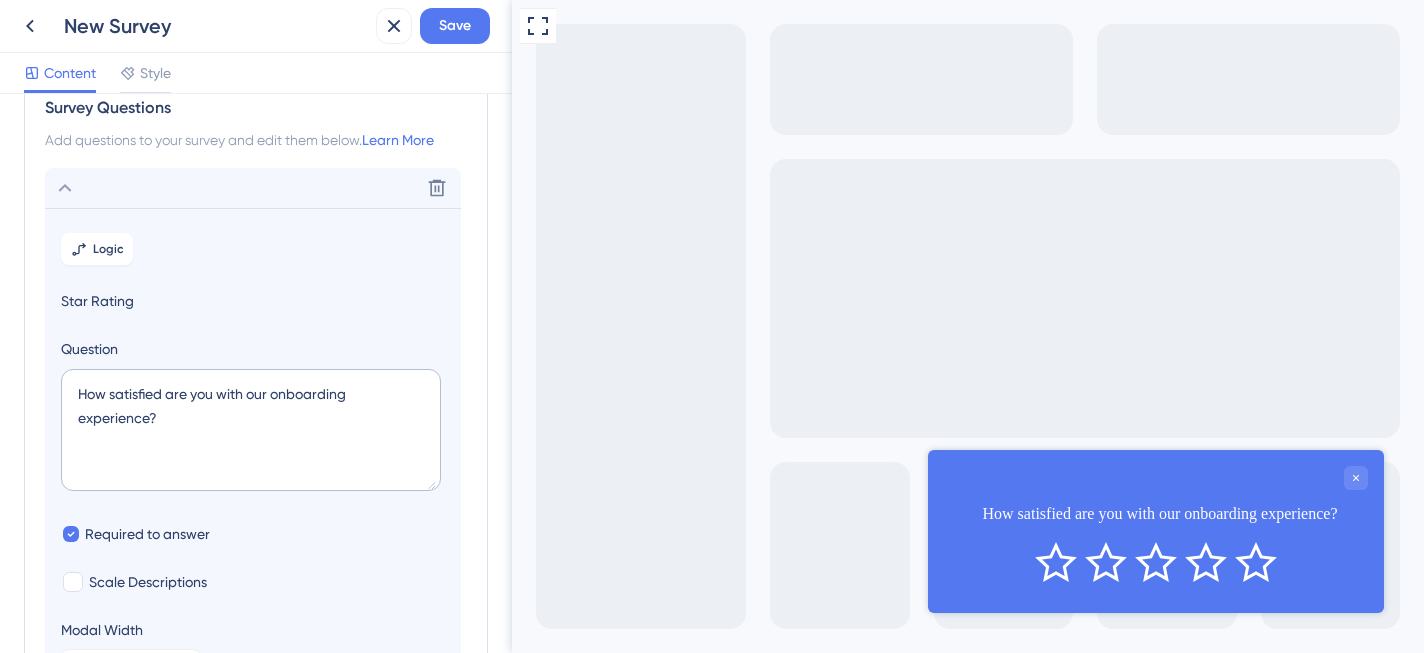 scroll, scrollTop: 0, scrollLeft: 0, axis: both 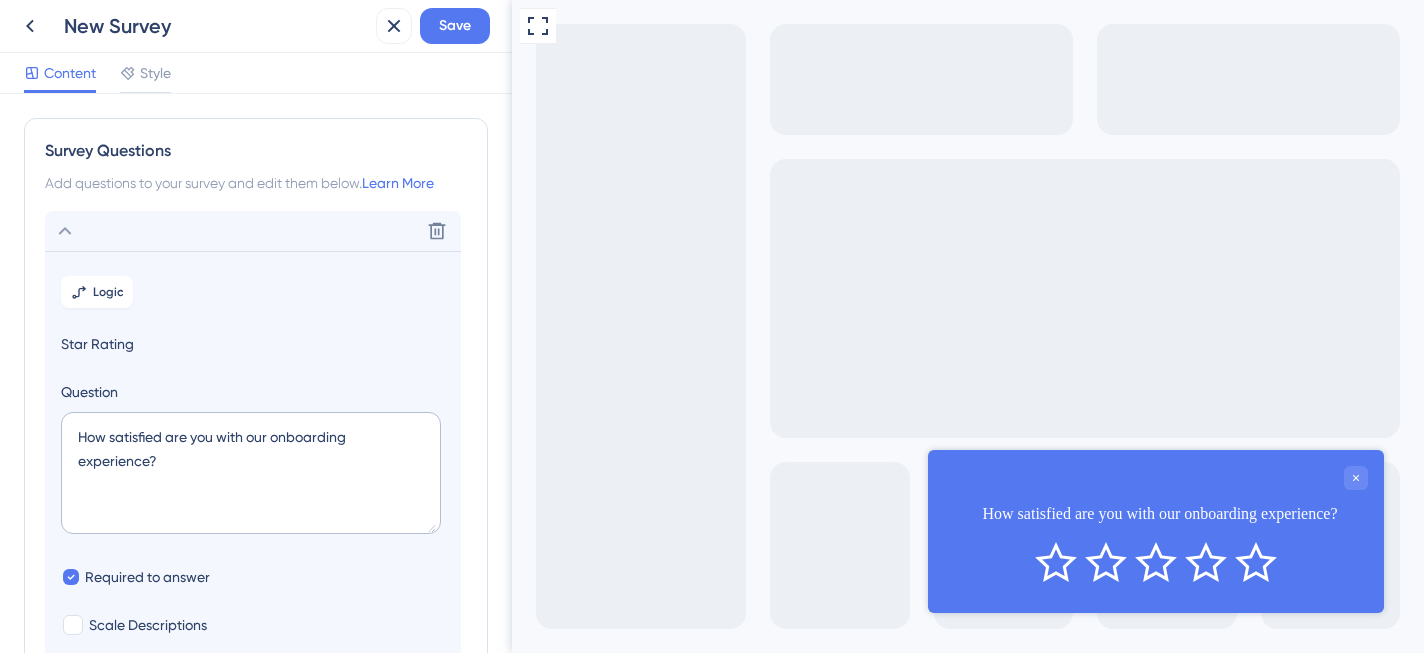 click on "Star Rating" at bounding box center (253, 344) 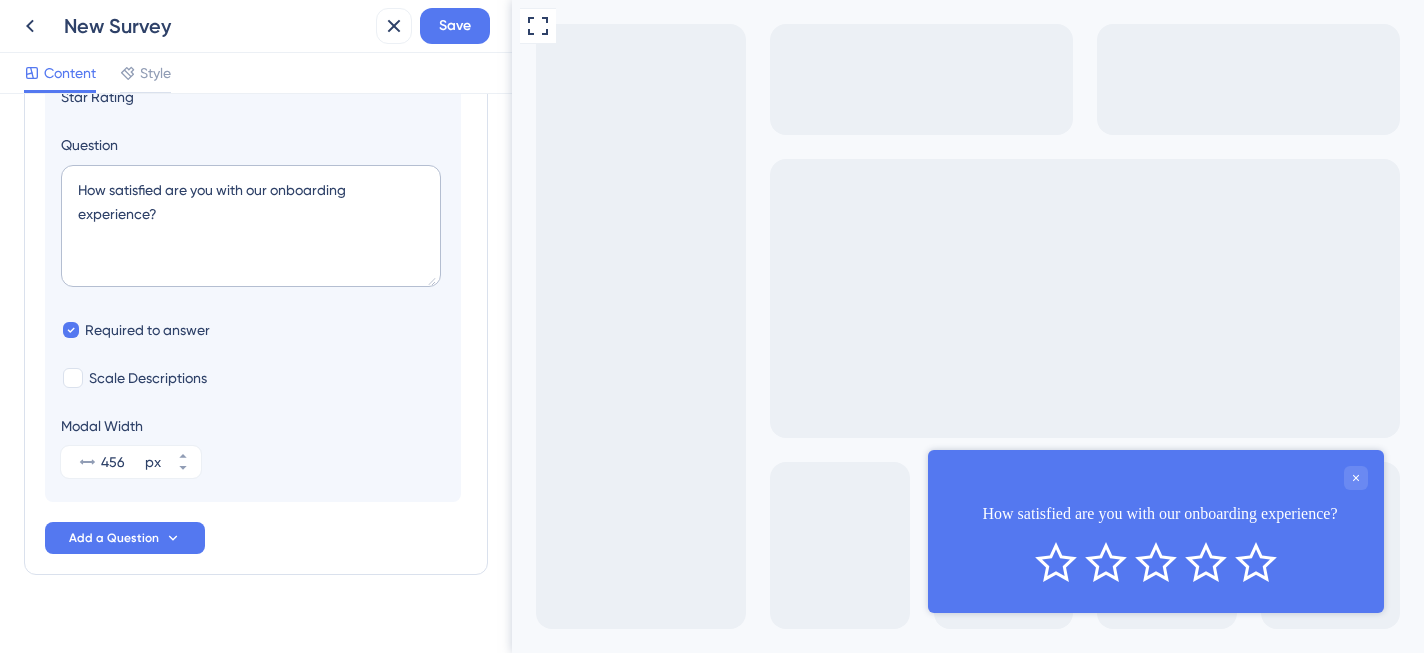 scroll, scrollTop: 267, scrollLeft: 0, axis: vertical 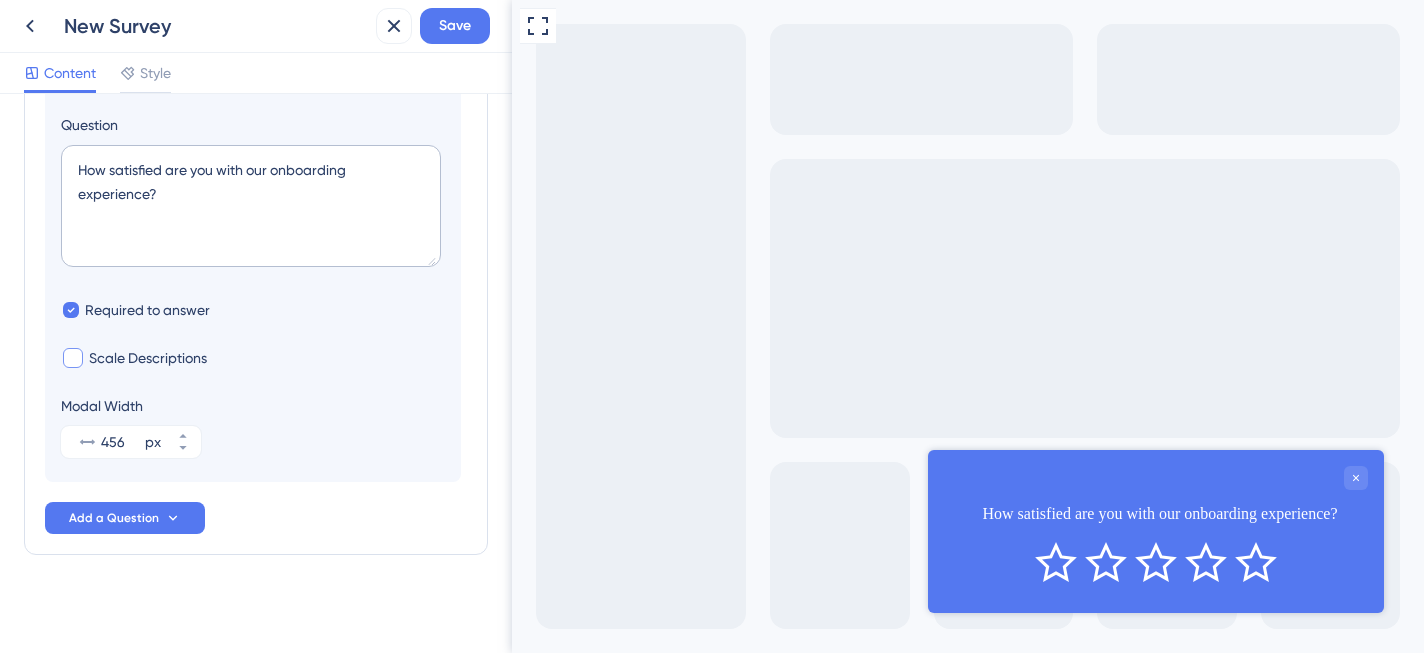 click on "Scale Descriptions" at bounding box center (148, 358) 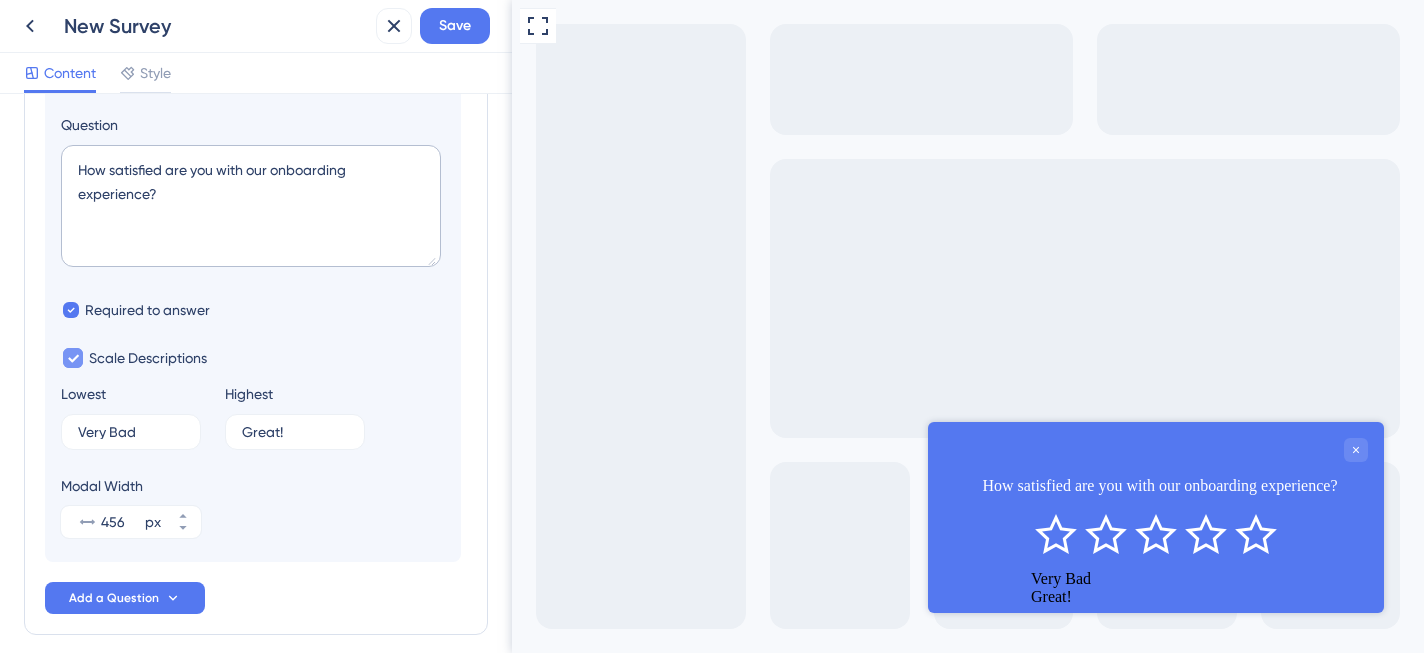 click on "Scale Descriptions" at bounding box center (148, 358) 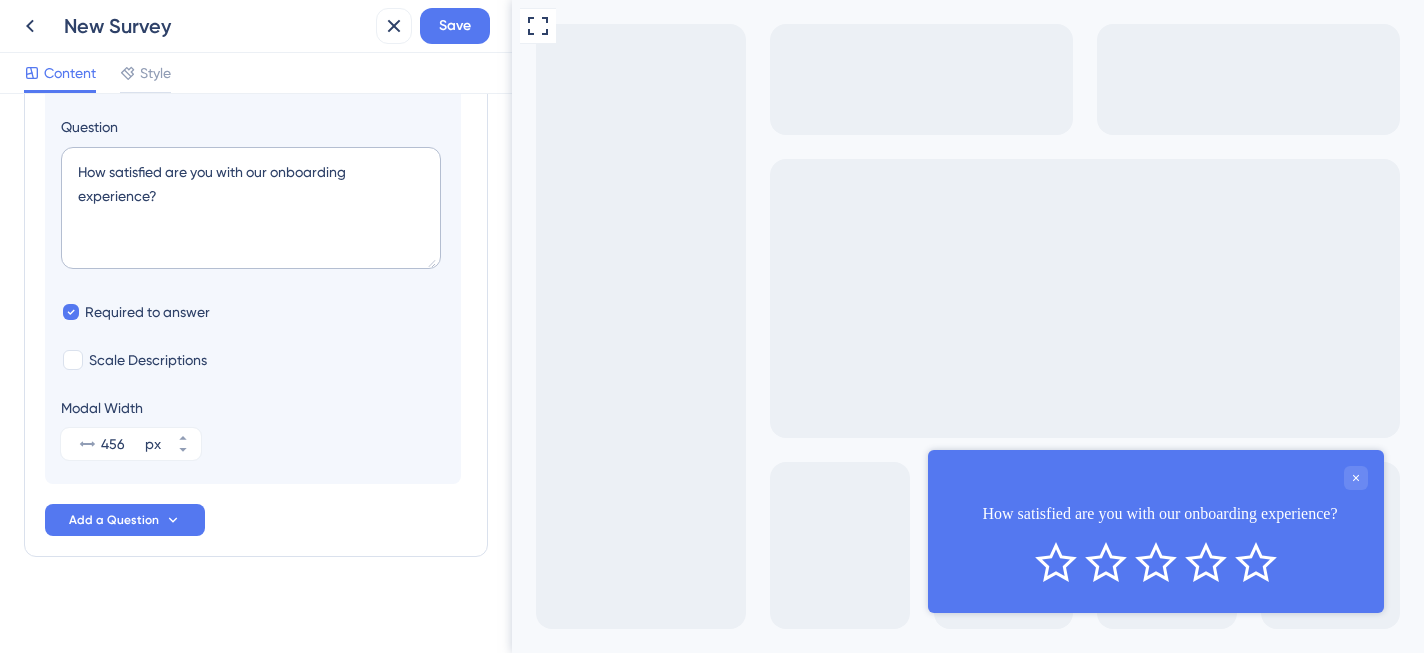 scroll, scrollTop: 273, scrollLeft: 0, axis: vertical 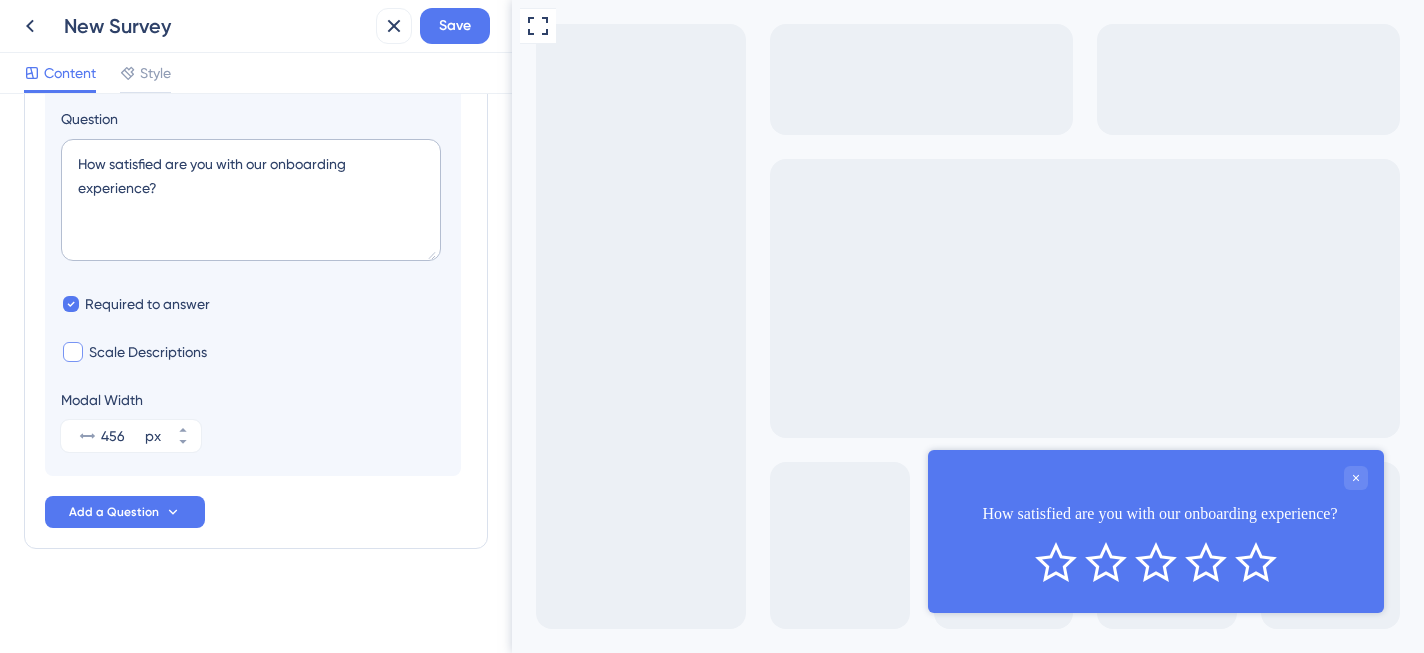 click on "Scale Descriptions" at bounding box center (148, 352) 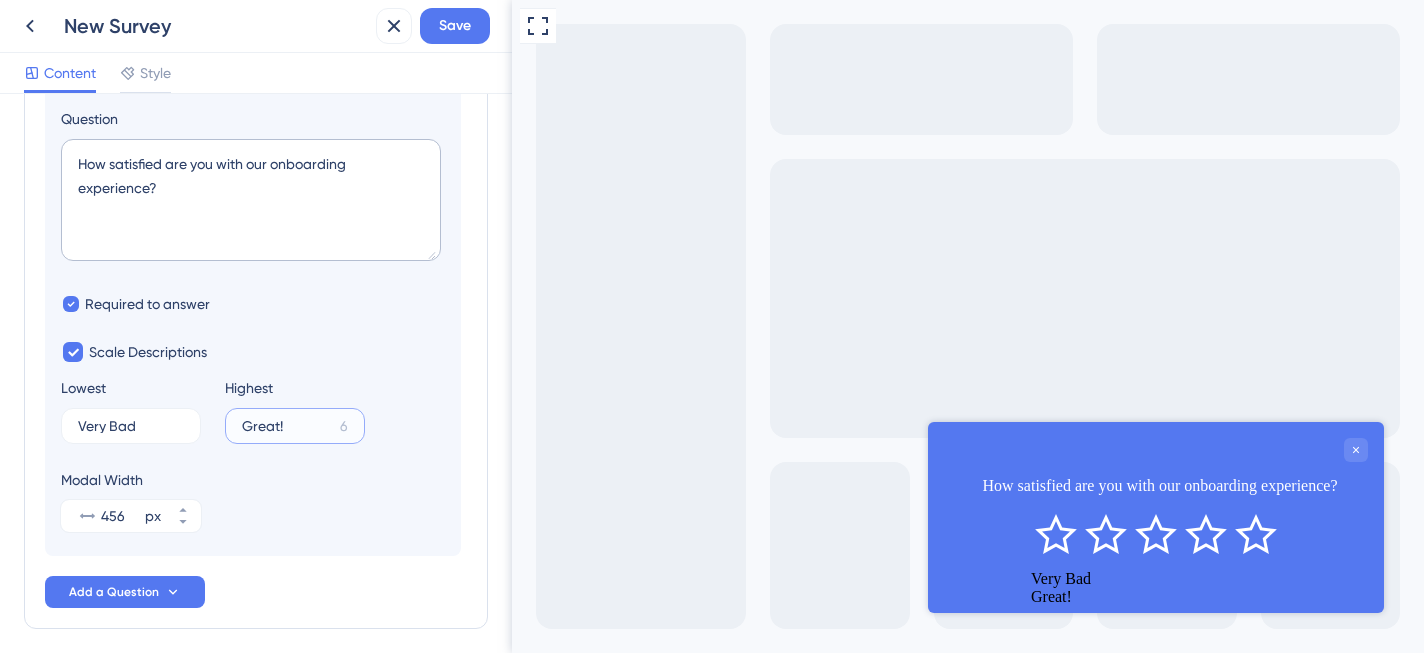click on "Great!" at bounding box center [287, 426] 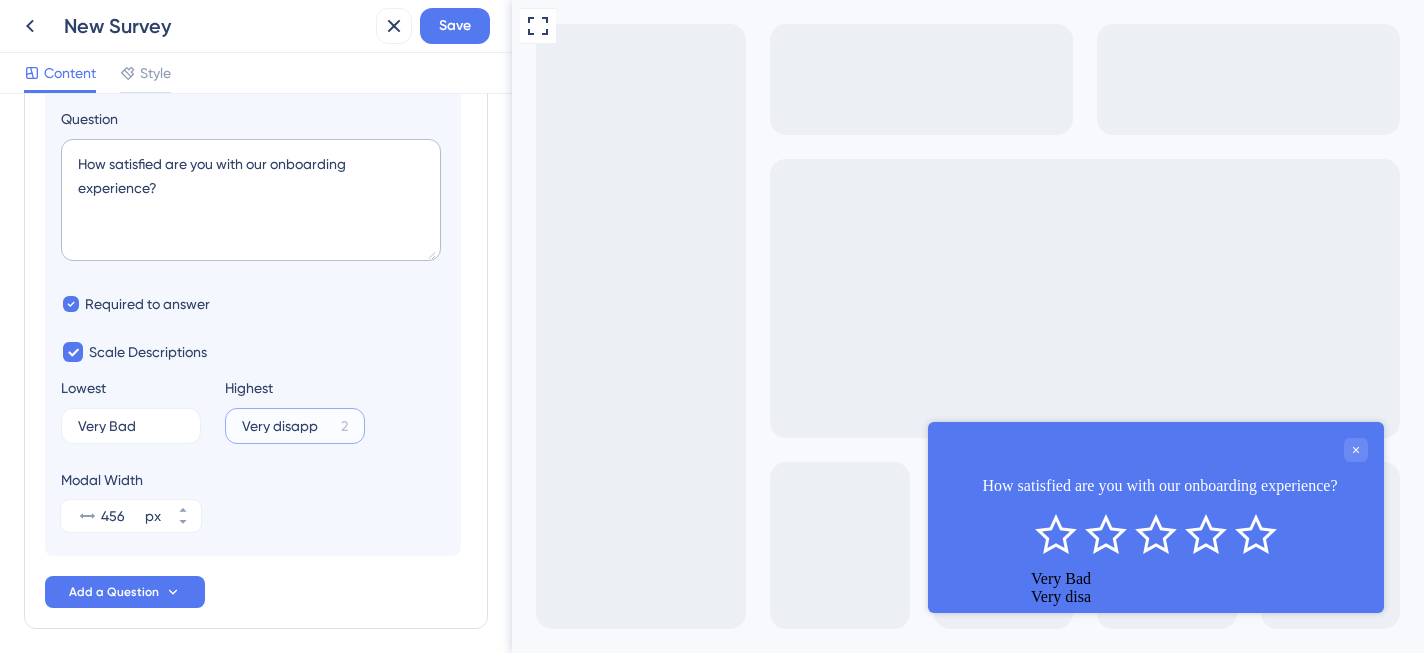 type on "Very disappo" 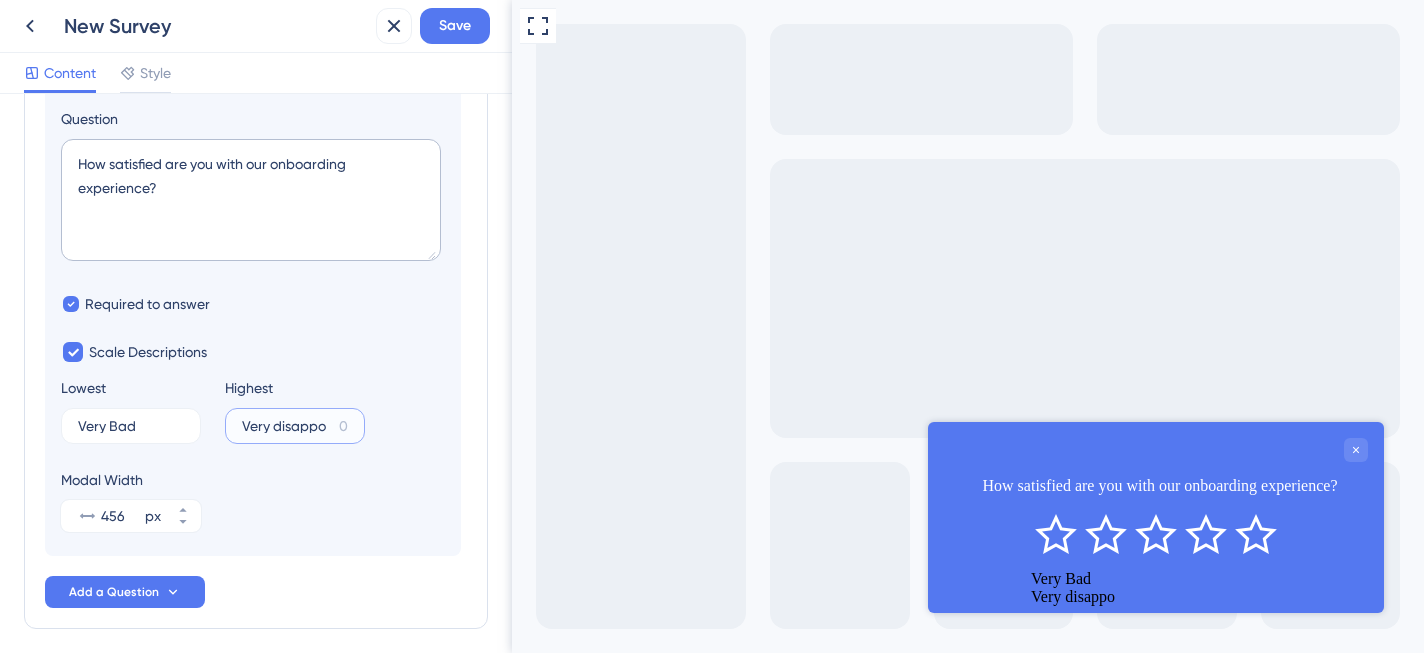 click on "Very disappo" at bounding box center (286, 426) 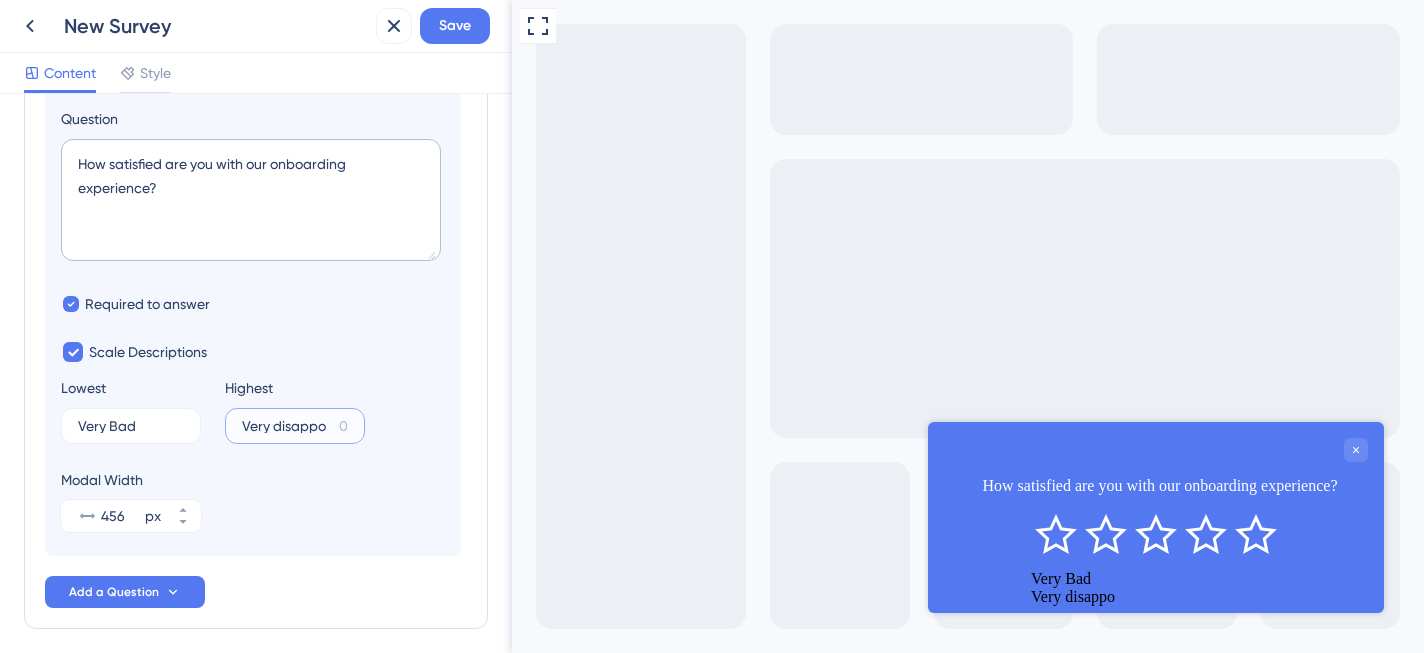 click on "Very disappo" at bounding box center [286, 426] 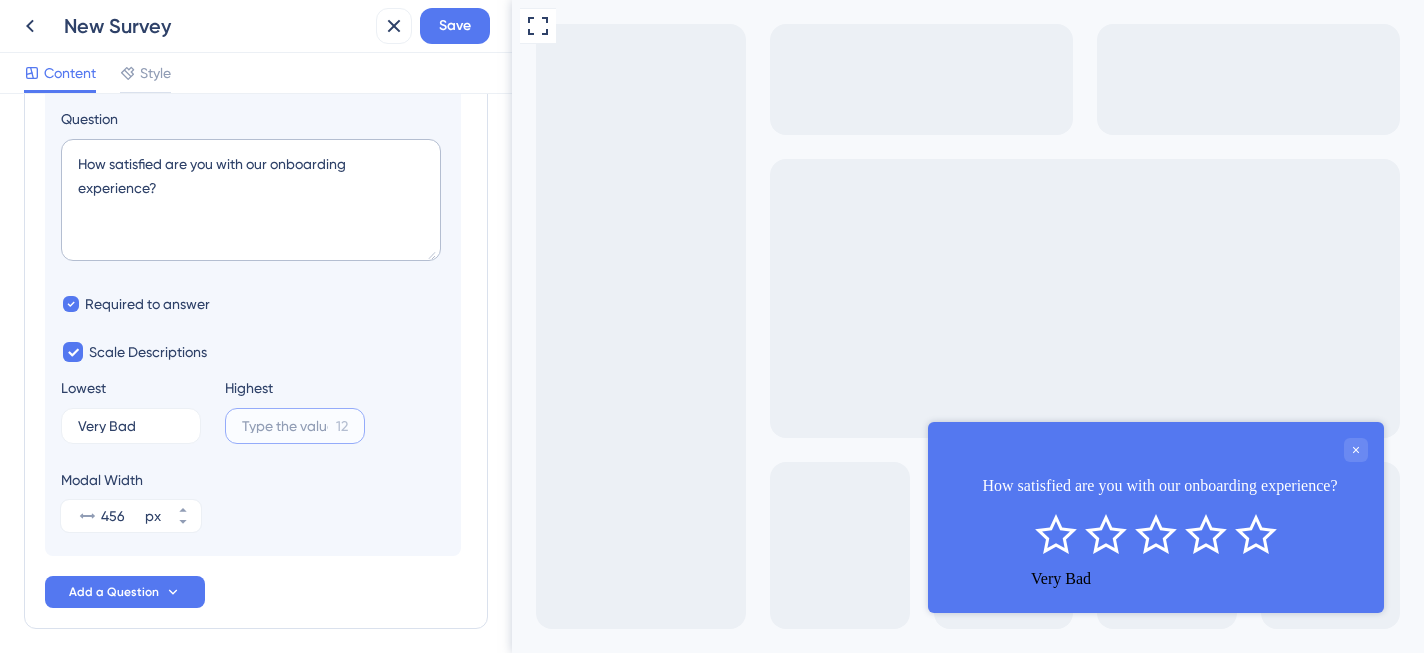 scroll, scrollTop: 0, scrollLeft: 0, axis: both 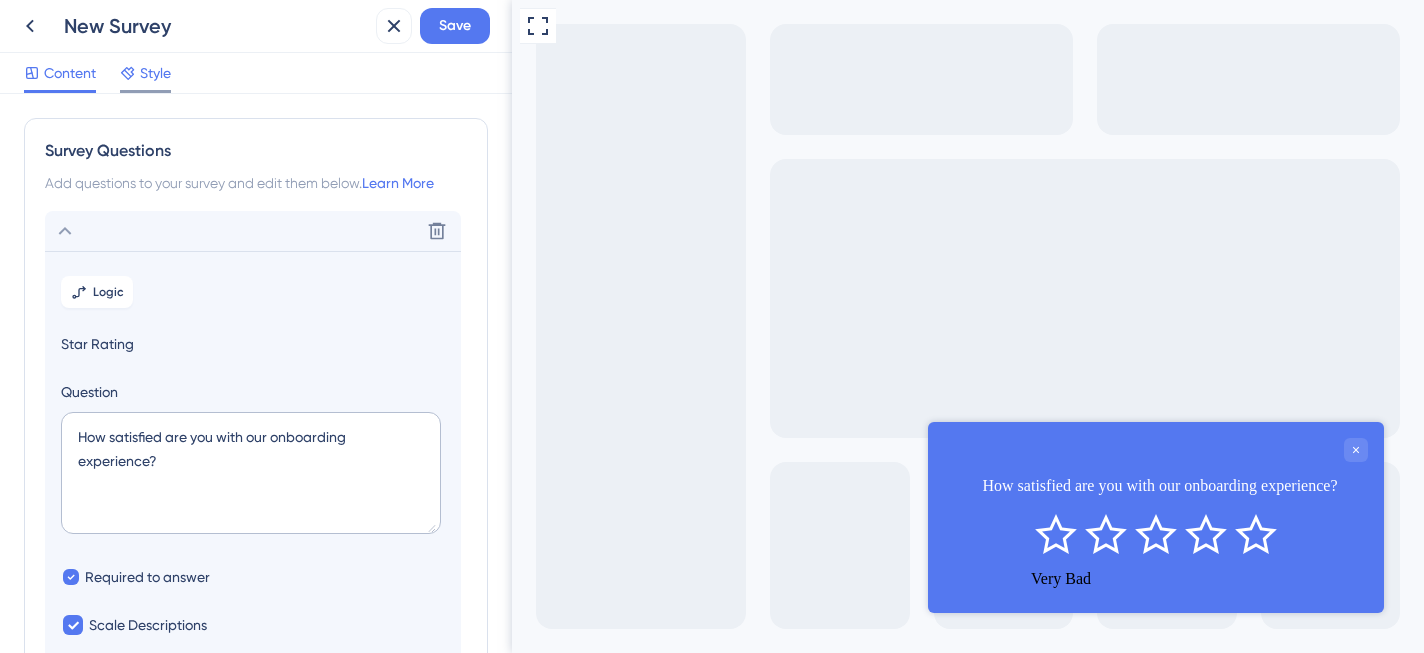 type 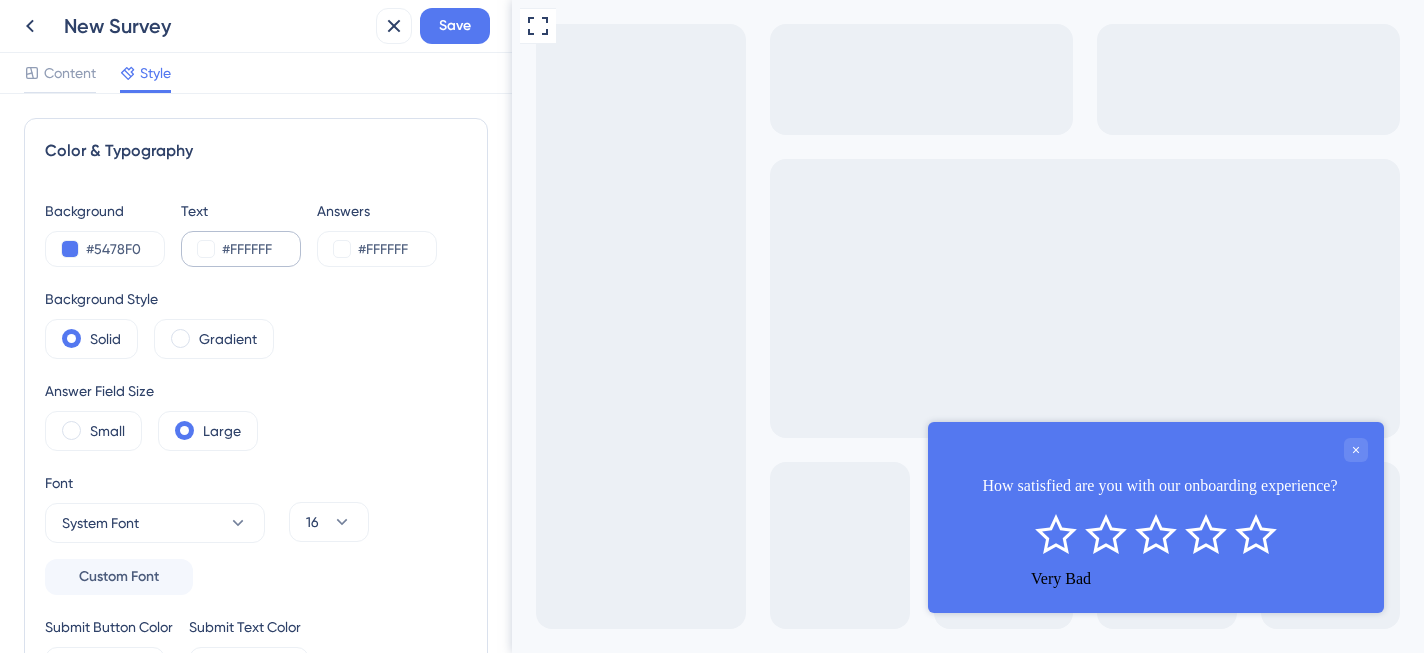 scroll, scrollTop: 0, scrollLeft: 0, axis: both 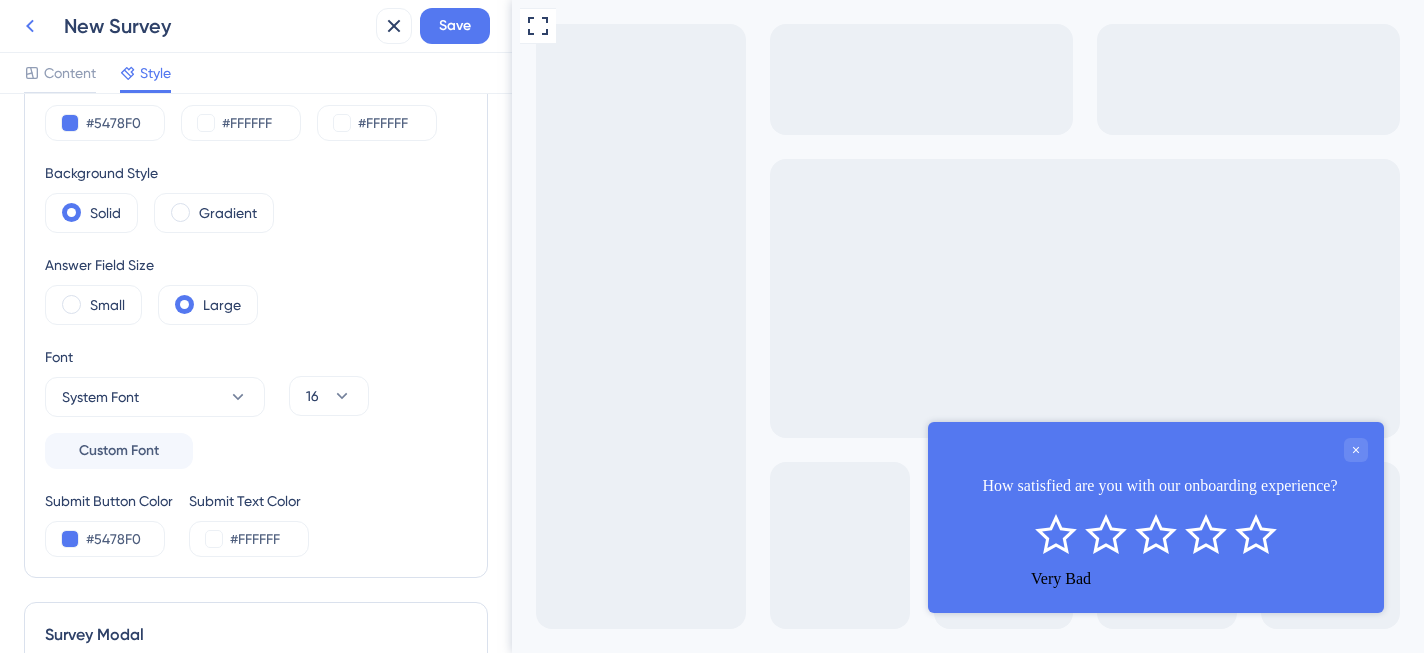 click 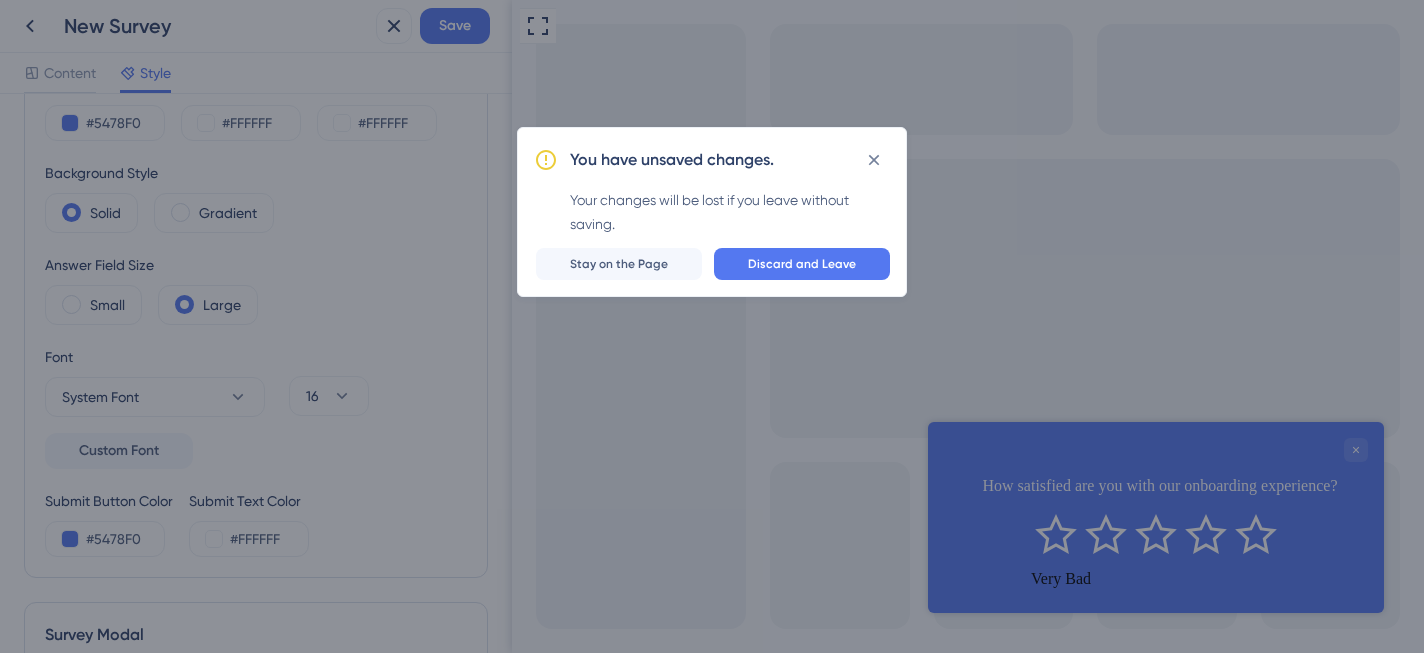 click on "Discard and Leave" at bounding box center [802, 264] 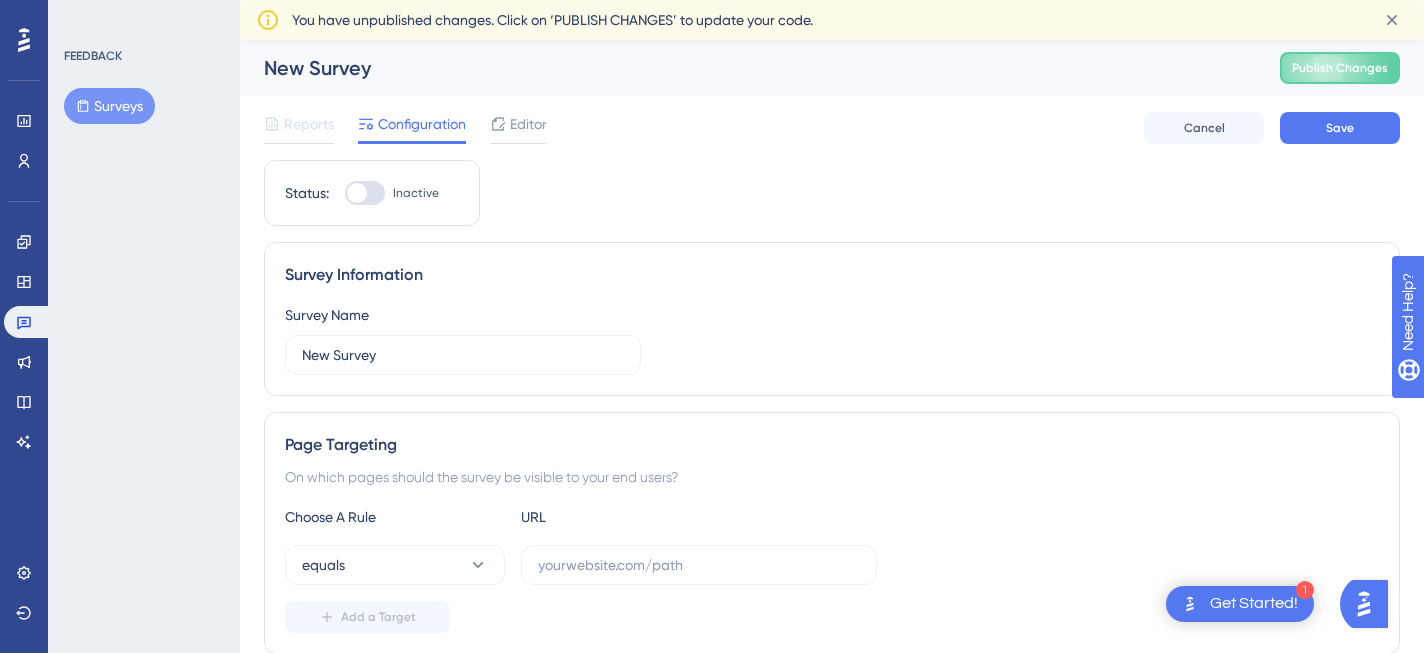 click on "Surveys" at bounding box center (109, 106) 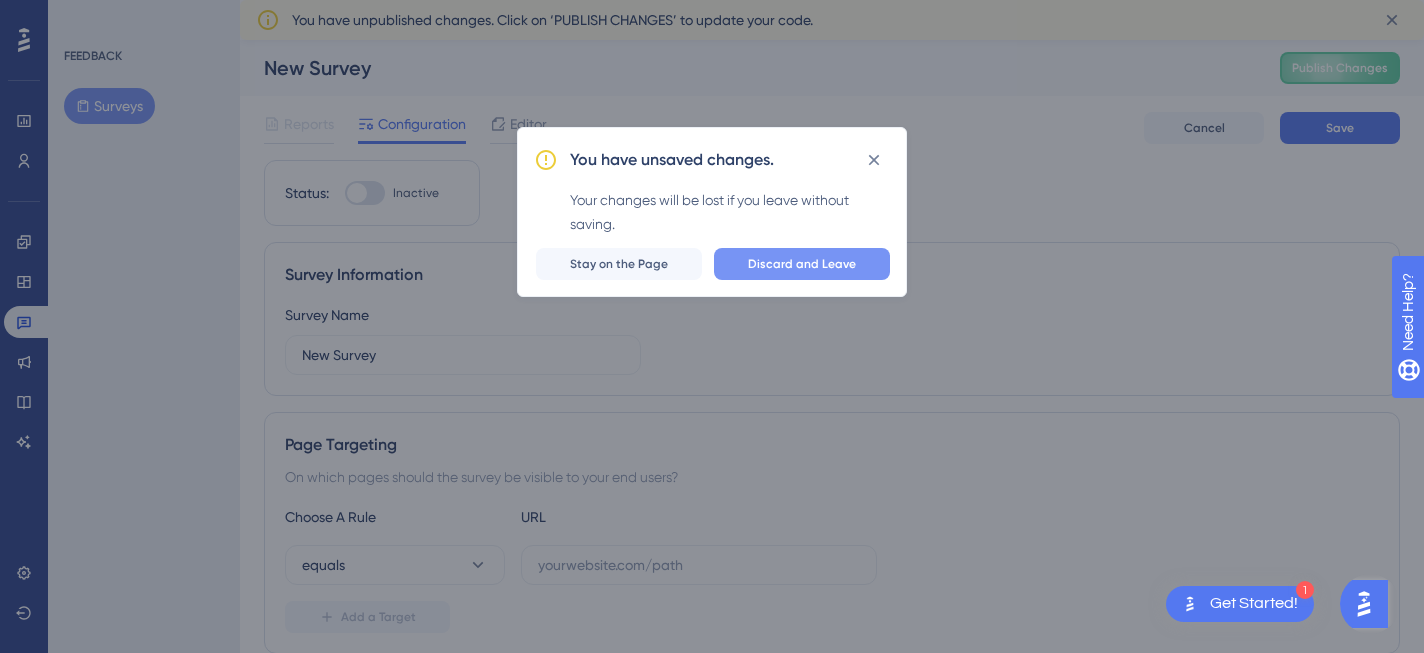 click on "Discard and Leave" at bounding box center (802, 264) 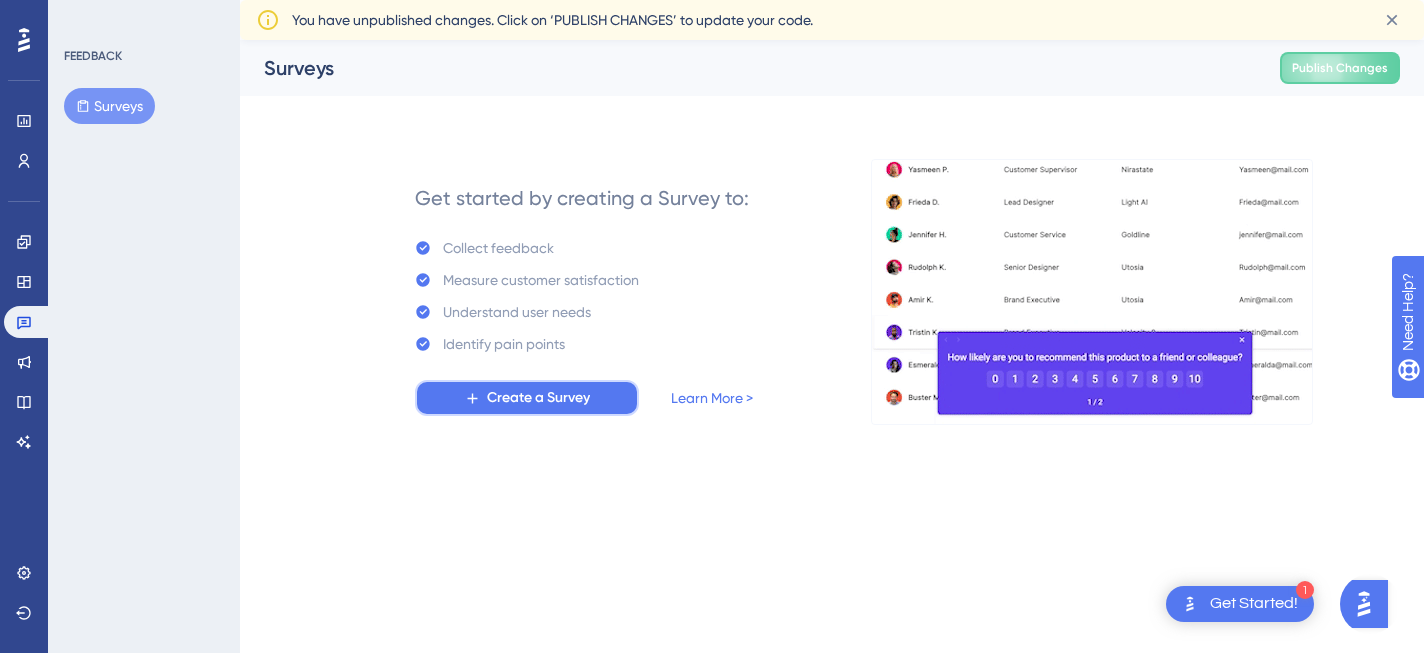 click on "Create a Survey" at bounding box center (538, 398) 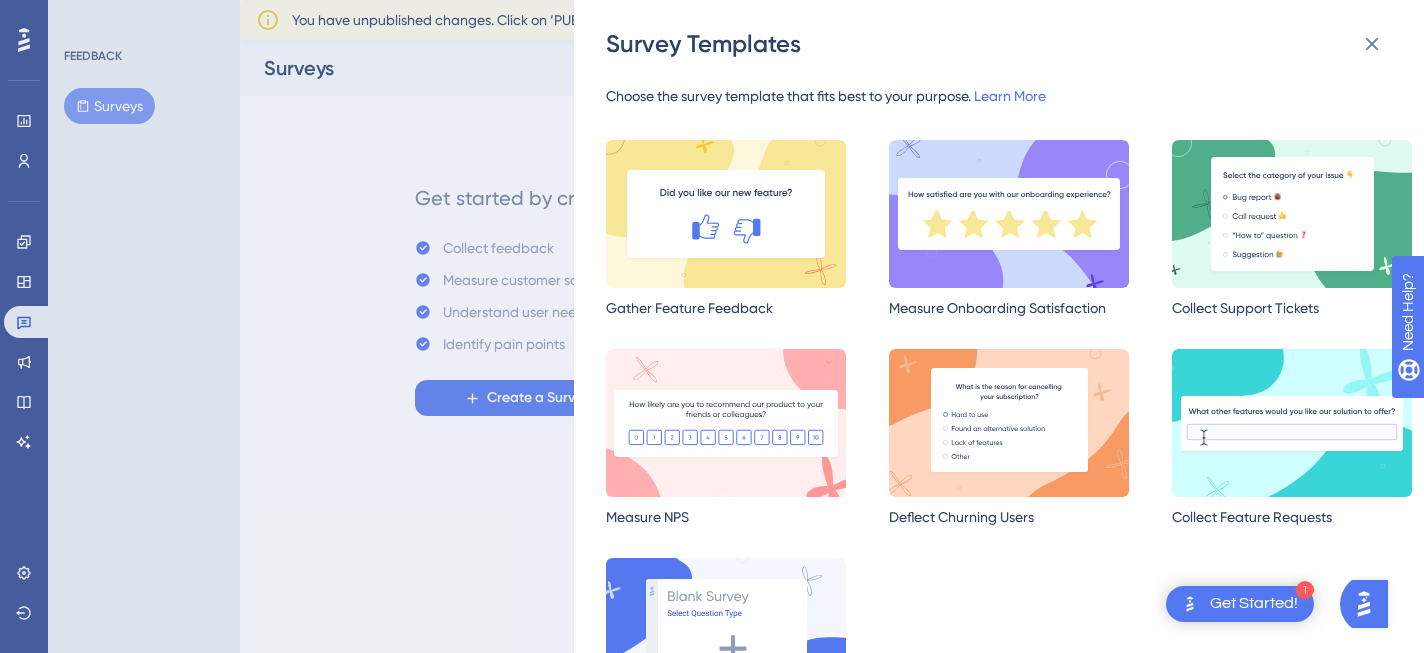 scroll, scrollTop: 114, scrollLeft: 0, axis: vertical 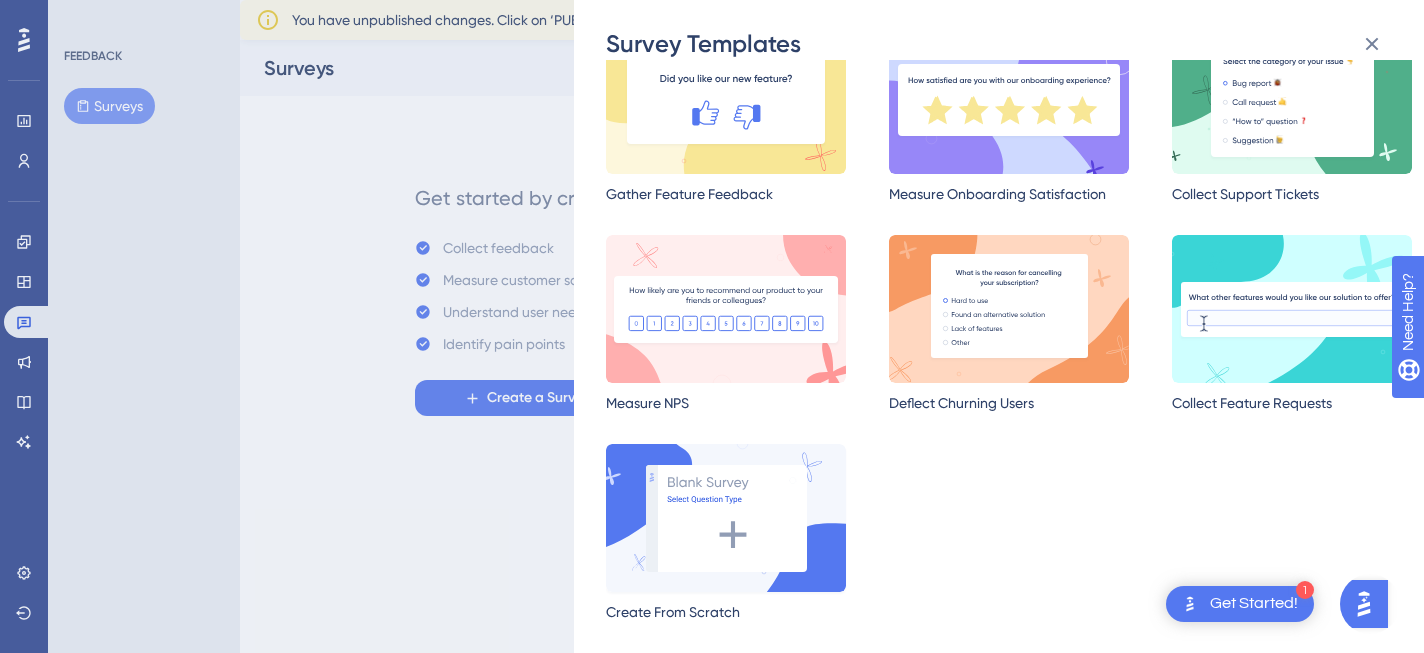 click at bounding box center [726, 518] 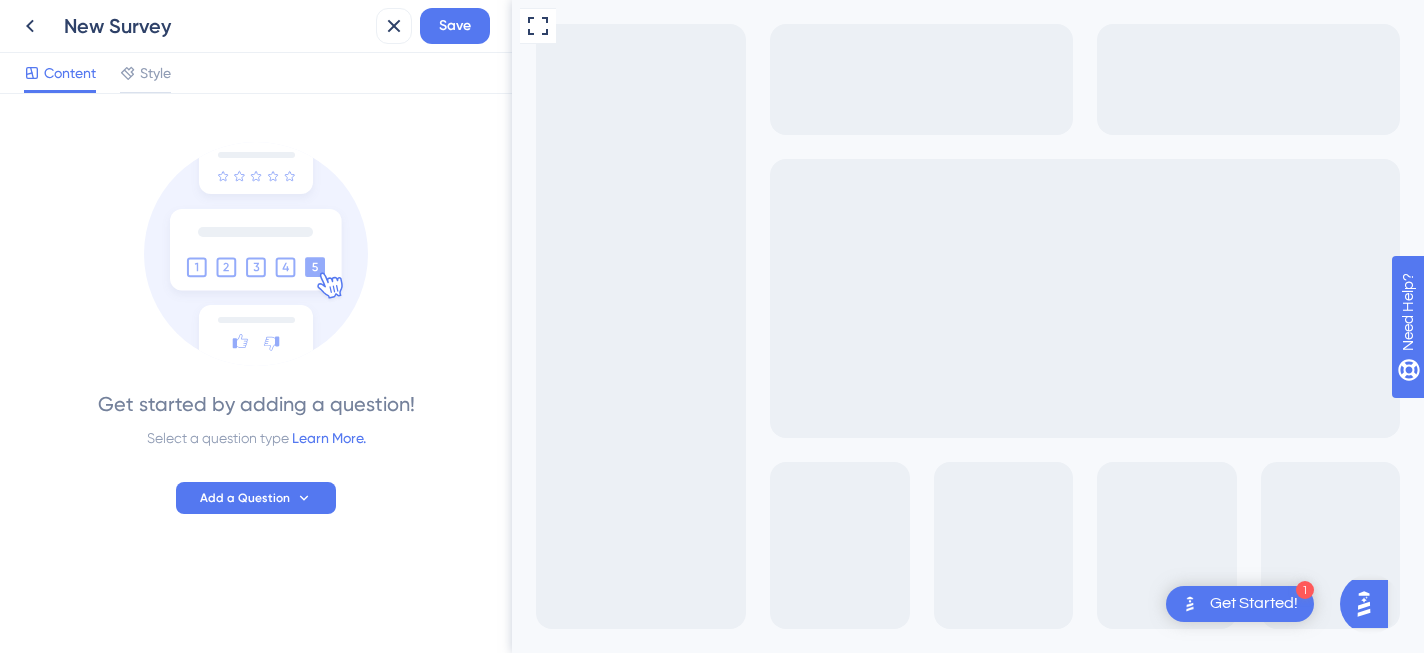 scroll, scrollTop: 0, scrollLeft: 0, axis: both 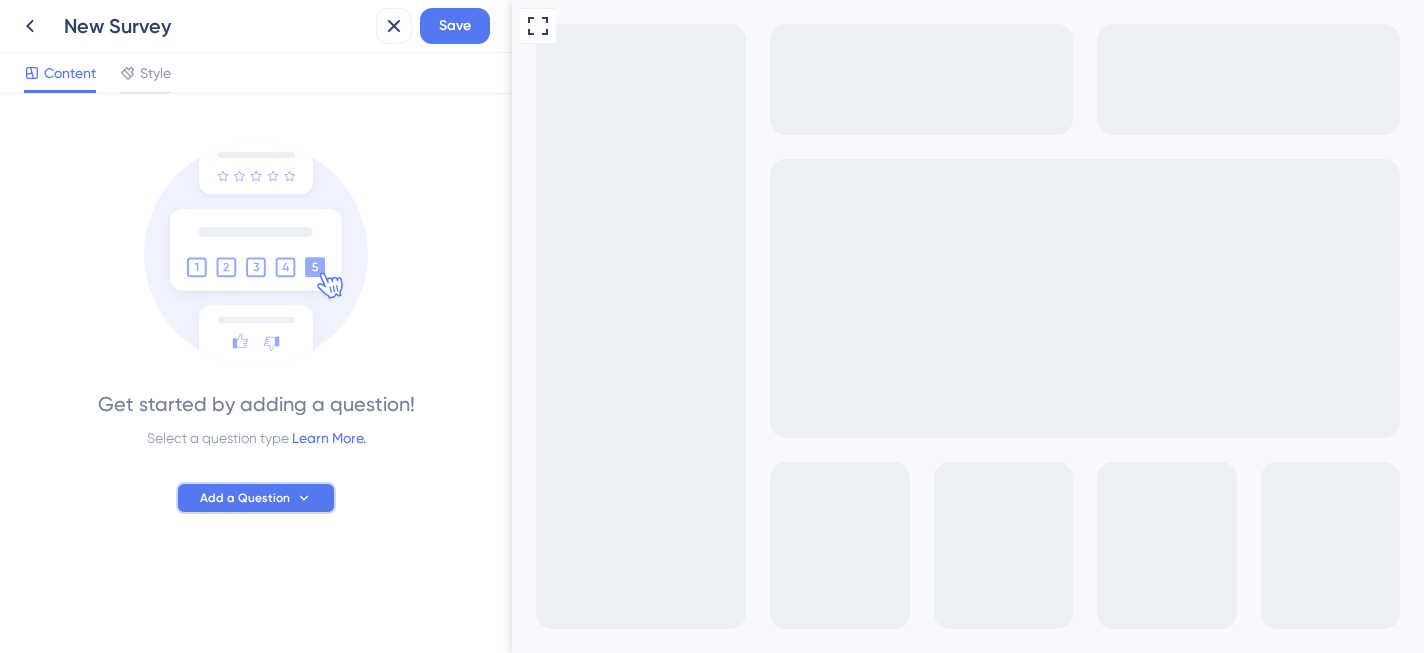 click 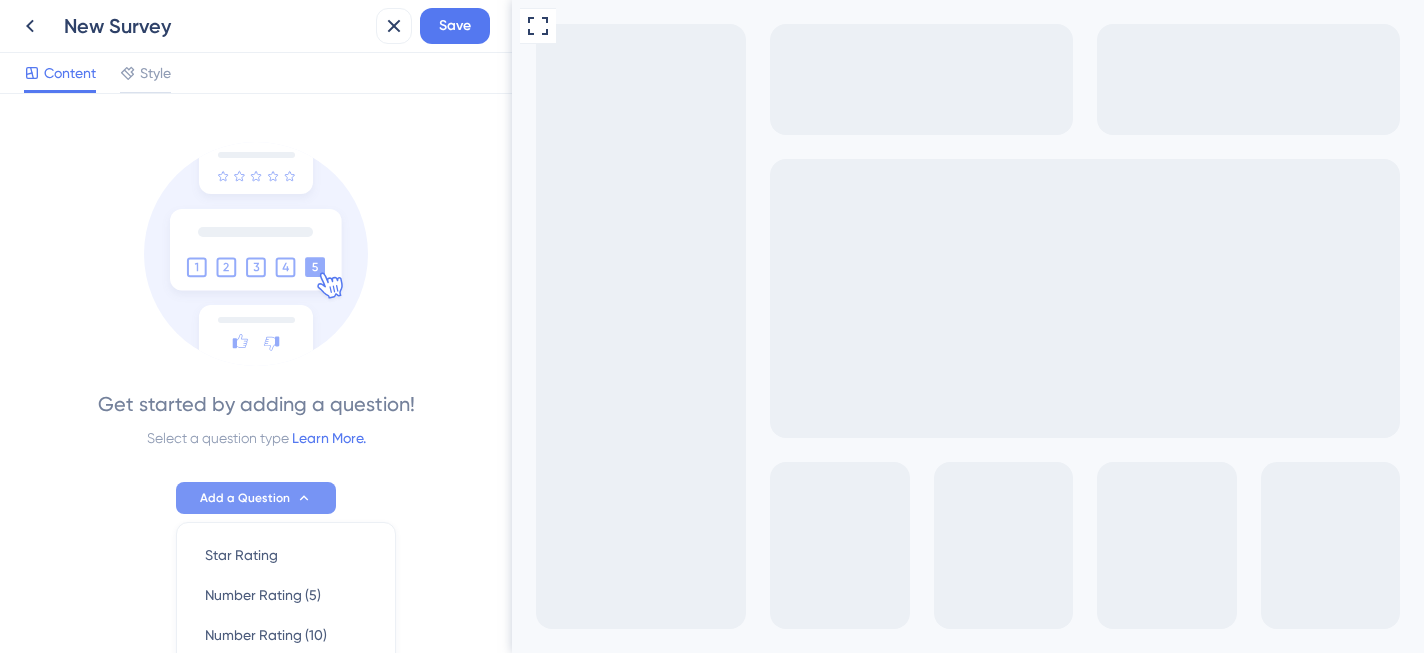 scroll, scrollTop: 0, scrollLeft: 0, axis: both 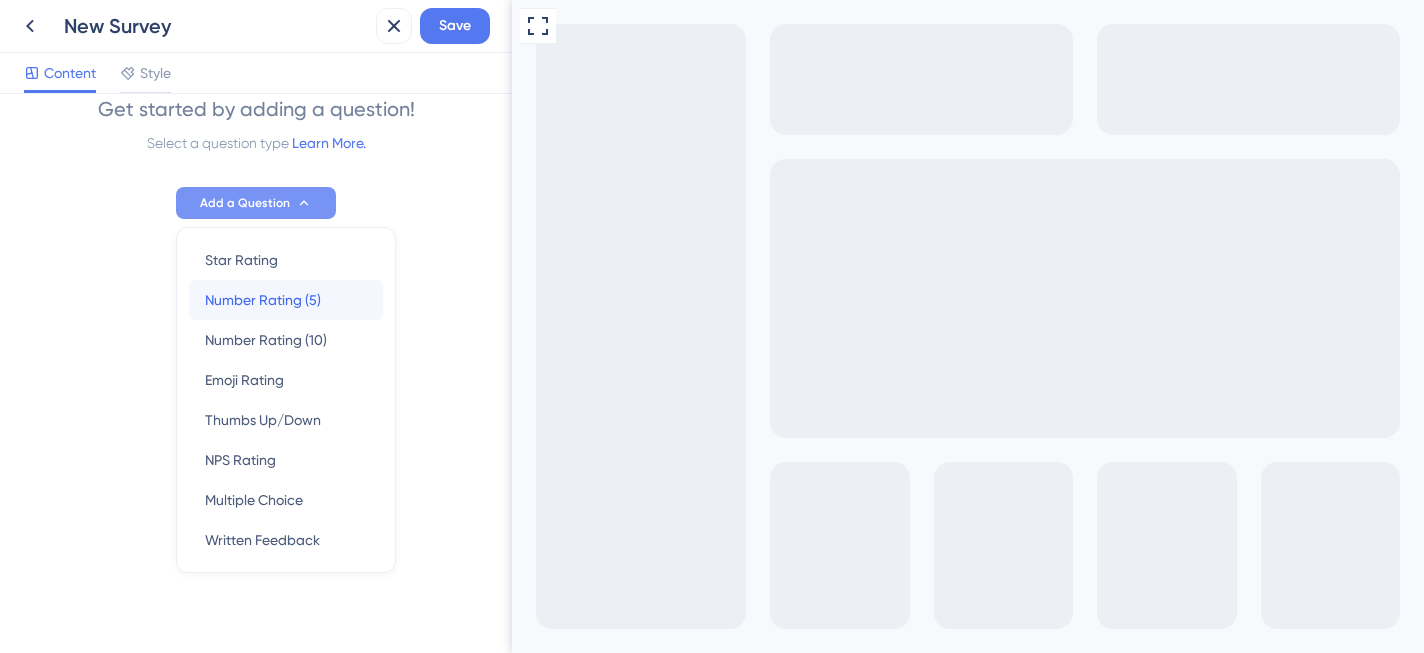 click on "Number Rating (5)" at bounding box center [263, 300] 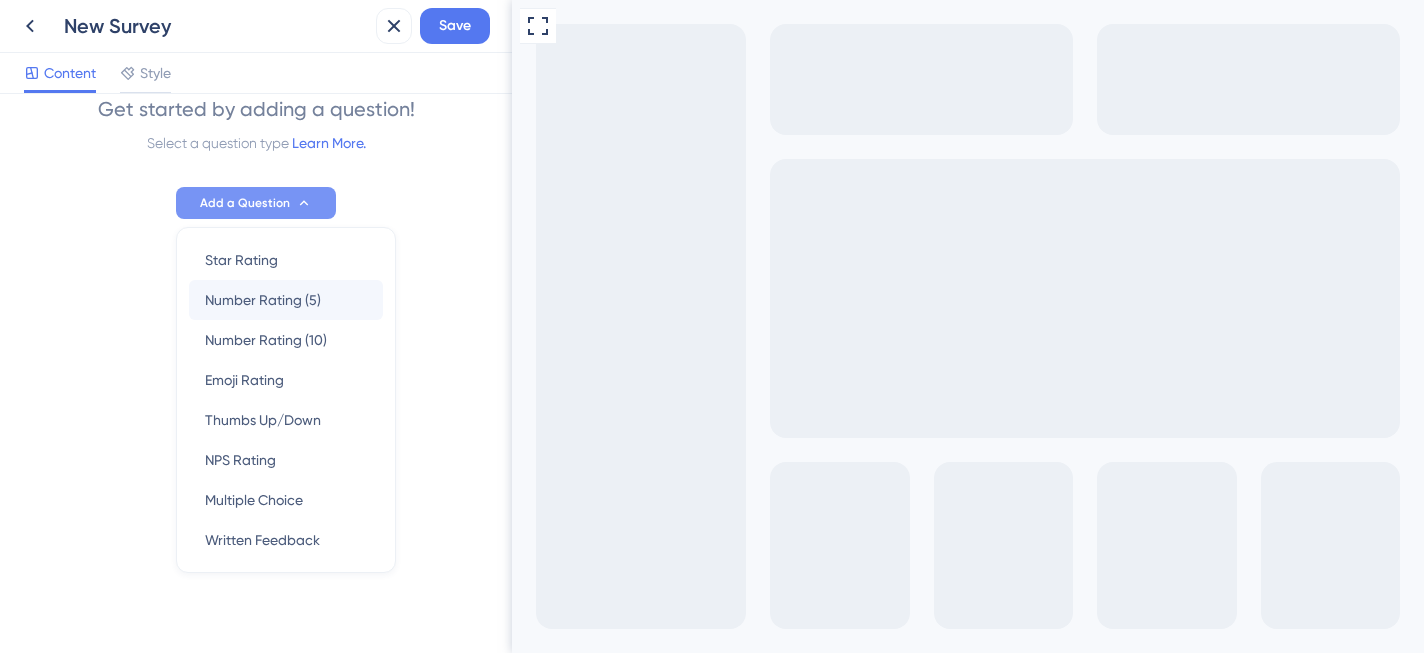 scroll, scrollTop: 0, scrollLeft: 0, axis: both 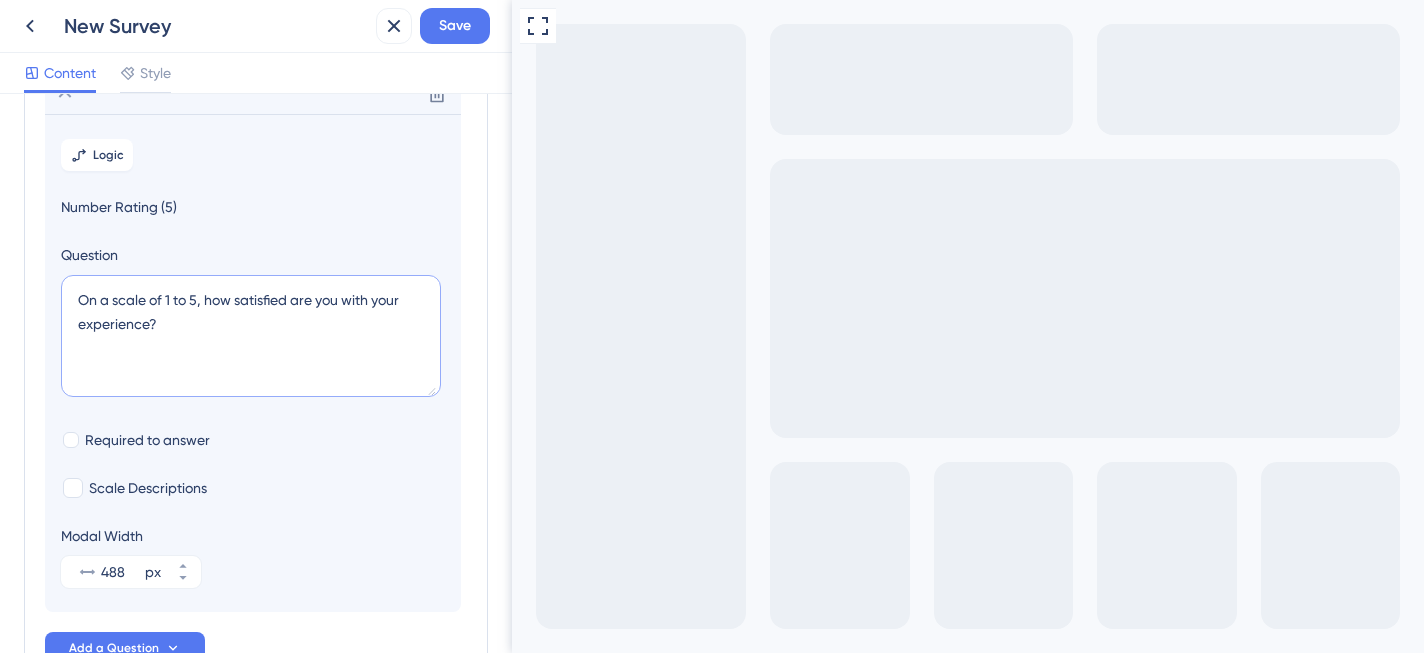 click on "On a scale of 1 to 5, how satisfied are you with your experience?" at bounding box center (251, 336) 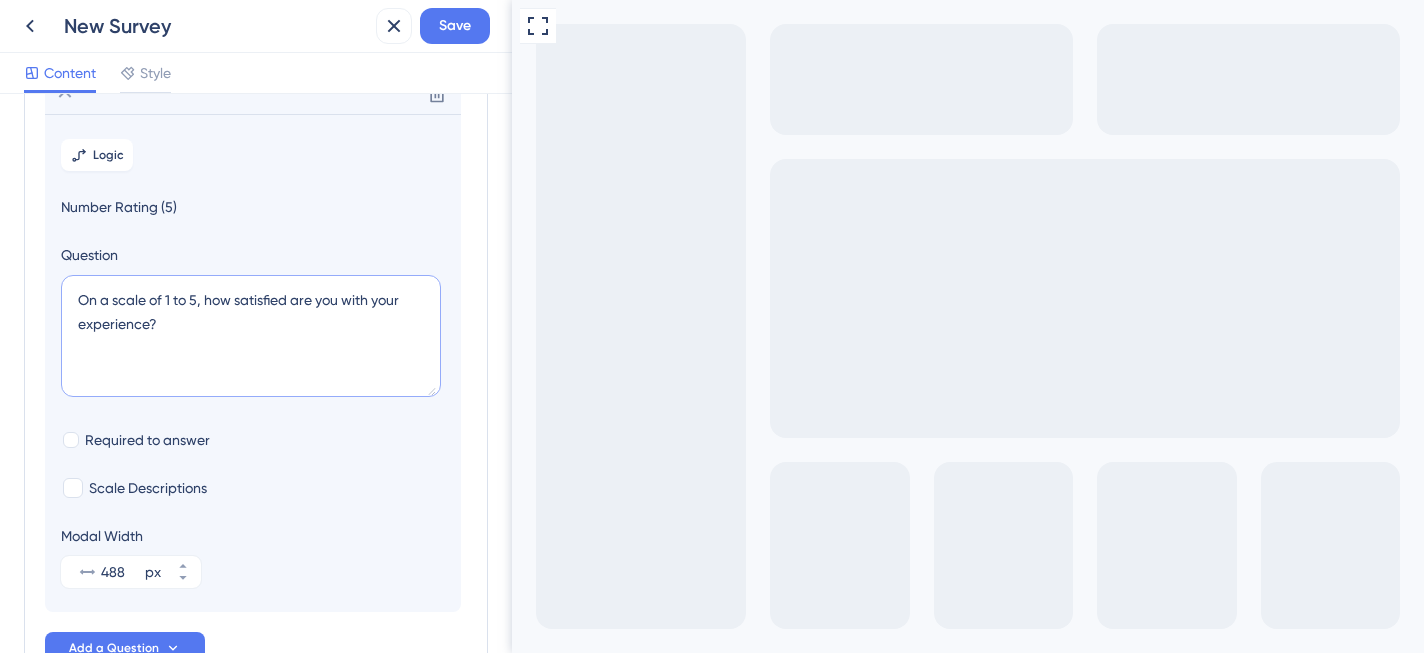 drag, startPoint x: 227, startPoint y: 320, endPoint x: 208, endPoint y: 307, distance: 23.021729 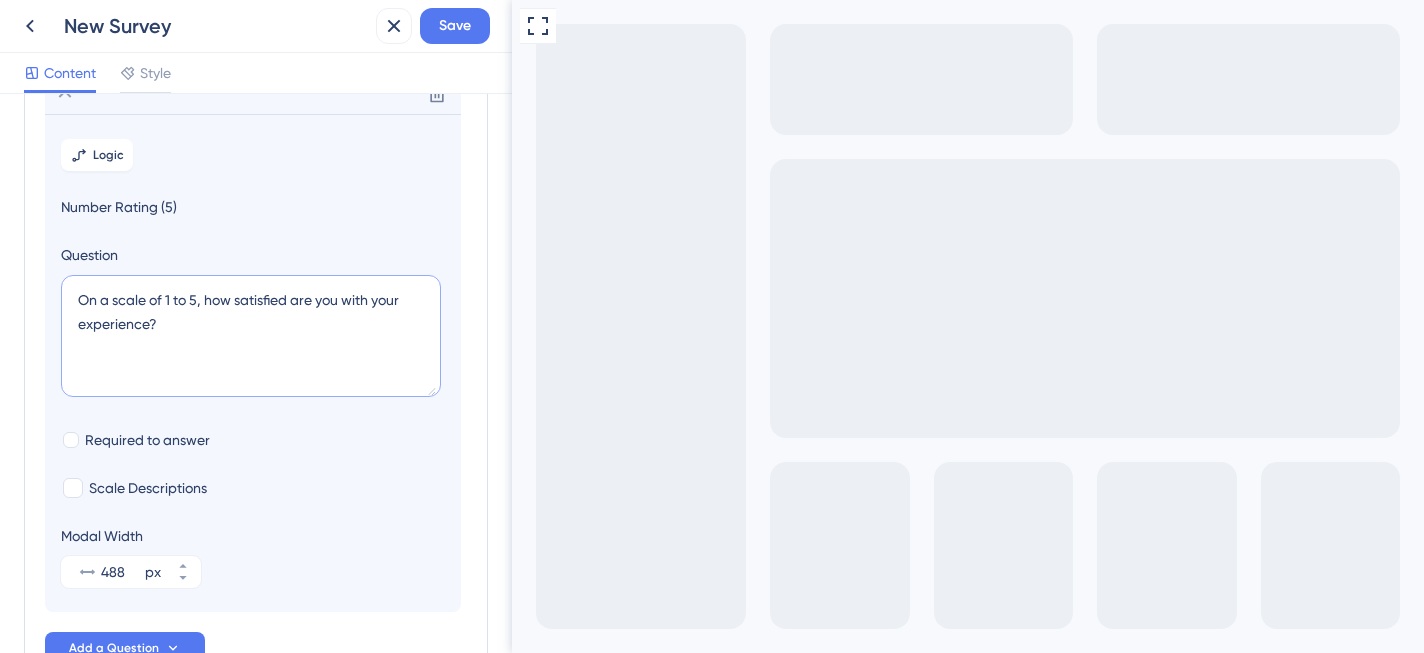 click on "On a scale of 1 to 5, how satisfied are you with your experience?" at bounding box center (251, 336) 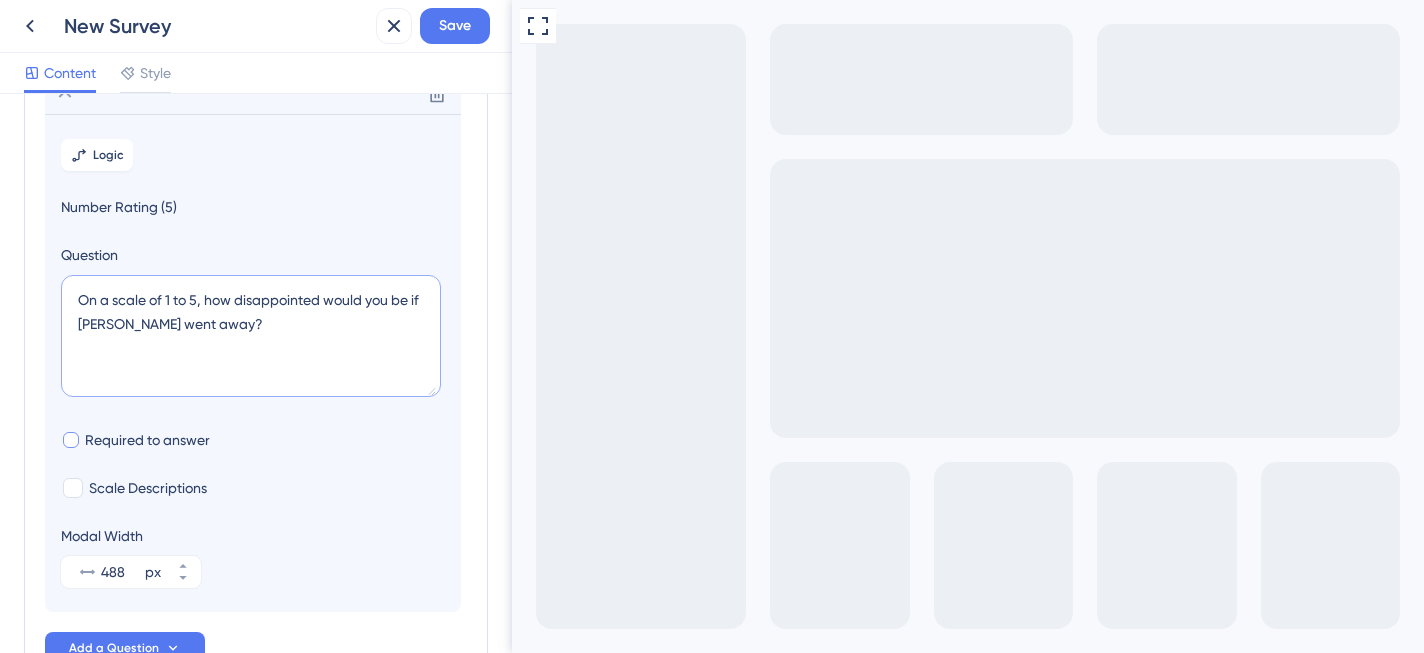 type on "On a scale of 1 to 5, how disappointed would you be if [PERSON_NAME] went away?" 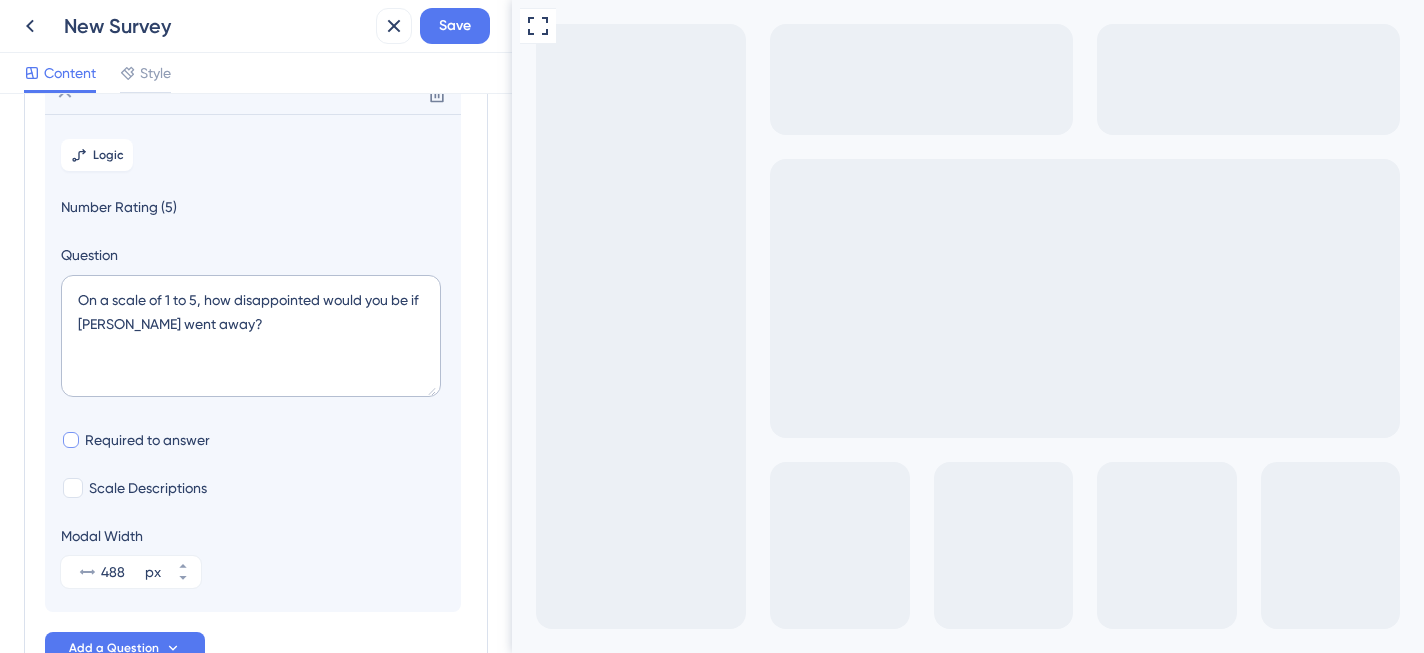 click on "Required to answer" at bounding box center [147, 440] 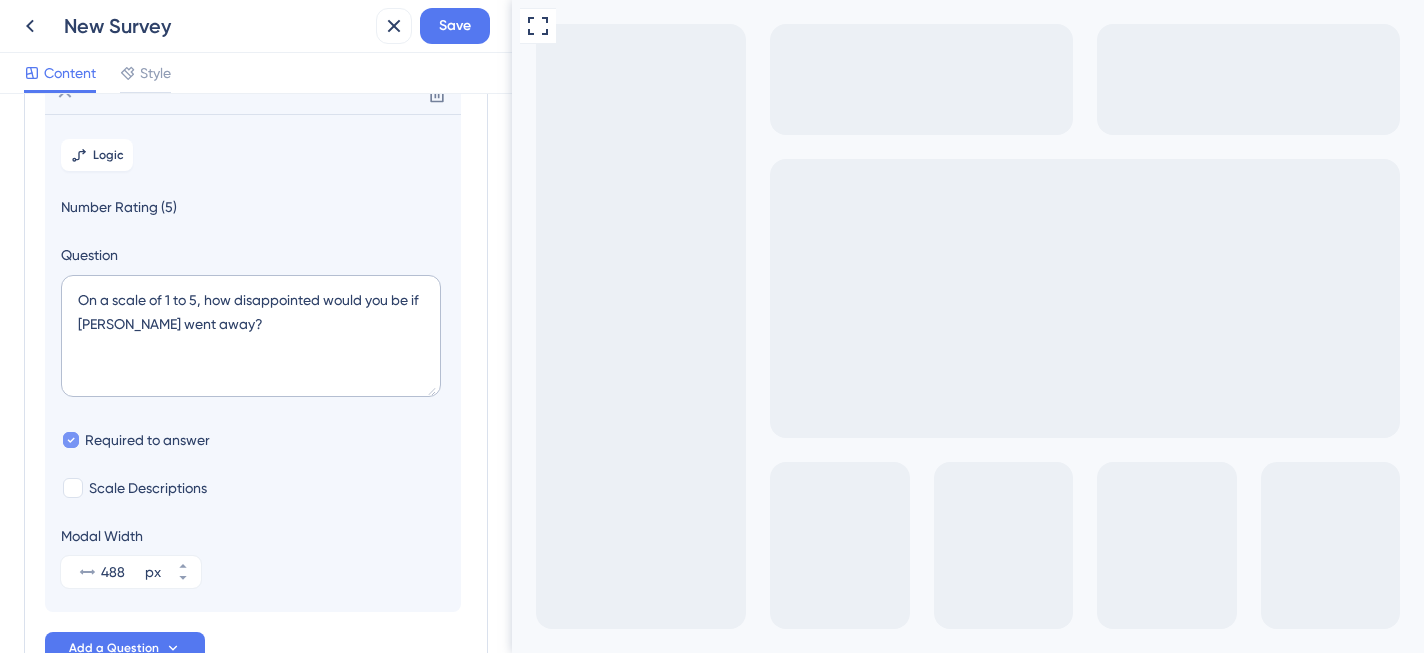 click on "Required to answer" at bounding box center [147, 440] 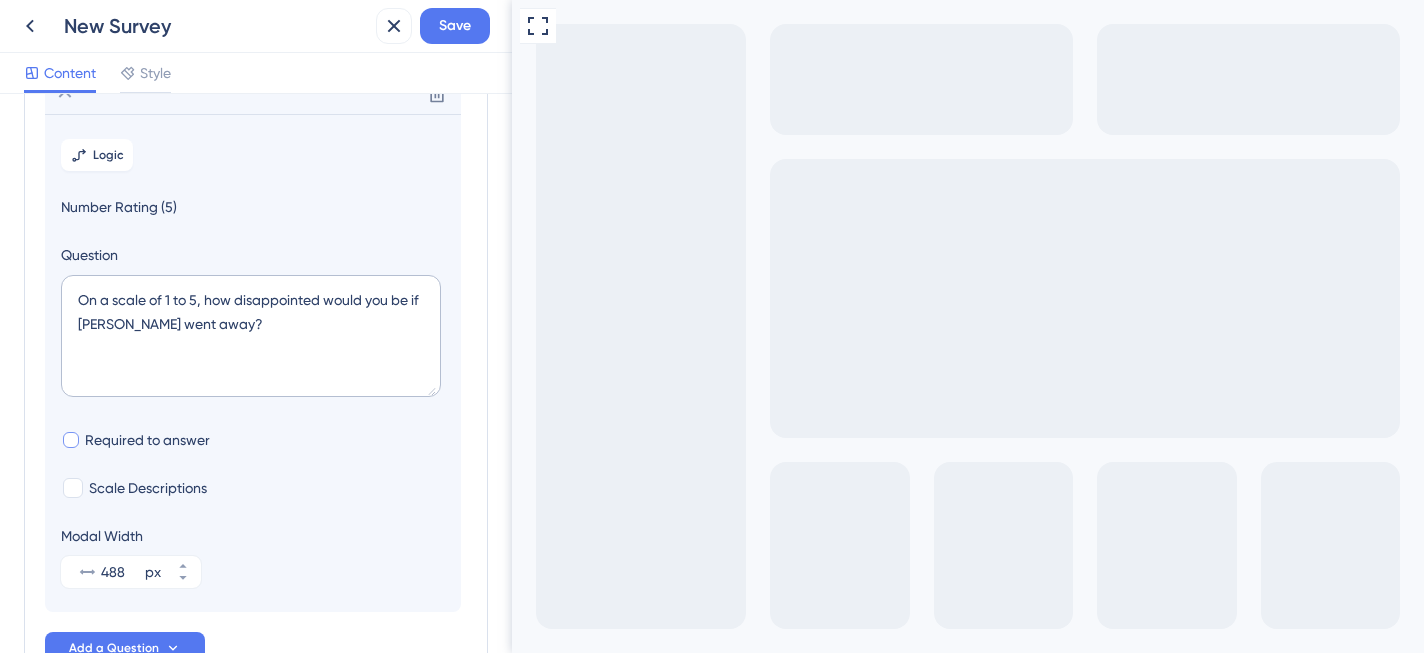 click on "Required to answer" at bounding box center [147, 440] 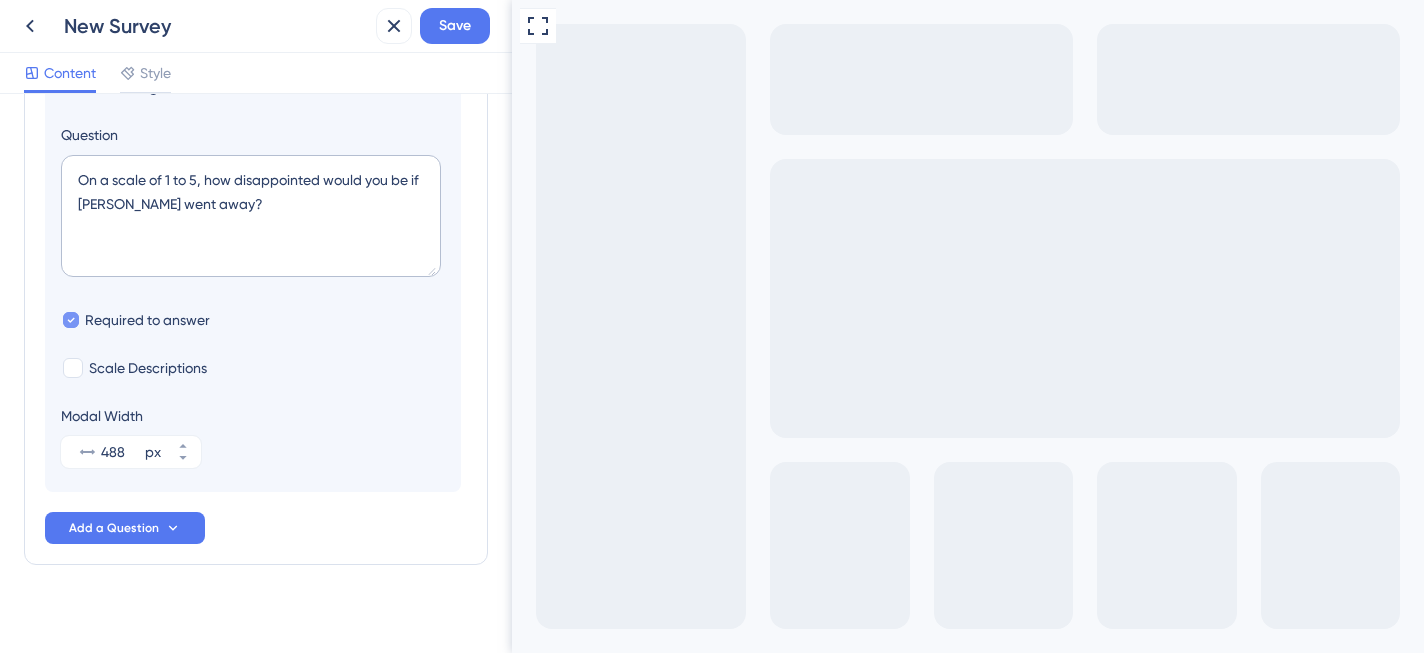 scroll, scrollTop: 273, scrollLeft: 0, axis: vertical 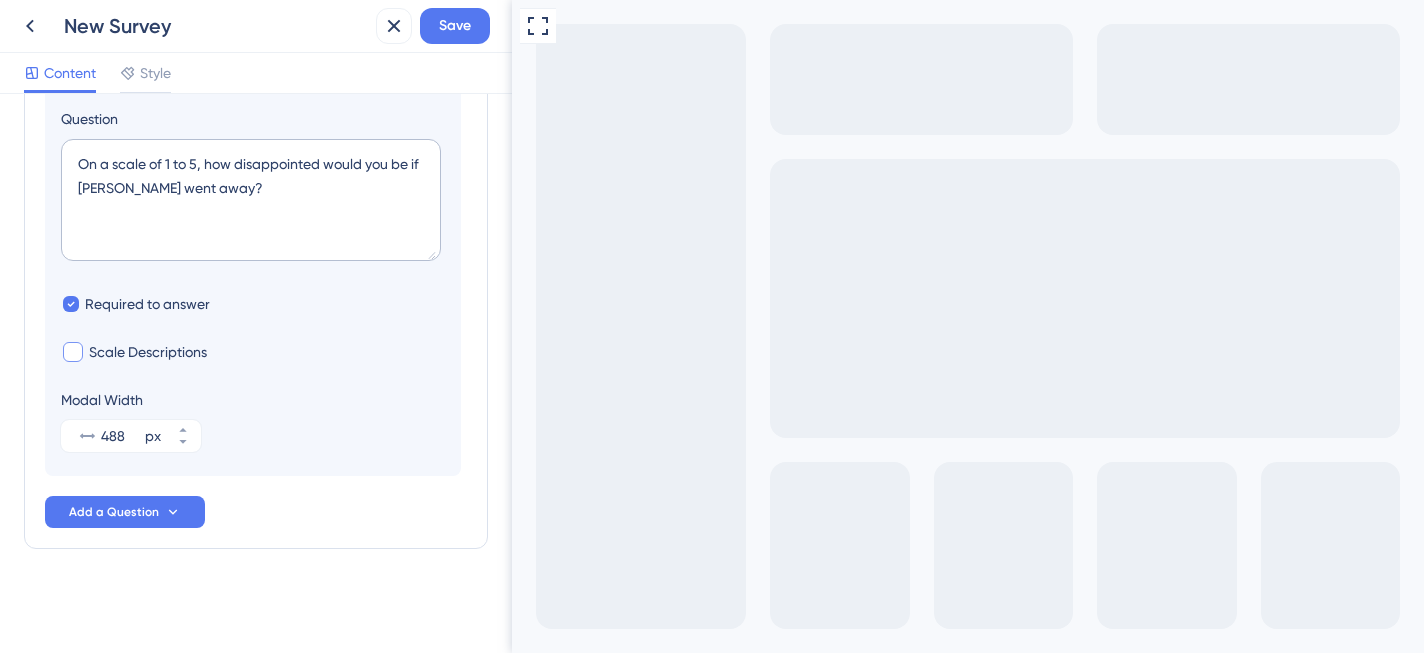 click at bounding box center [73, 352] 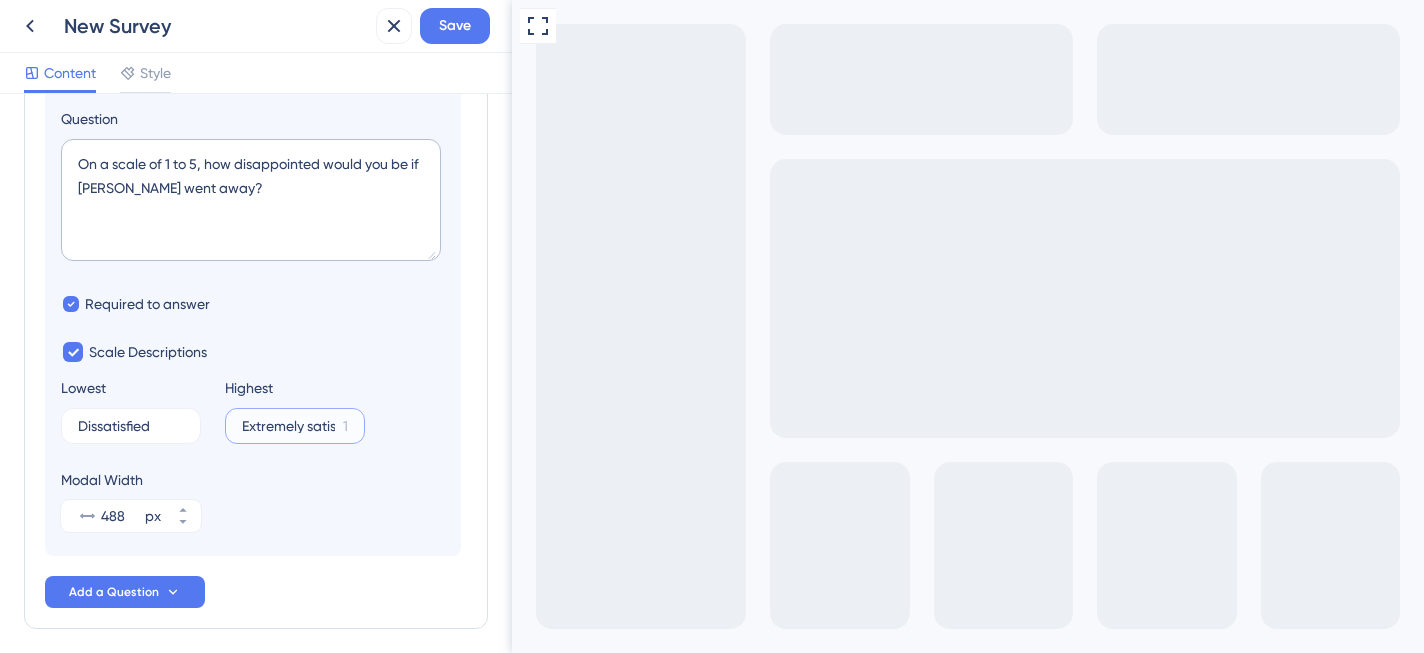 click on "Extremely satisfied" at bounding box center [288, 426] 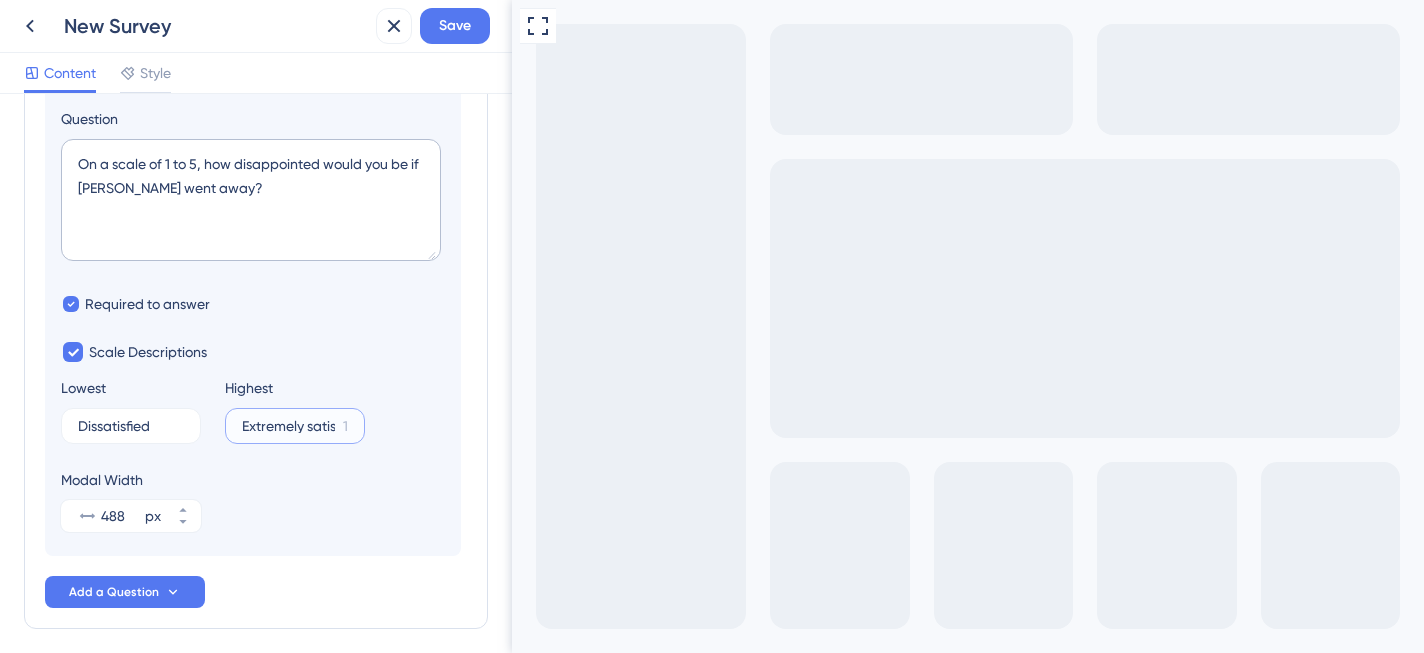 click on "Extremely satisfied" at bounding box center (288, 426) 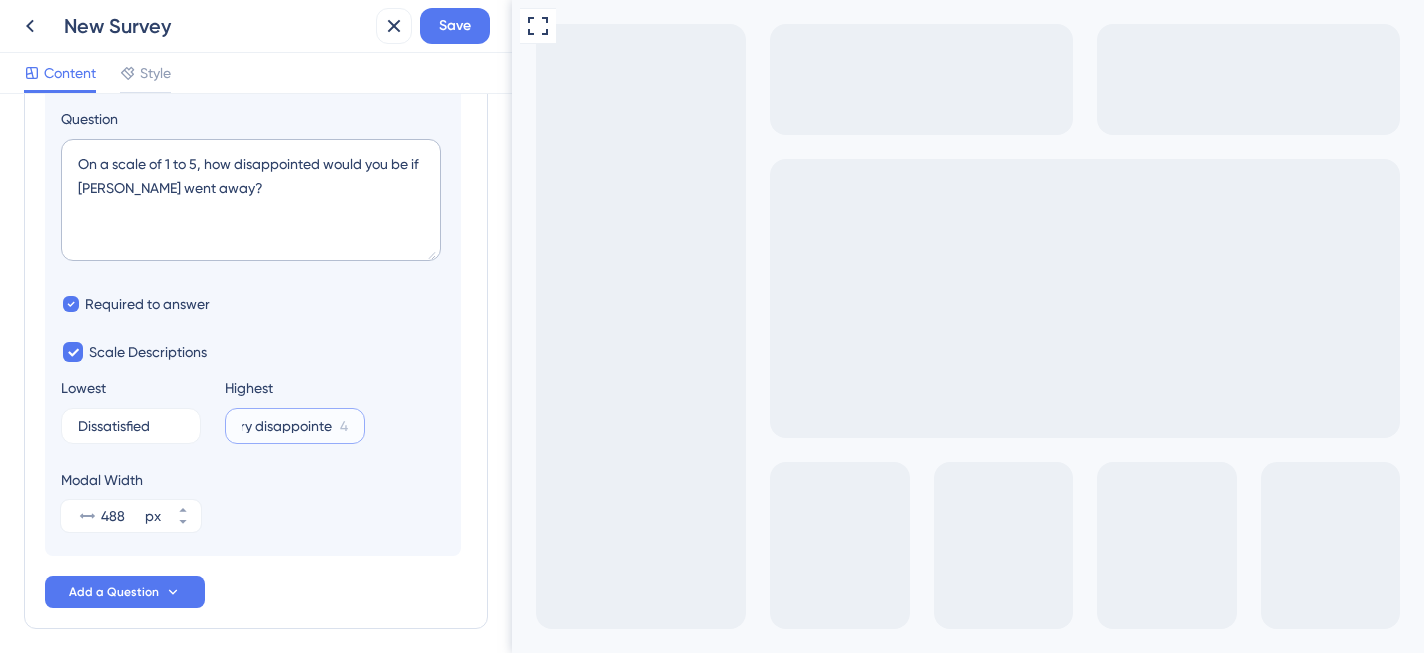 scroll, scrollTop: 0, scrollLeft: 27, axis: horizontal 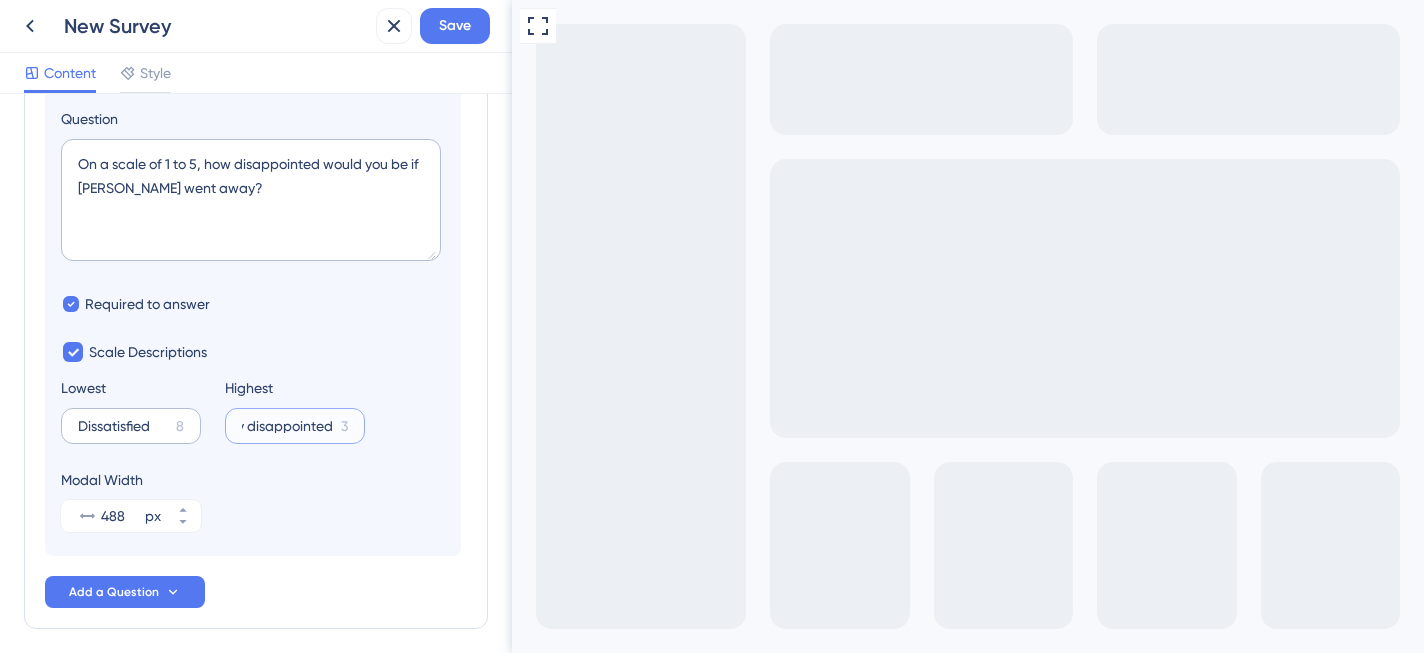 type on "Very disappointed" 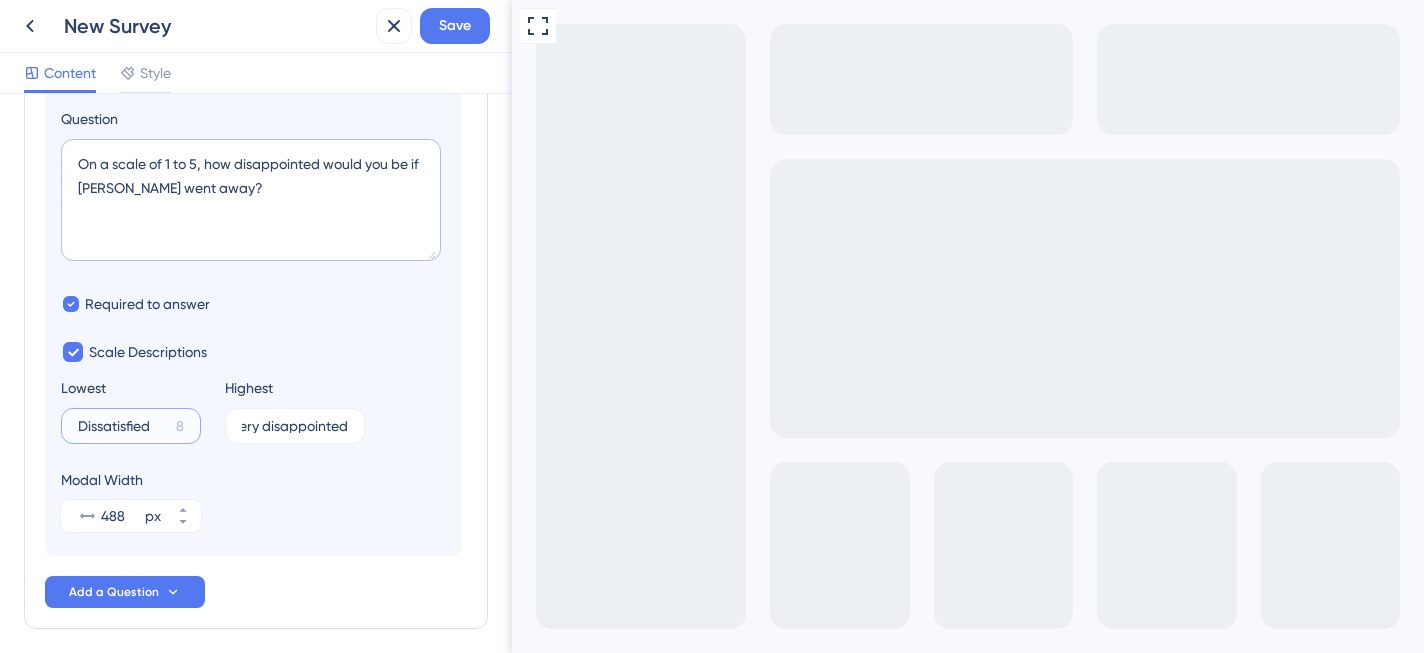 click on "Dissatisfied" at bounding box center (123, 426) 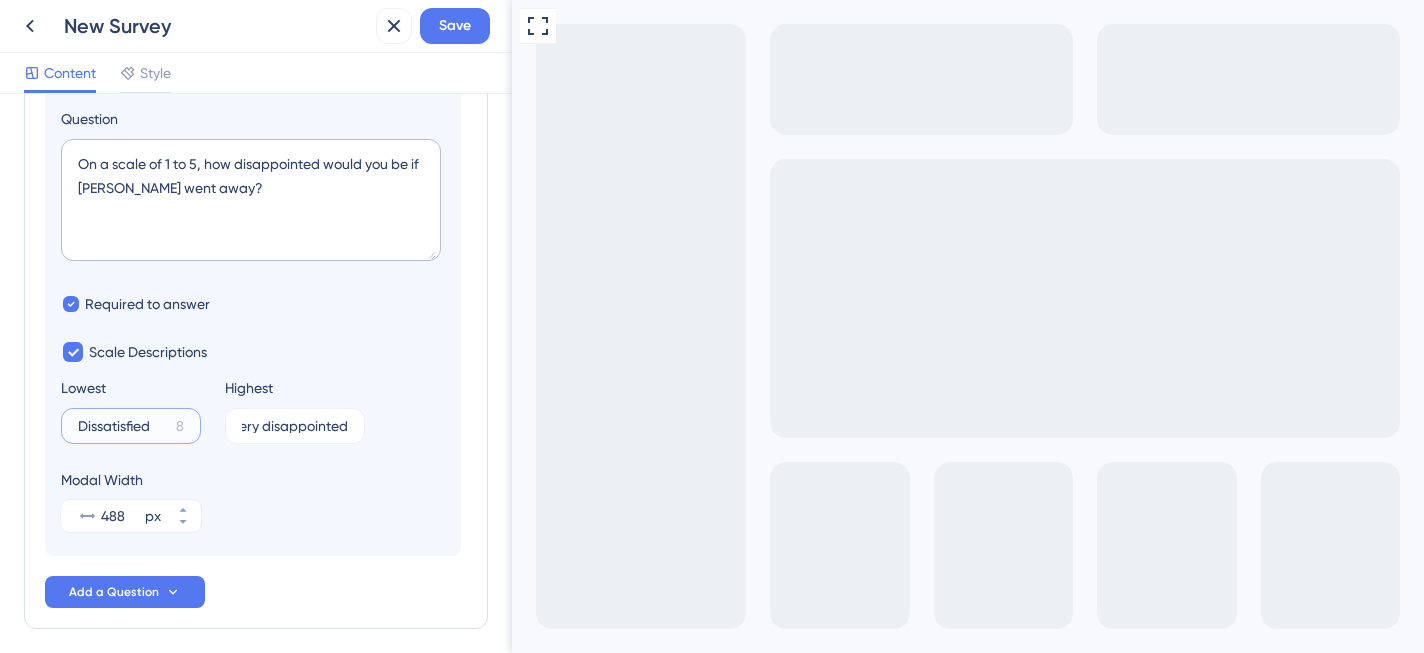 scroll, scrollTop: 0, scrollLeft: 0, axis: both 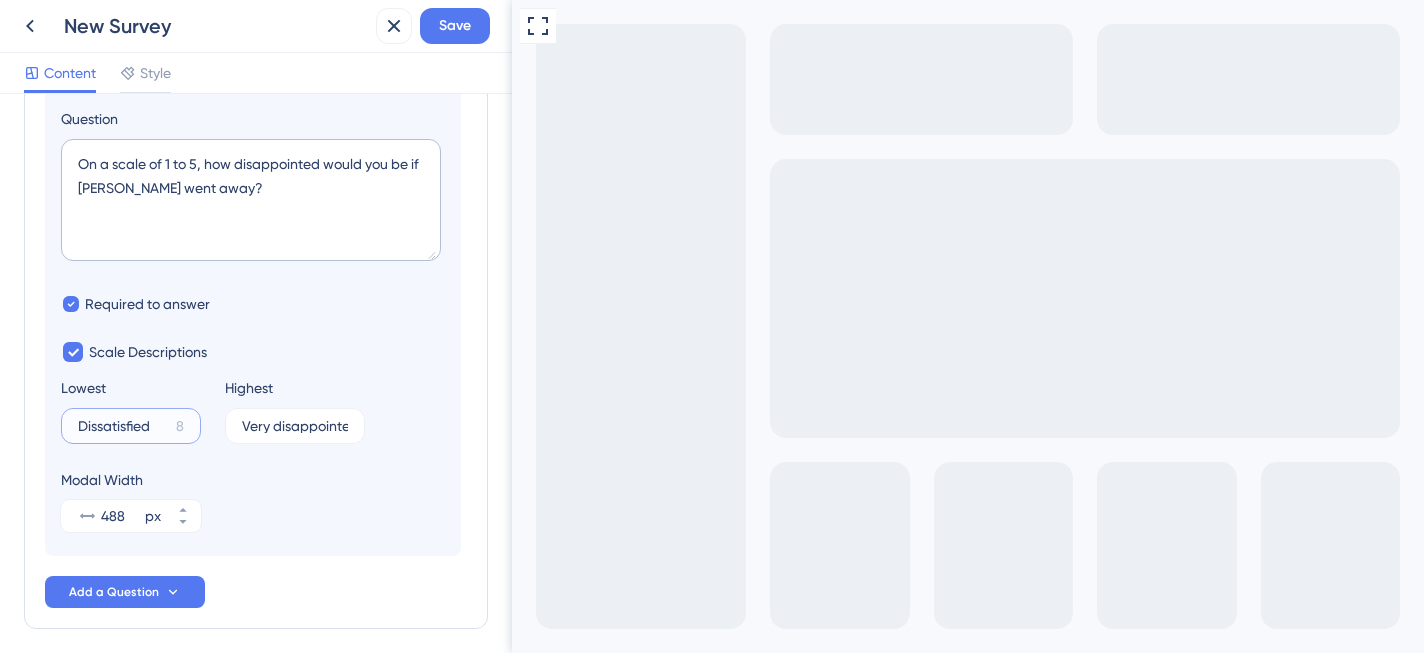 click on "Dissatisfied" at bounding box center (123, 426) 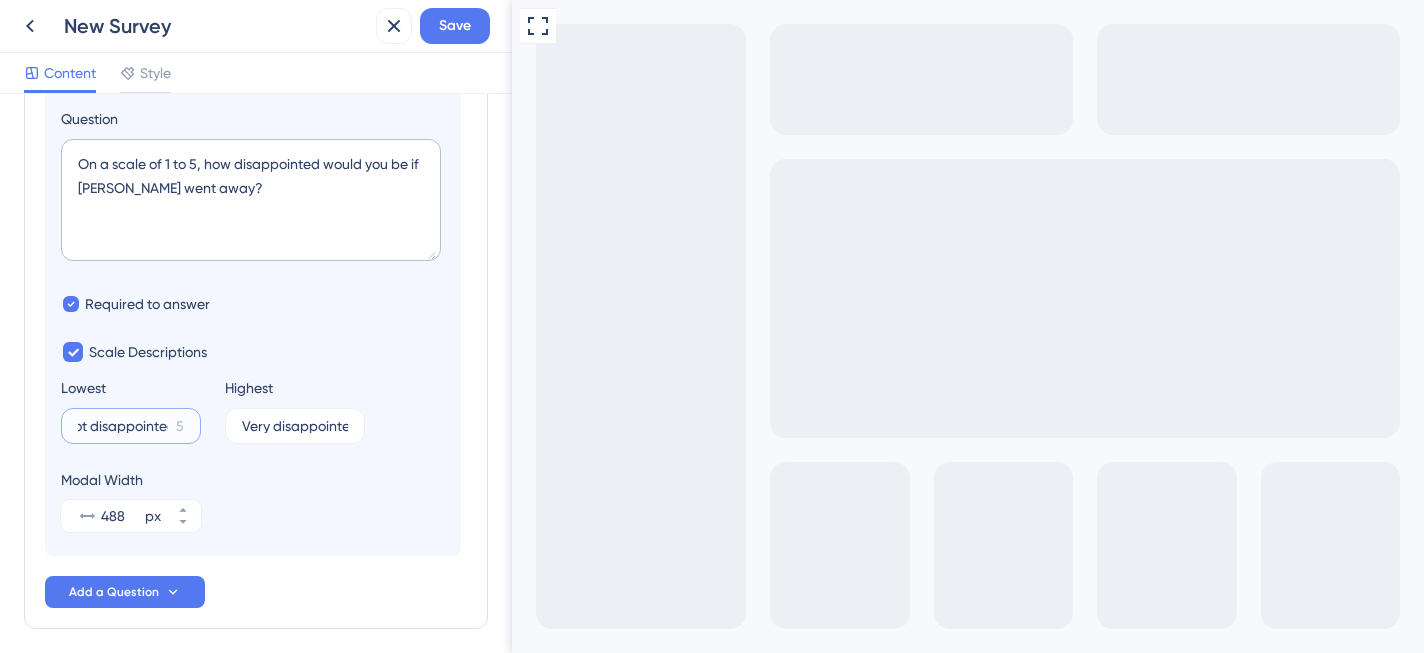 scroll, scrollTop: 0, scrollLeft: 22, axis: horizontal 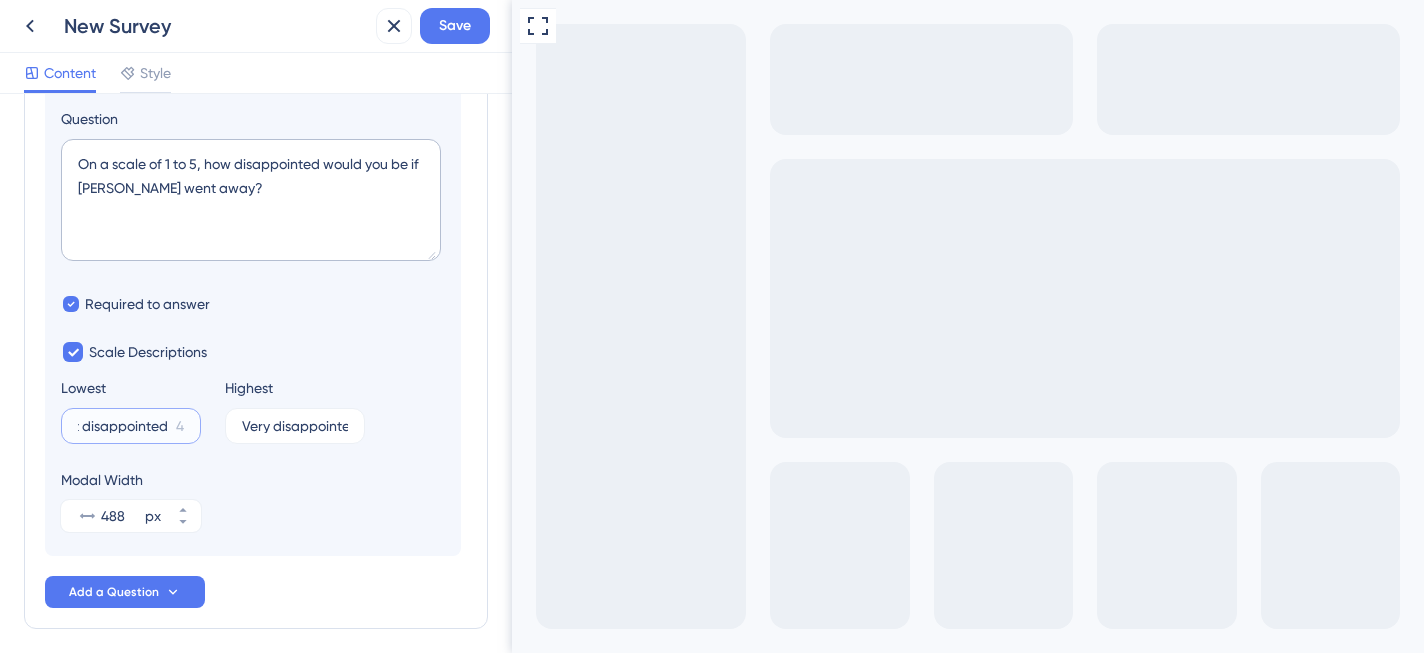 type on "Not disappointed" 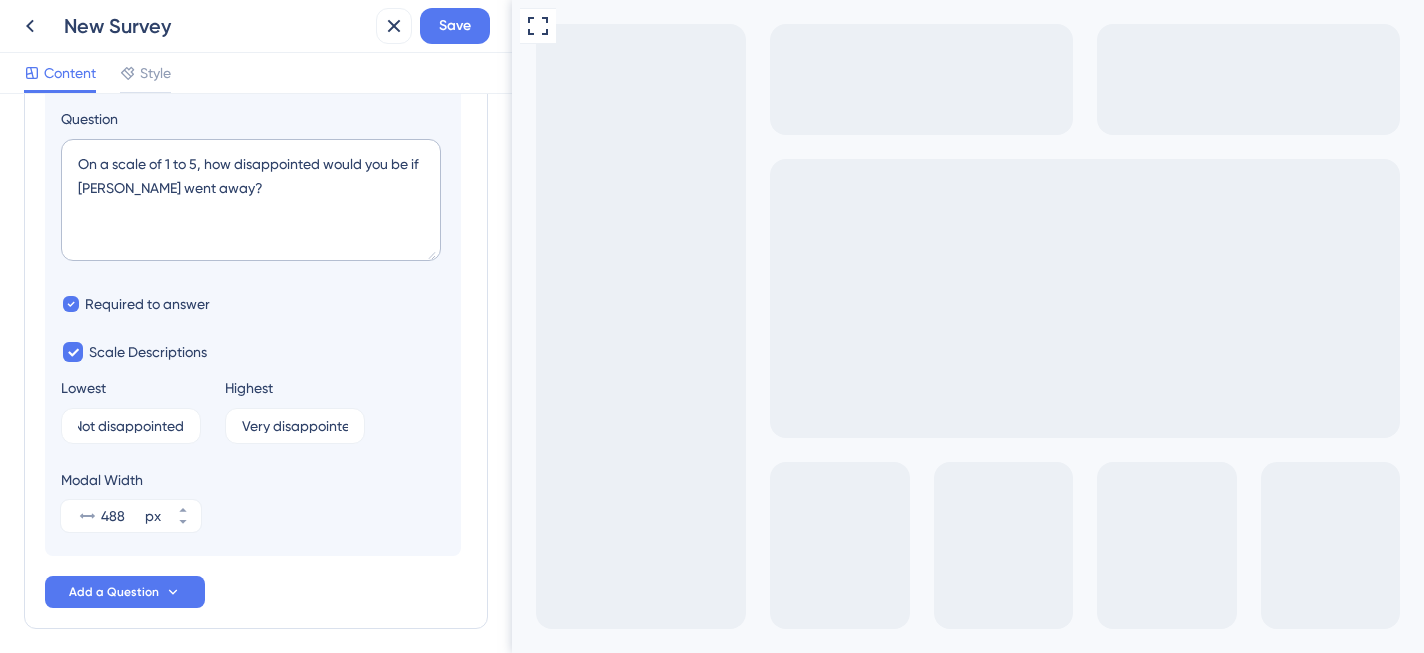 scroll, scrollTop: 0, scrollLeft: 0, axis: both 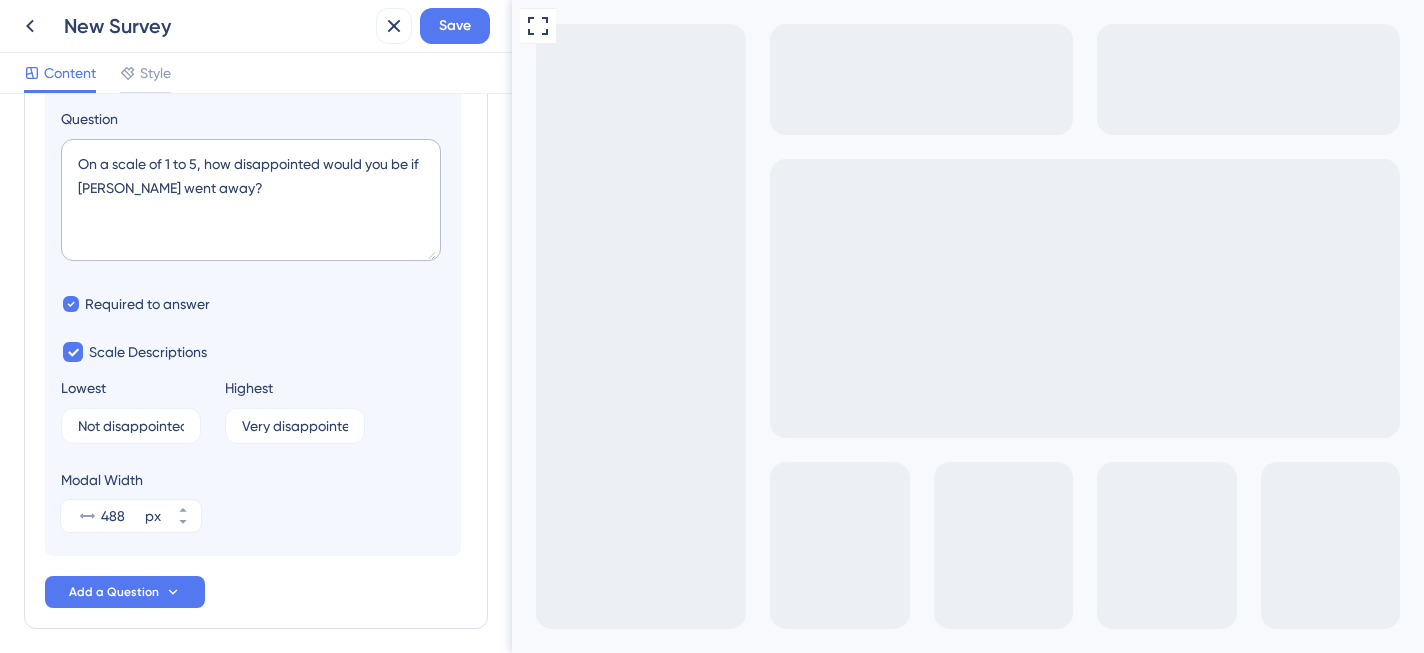 click on "Modal Width 488 px" at bounding box center [253, 500] 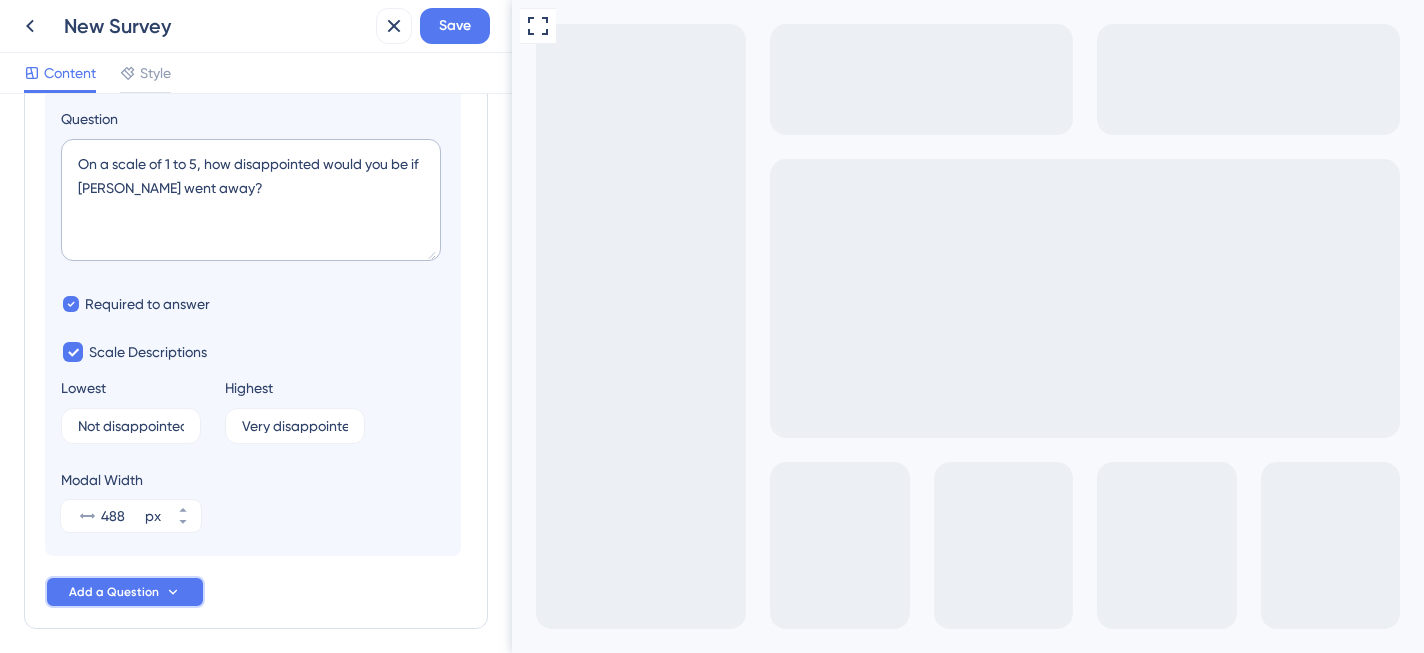 click on "Add a Question" at bounding box center (114, 592) 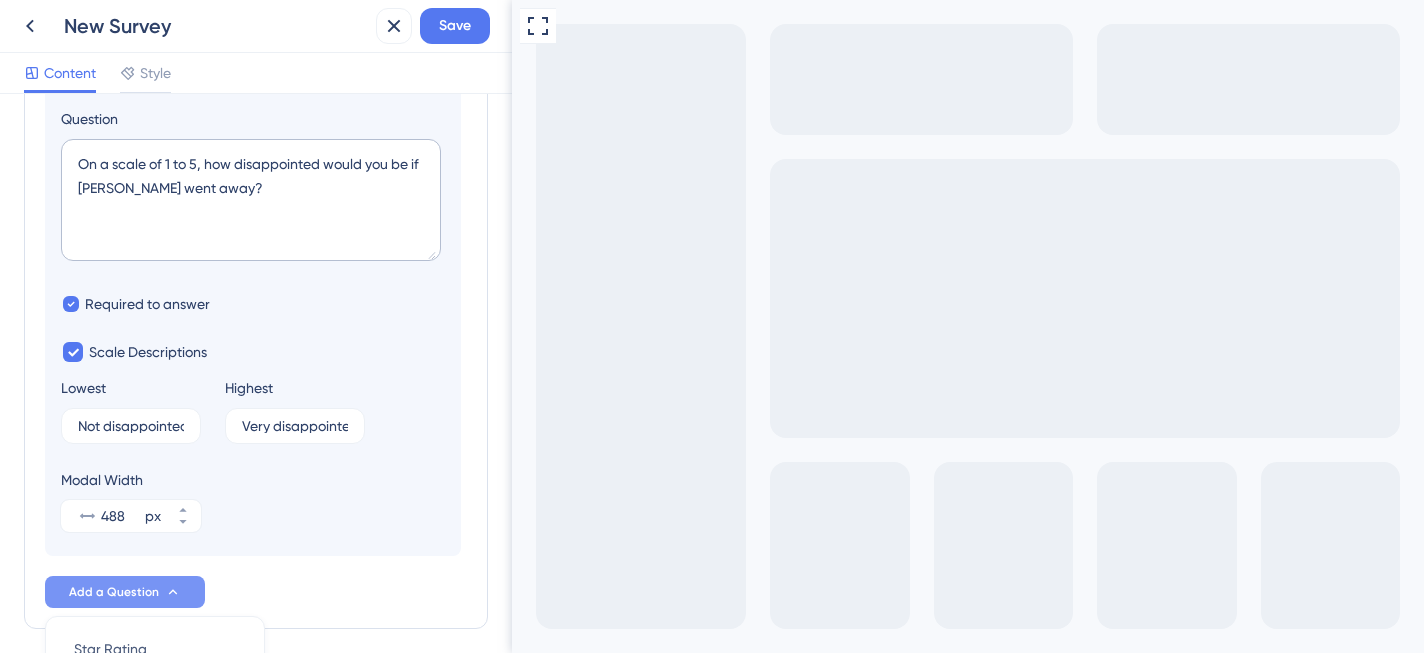 scroll, scrollTop: 662, scrollLeft: 0, axis: vertical 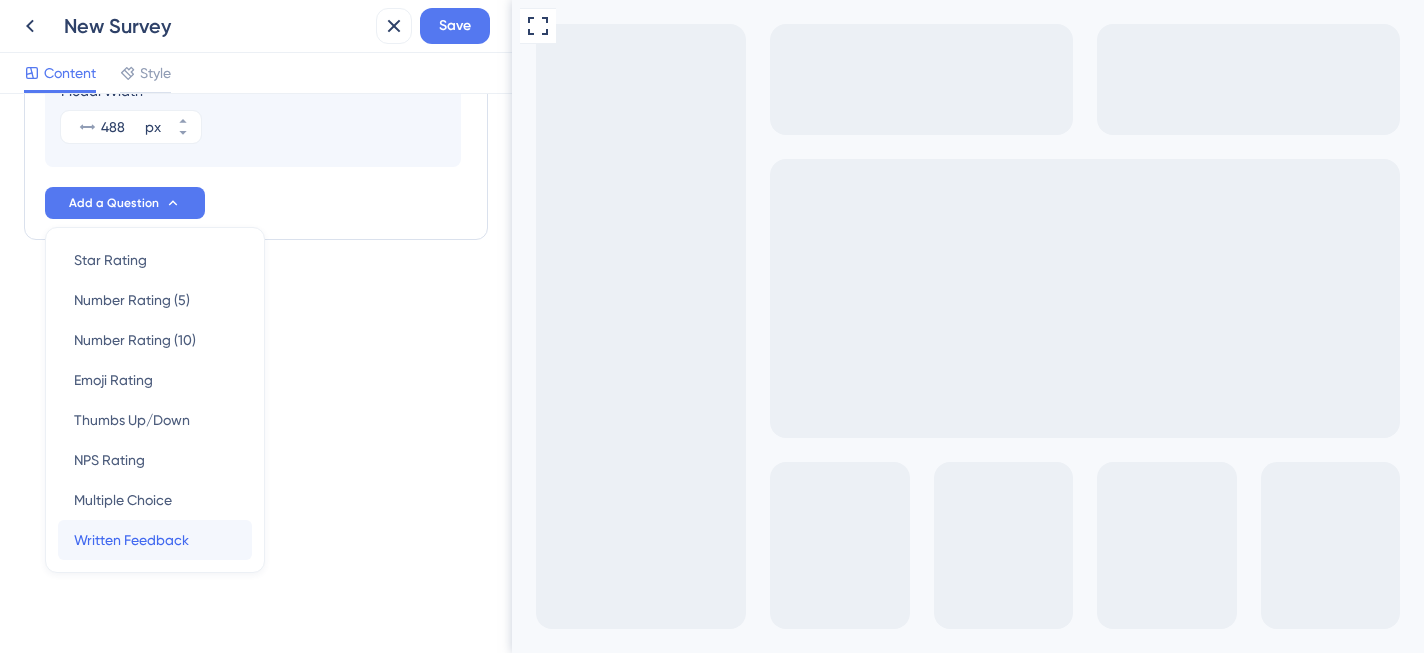 click on "Written Feedback" at bounding box center [131, 540] 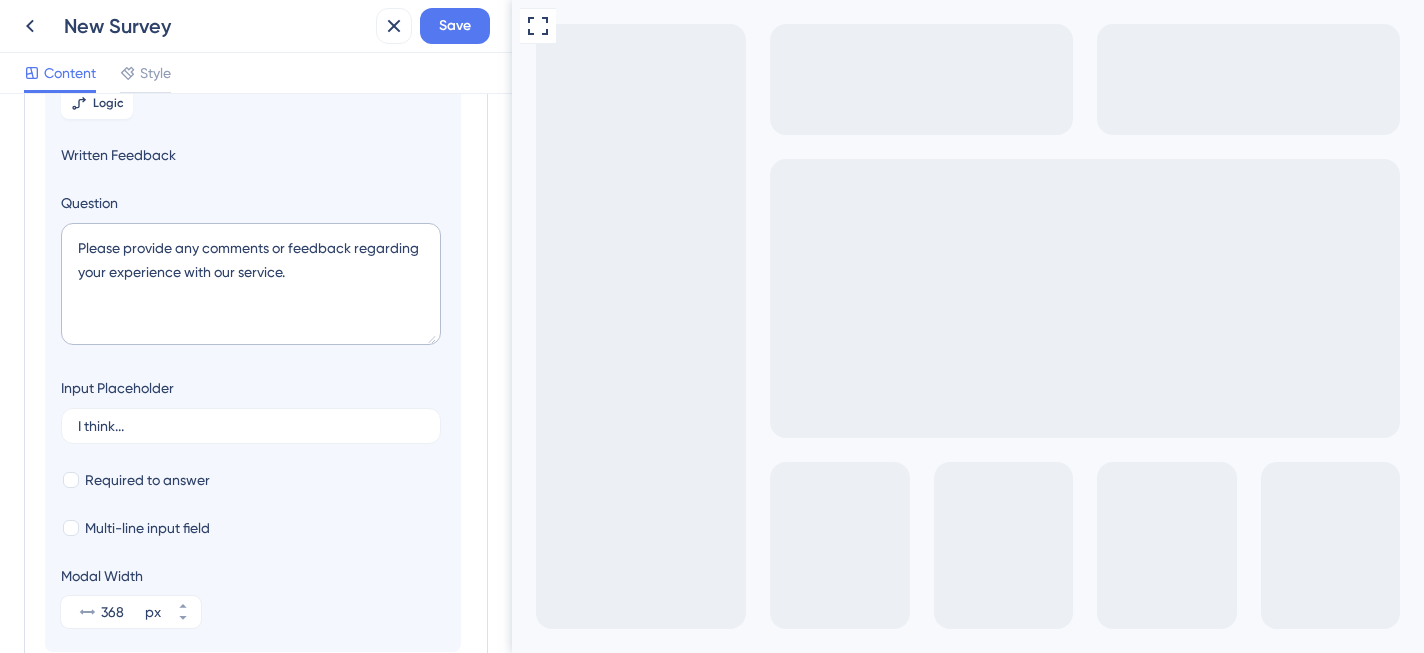 scroll, scrollTop: 173, scrollLeft: 0, axis: vertical 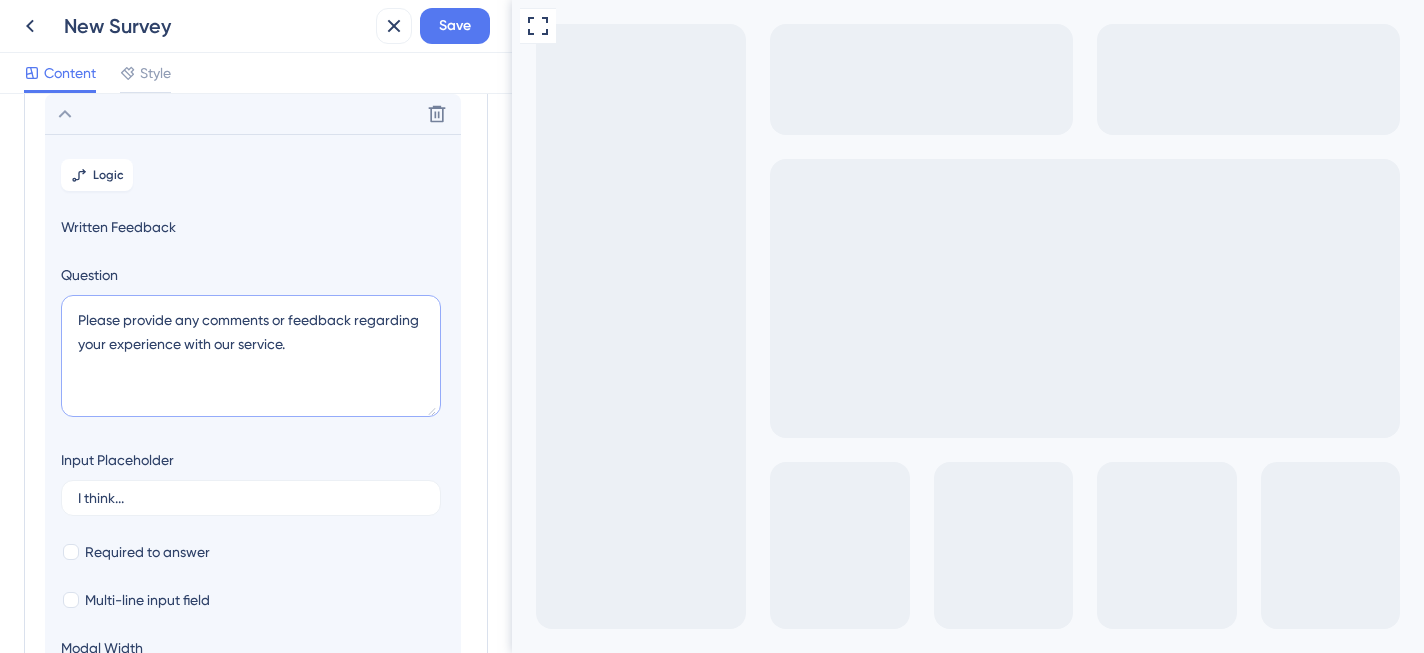 click on "Please provide any comments or feedback regarding your experience with our service." at bounding box center [251, 356] 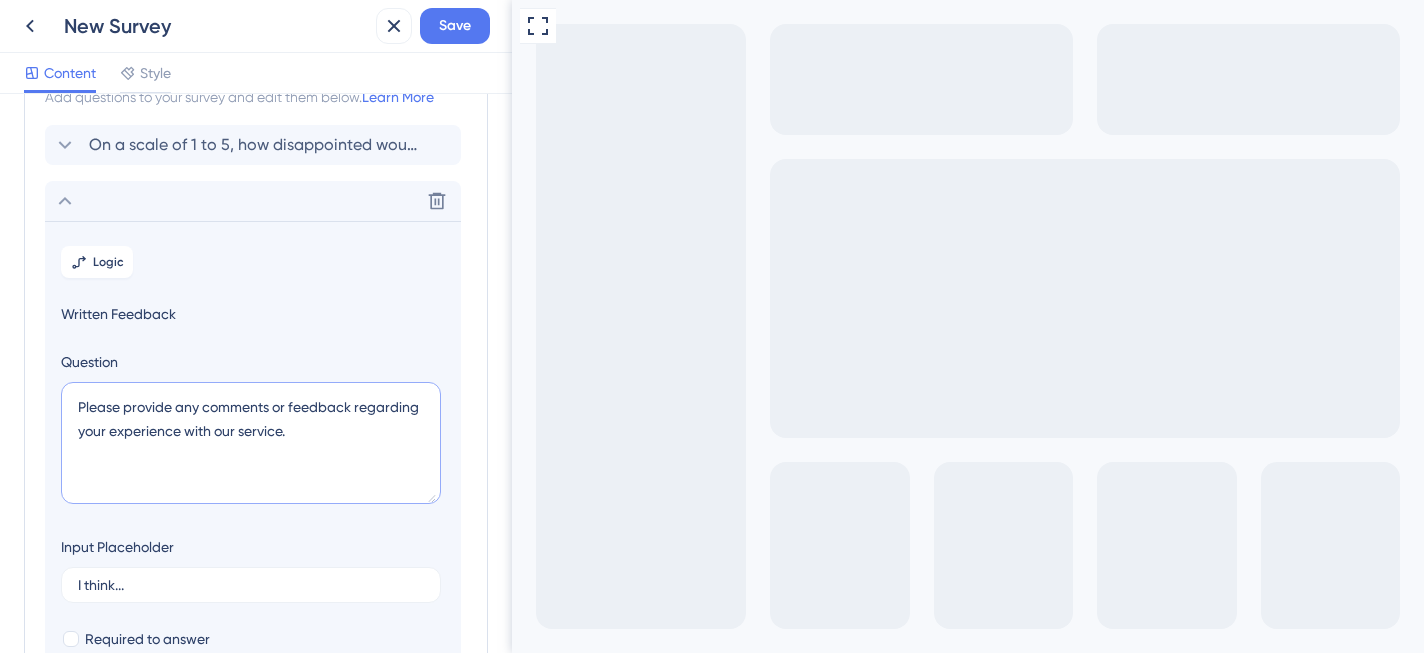 scroll, scrollTop: 76, scrollLeft: 0, axis: vertical 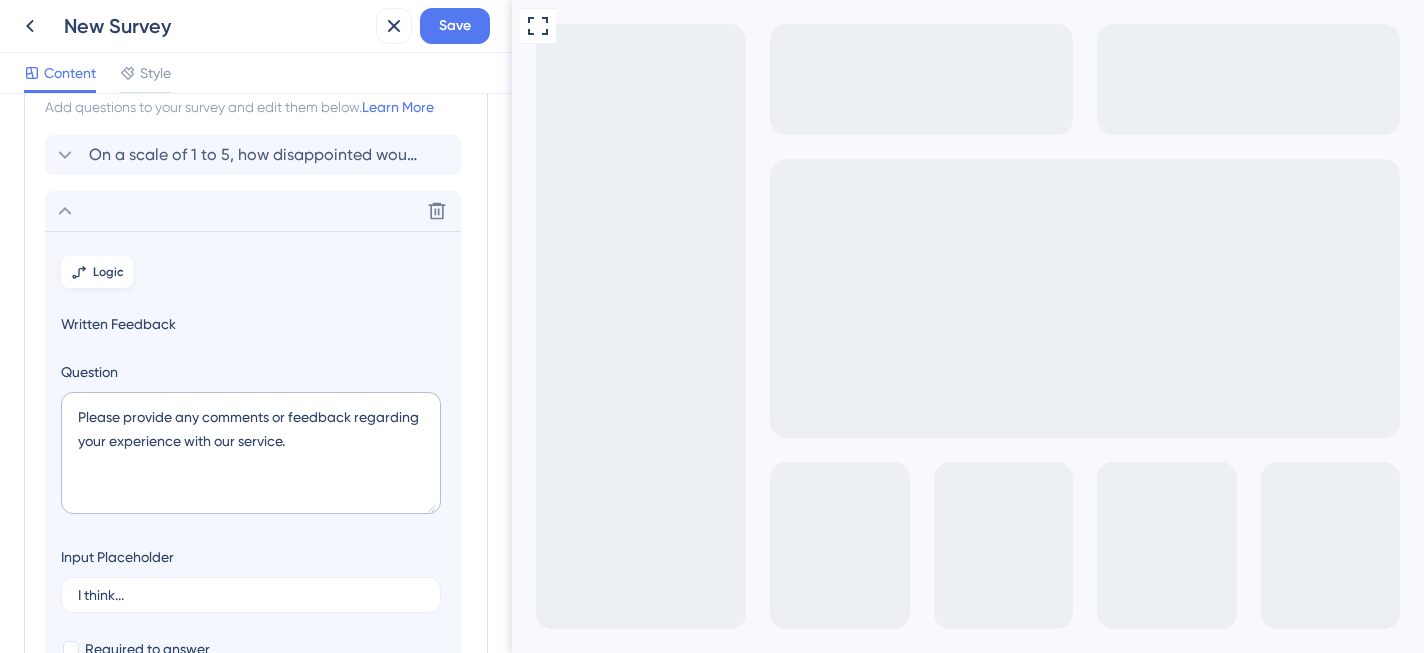 click on "Logic" at bounding box center (108, 272) 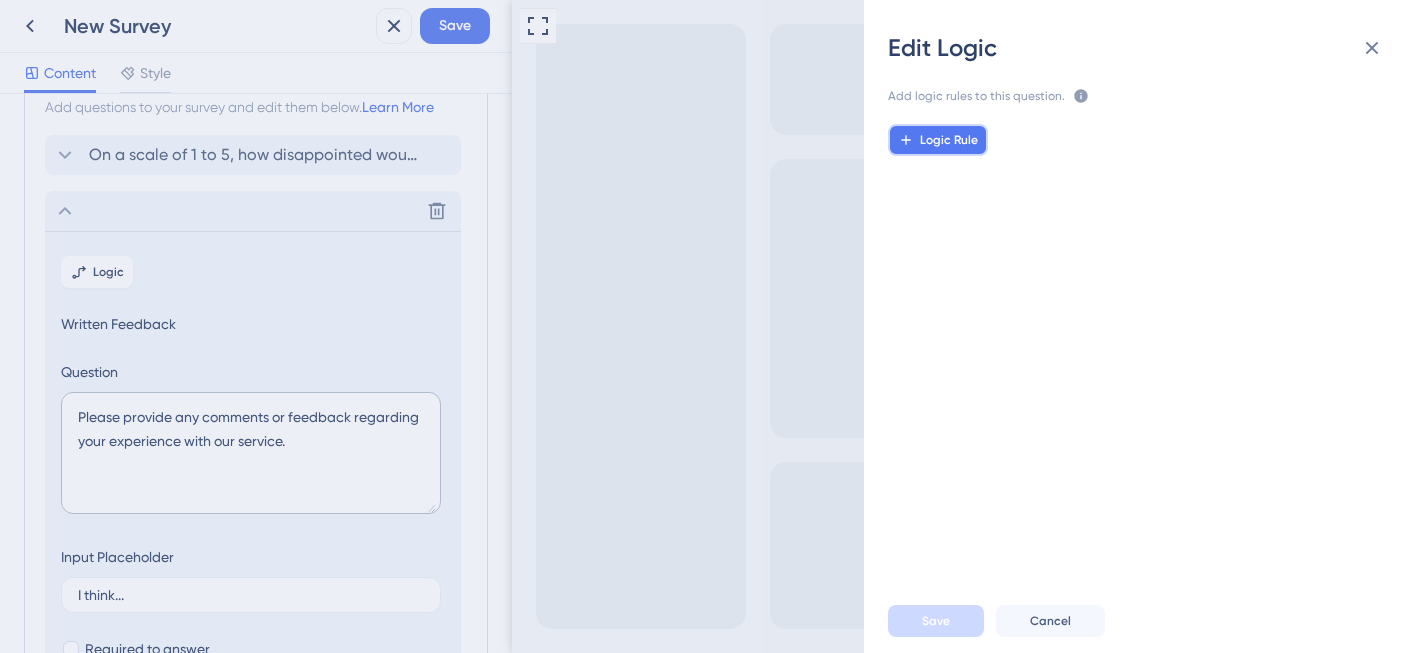 click on "Logic Rule" at bounding box center (949, 140) 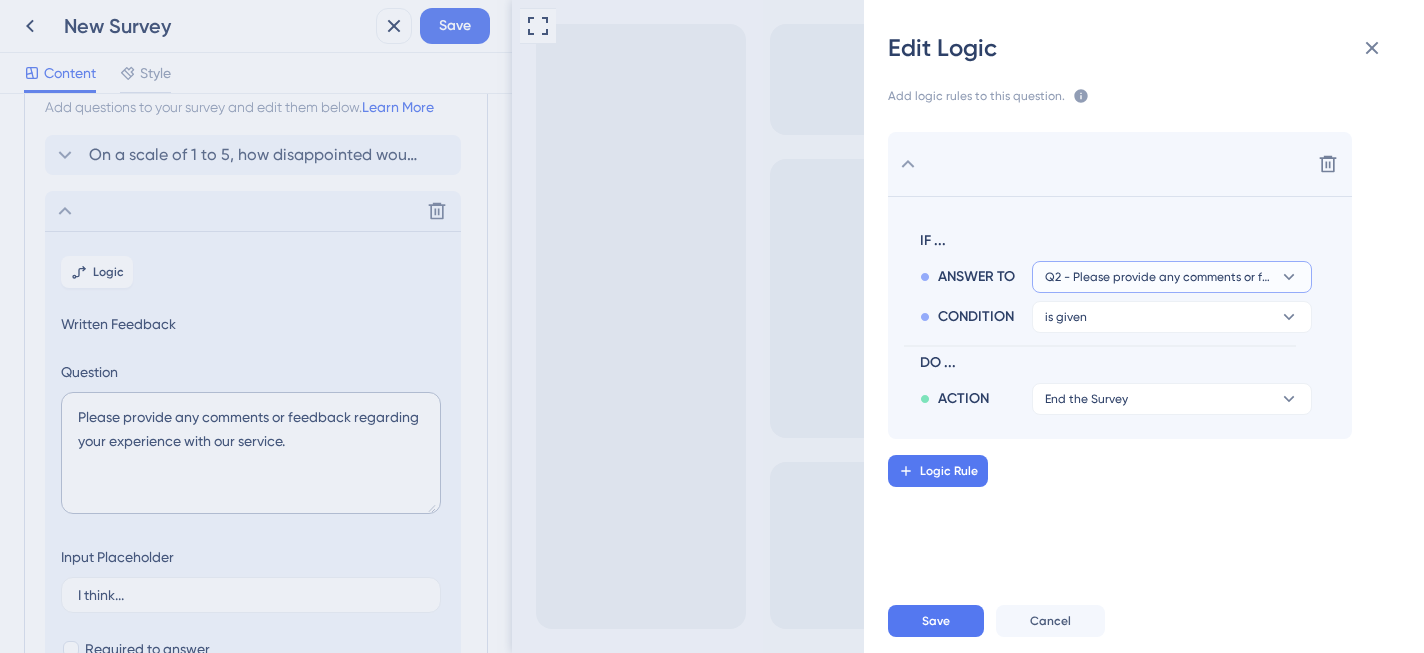 click on "Q2 - Please provide any comments or feedback regarding your experience with our service." at bounding box center [1172, 277] 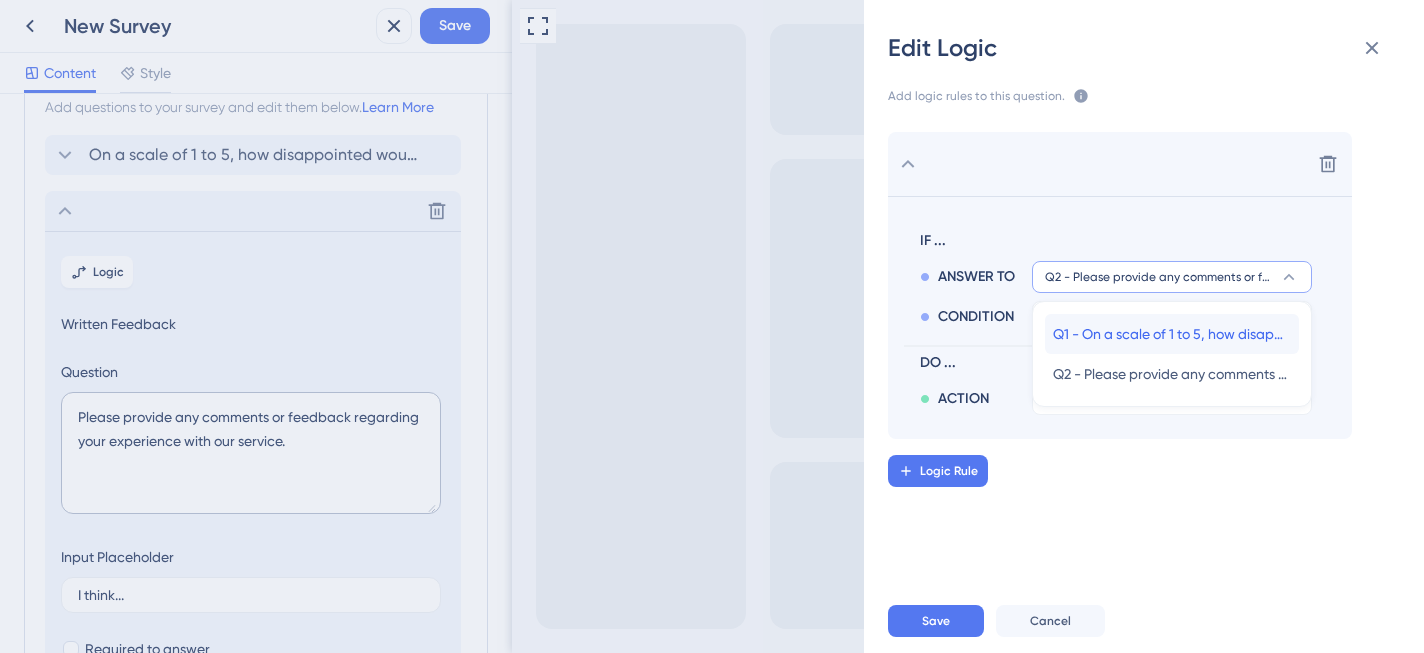 click on "Q1 - On a scale of 1 to 5, how disappointed would you be if [PERSON_NAME] went away?" at bounding box center [1172, 334] 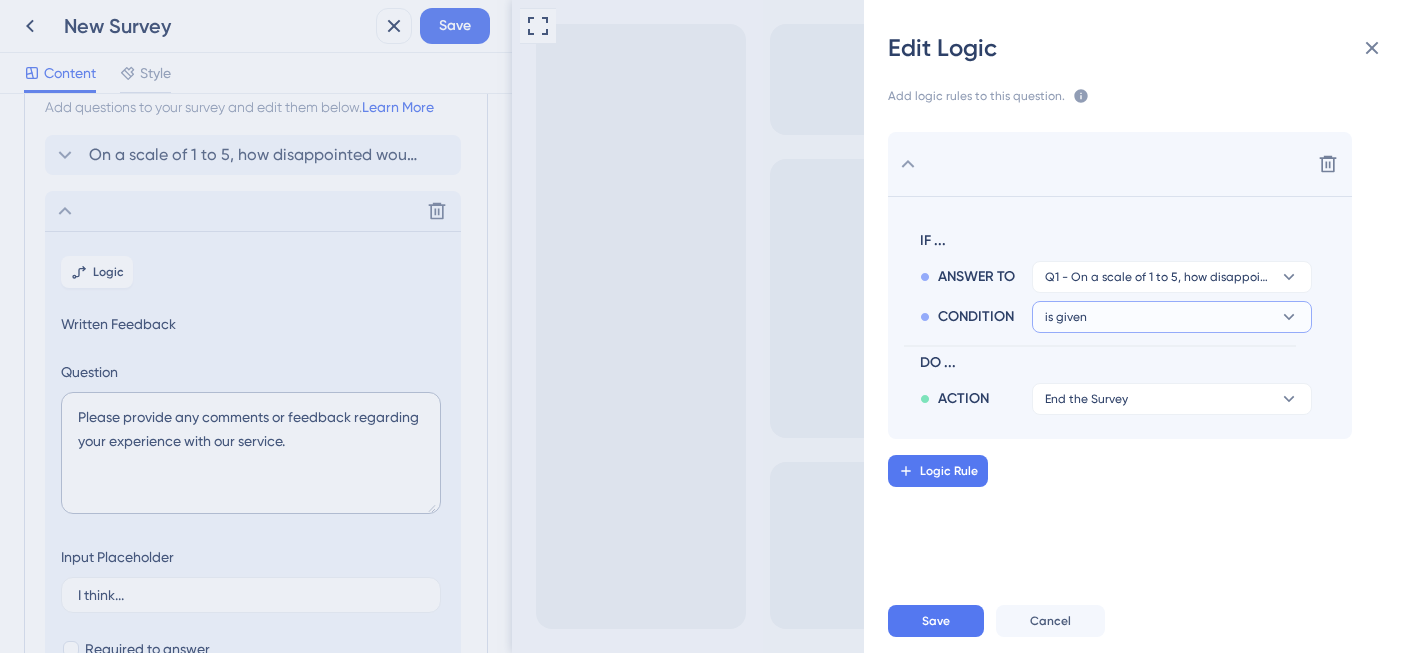 click on "is given" at bounding box center (1172, 277) 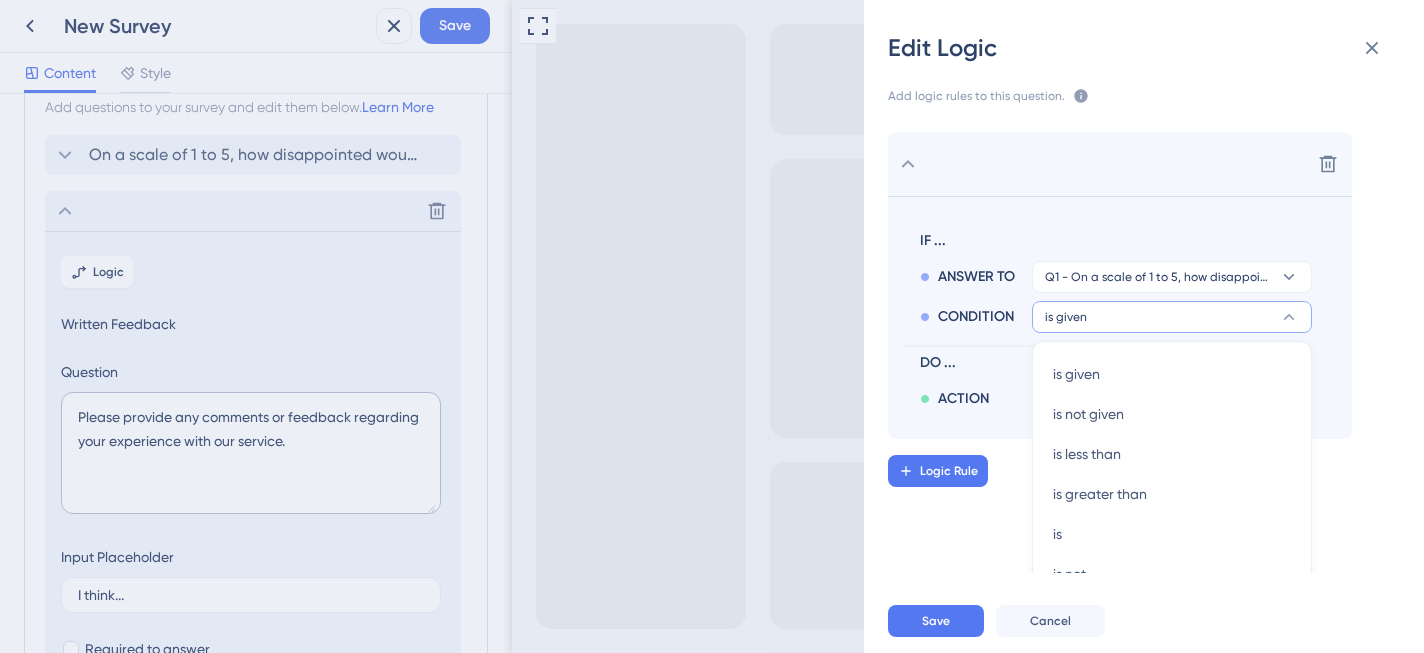 scroll, scrollTop: 49, scrollLeft: 0, axis: vertical 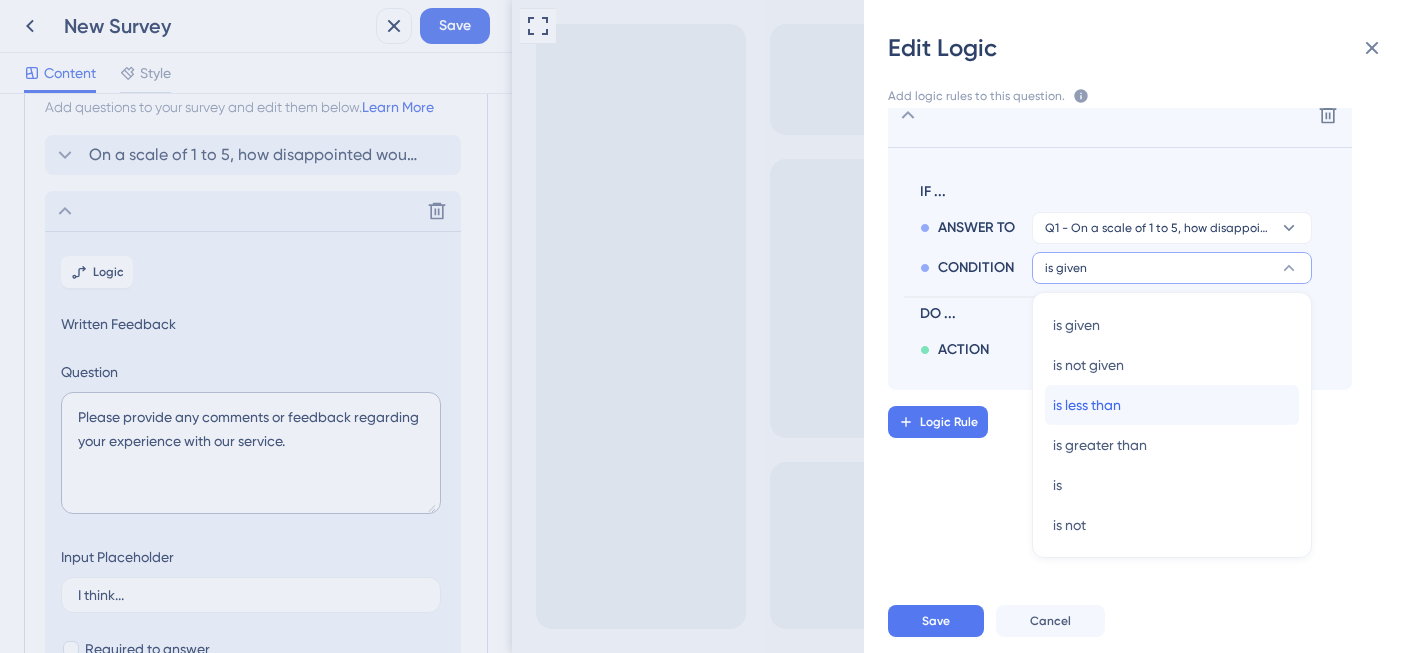 click on "is less than" at bounding box center [1087, 405] 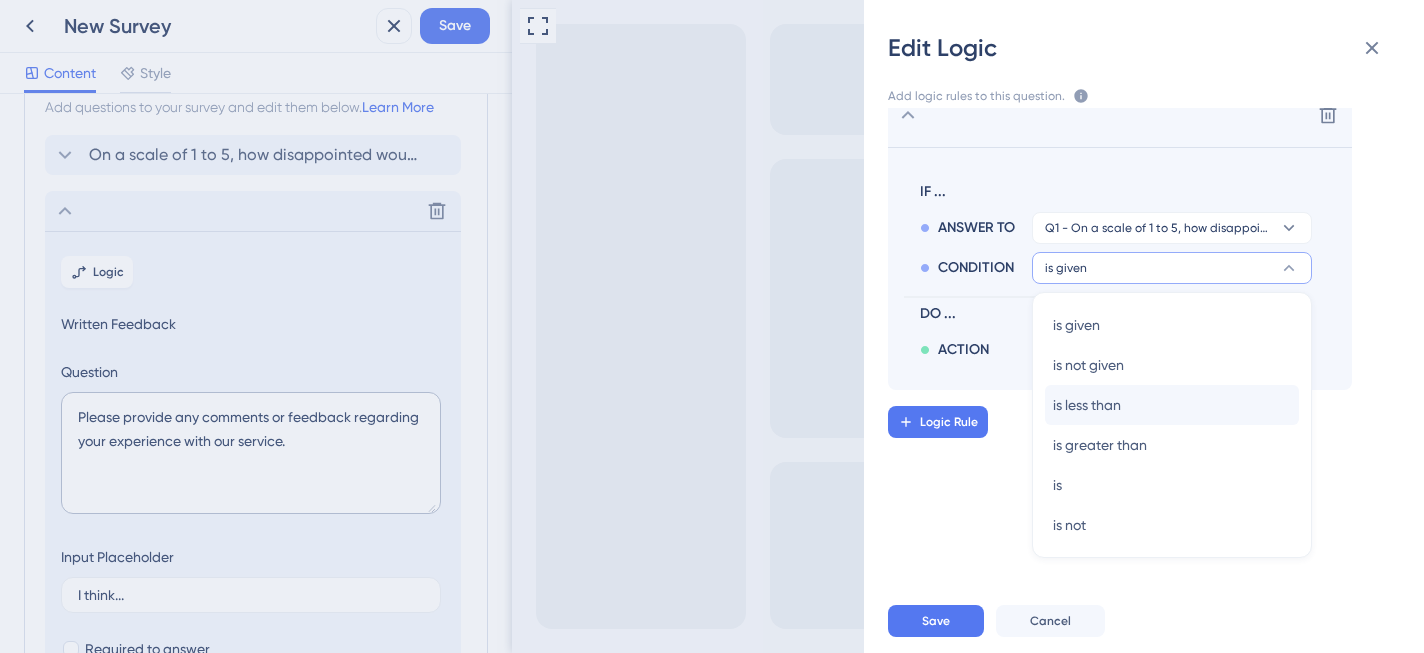 scroll, scrollTop: 0, scrollLeft: 0, axis: both 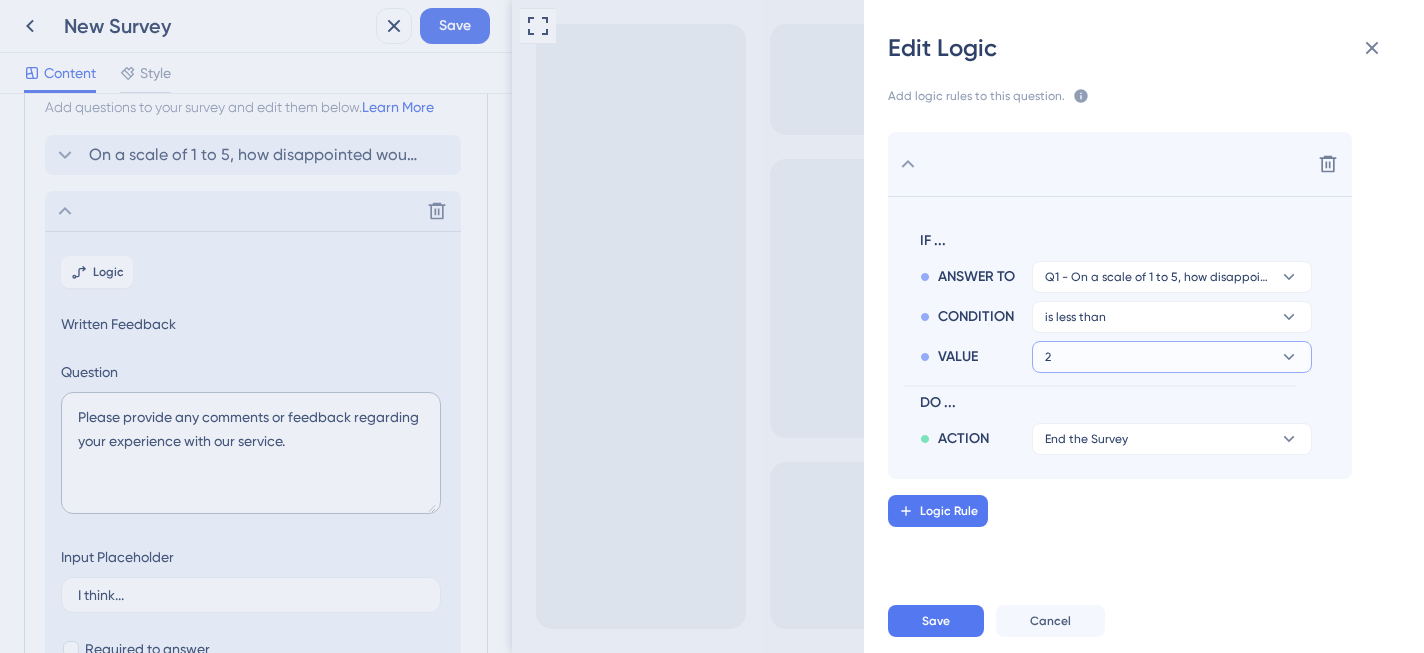 click on "2" at bounding box center [1172, 277] 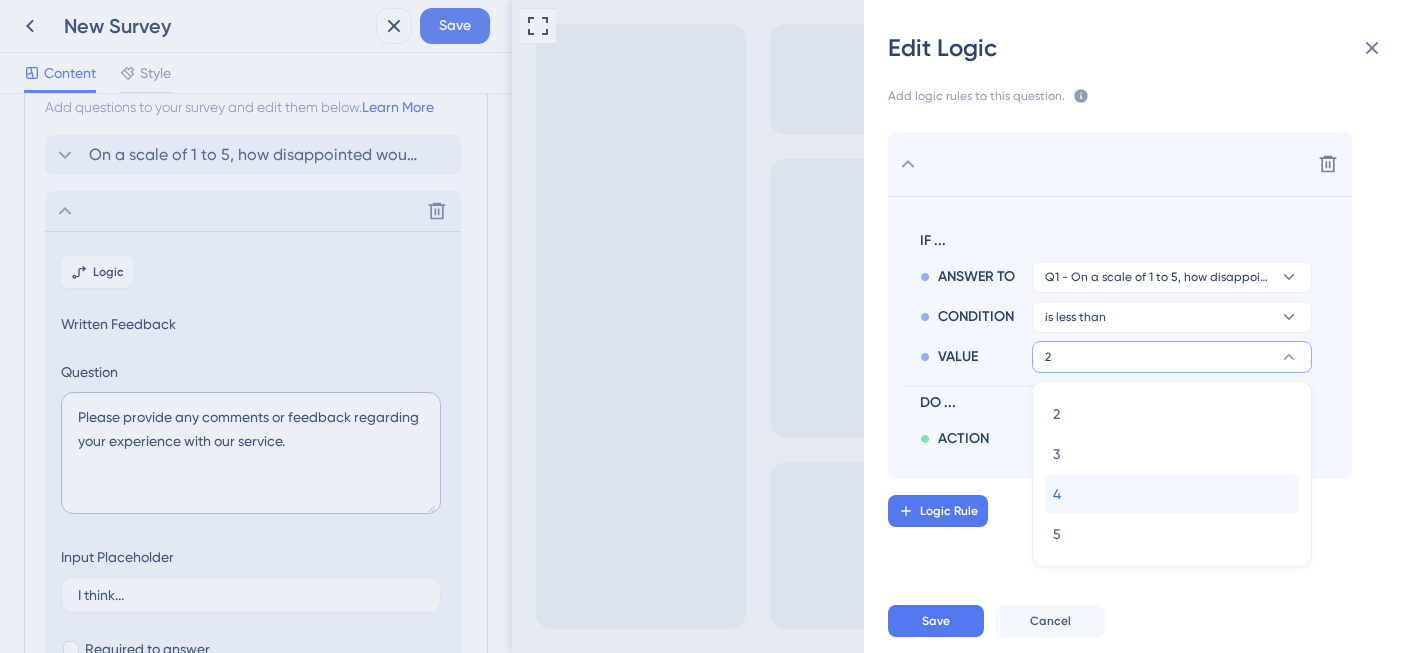 drag, startPoint x: 1096, startPoint y: 473, endPoint x: 1092, endPoint y: 488, distance: 15.524175 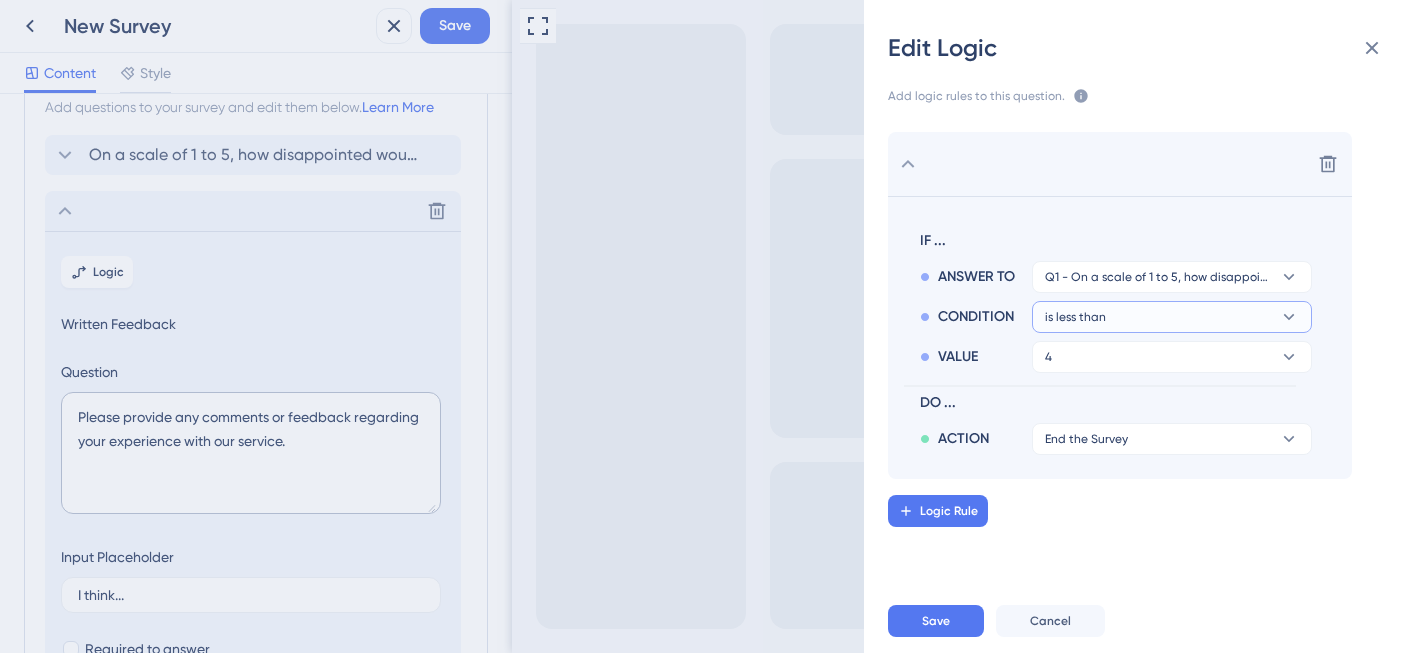 click on "is less than" at bounding box center [1158, 277] 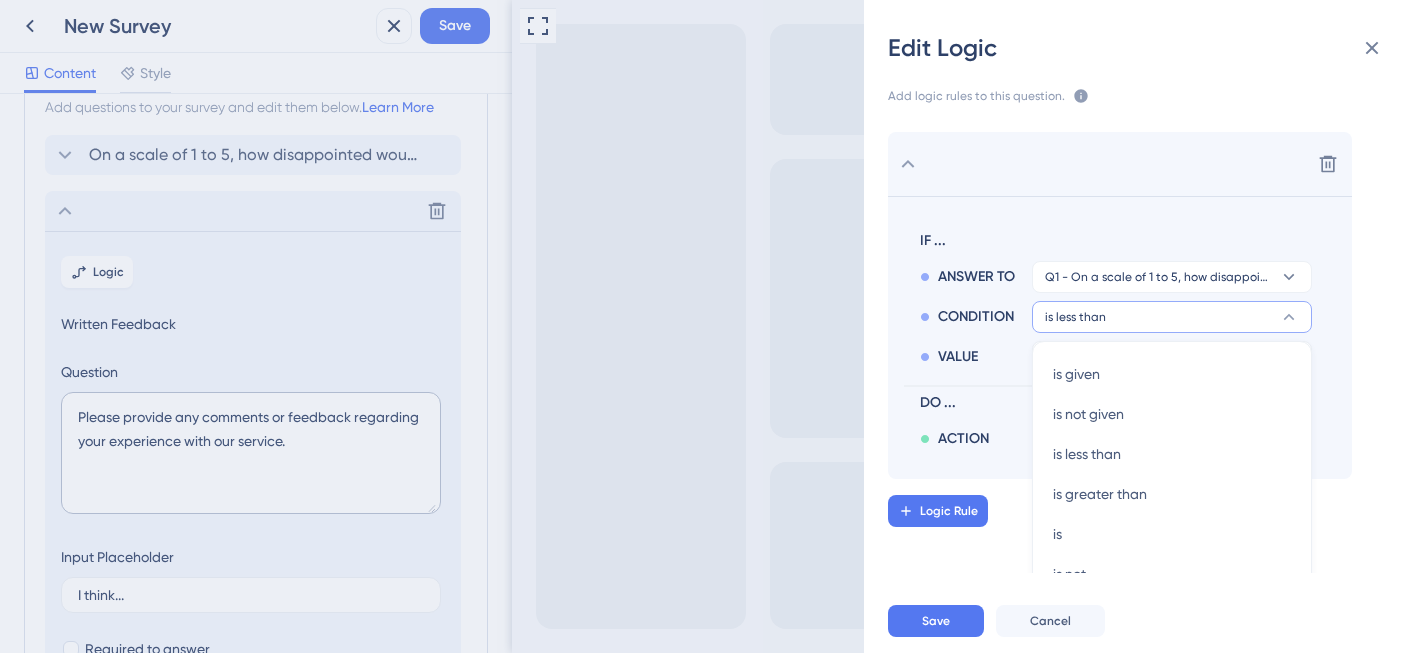 scroll, scrollTop: 49, scrollLeft: 0, axis: vertical 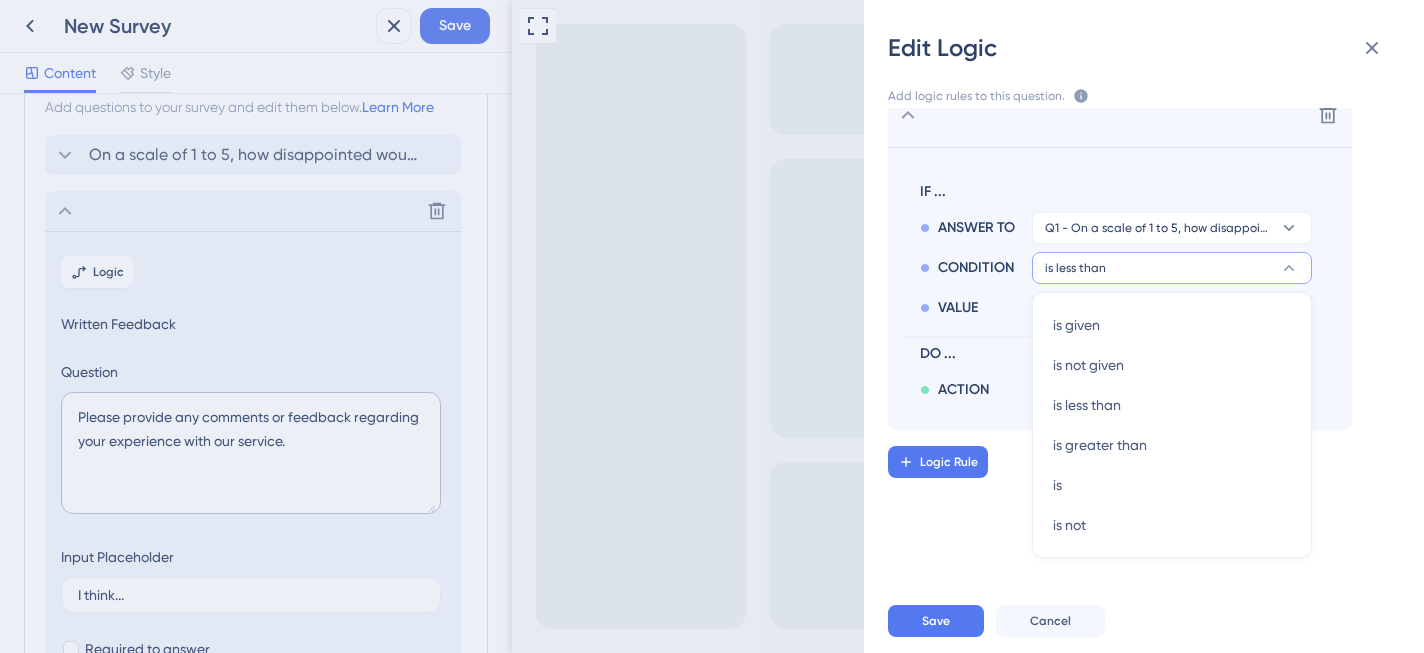 click on "IF ... ANSWER TO Q1 - On a scale of 1 to 5, how disappointed would you be if [PERSON_NAME] went away? CONDITION is less than is given is given is not given is not given is less than is less than is greater than is greater than is is is not is not VALUE 4 DO ... ACTION End the Survey" at bounding box center [1100, 289] 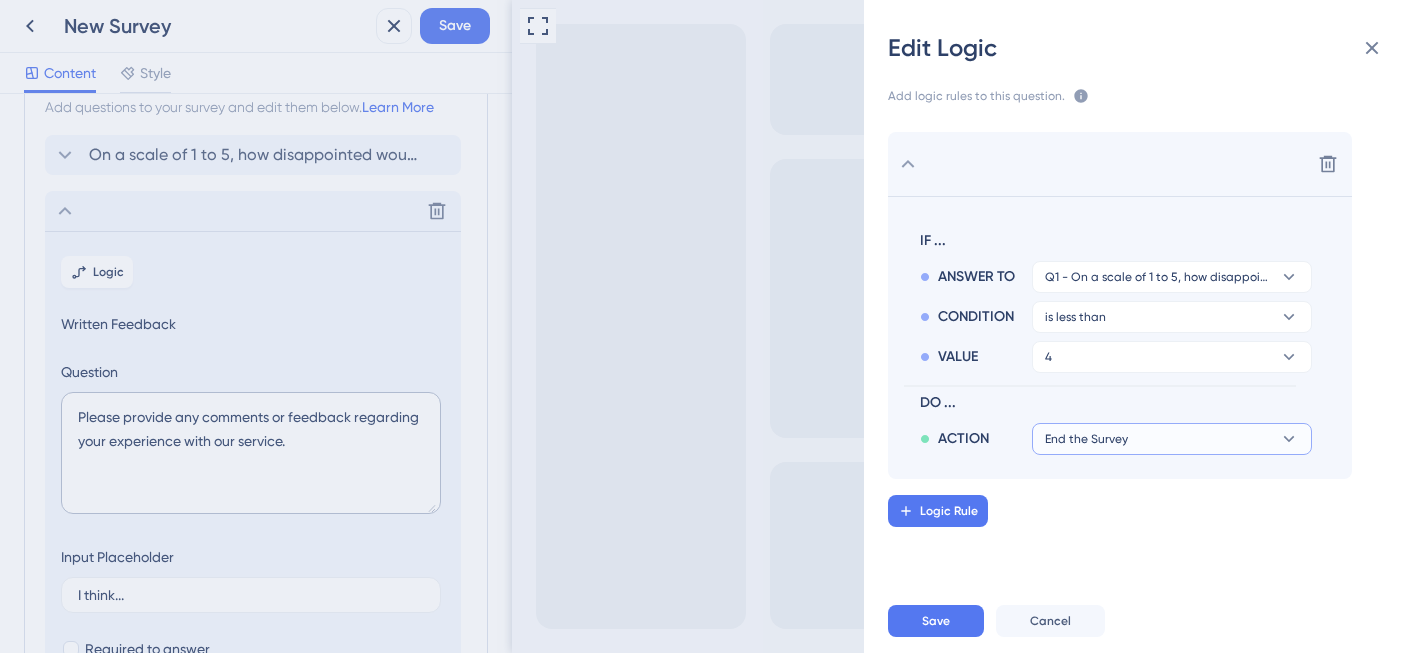 click on "End the Survey" at bounding box center [1086, 439] 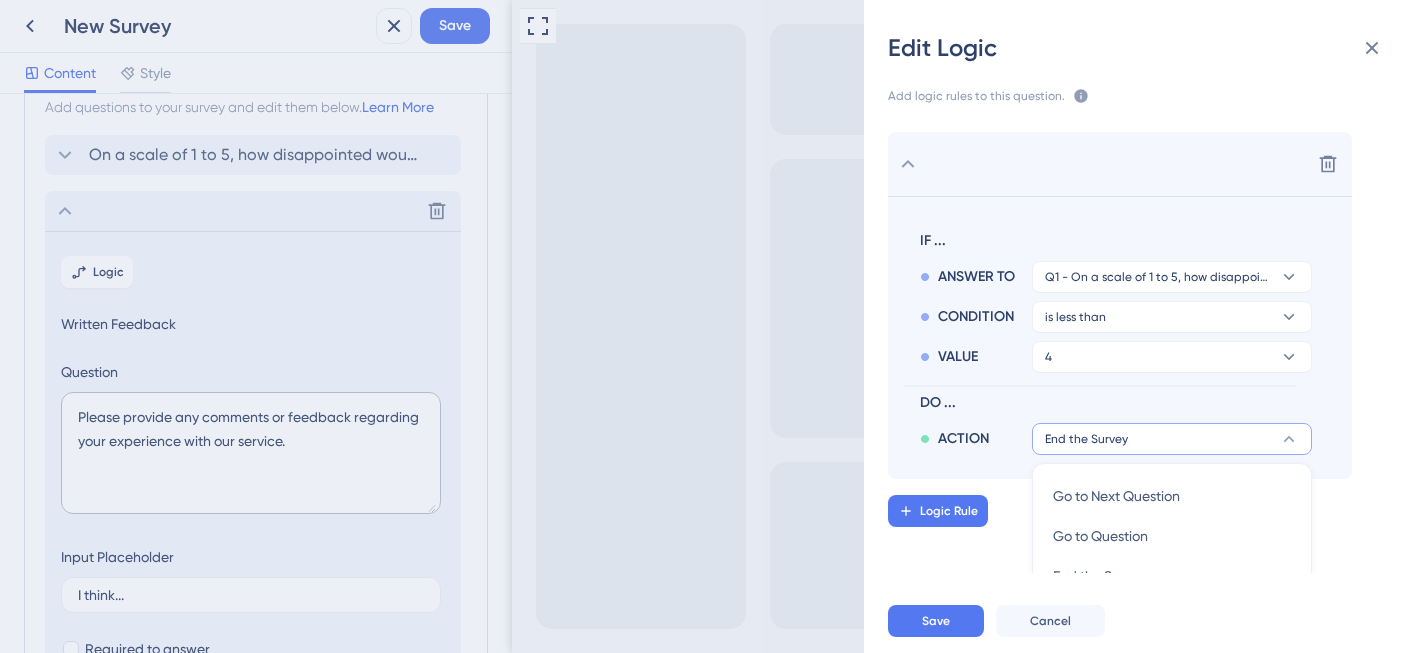 scroll, scrollTop: 276, scrollLeft: 0, axis: vertical 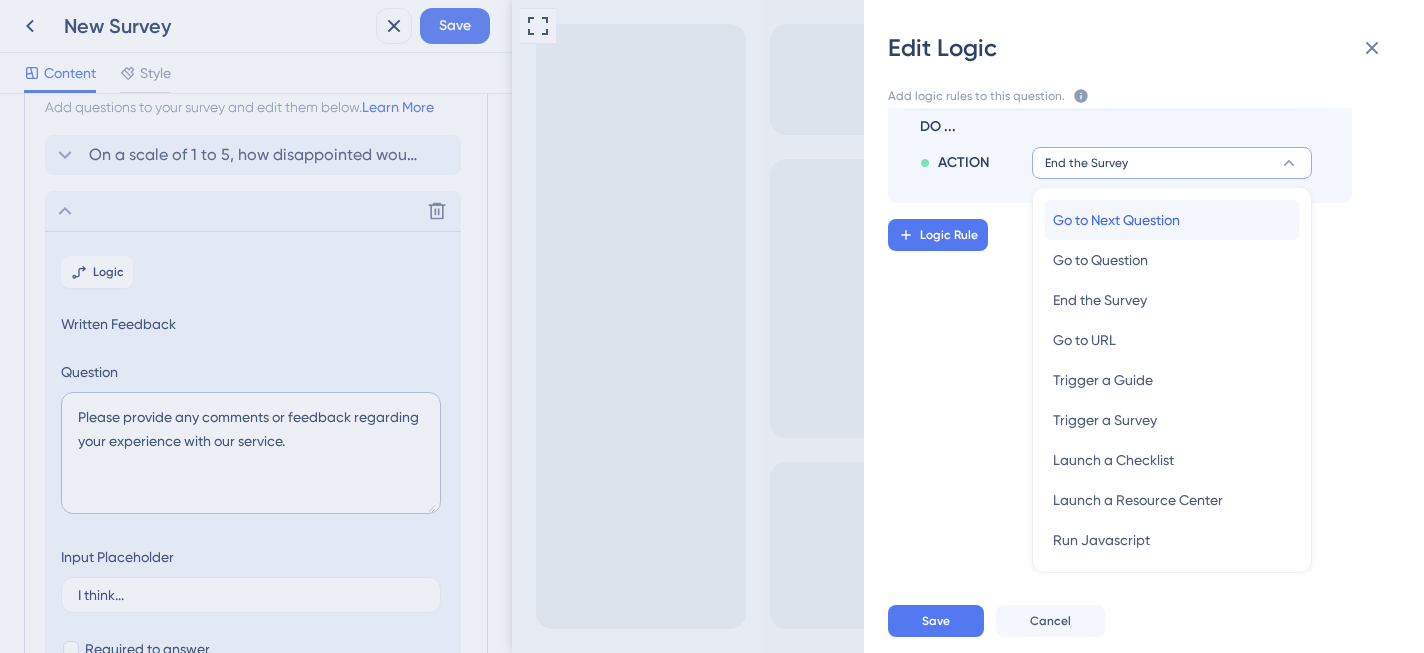 click on "Go to Next Question" at bounding box center [1116, 220] 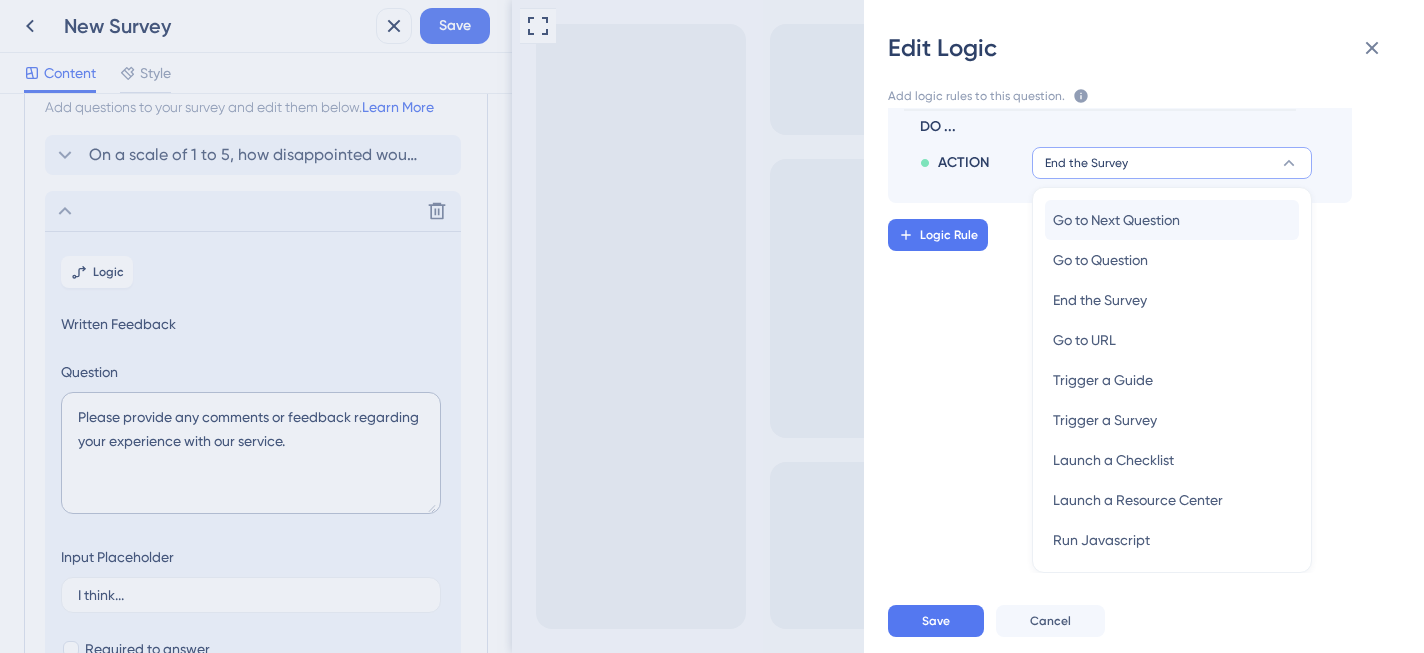scroll, scrollTop: 0, scrollLeft: 0, axis: both 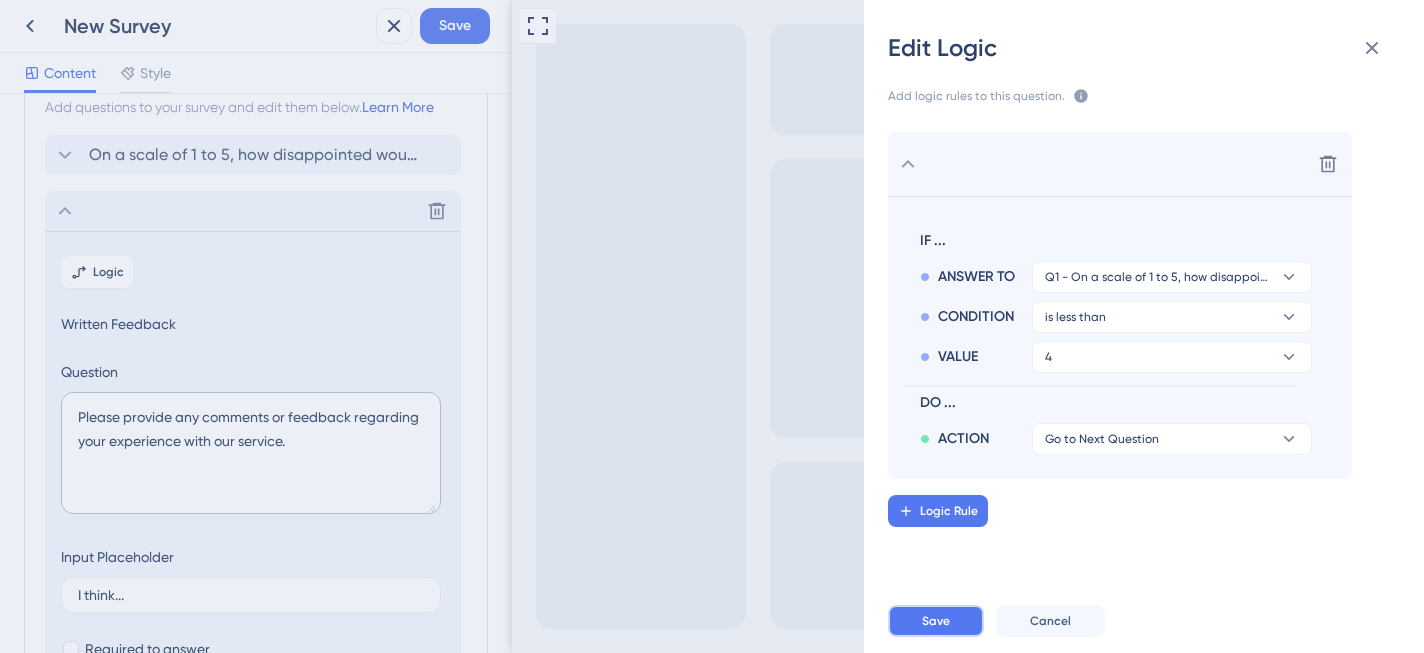 click on "Save" at bounding box center [936, 621] 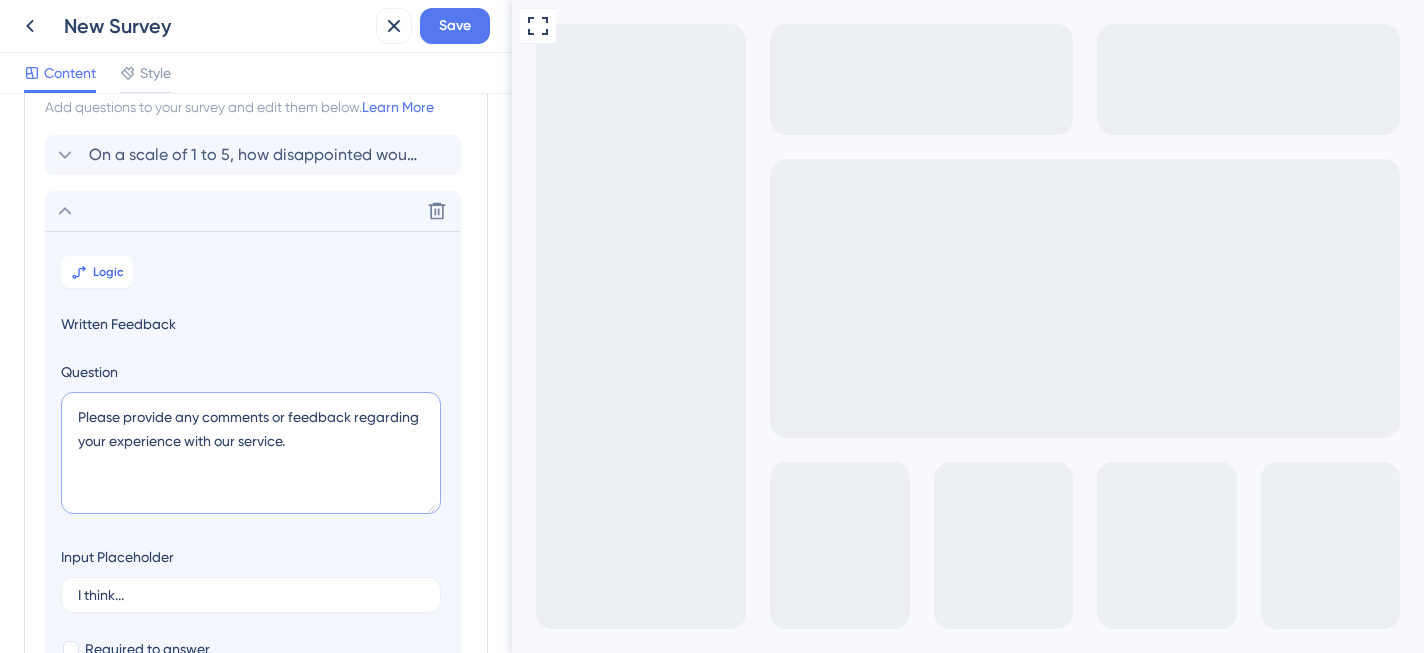 click on "Please provide any comments or feedback regarding your experience with our service." at bounding box center (251, 453) 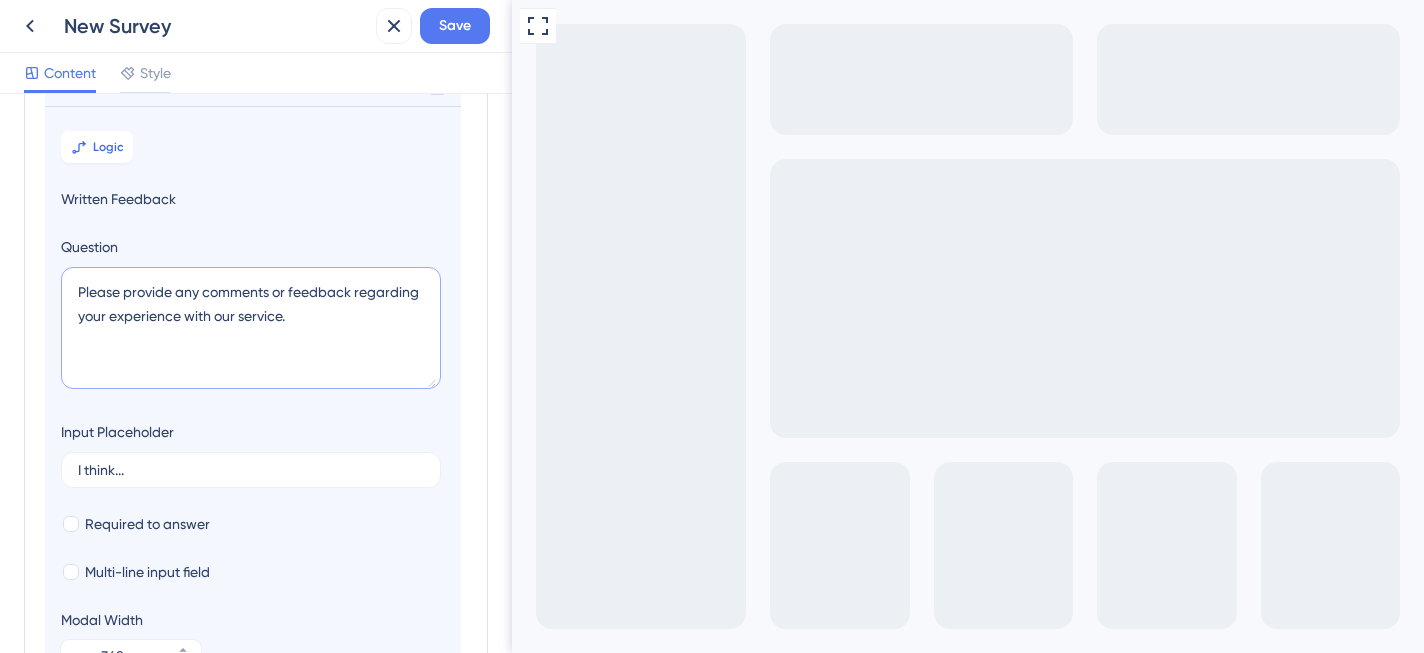 scroll, scrollTop: 182, scrollLeft: 0, axis: vertical 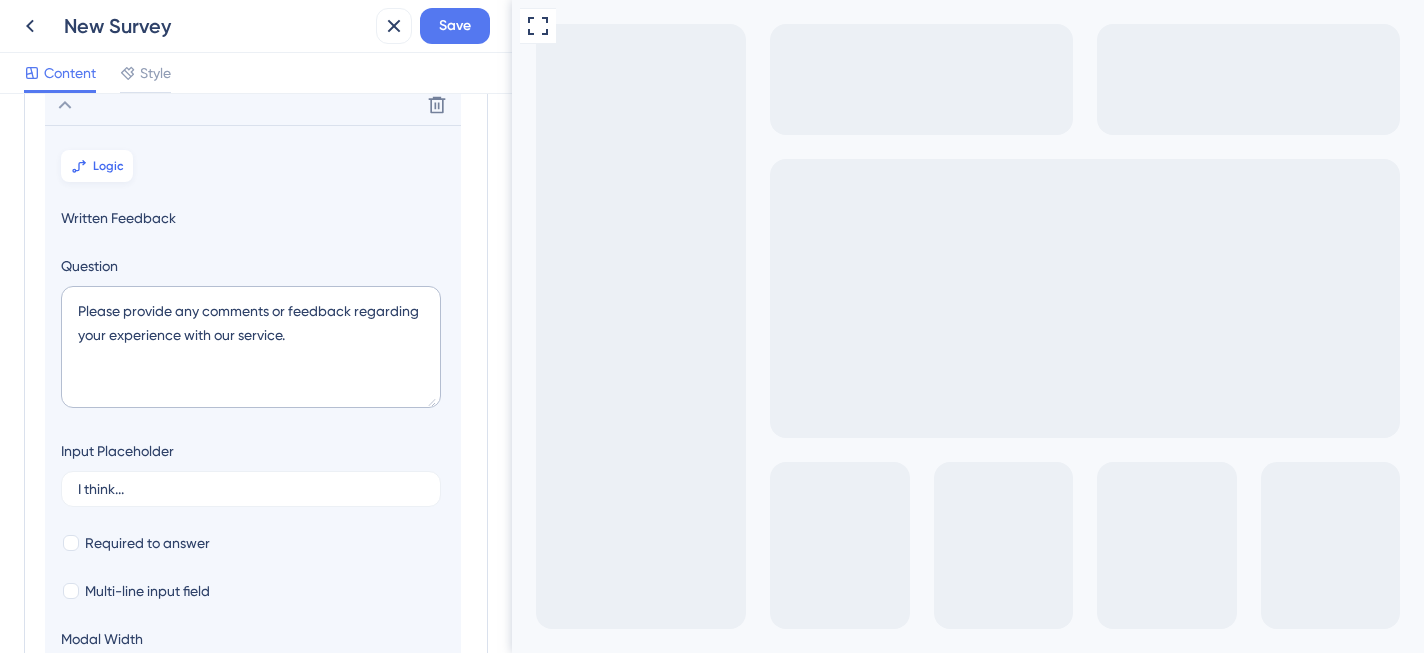 click on "Logic" at bounding box center (108, 166) 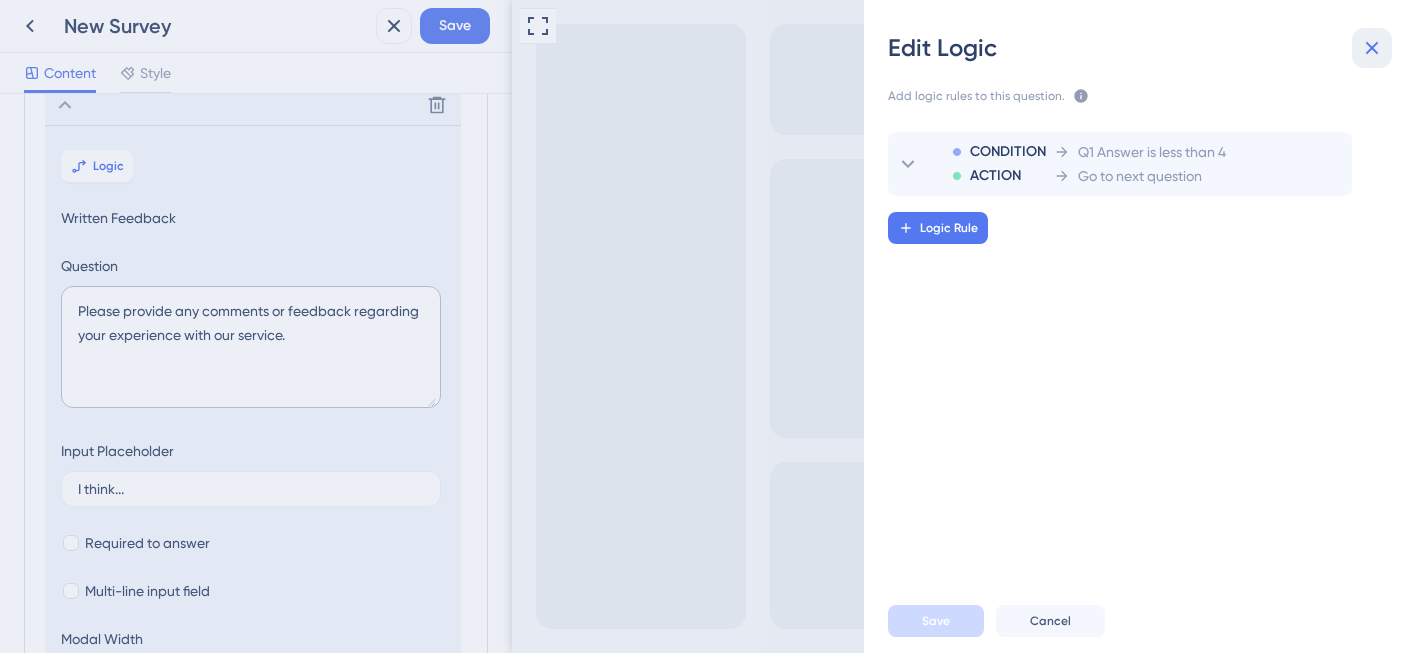 click 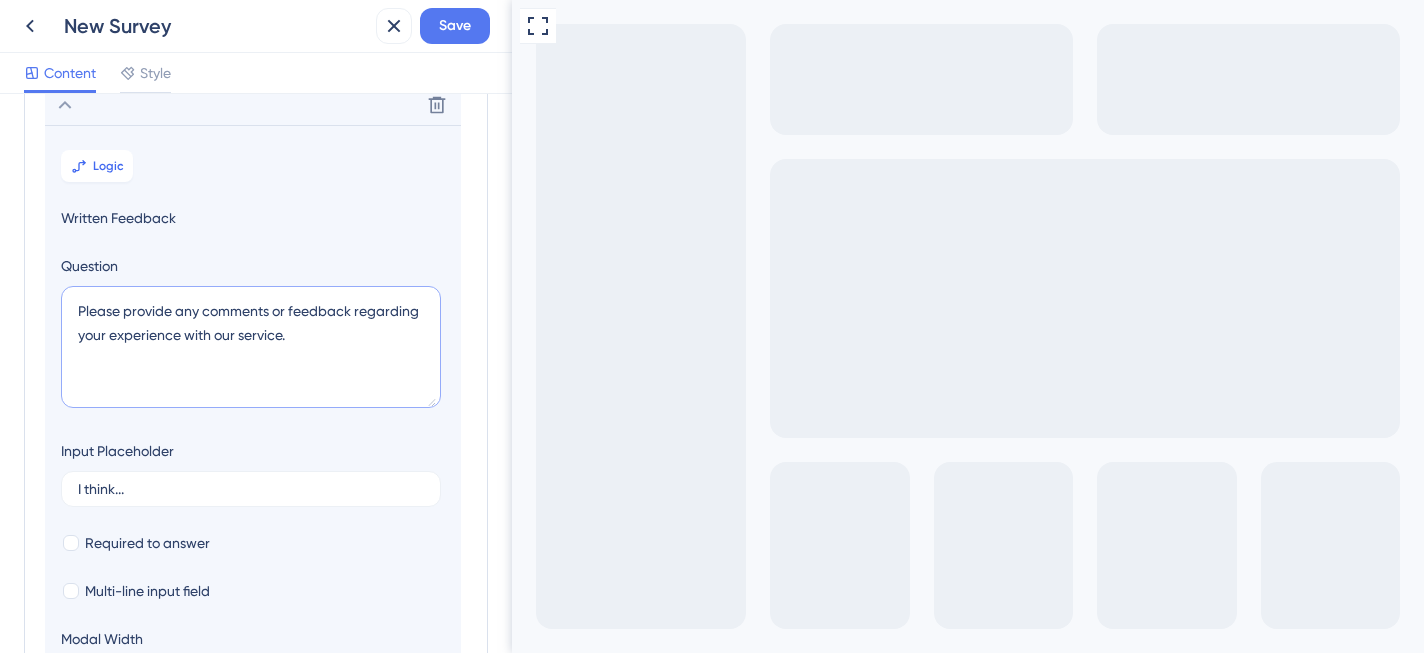 click on "Please provide any comments or feedback regarding your experience with our service." at bounding box center [251, 347] 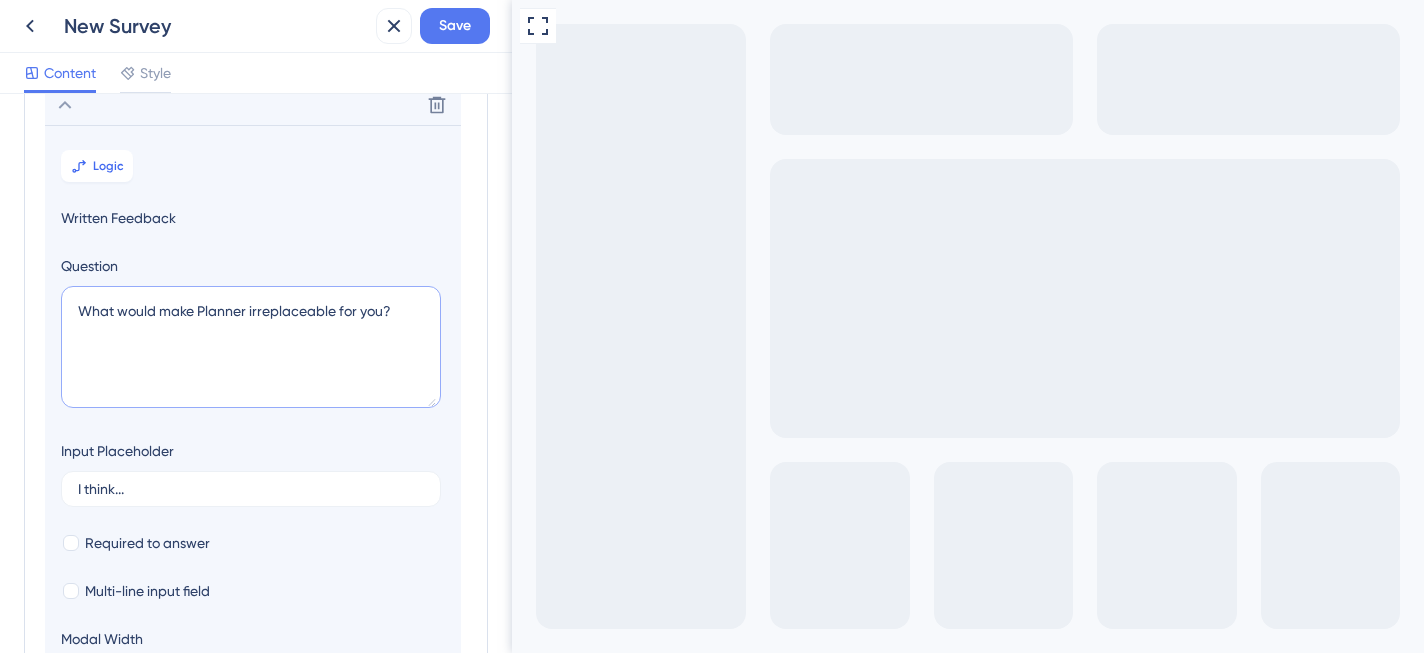 type on "What would make Planner irreplaceable for you?" 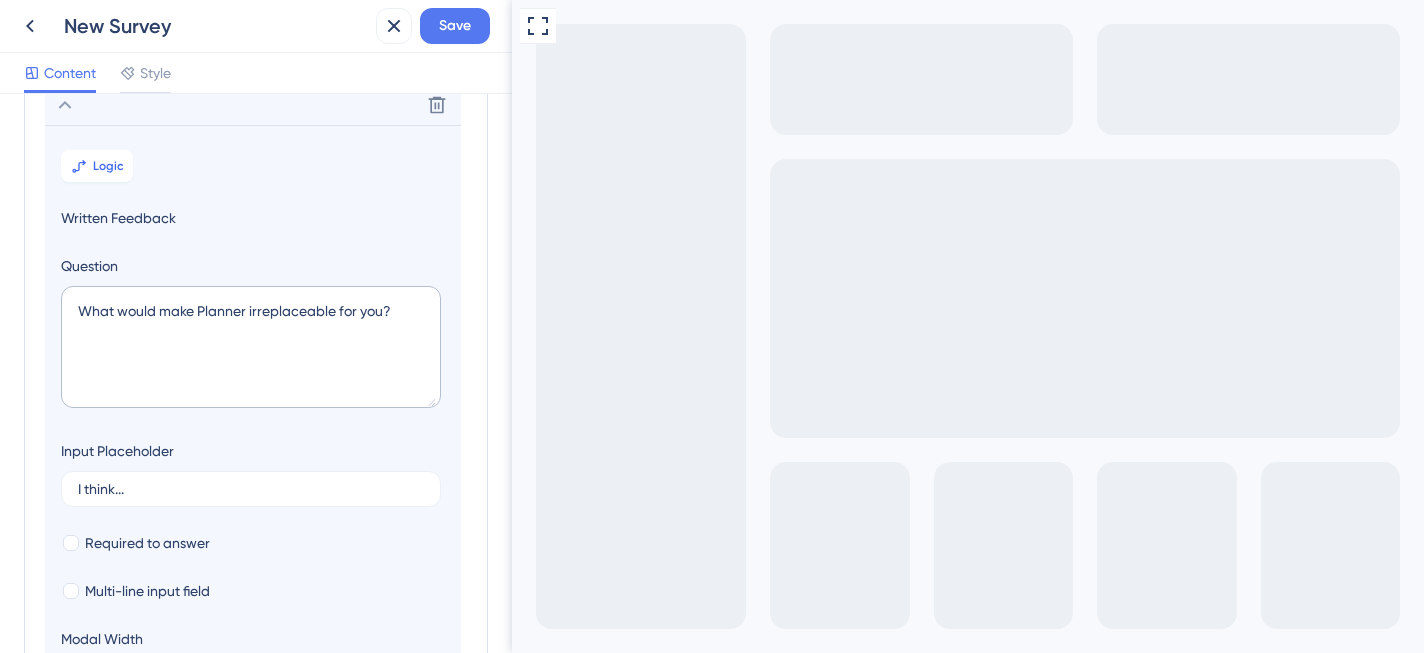 click on "Logic Written Feedback Question What would make Planner irreplaceable for you? Input Placeholder I think... Required to answer Multi-line input field Modal Width 368 px" at bounding box center (253, 420) 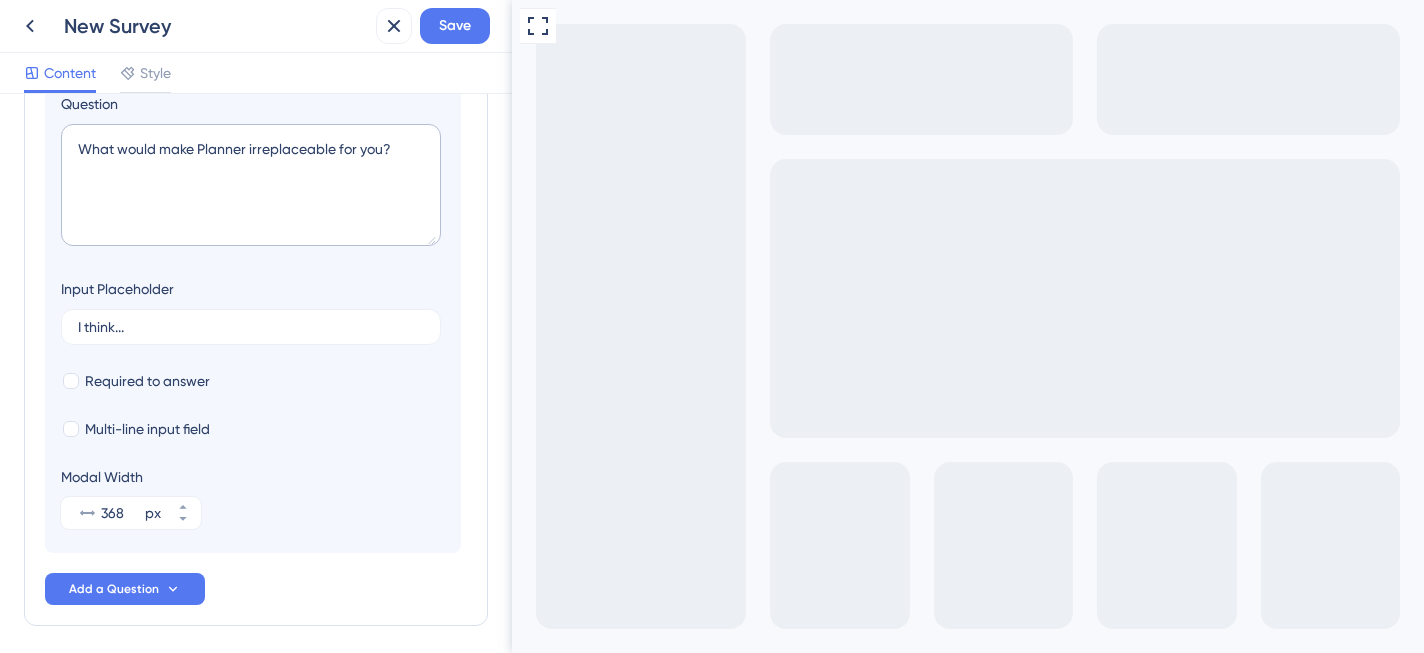 scroll, scrollTop: 421, scrollLeft: 0, axis: vertical 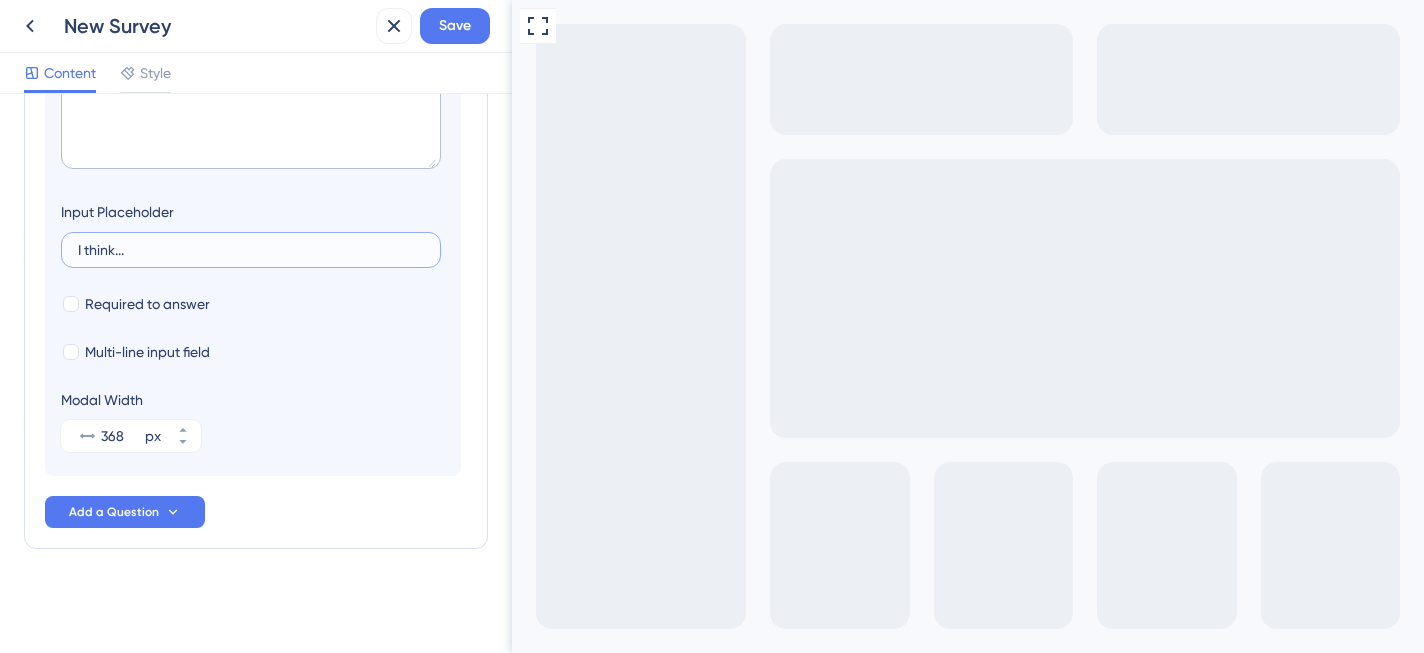click on "I think..." at bounding box center (251, 250) 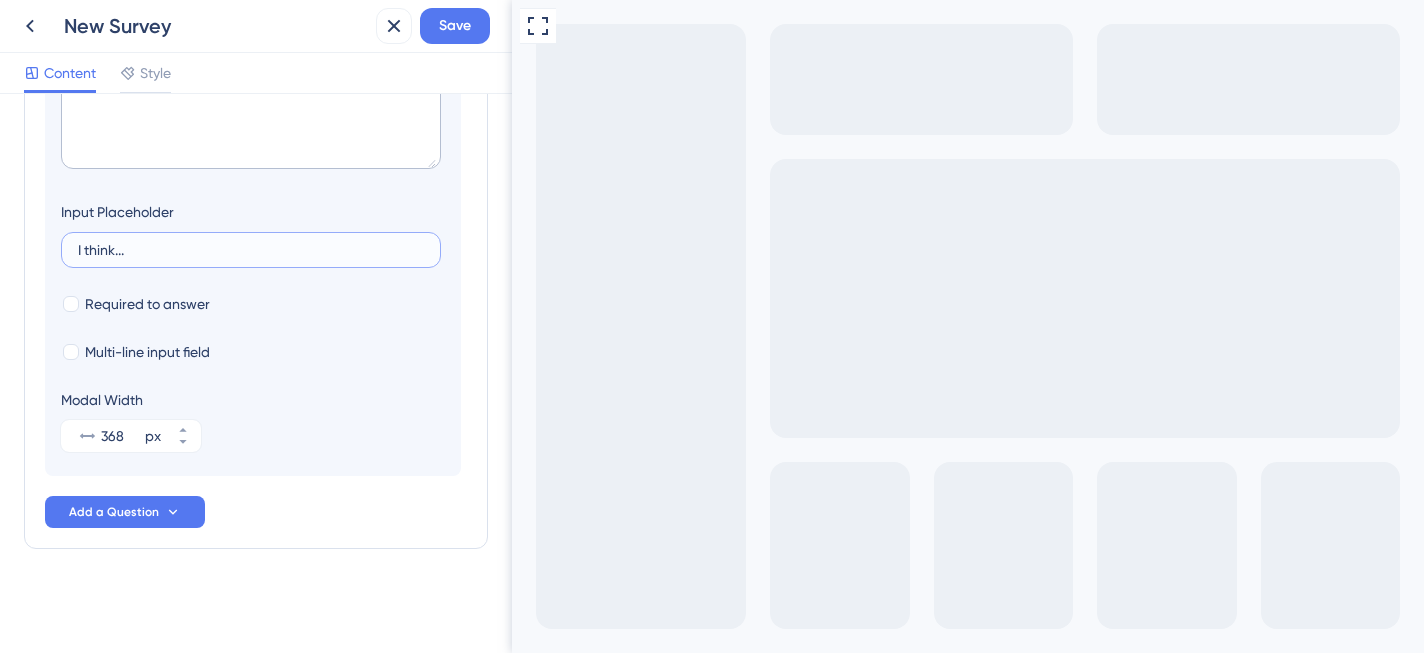 click on "I think..." at bounding box center [251, 250] 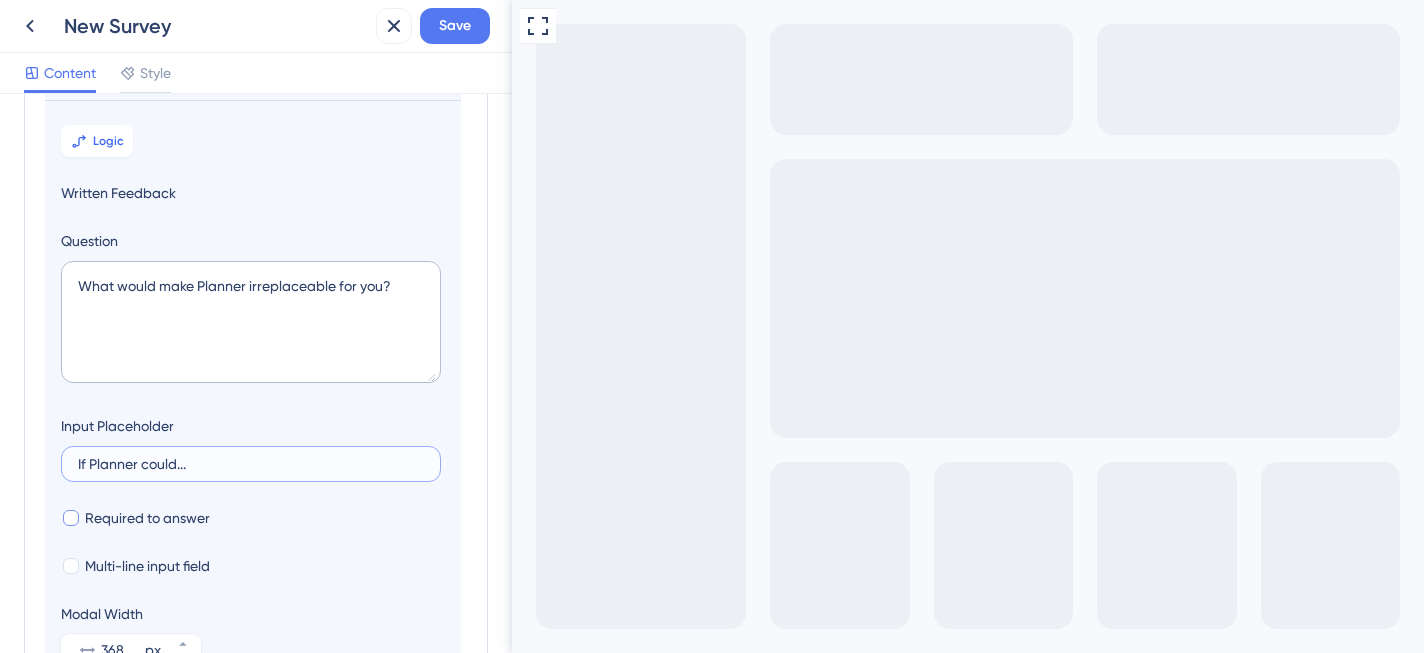 scroll, scrollTop: 421, scrollLeft: 0, axis: vertical 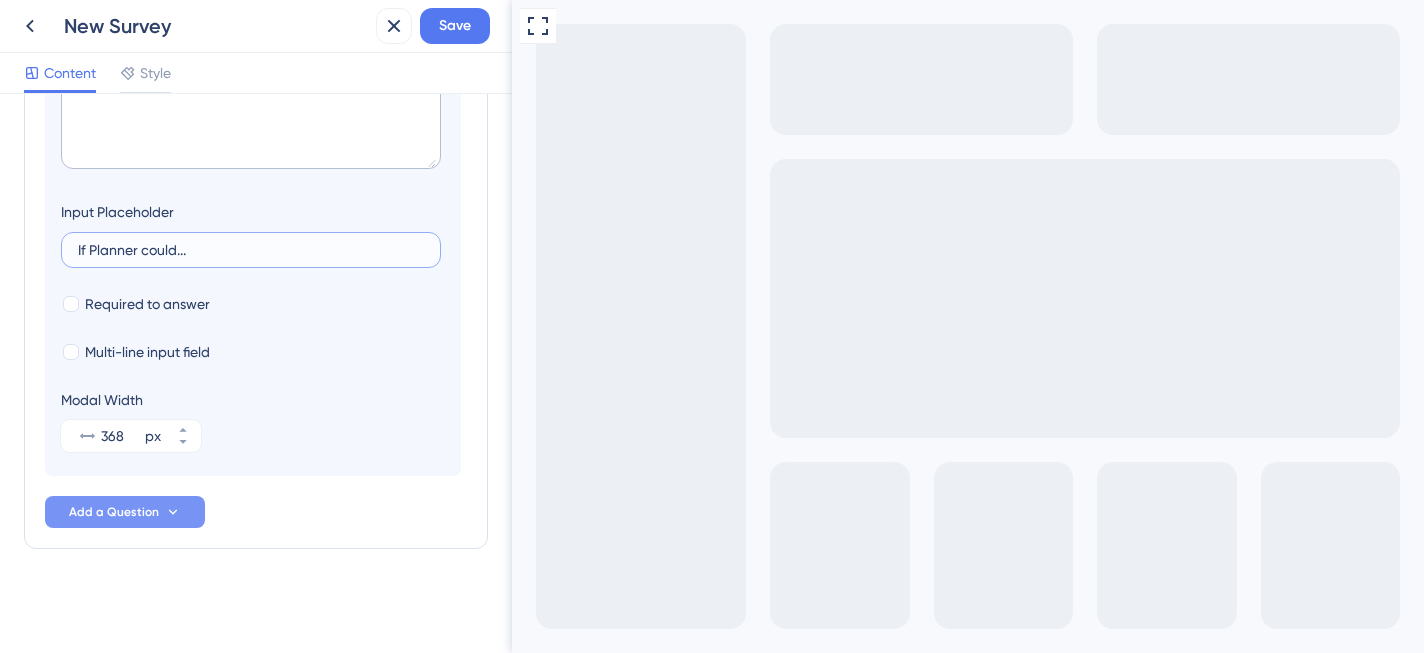 type on "If Planner could..." 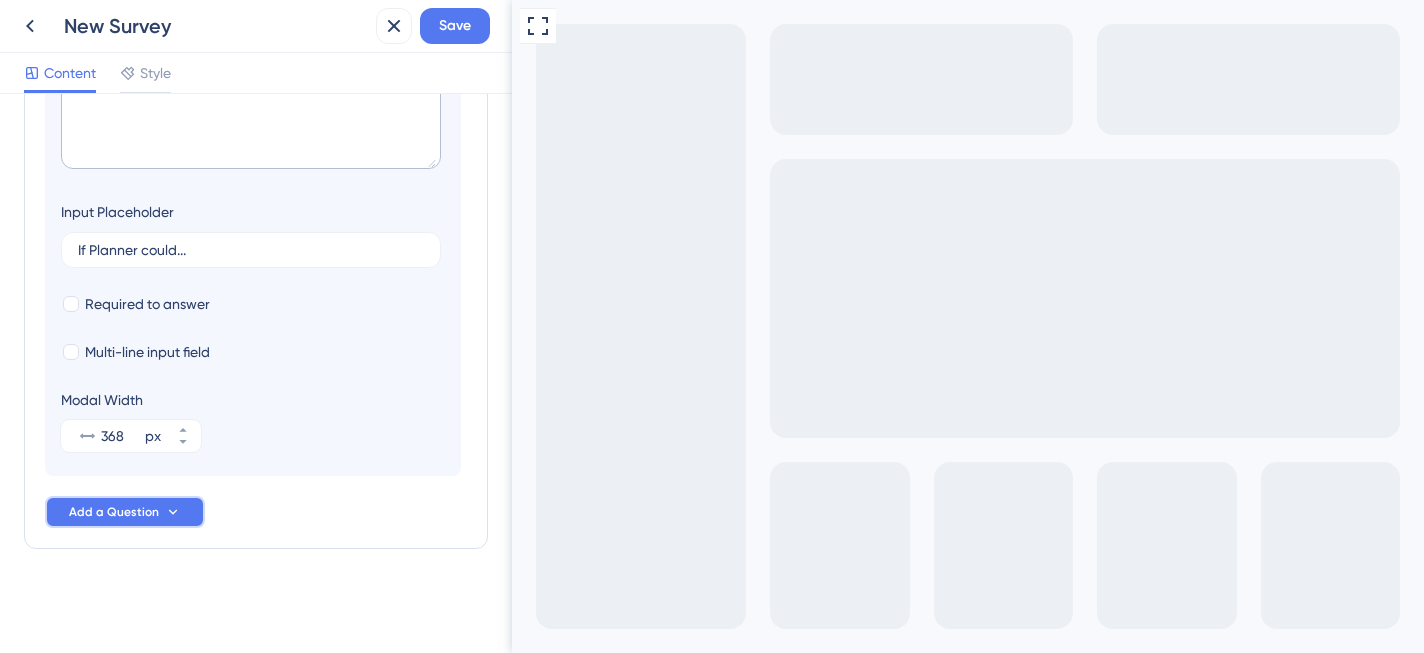 click on "Add a Question" at bounding box center [114, 512] 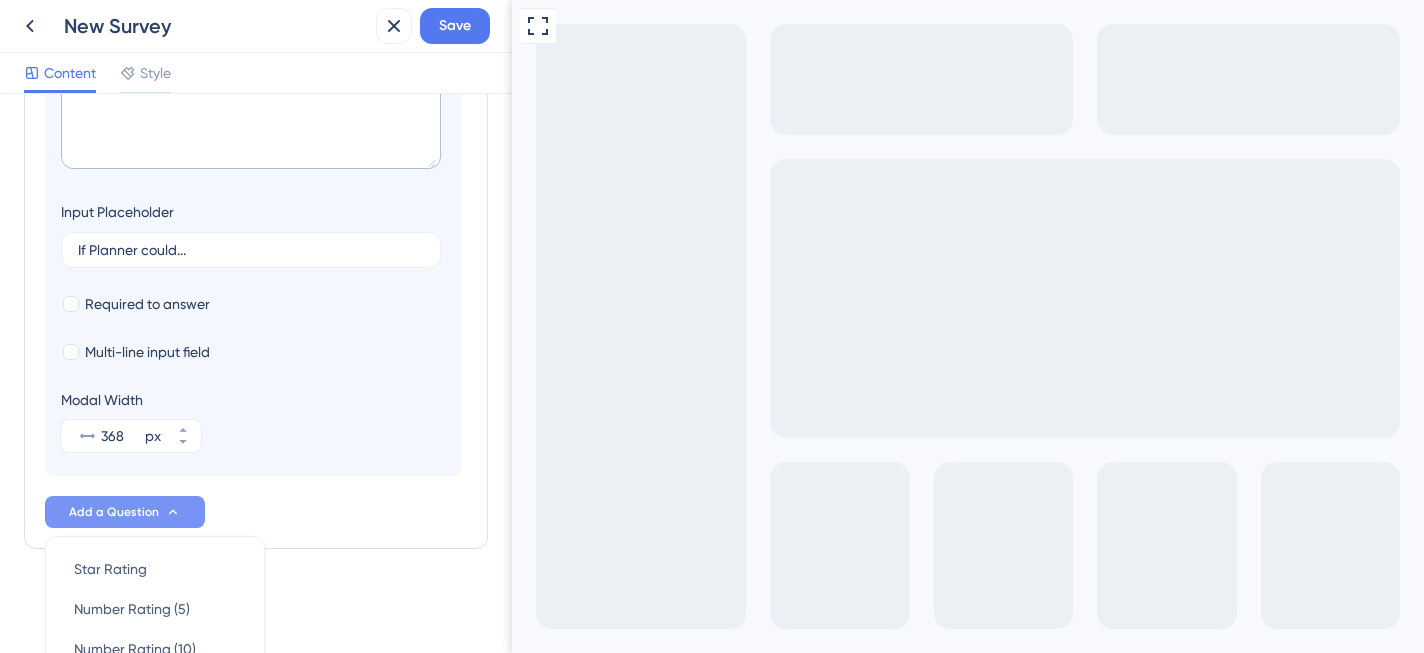 scroll, scrollTop: 730, scrollLeft: 0, axis: vertical 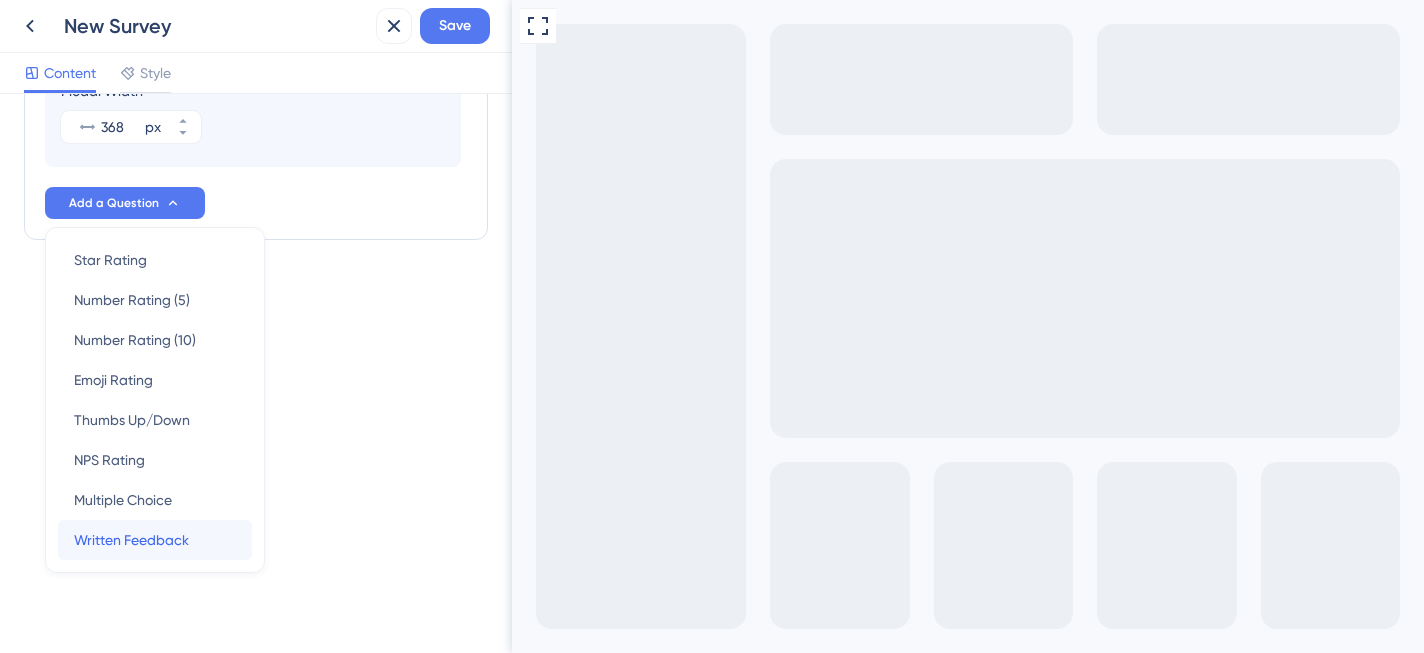 click on "Written Feedback" at bounding box center (131, 540) 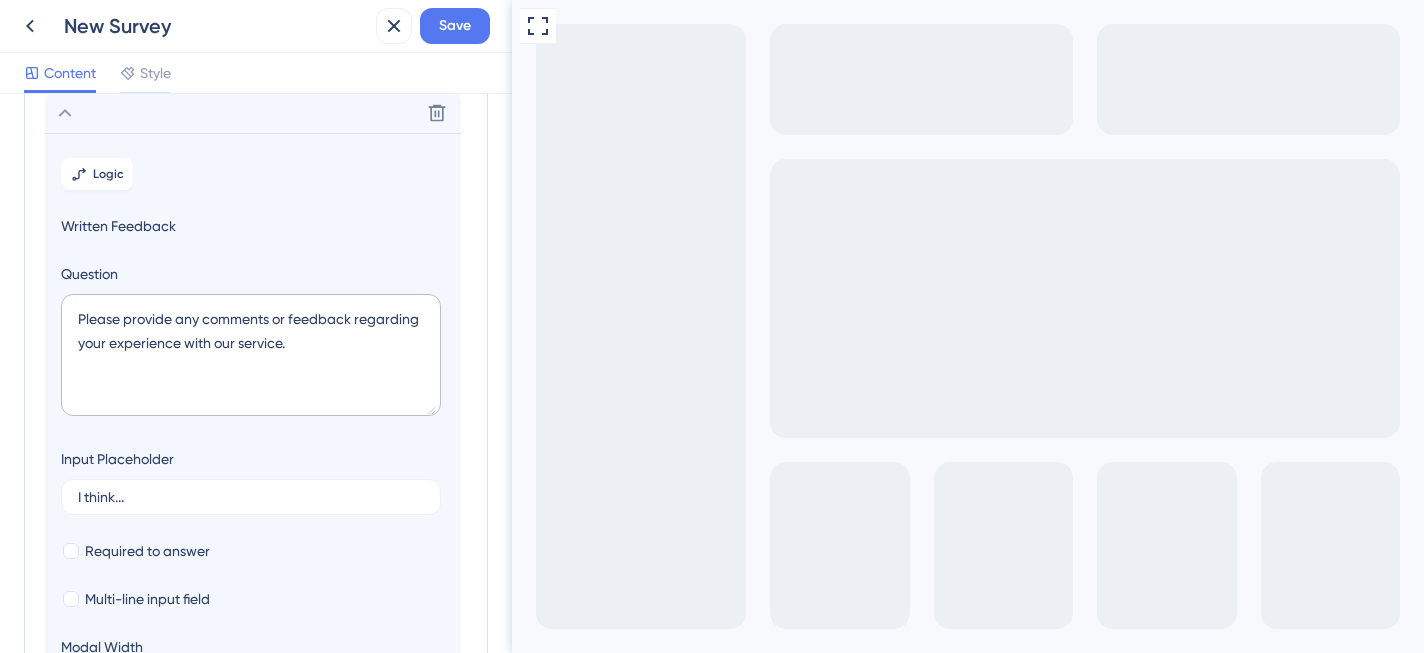 scroll, scrollTop: 229, scrollLeft: 0, axis: vertical 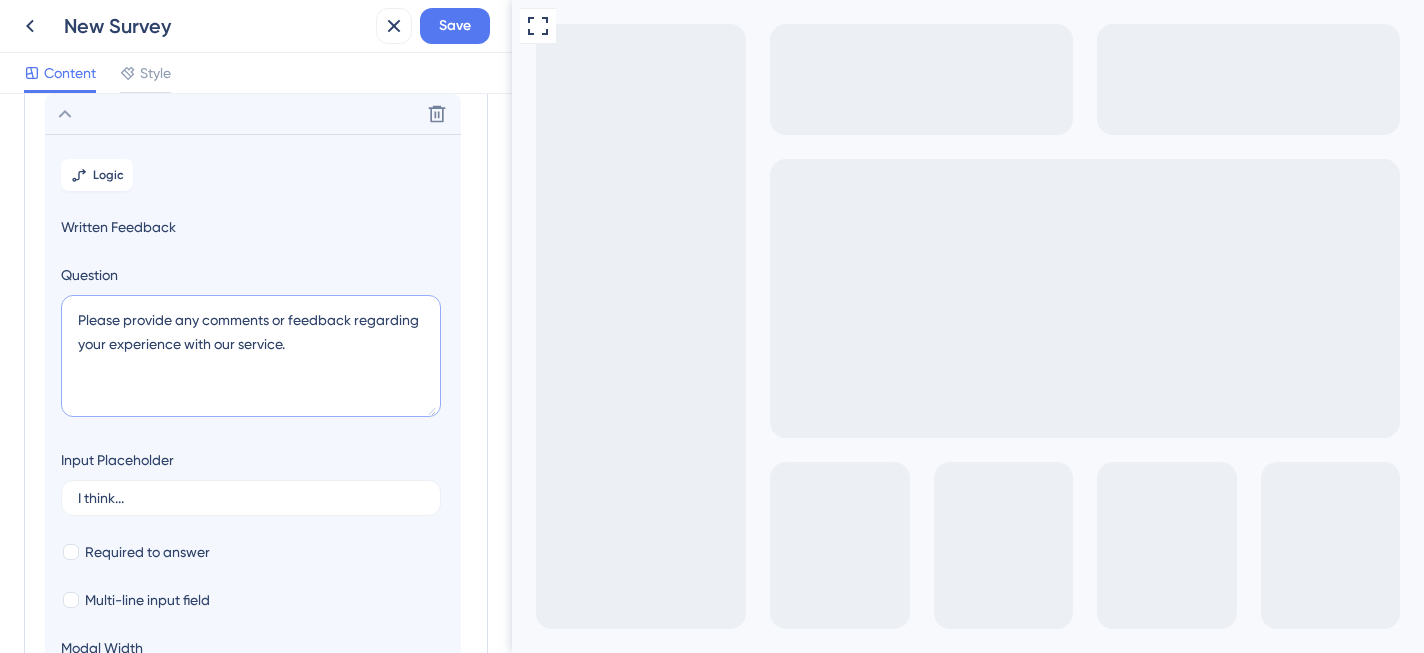 click on "Please provide any comments or feedback regarding your experience with our service." at bounding box center (251, 356) 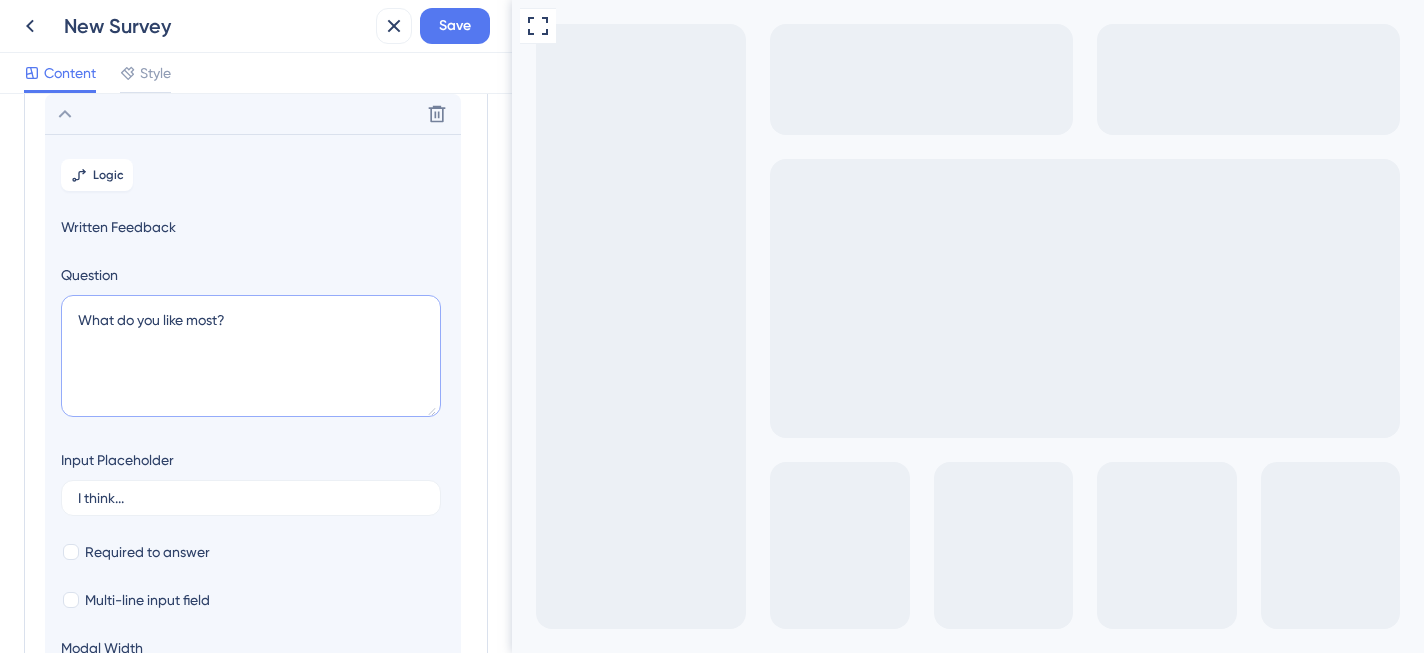 click on "What do you like most?" at bounding box center [251, 356] 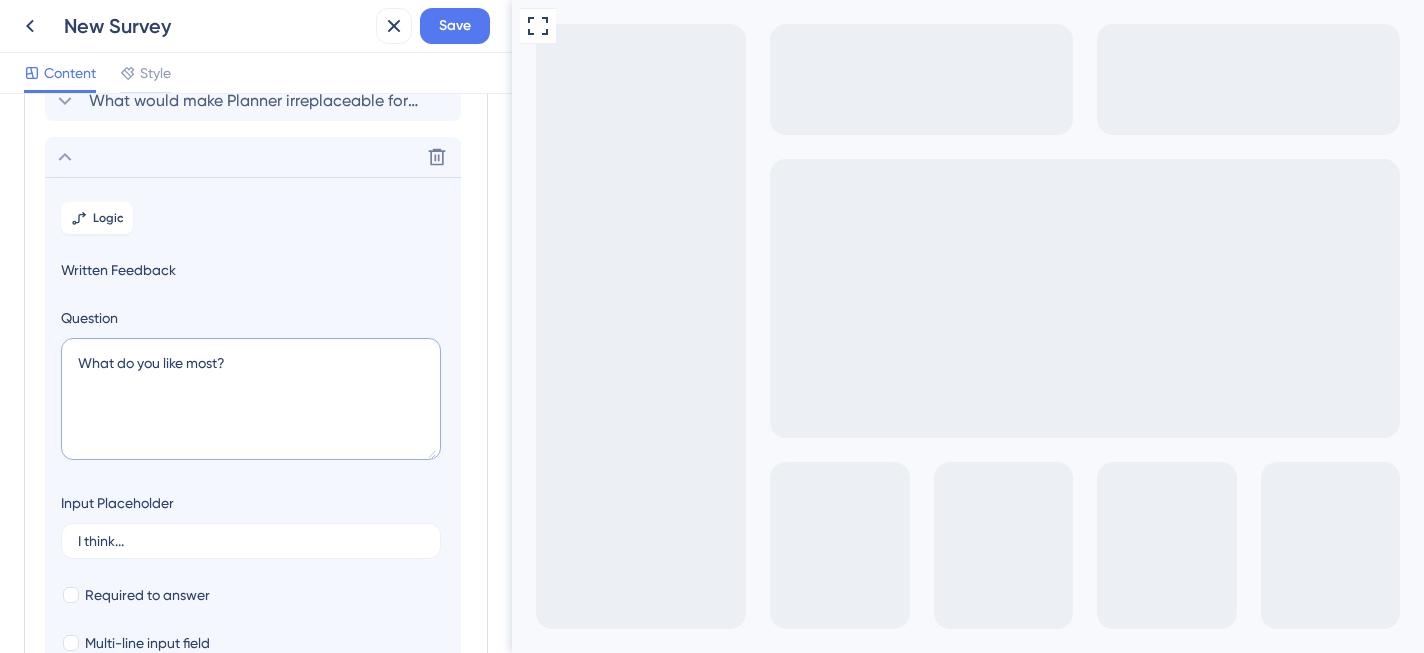 scroll, scrollTop: 241, scrollLeft: 0, axis: vertical 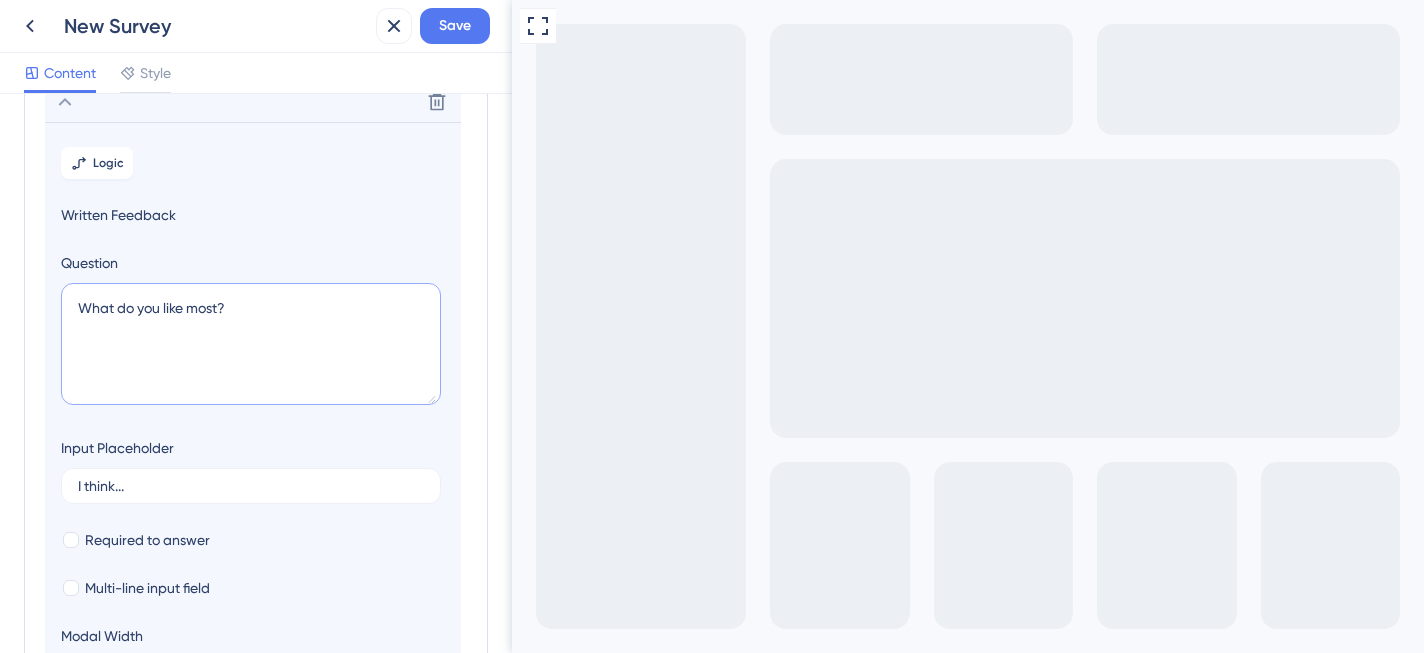 click on "What do you like most?" at bounding box center [251, 344] 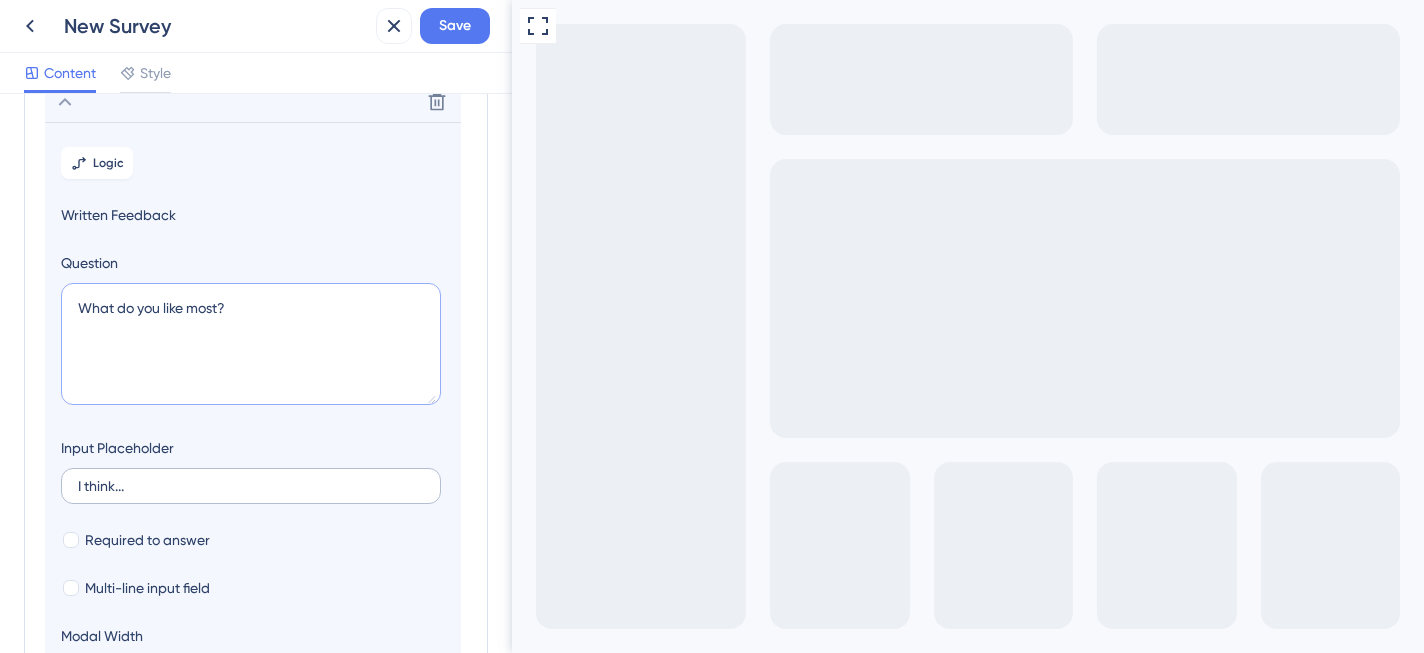 type on "What do you like most?" 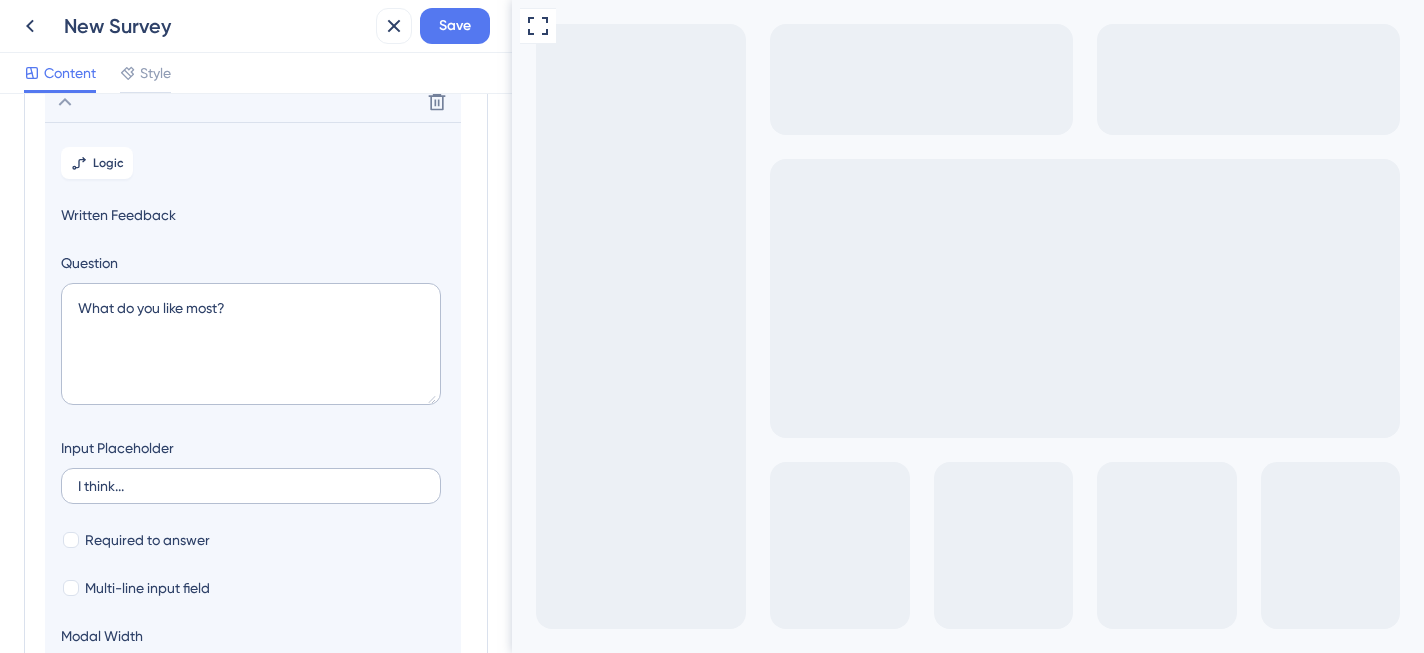 click on "I think..." at bounding box center (251, 486) 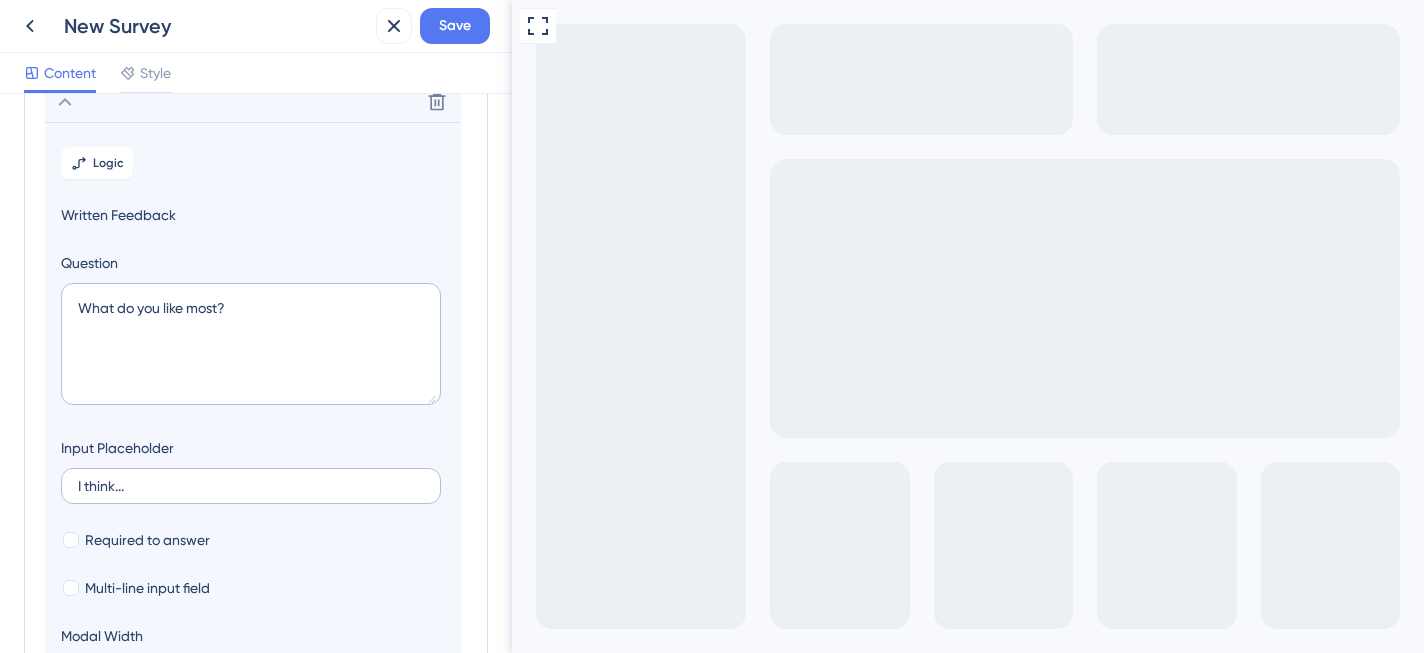 click on "I think..." at bounding box center [251, 486] 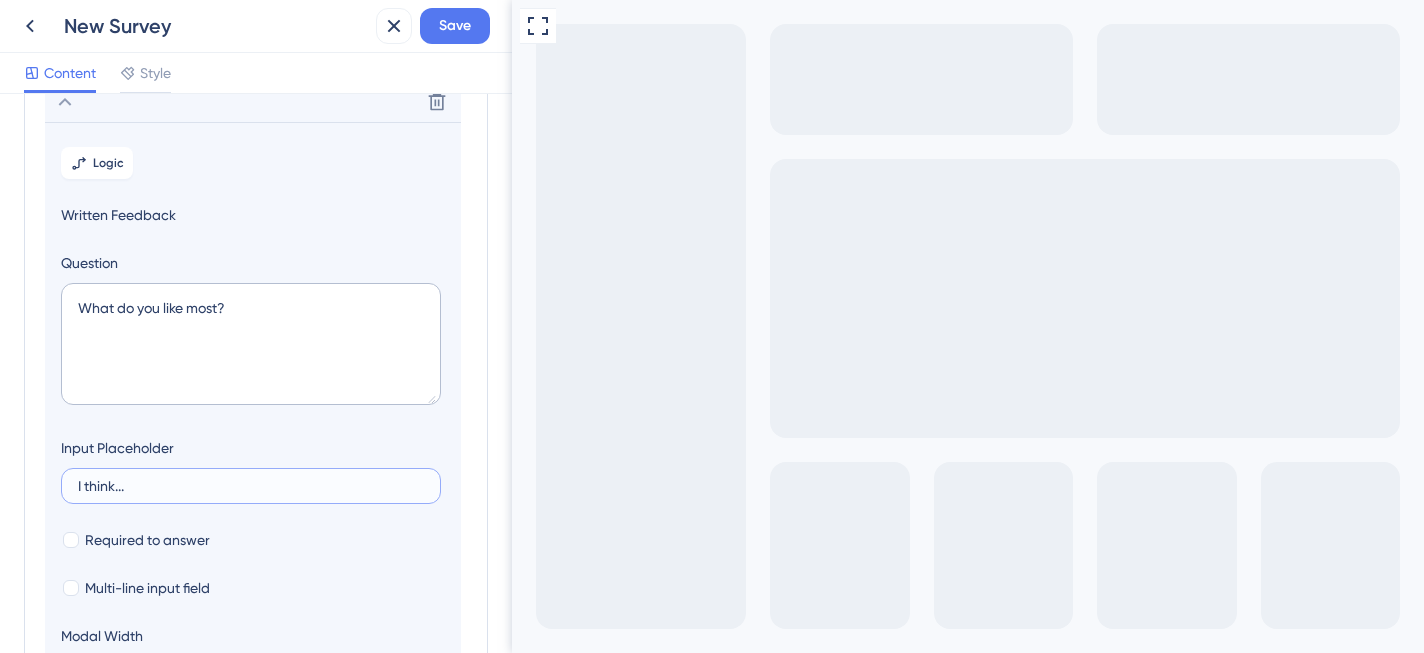 click on "I think..." at bounding box center (251, 486) 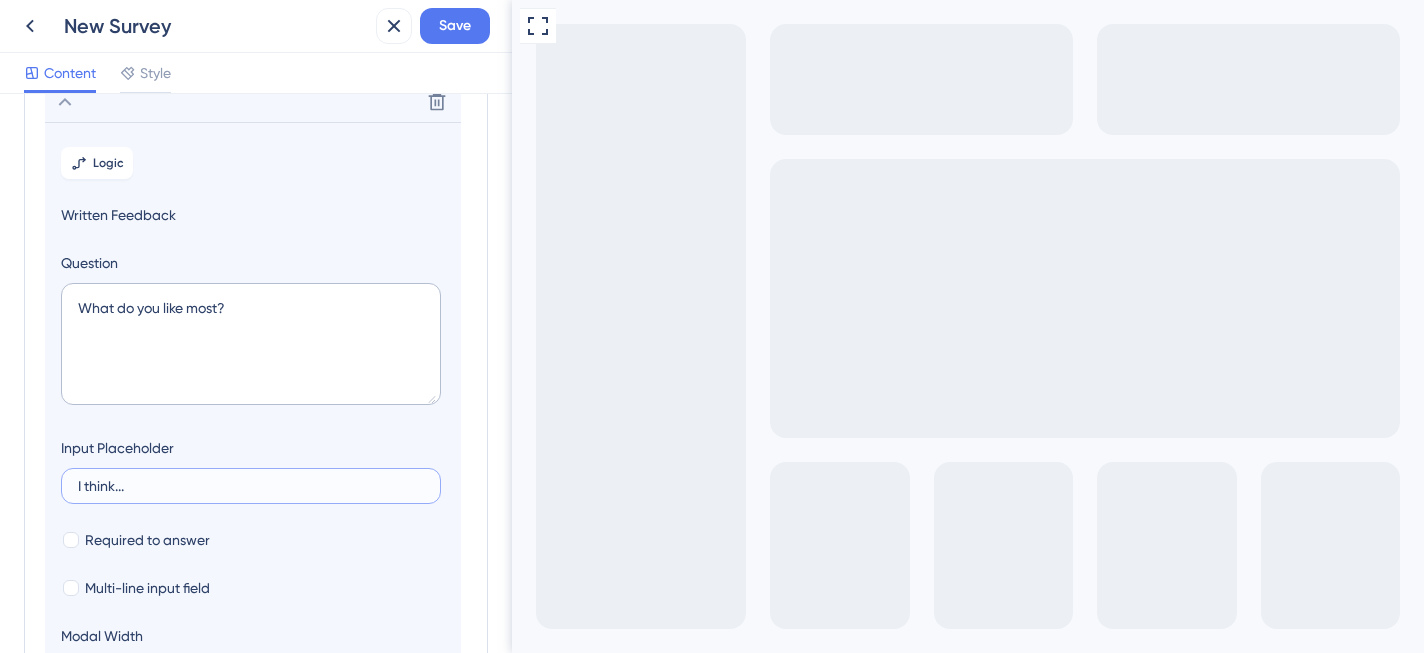 drag, startPoint x: 132, startPoint y: 489, endPoint x: 86, endPoint y: 487, distance: 46.043457 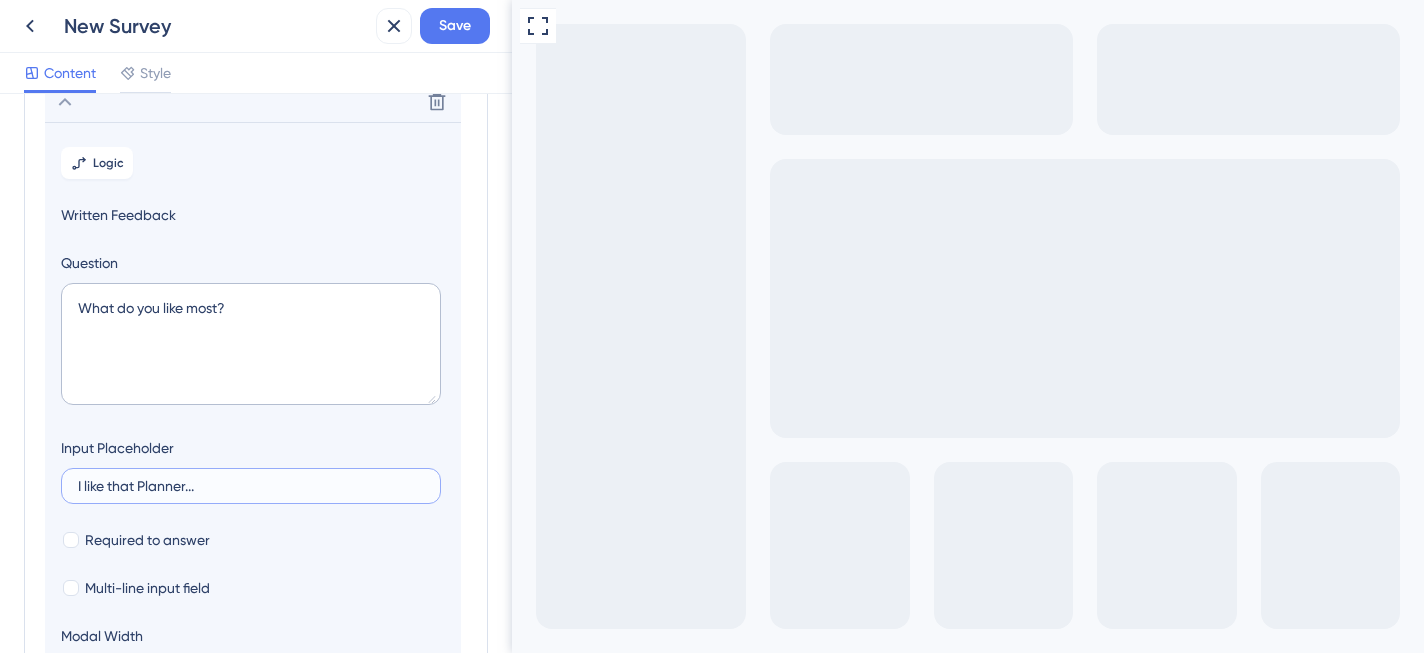 drag, startPoint x: 140, startPoint y: 485, endPoint x: 30, endPoint y: 482, distance: 110.0409 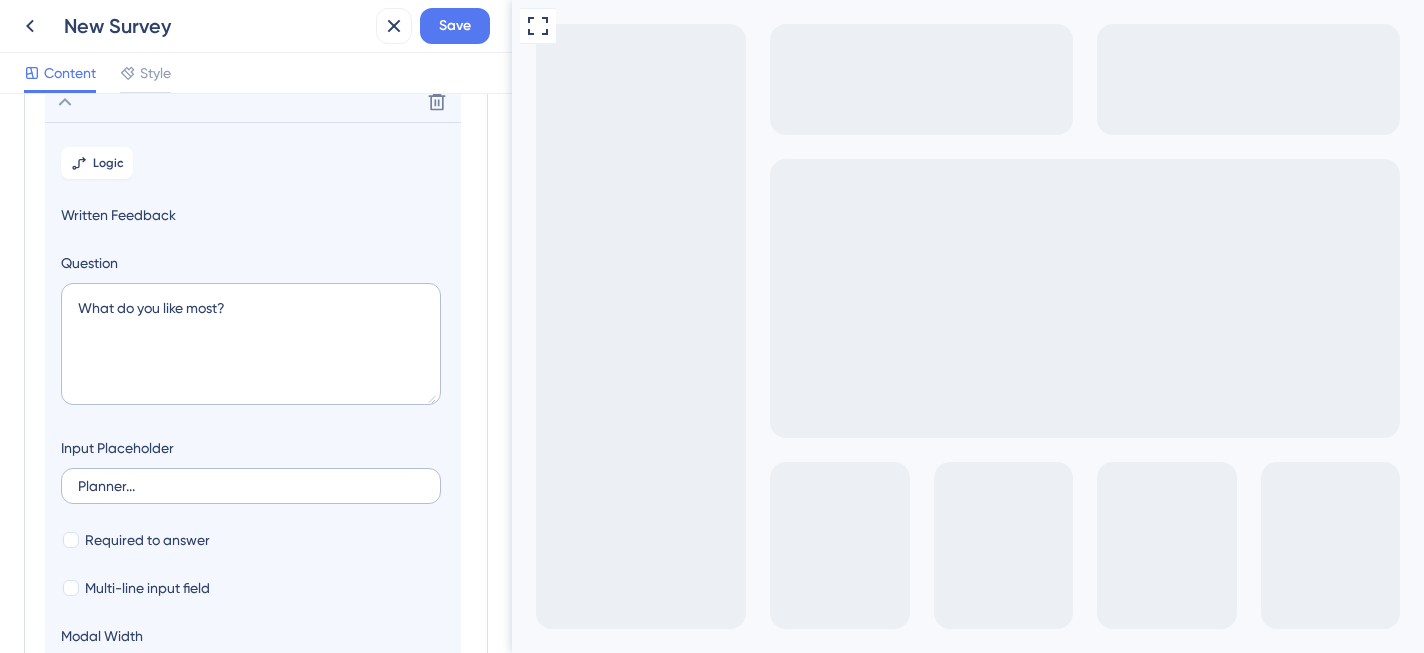 click on "Planner..." at bounding box center (251, 486) 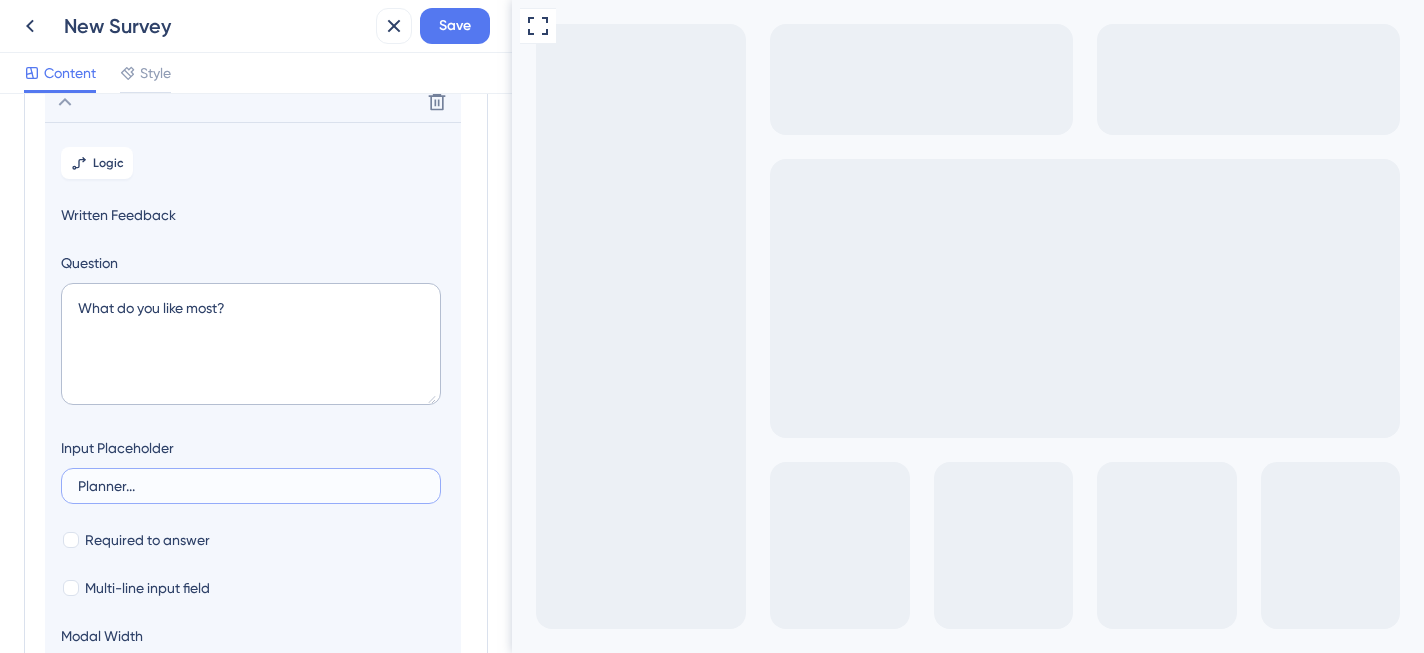 click on "Planner..." at bounding box center (251, 486) 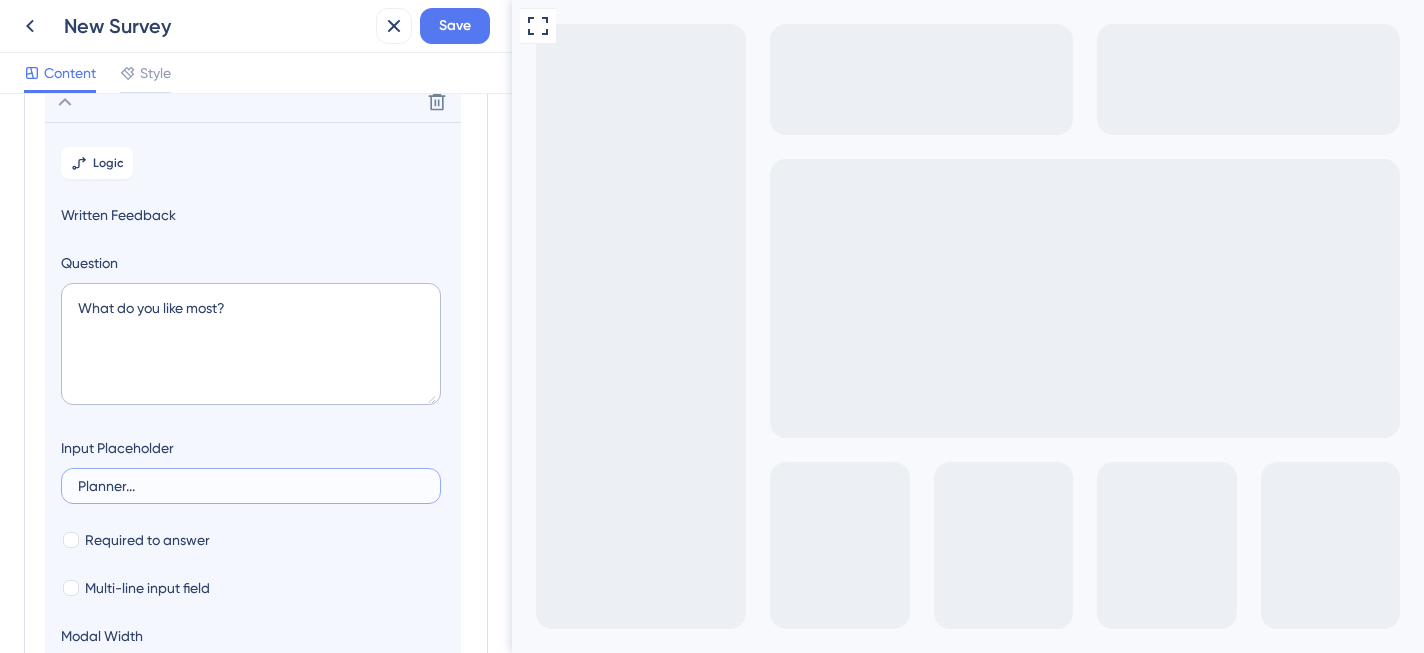 click on "Planner..." at bounding box center [251, 486] 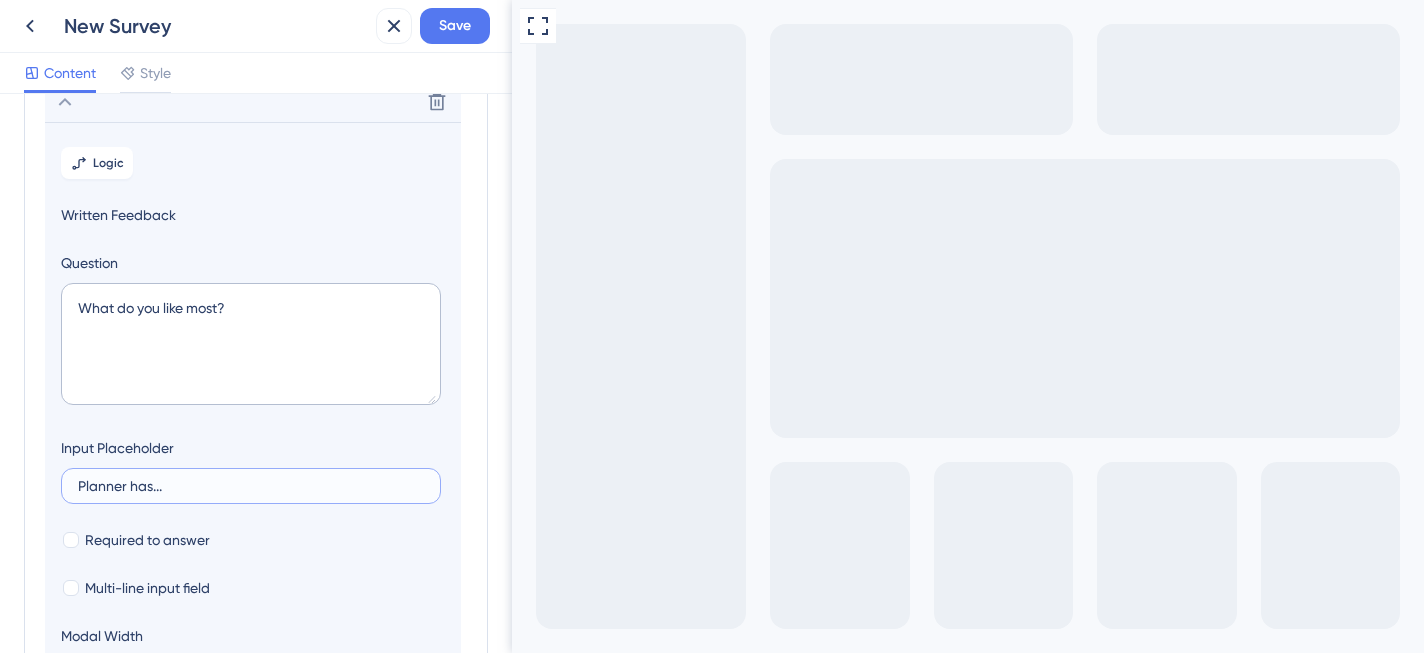type on "Planner has..." 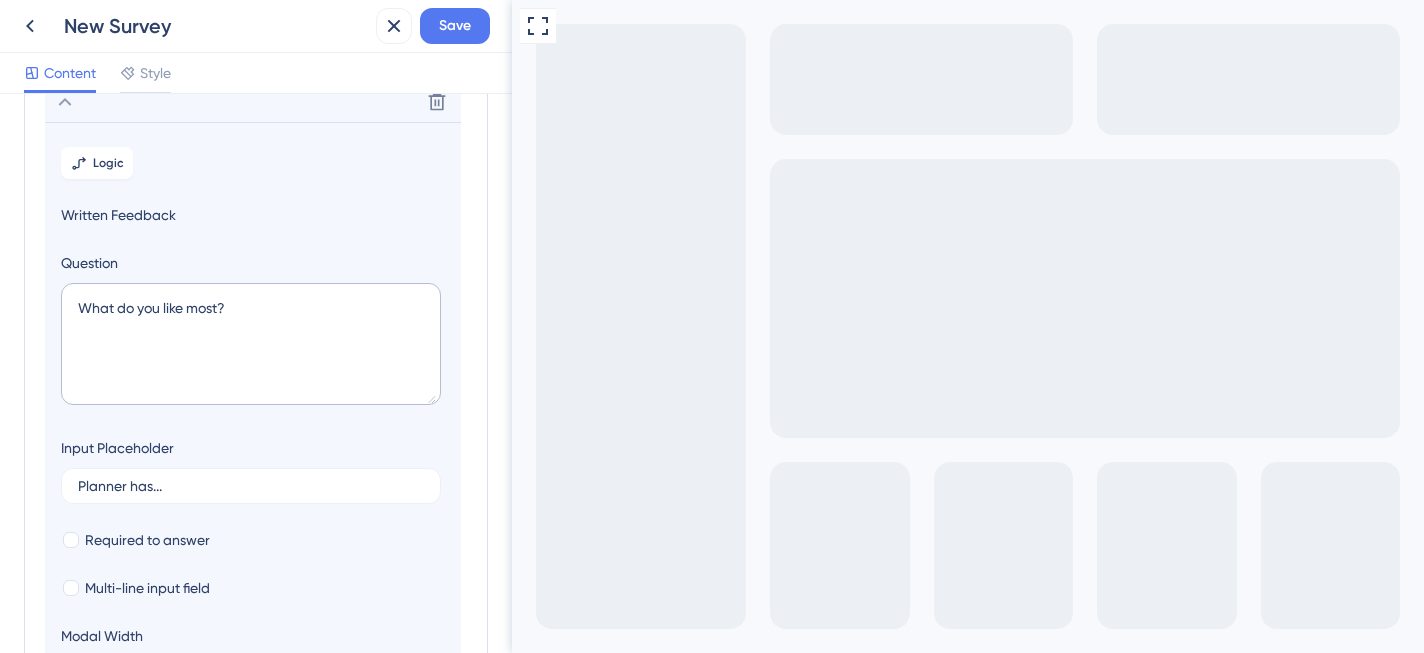 click on "What do you like most?" at bounding box center [251, 347] 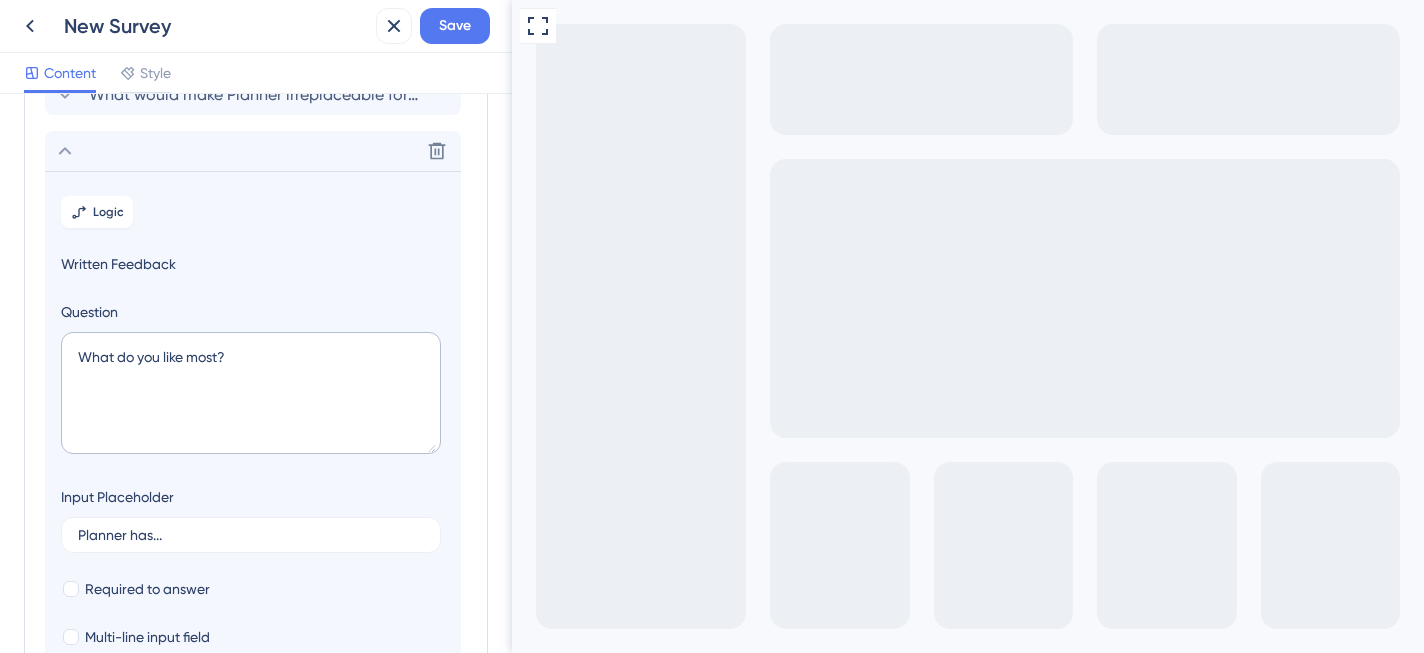 scroll, scrollTop: 187, scrollLeft: 0, axis: vertical 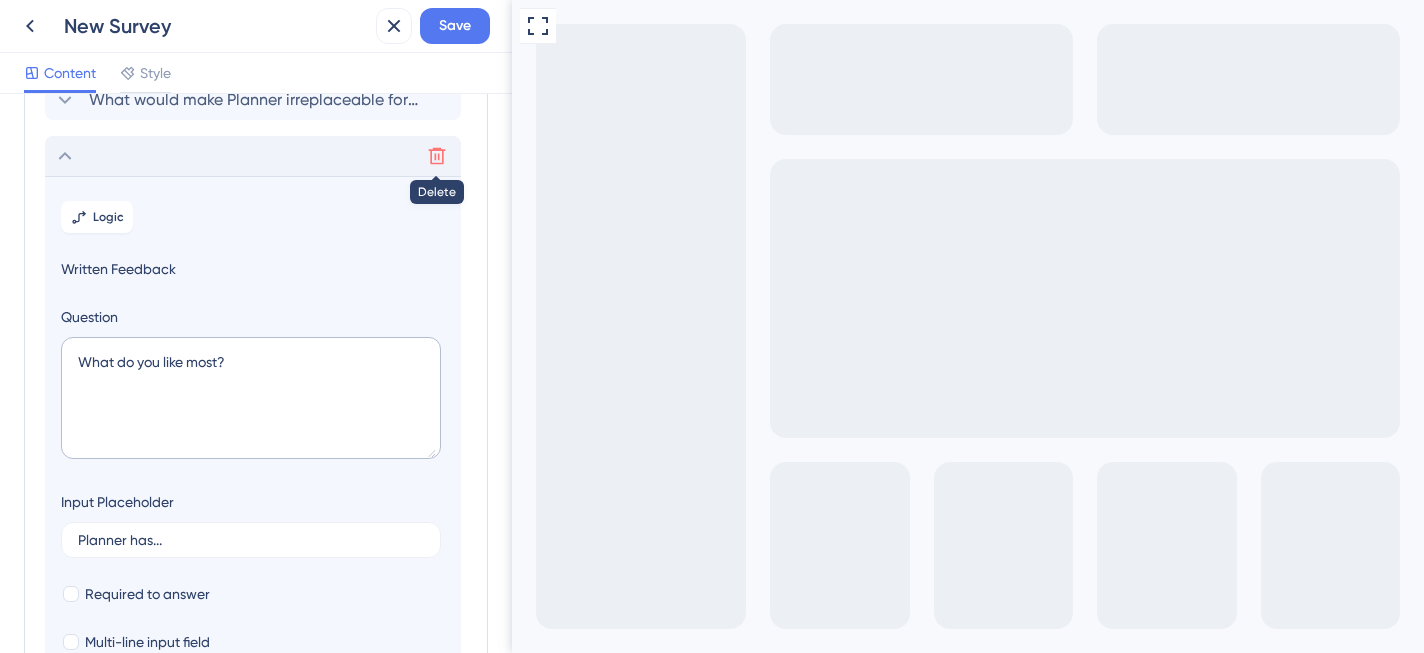 click 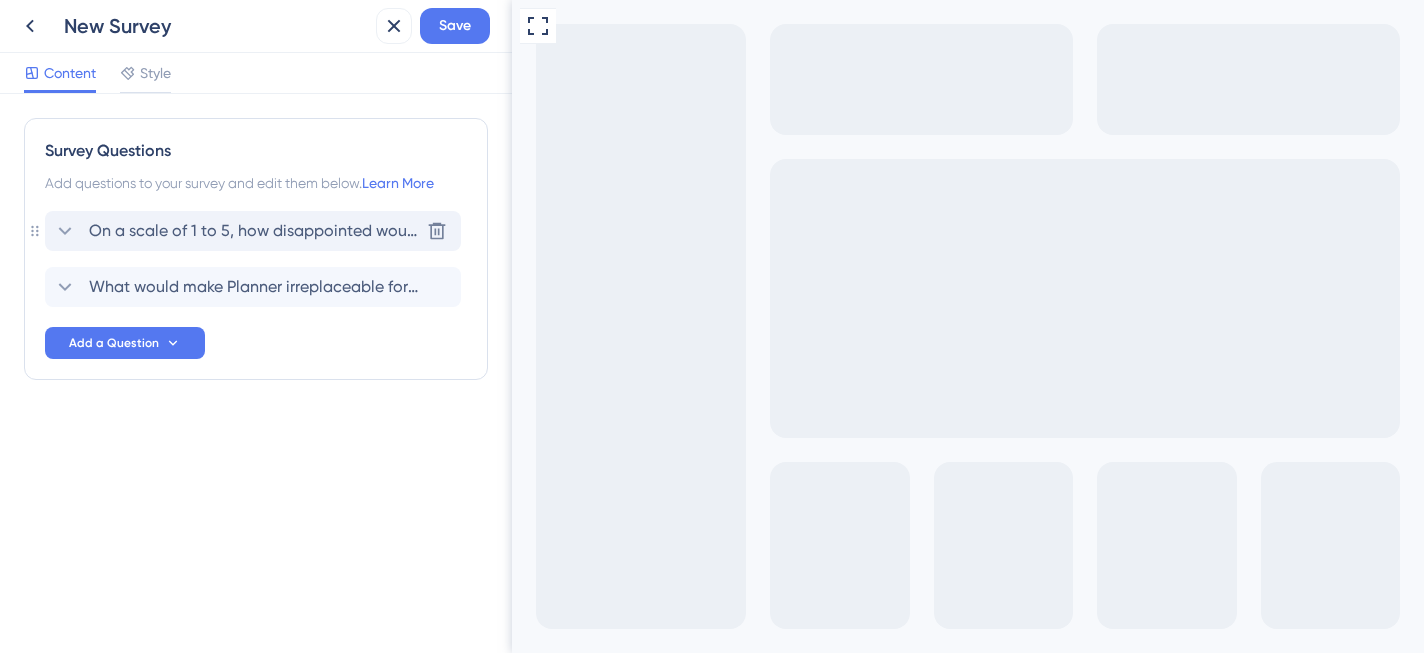 click on "On a scale of 1 to 5, how disappointed would you be if [PERSON_NAME] went away?" at bounding box center (254, 231) 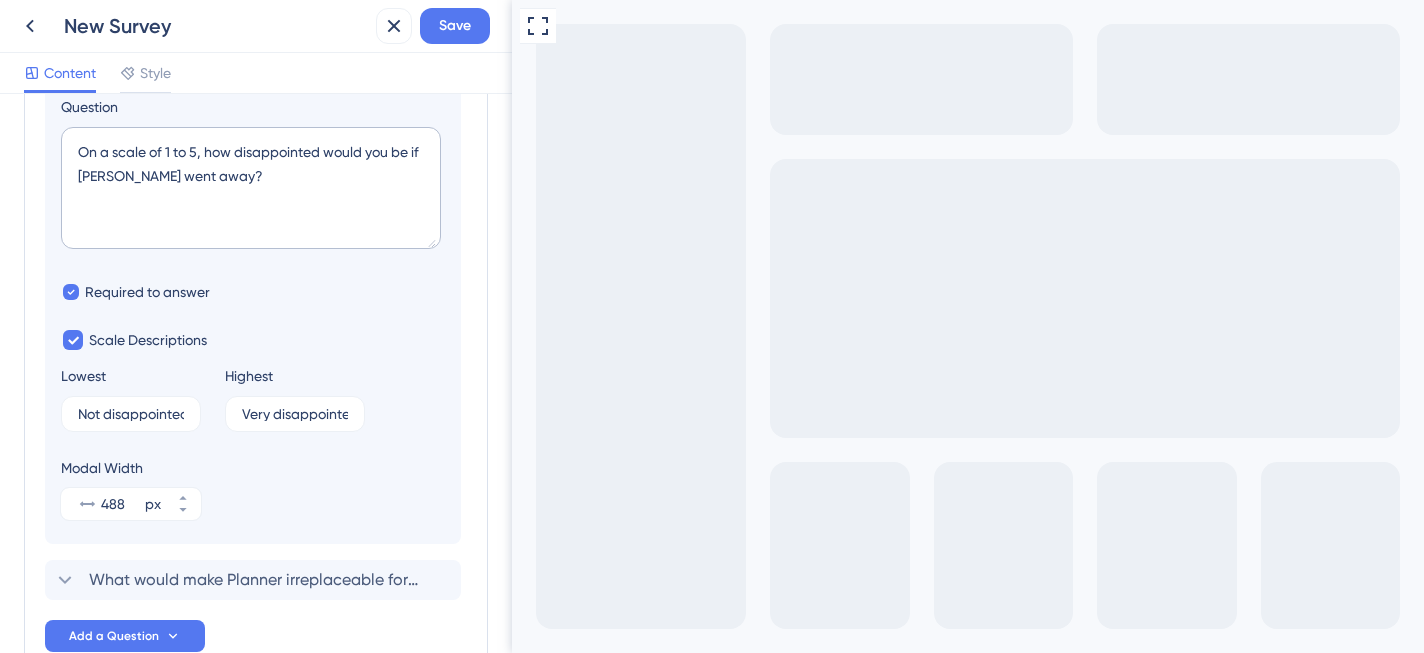 scroll, scrollTop: 409, scrollLeft: 0, axis: vertical 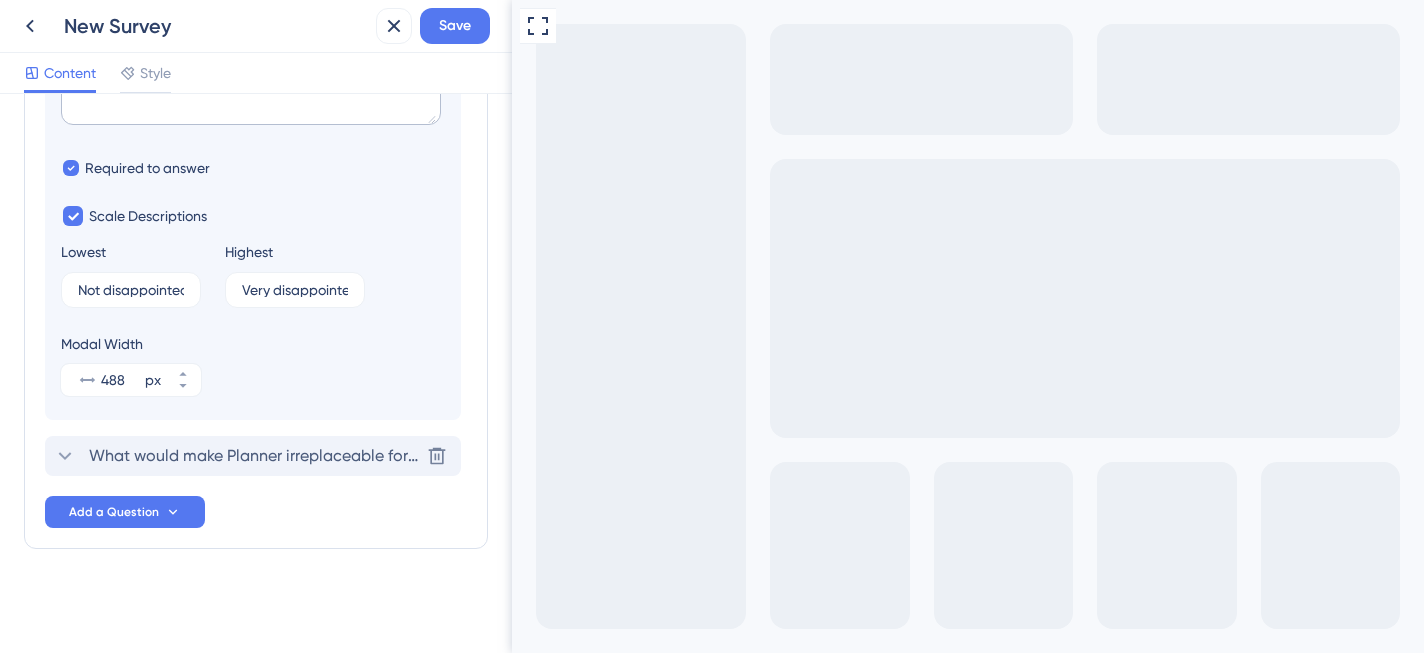 click on "What would make Planner irreplaceable for you?" at bounding box center [254, 456] 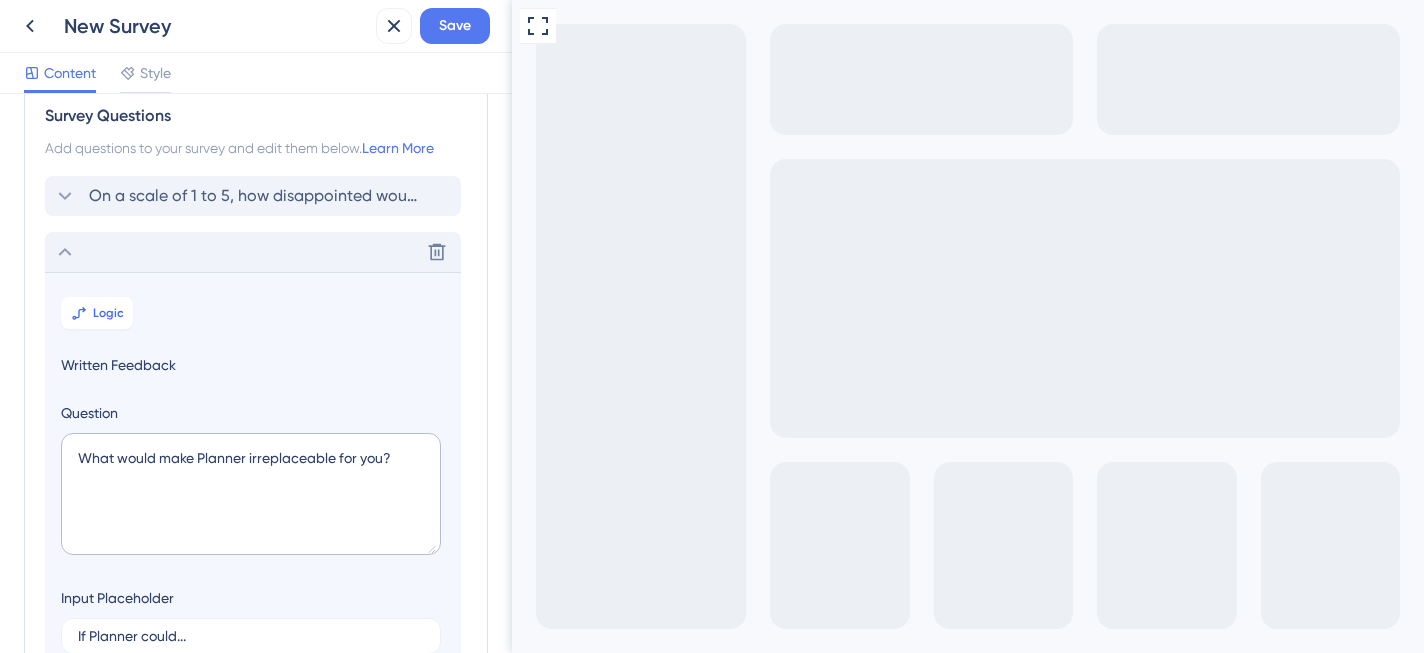 scroll, scrollTop: 0, scrollLeft: 0, axis: both 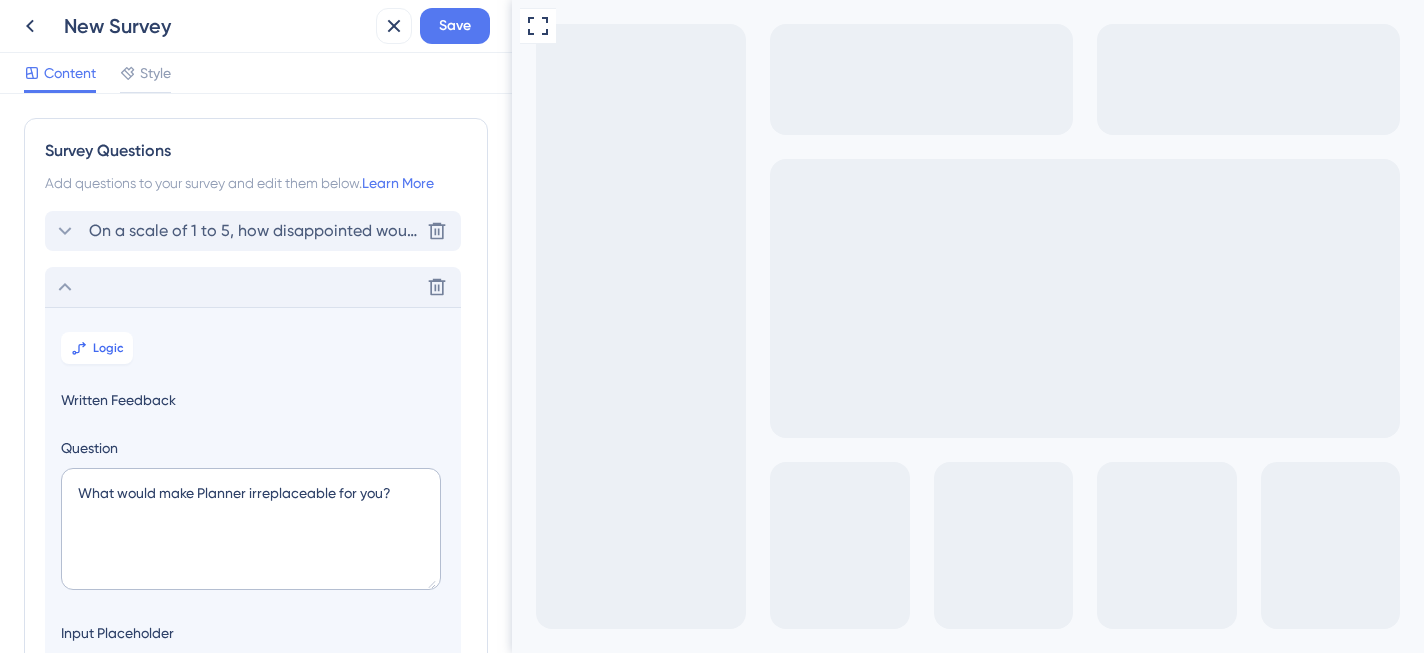 click on "On a scale of 1 to 5, how disappointed would you be if [PERSON_NAME] went away?" at bounding box center [254, 231] 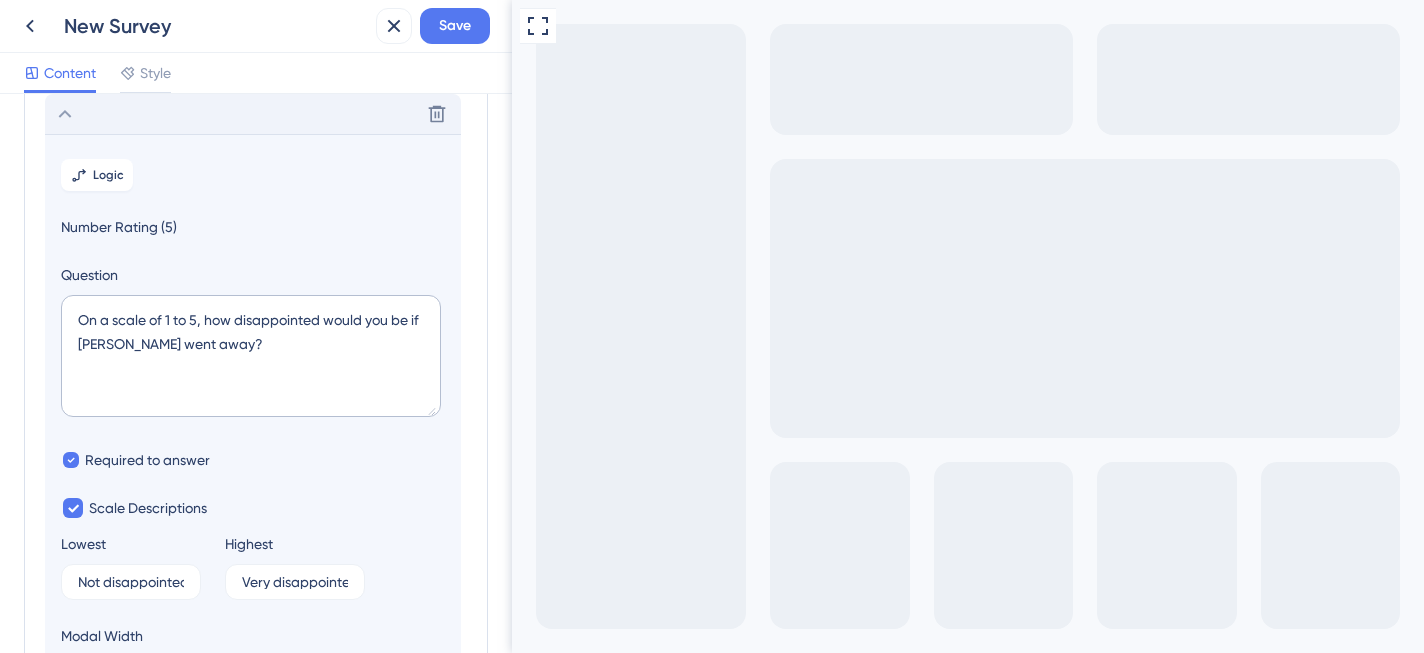 scroll, scrollTop: 409, scrollLeft: 0, axis: vertical 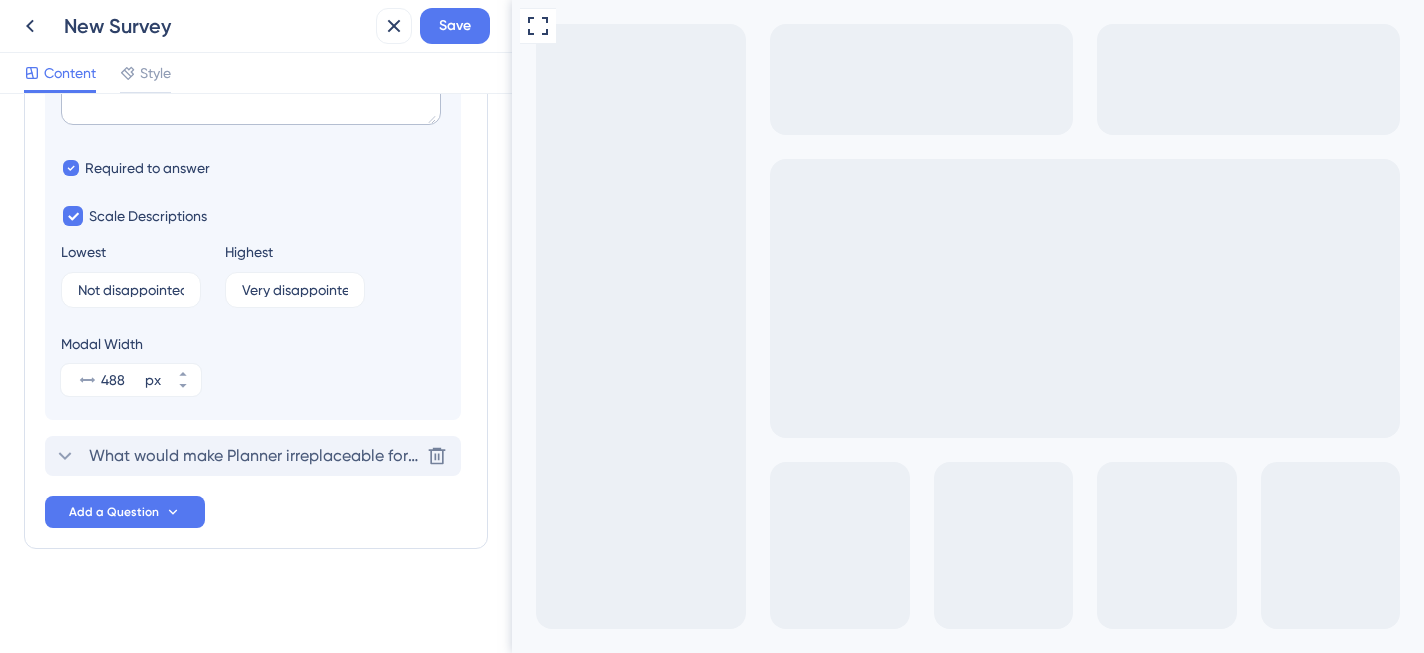 click on "What would make Planner irreplaceable for you?" at bounding box center (254, 456) 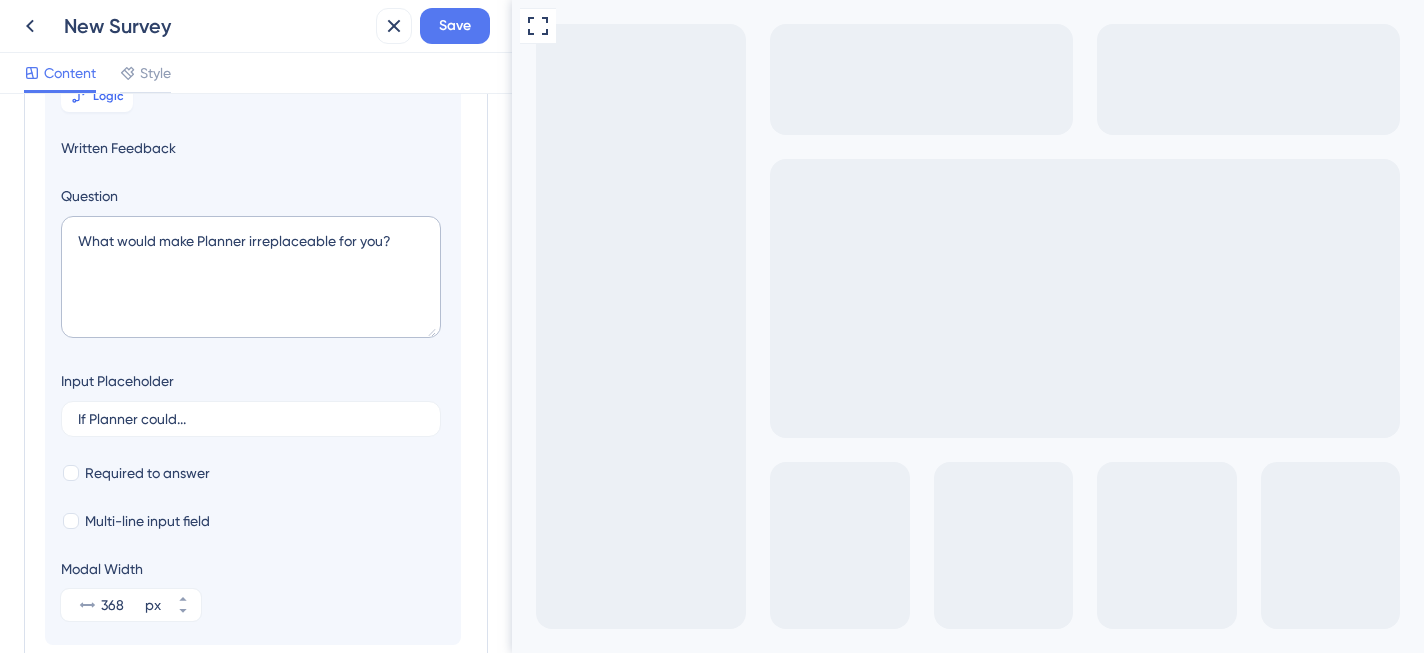 scroll, scrollTop: 173, scrollLeft: 0, axis: vertical 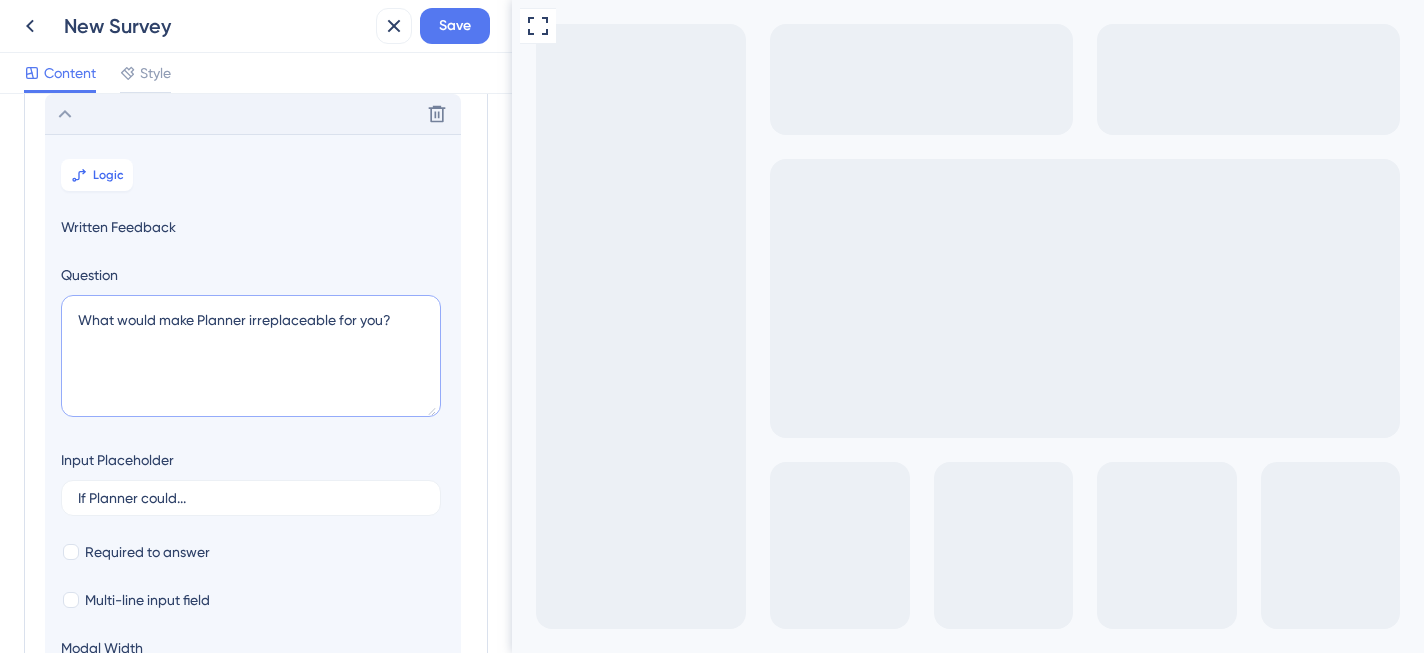 click on "What would make Planner irreplaceable for you?" at bounding box center (251, 356) 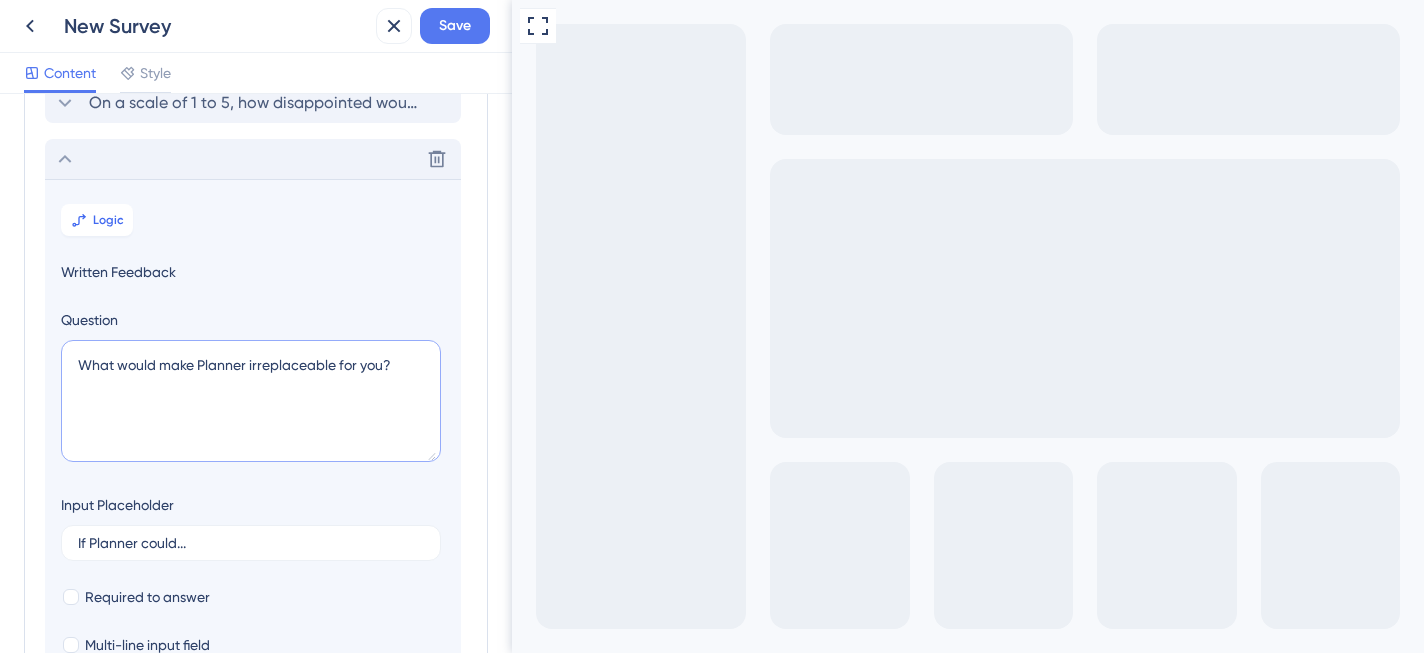 scroll, scrollTop: 129, scrollLeft: 0, axis: vertical 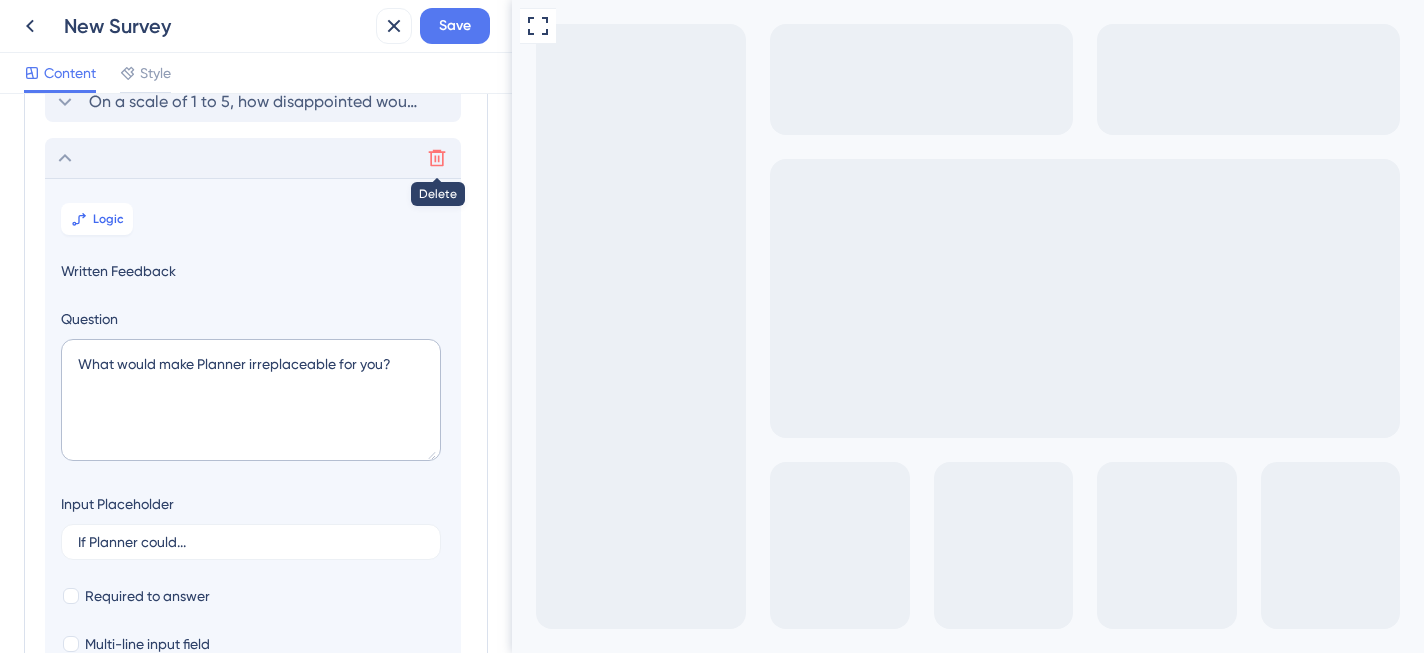 click 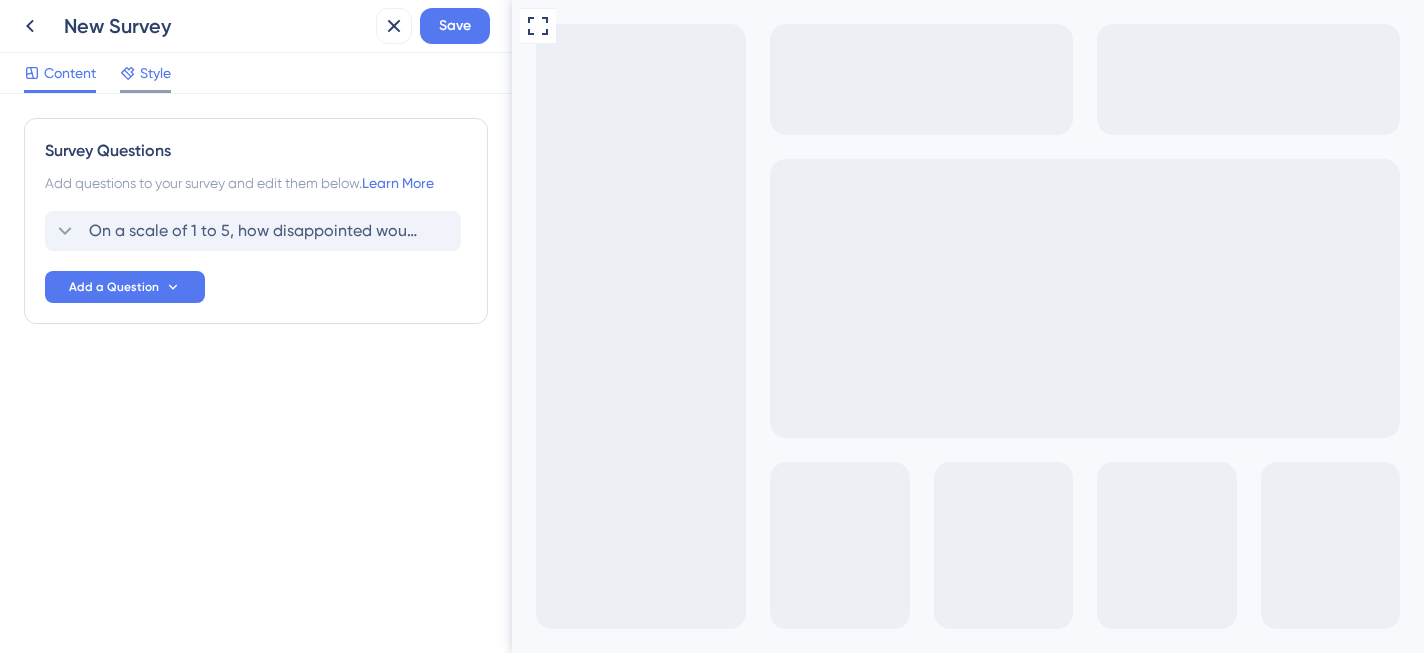 click on "Style" at bounding box center [155, 73] 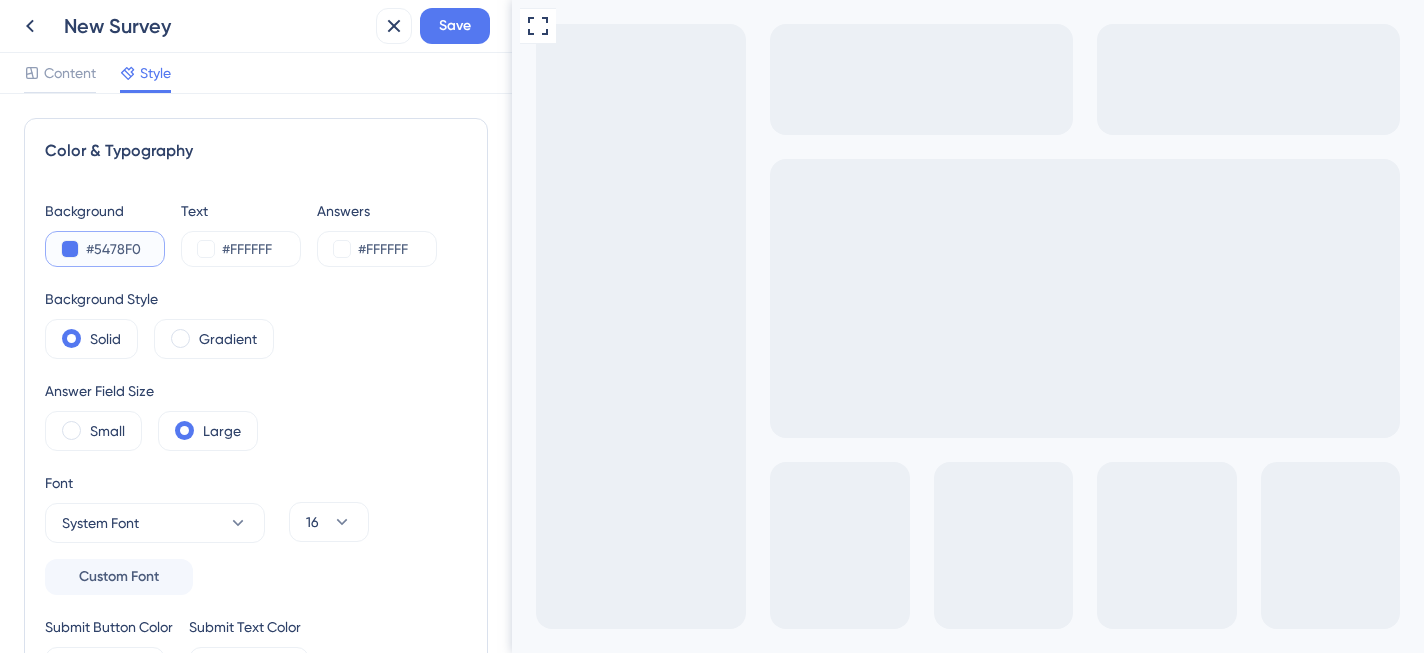 click on "#5478F0" at bounding box center [127, 249] 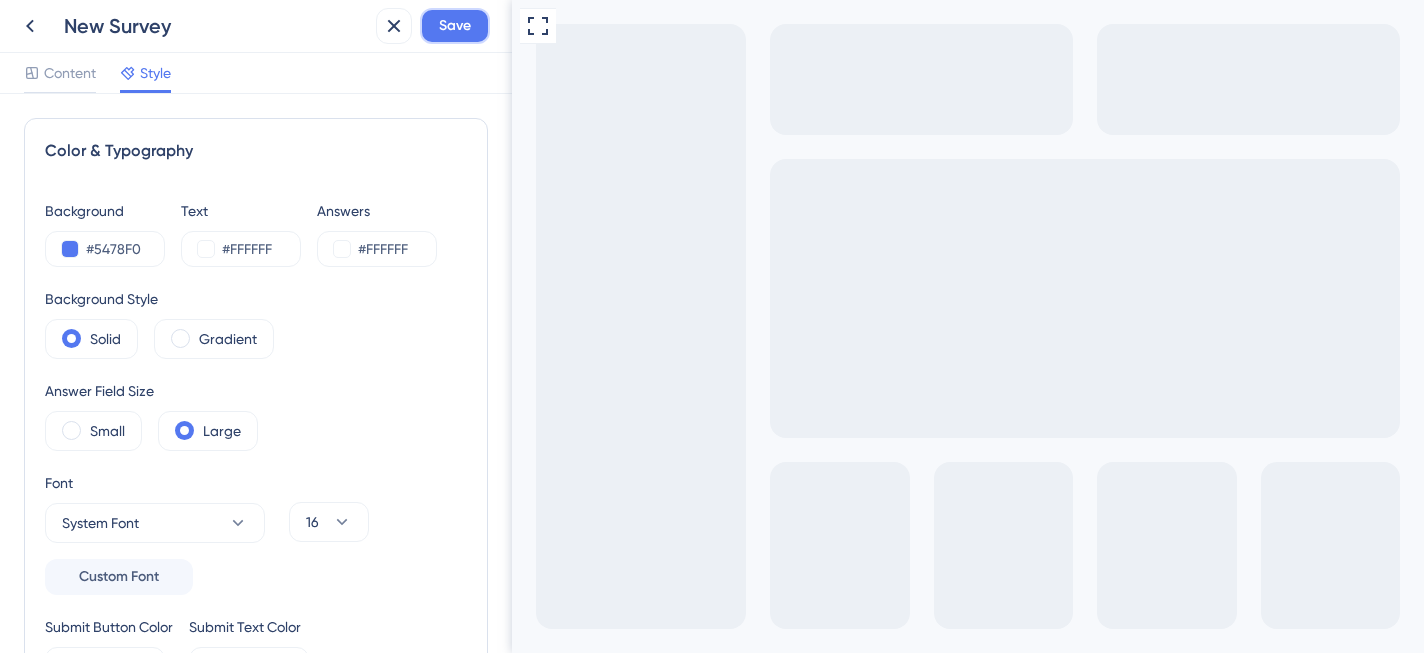 drag, startPoint x: 470, startPoint y: 31, endPoint x: 395, endPoint y: 122, distance: 117.923706 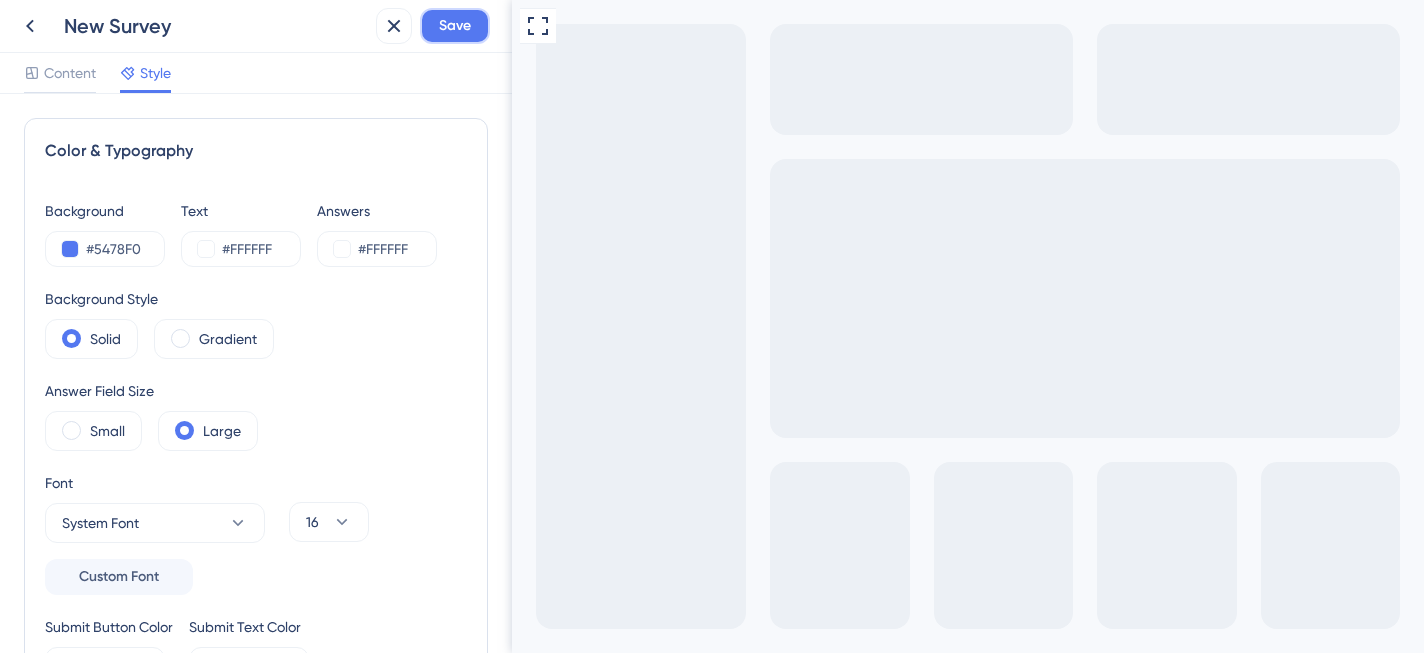 click on "New Survey Save Content Style Color & Typography Background #5478F0 Text #FFFFFF Answers #FFFFFF Background Style Solid Gradient Answer Field Size Small Large Font System Font Custom Font 16 Submit Button Color #5478F0 Submit Text Color #FFFFFF Survey Modal Position Bottom Right Vertical Distance 40 px Horizontal Distance 40 px Backdrop Shadow Interaction with page Box Roundness Default Box Sharp Box Round Box Show Progress Indicator Button Texts Next Next Submit Submit Thank You Message Show message as the last step Message Text Thank you! Preview Modal Width 368 px" at bounding box center [256, 326] 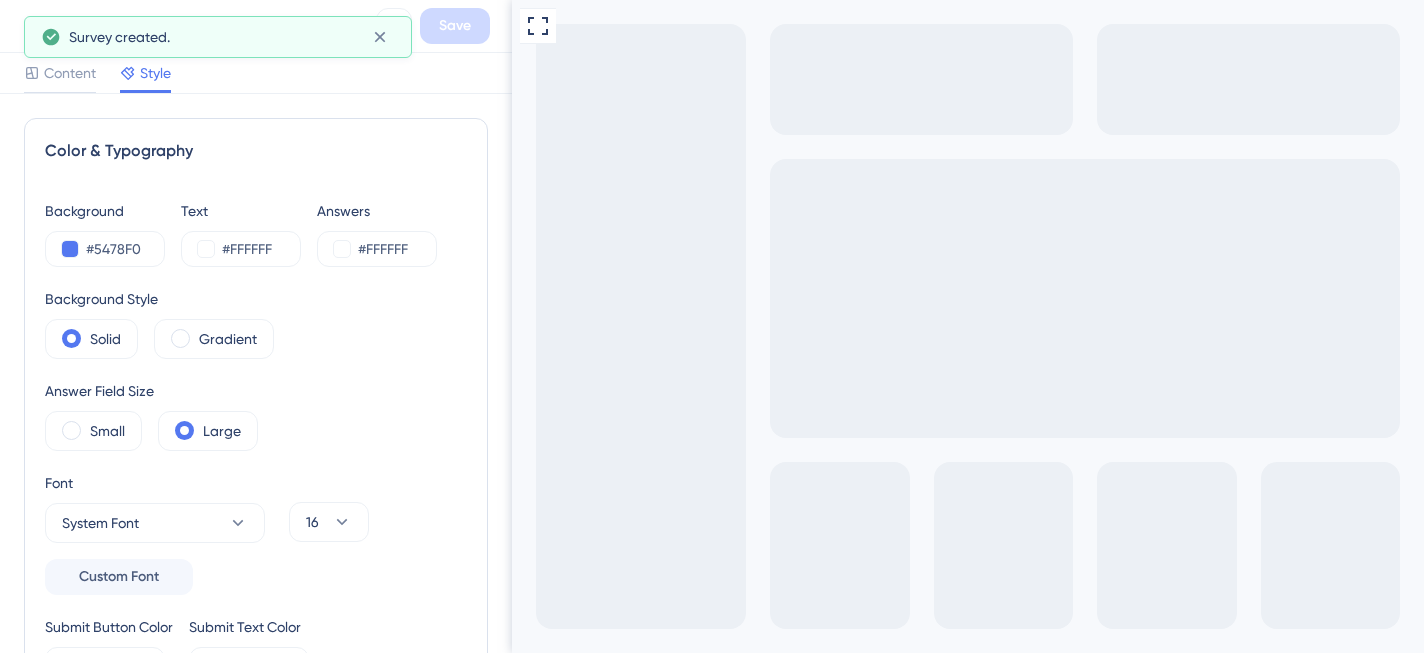 scroll, scrollTop: 0, scrollLeft: 0, axis: both 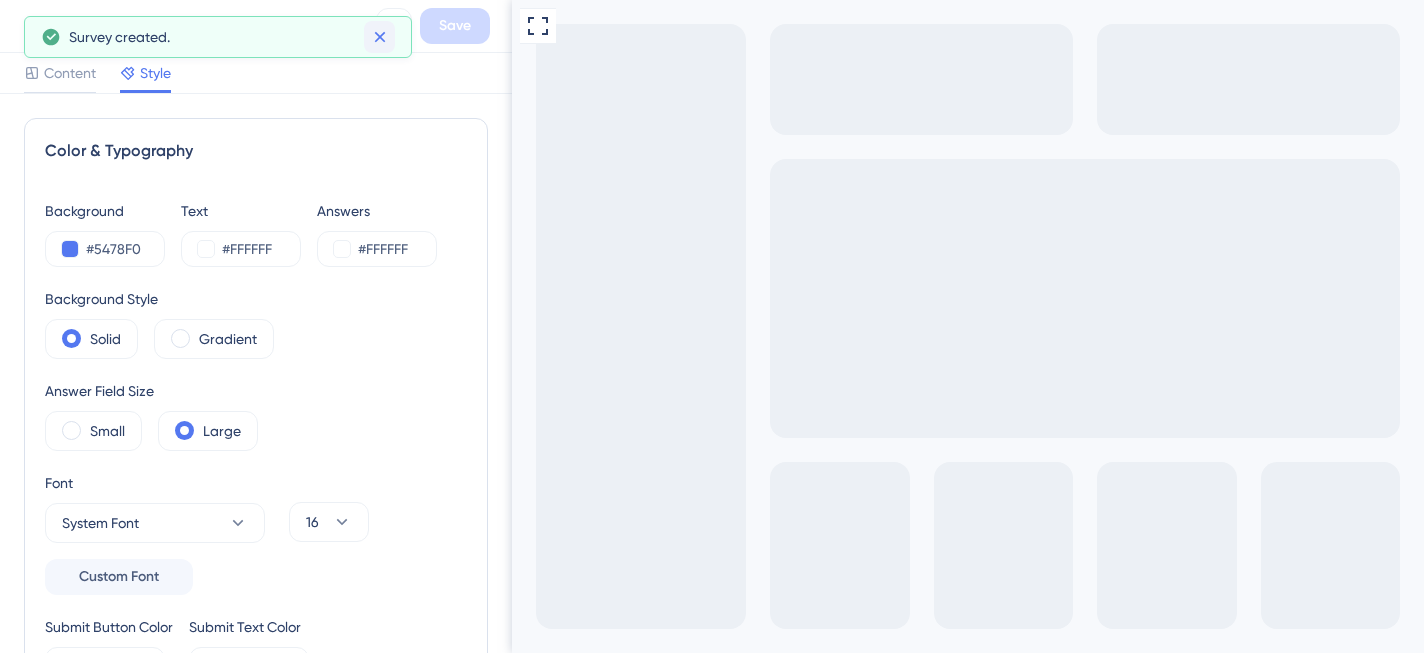 click 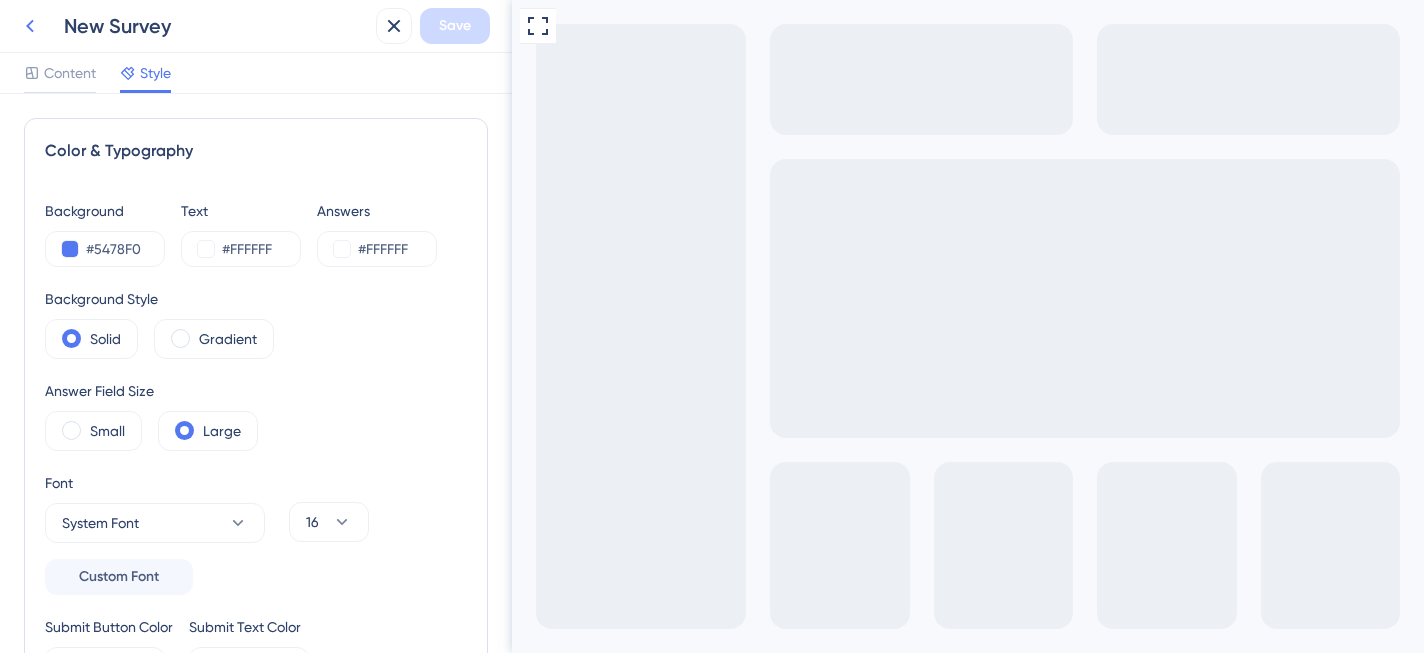 click 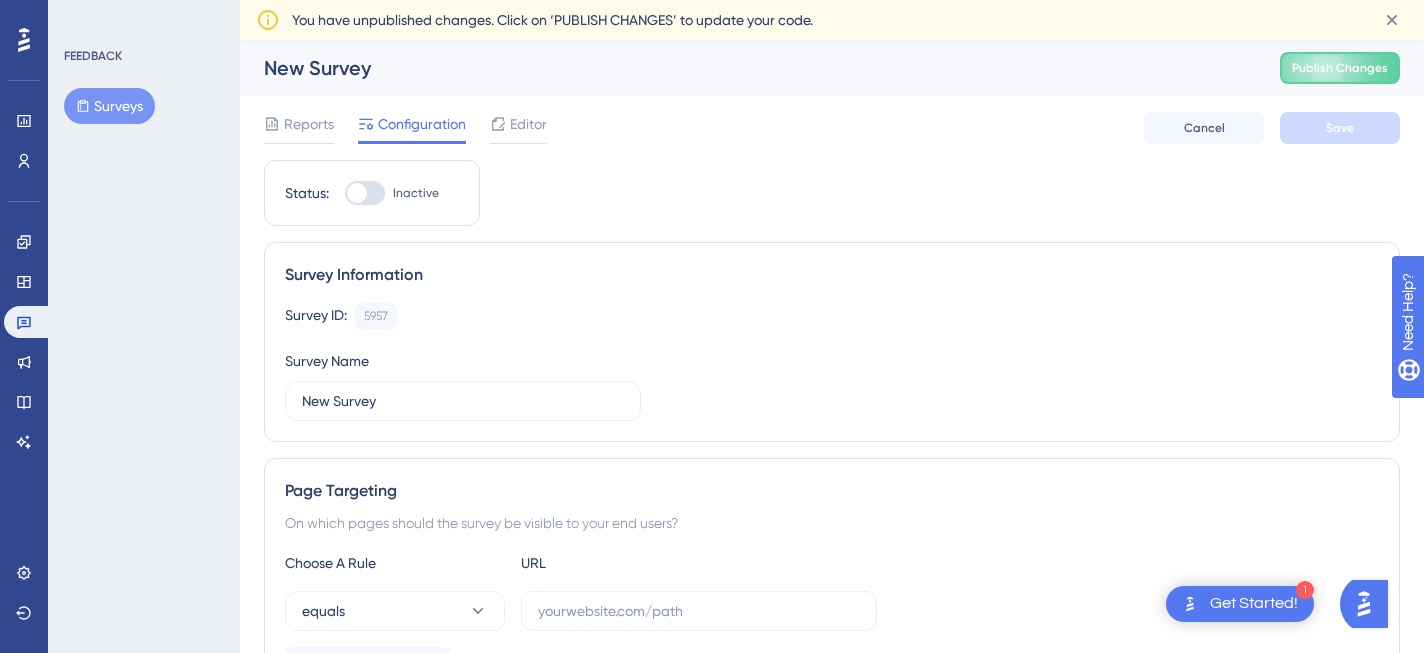 scroll, scrollTop: 0, scrollLeft: 0, axis: both 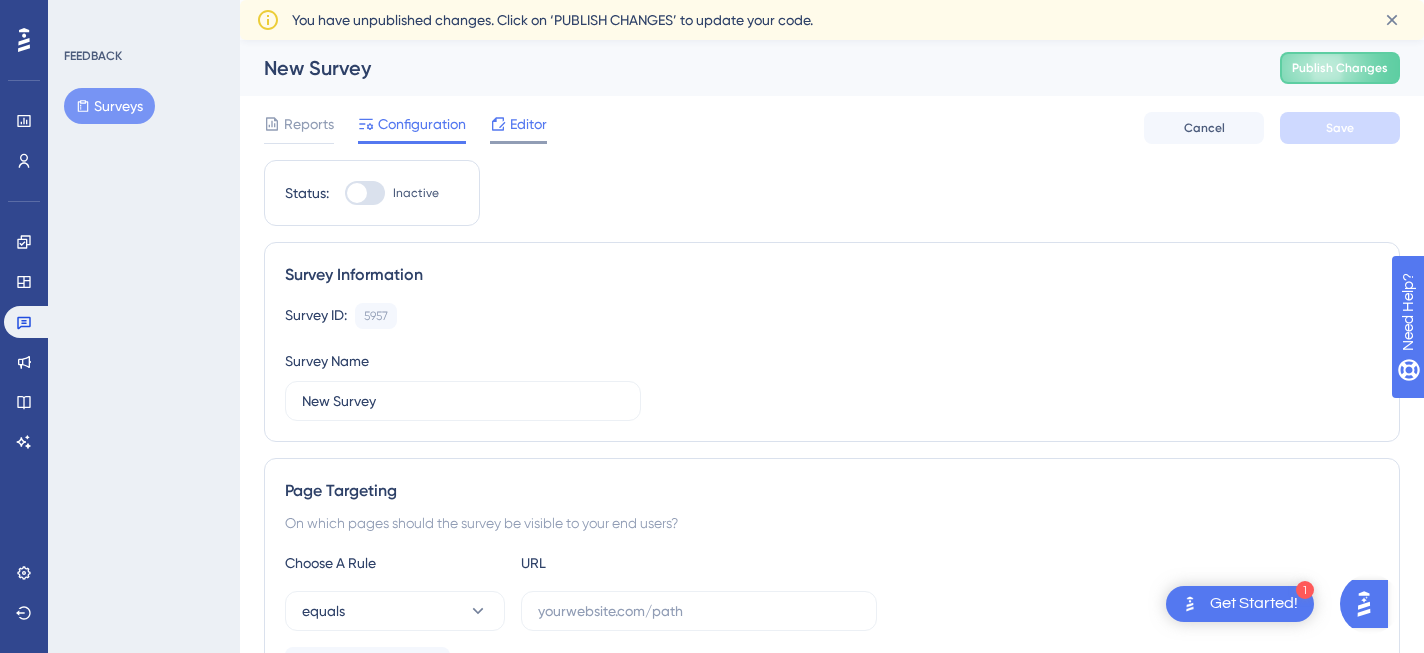 click on "Editor" at bounding box center (528, 124) 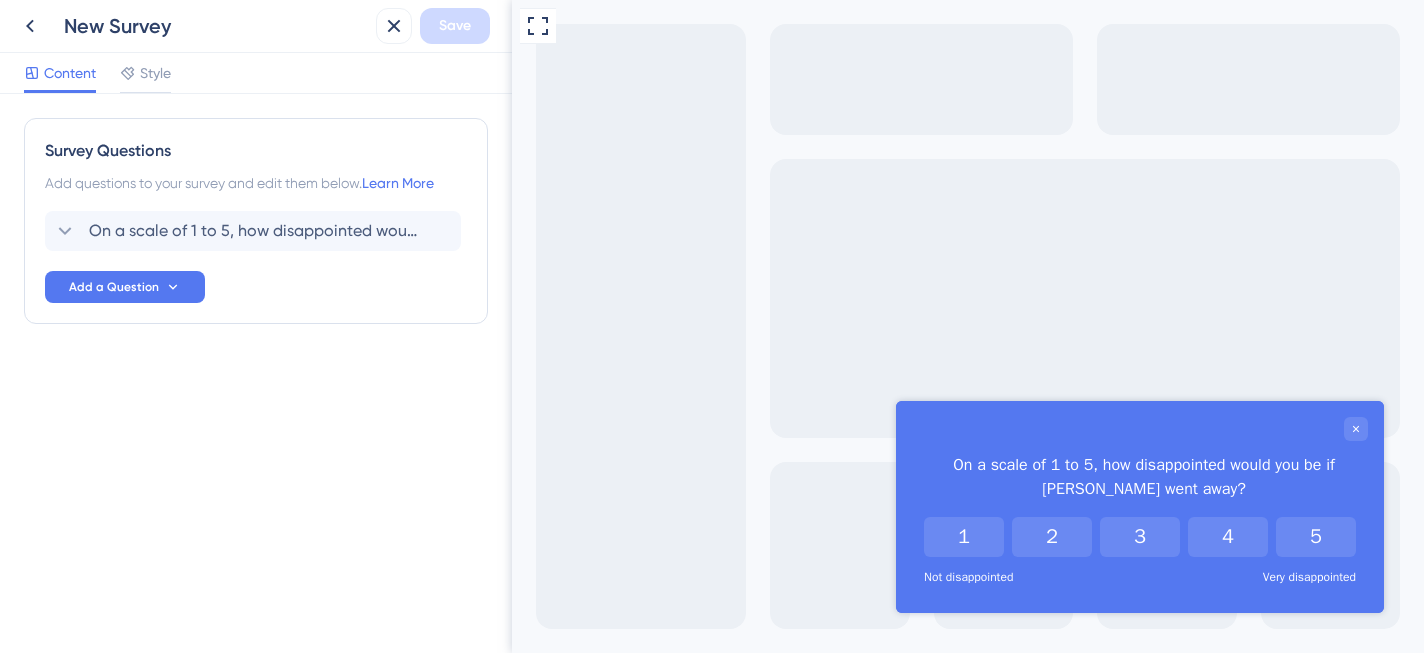 scroll, scrollTop: 0, scrollLeft: 0, axis: both 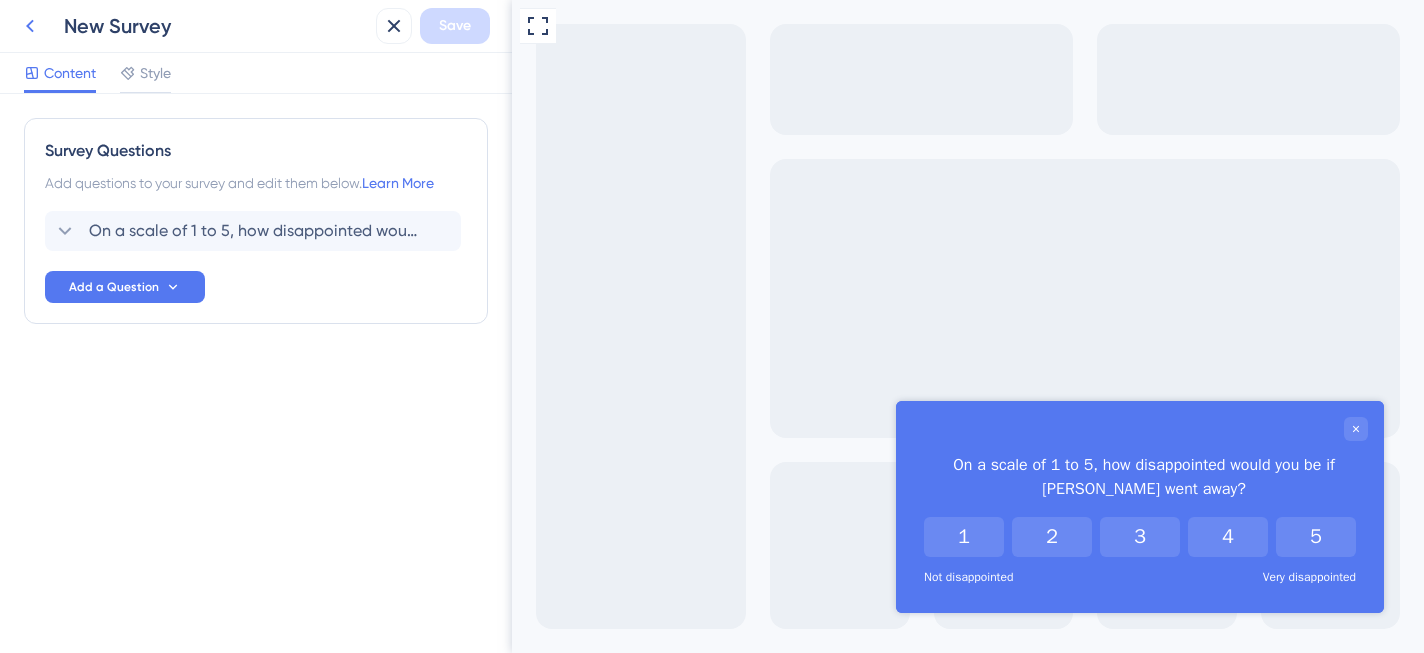 click 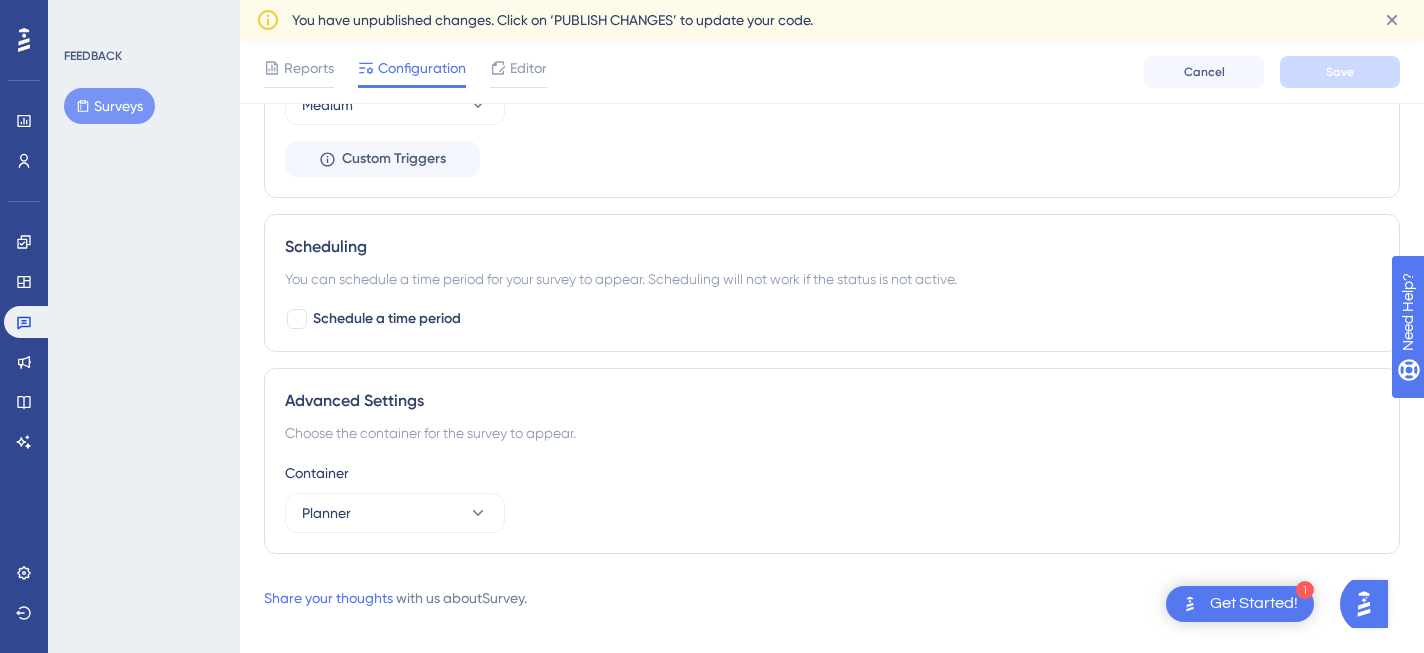 scroll, scrollTop: 1271, scrollLeft: 0, axis: vertical 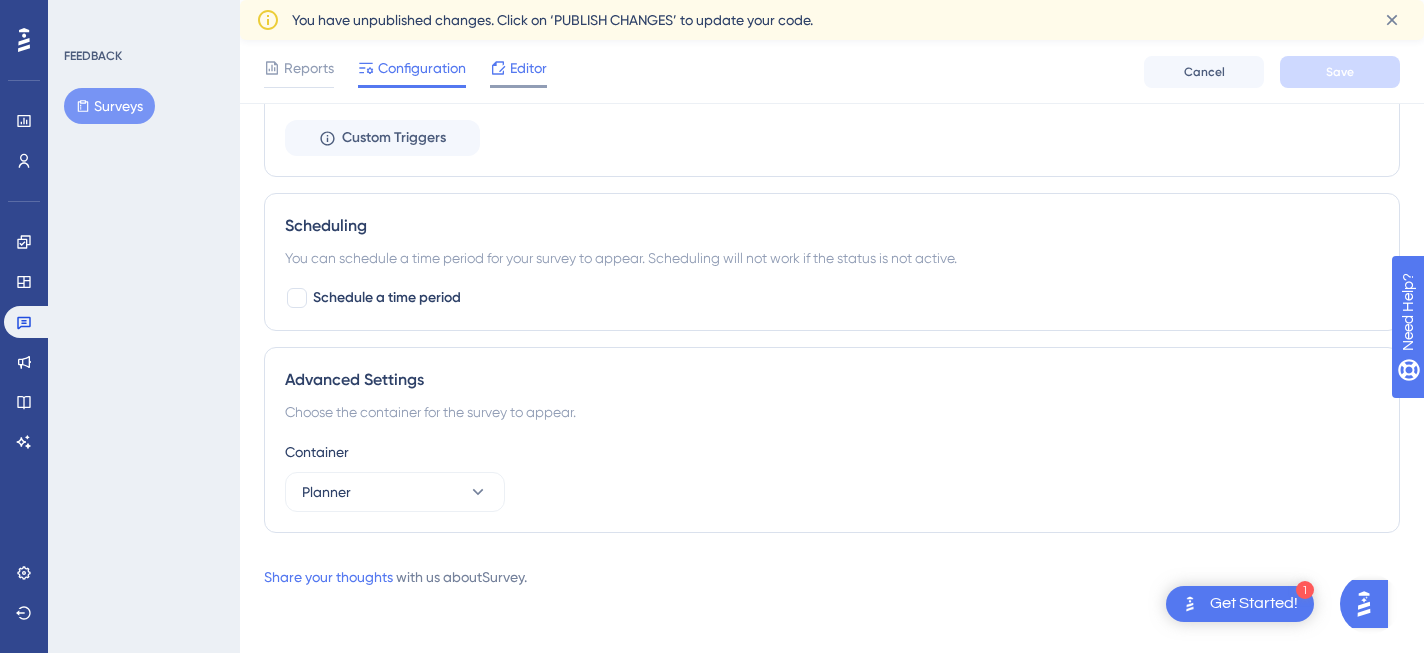 click on "Editor" at bounding box center (528, 68) 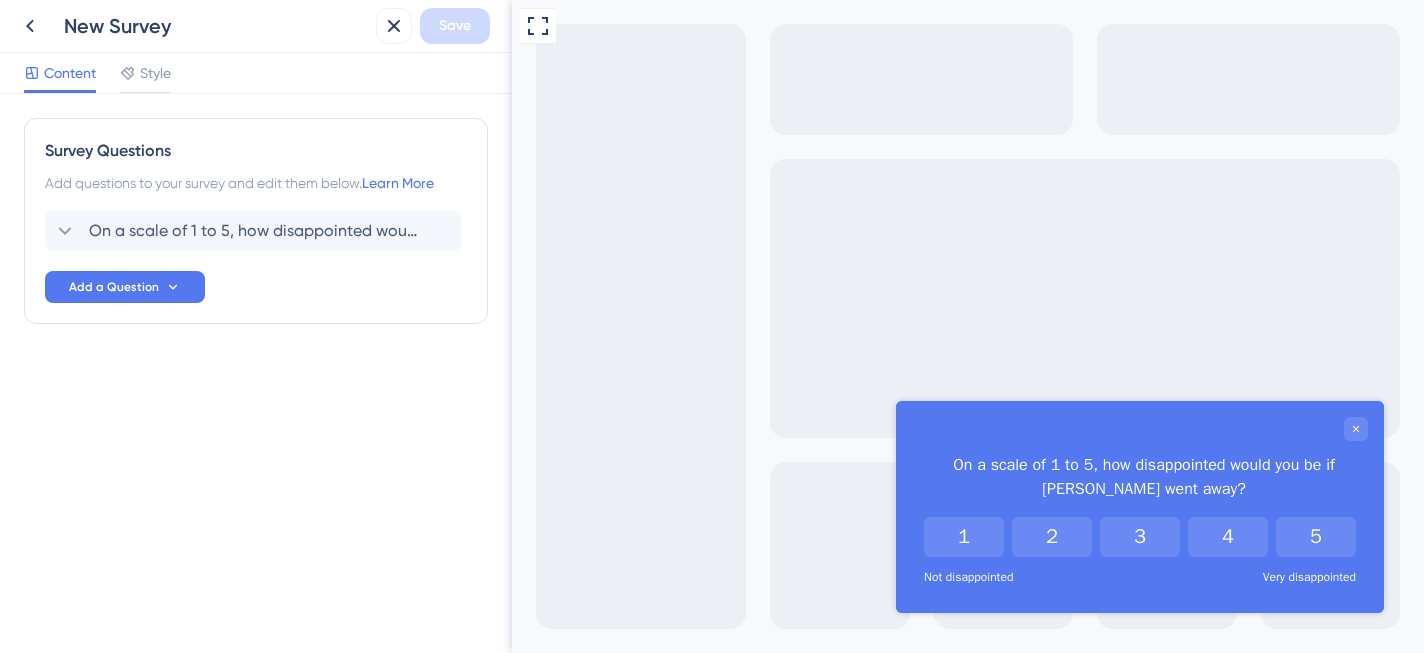 scroll, scrollTop: 0, scrollLeft: 0, axis: both 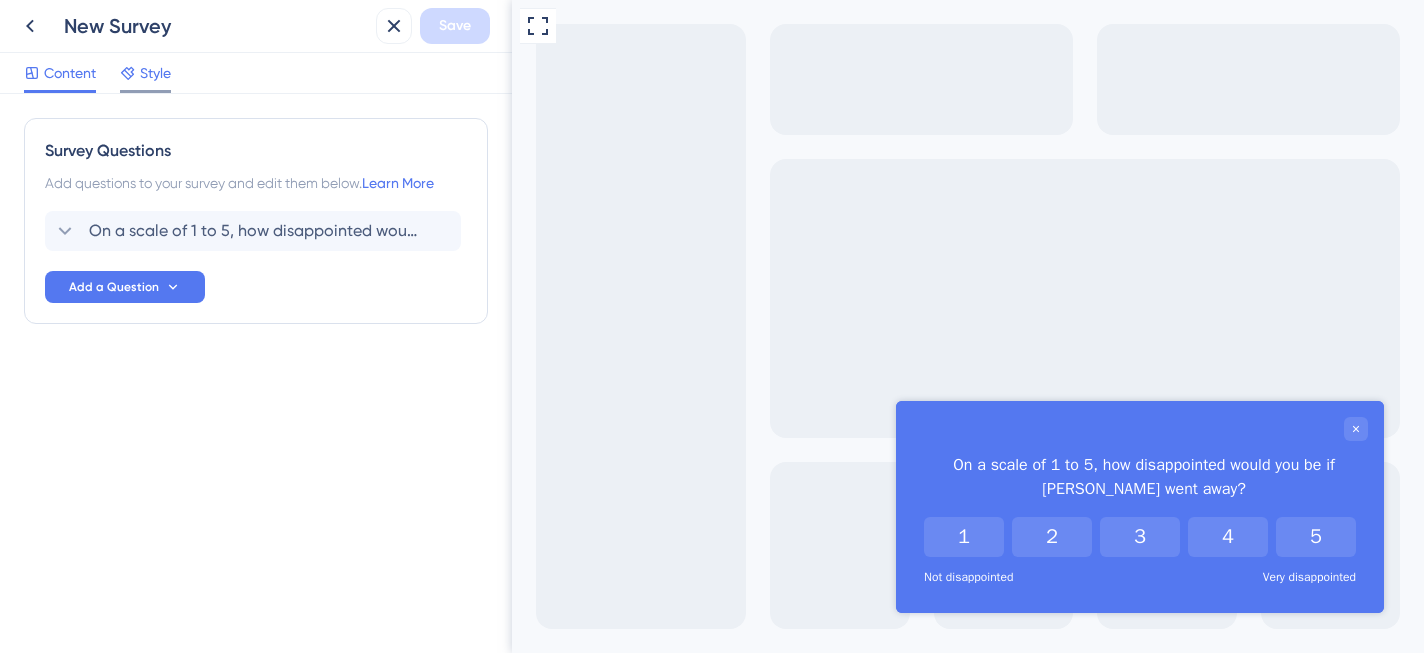 click on "Style" at bounding box center [145, 73] 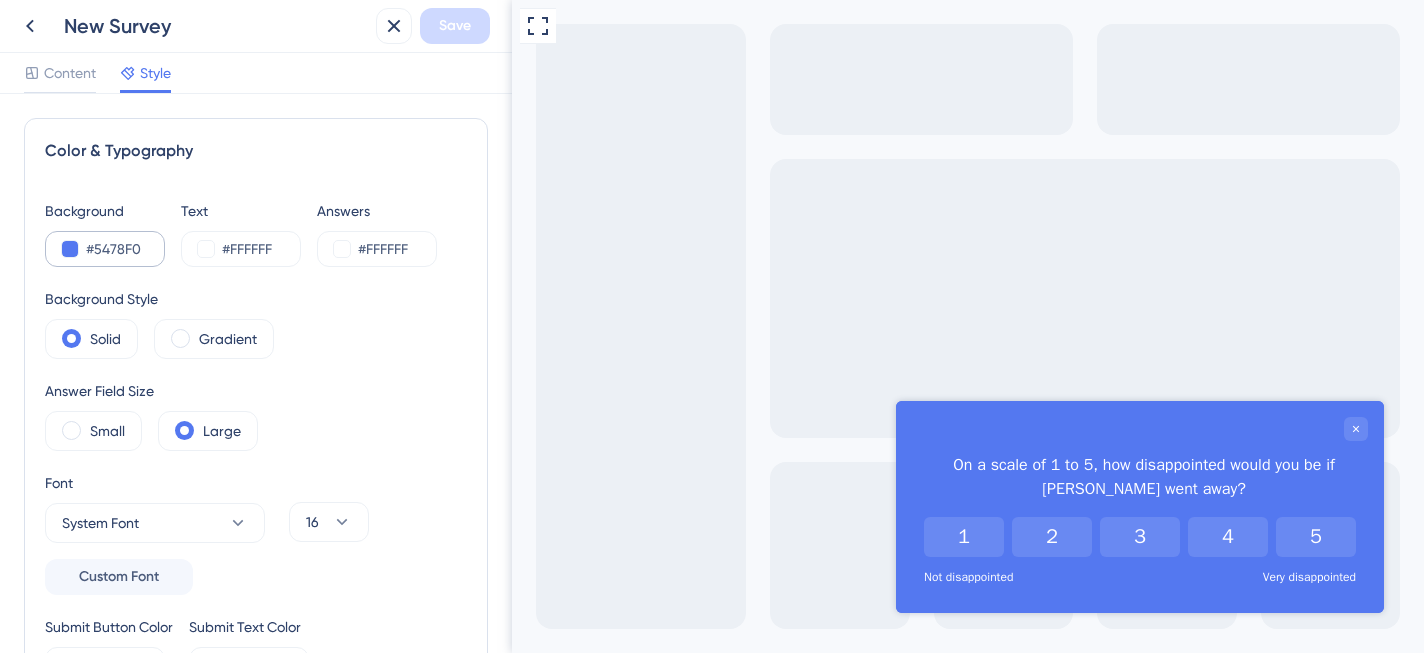 click on "#5478F0" at bounding box center (105, 249) 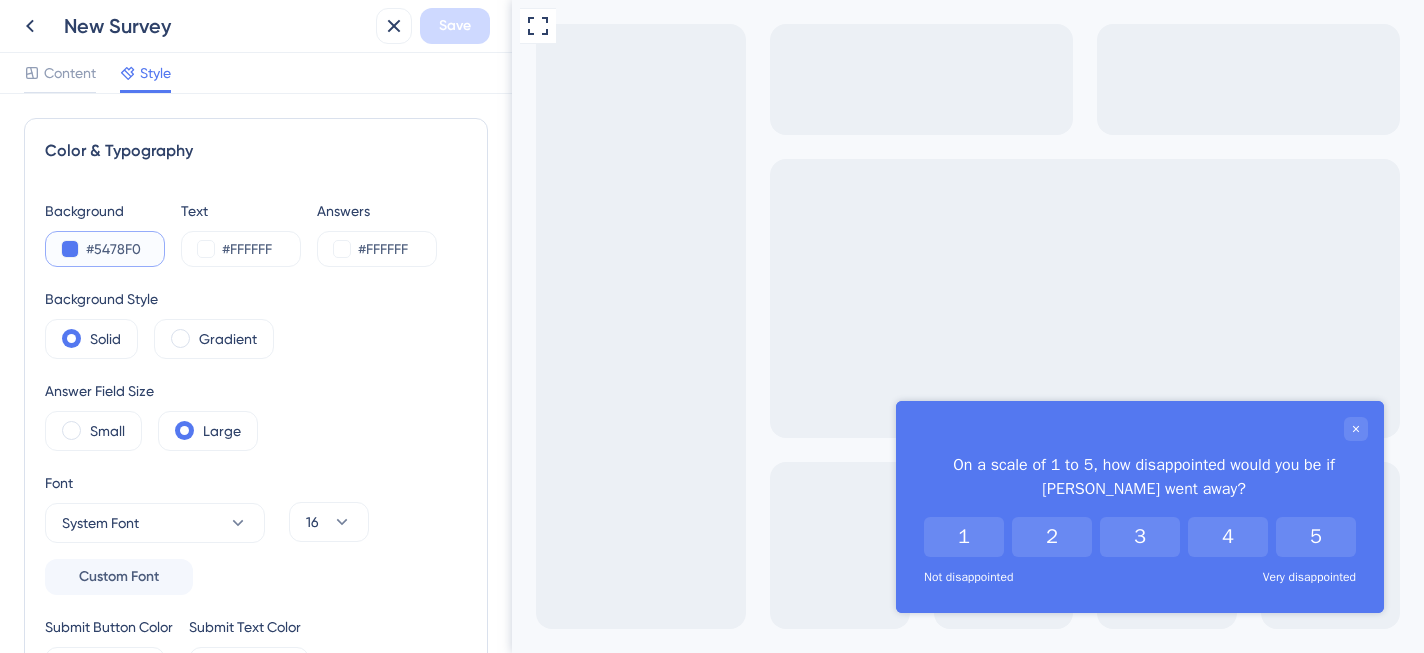 click on "#5478F0" at bounding box center (127, 249) 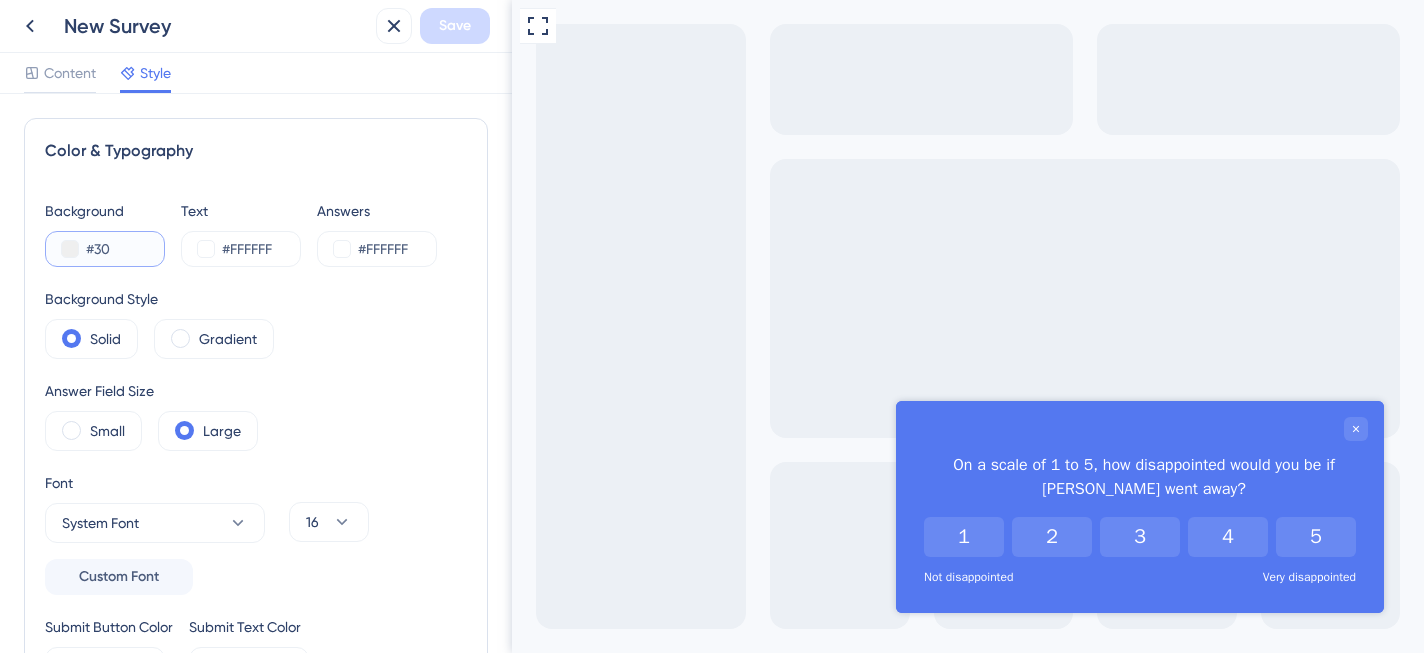 type on "#30C" 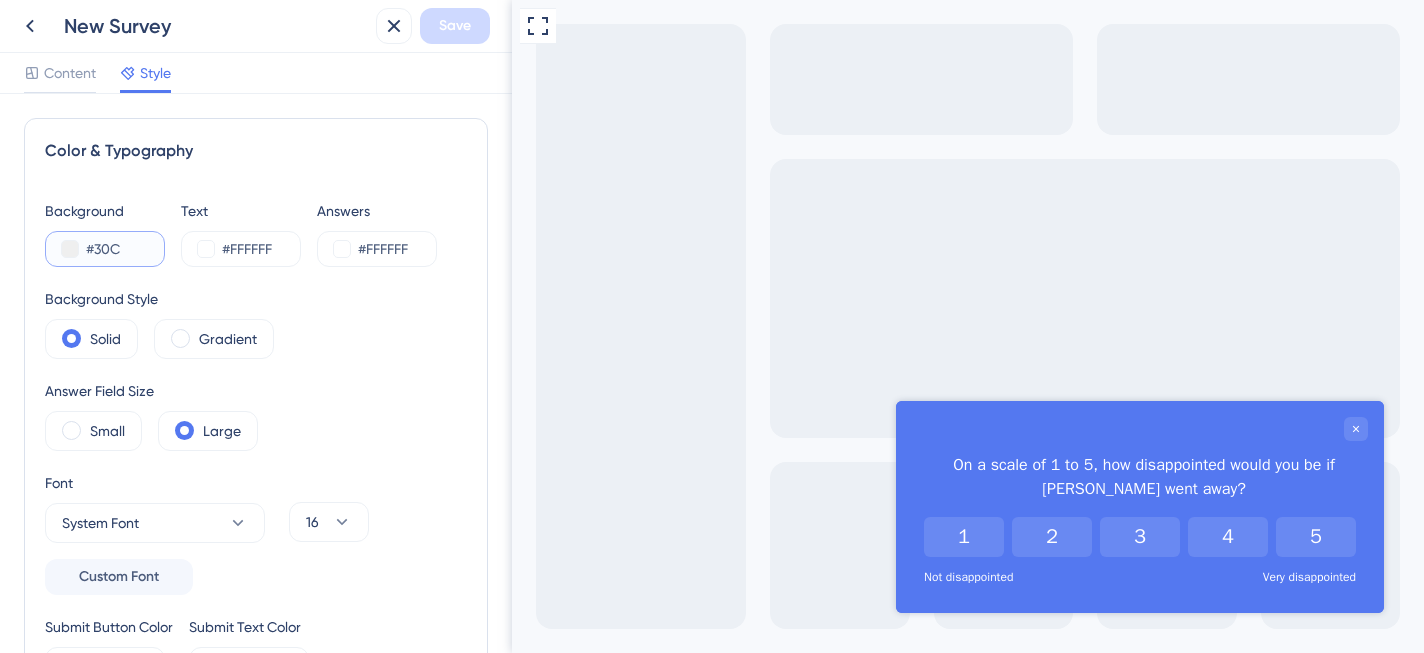 type on "#30C" 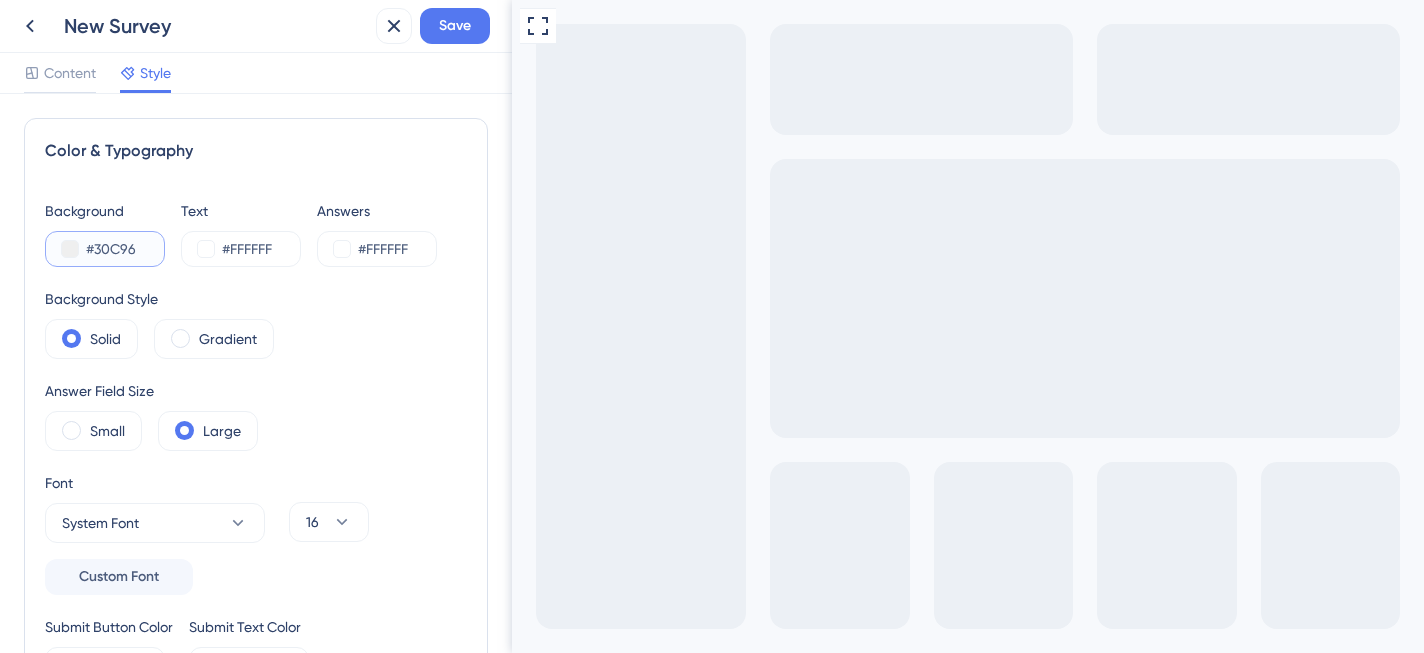 type on "#30C96D" 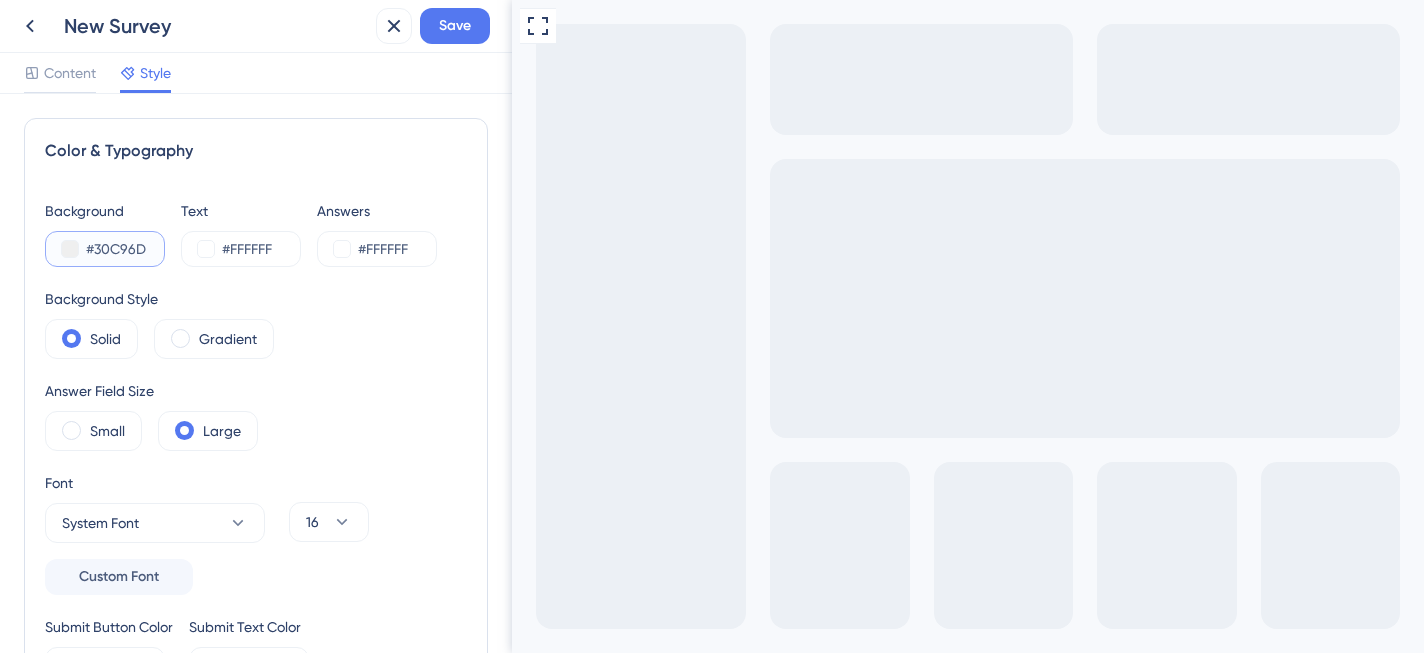type on "#30C96D" 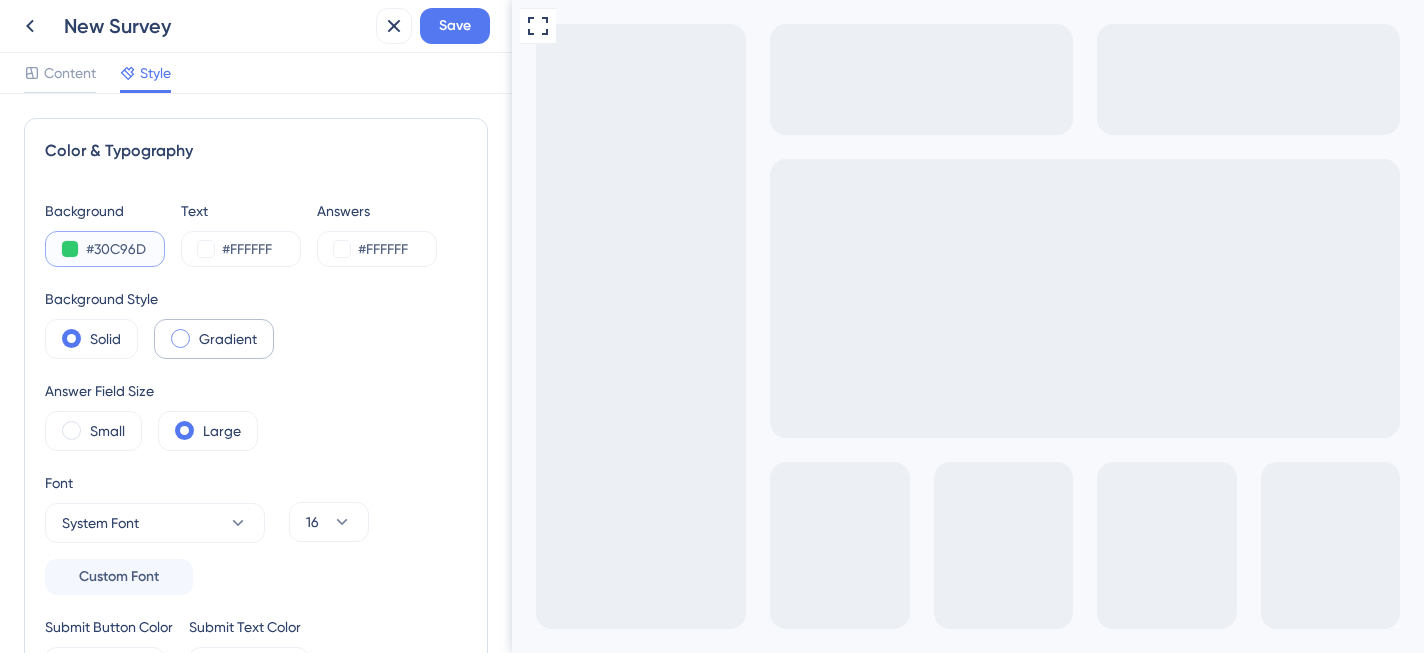 type on "#30C96D" 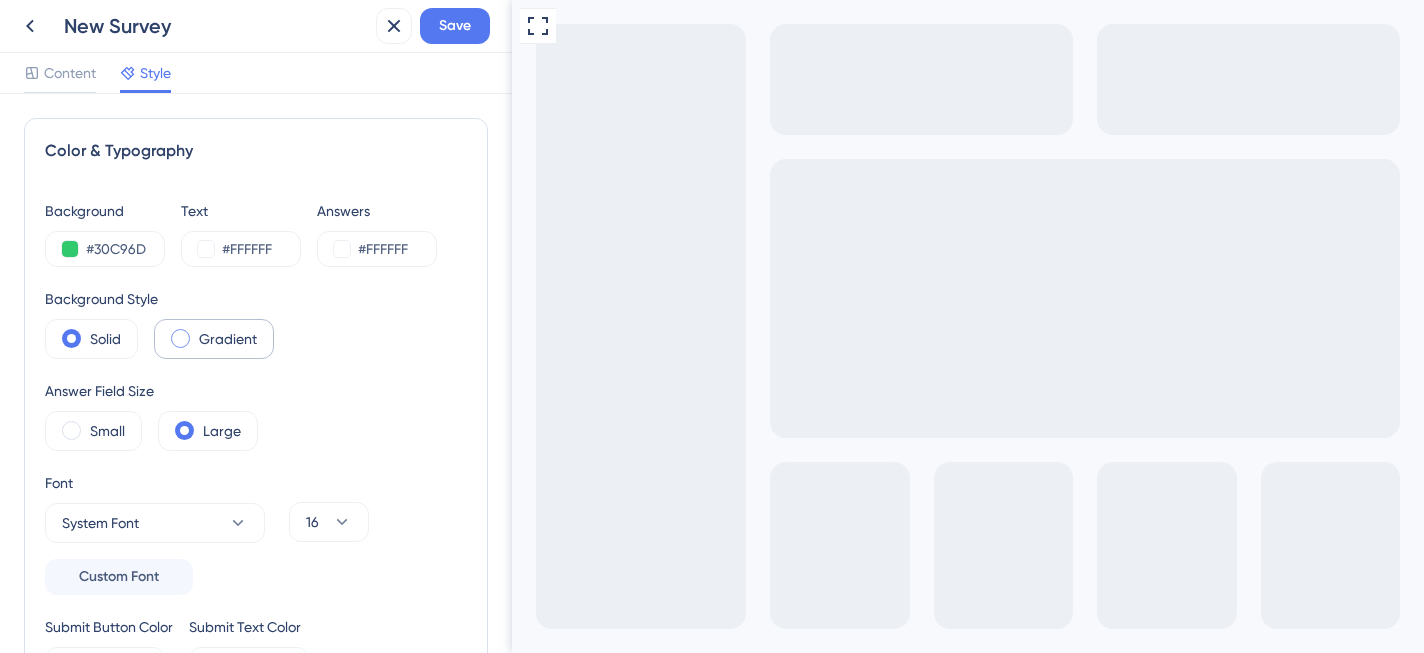 click on "Gradient" at bounding box center (214, 339) 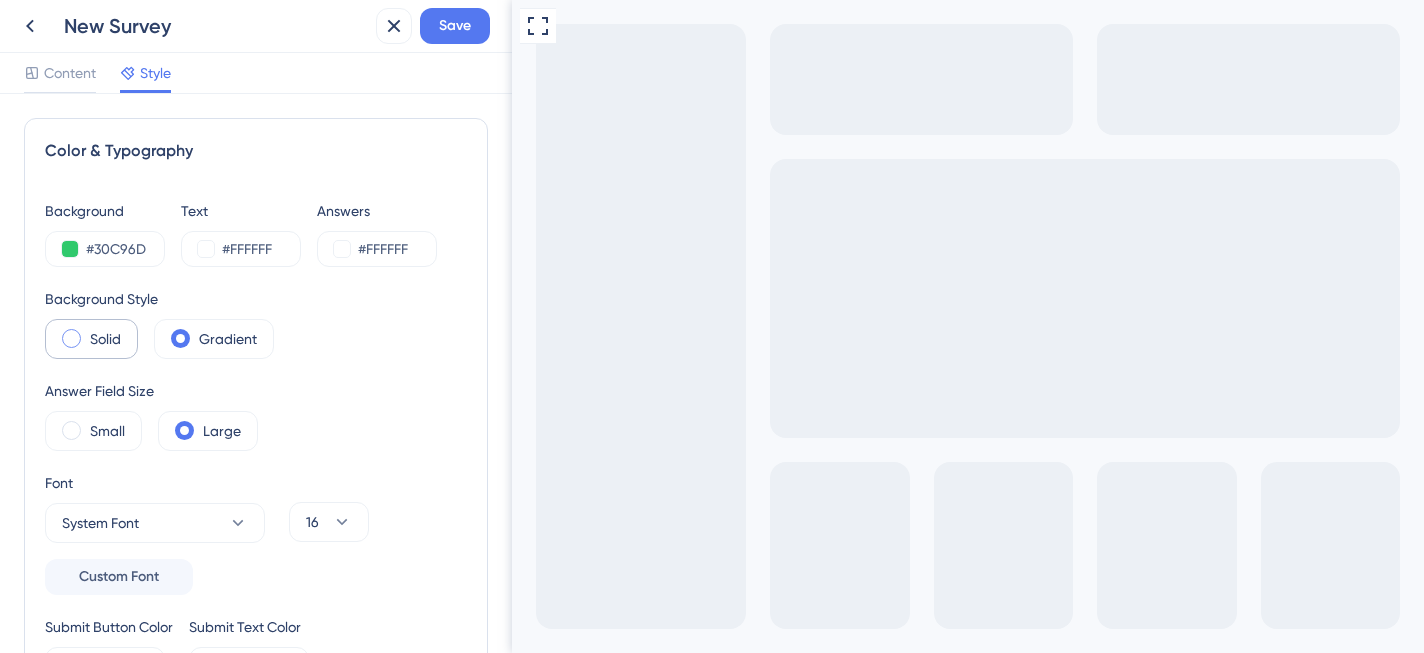 click on "Solid" at bounding box center [105, 339] 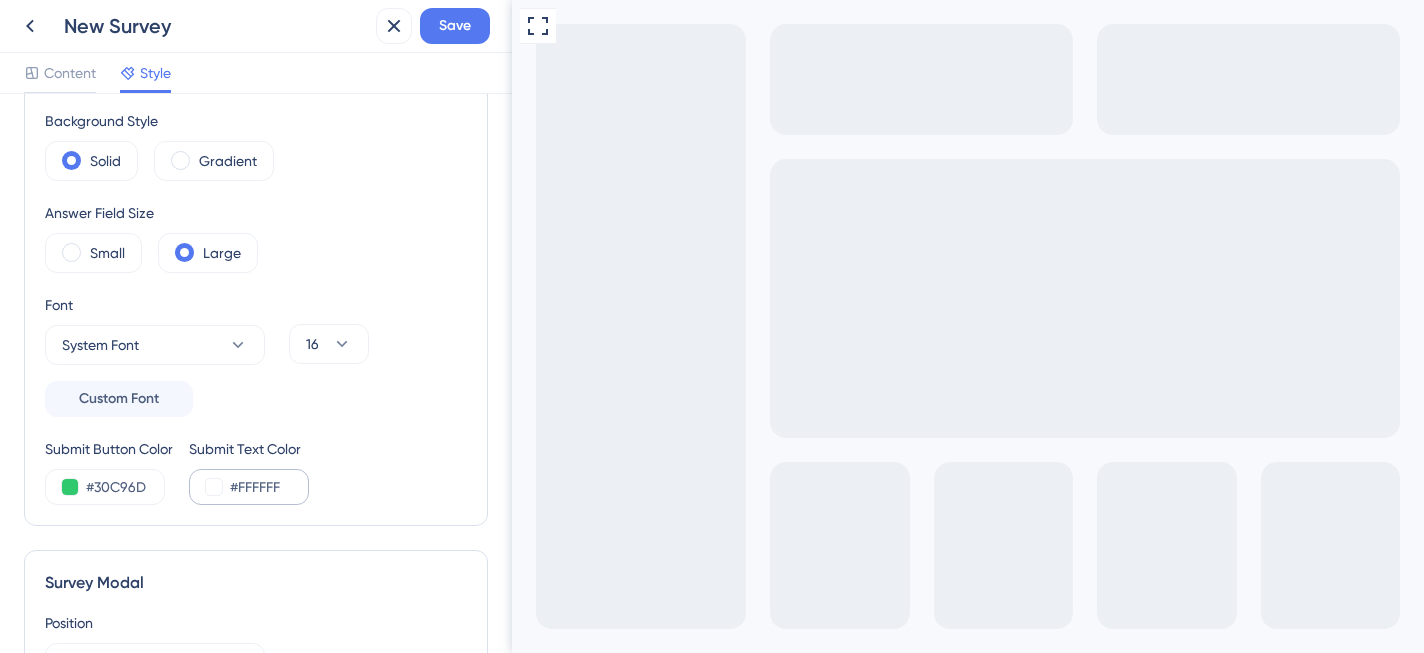 scroll, scrollTop: 171, scrollLeft: 0, axis: vertical 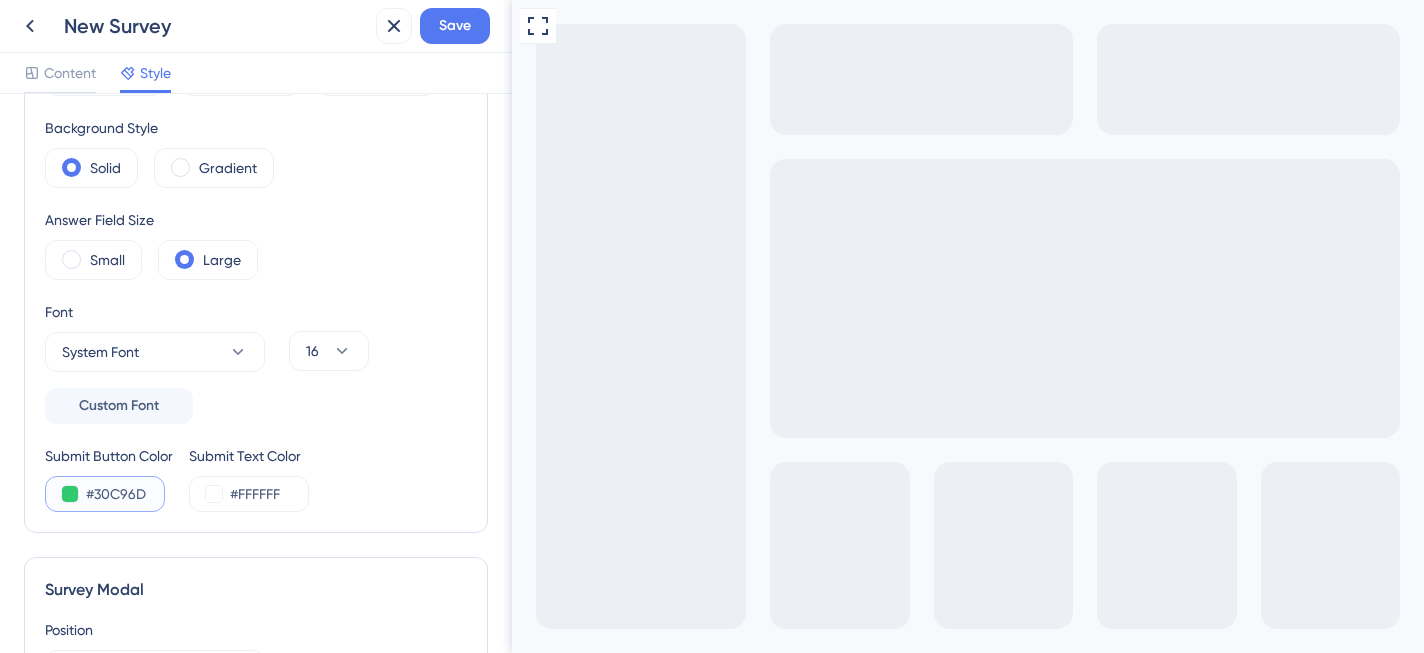 click at bounding box center [70, 494] 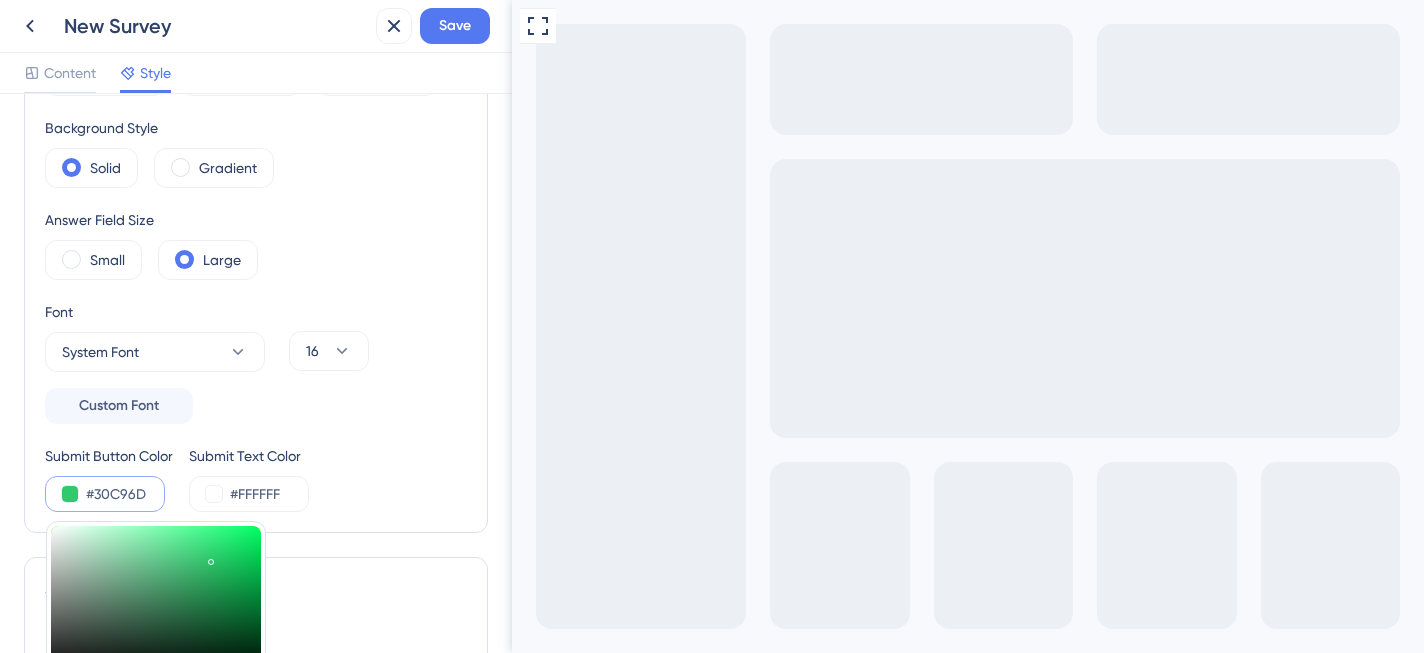 click on "#30C96D" at bounding box center [127, 494] 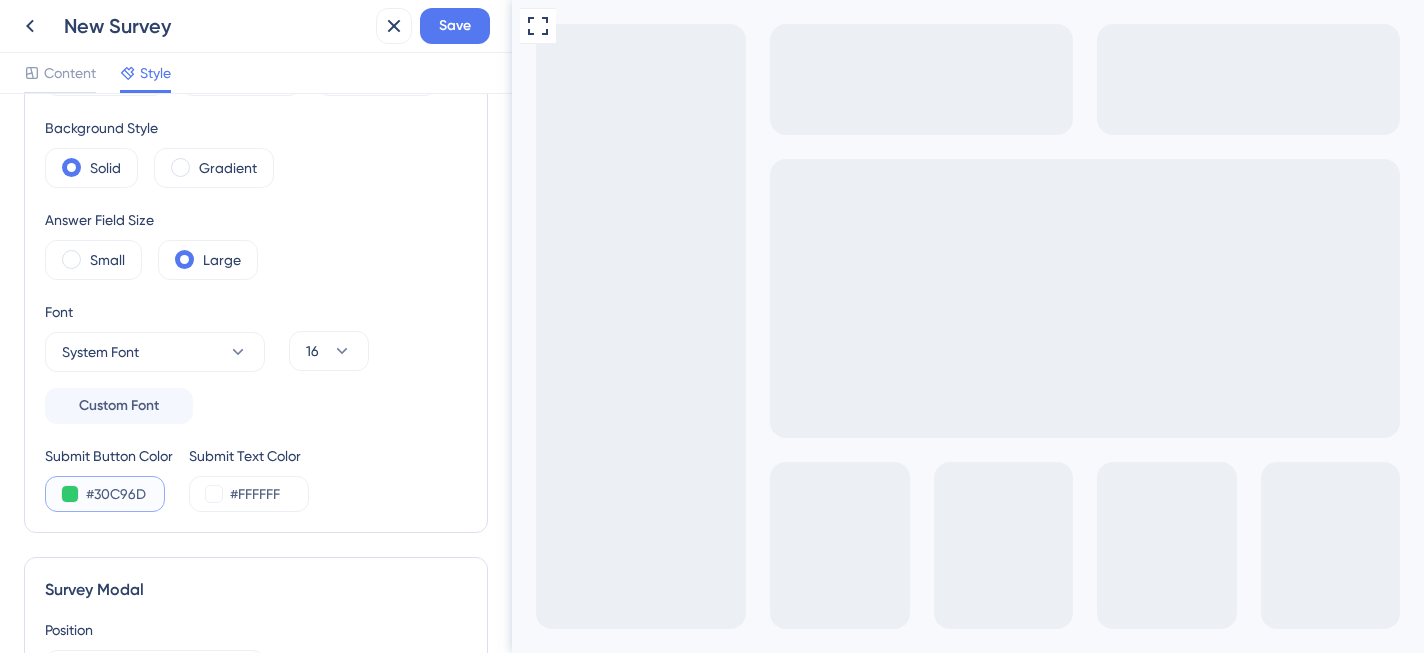 click on "#30C96D" at bounding box center [127, 494] 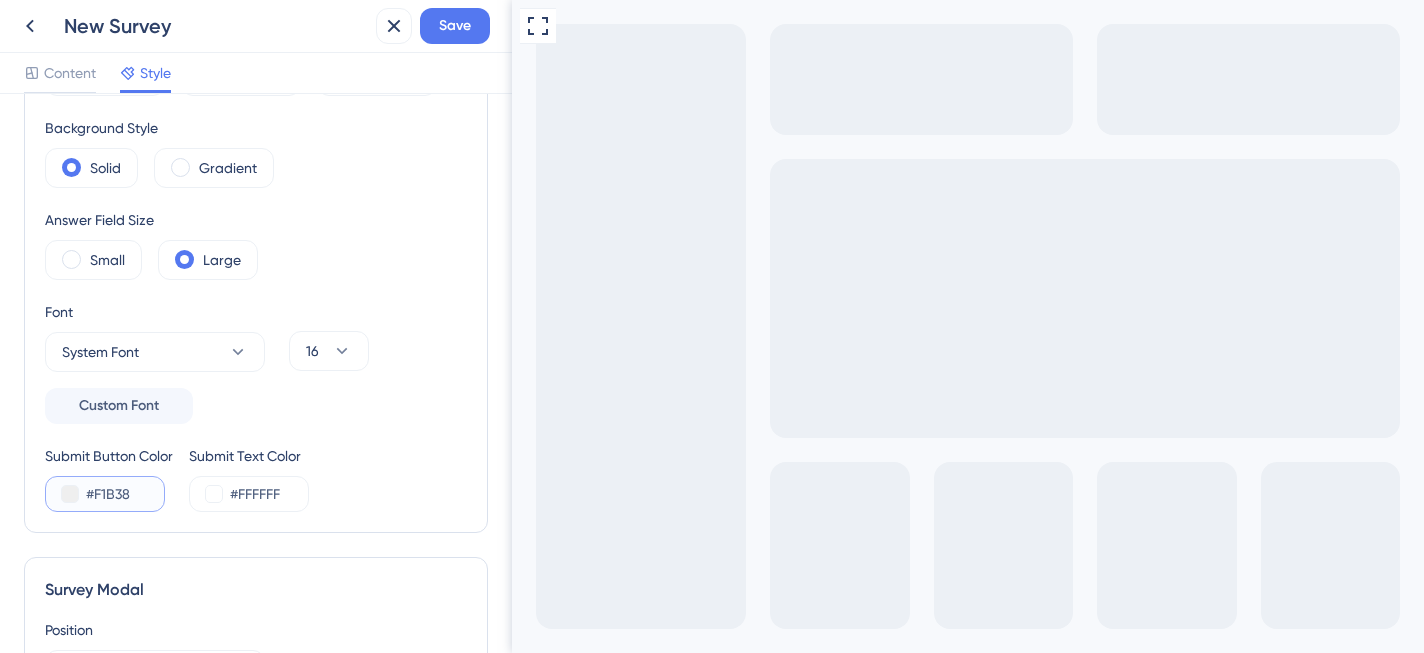 click on "#F1B38" at bounding box center [127, 494] 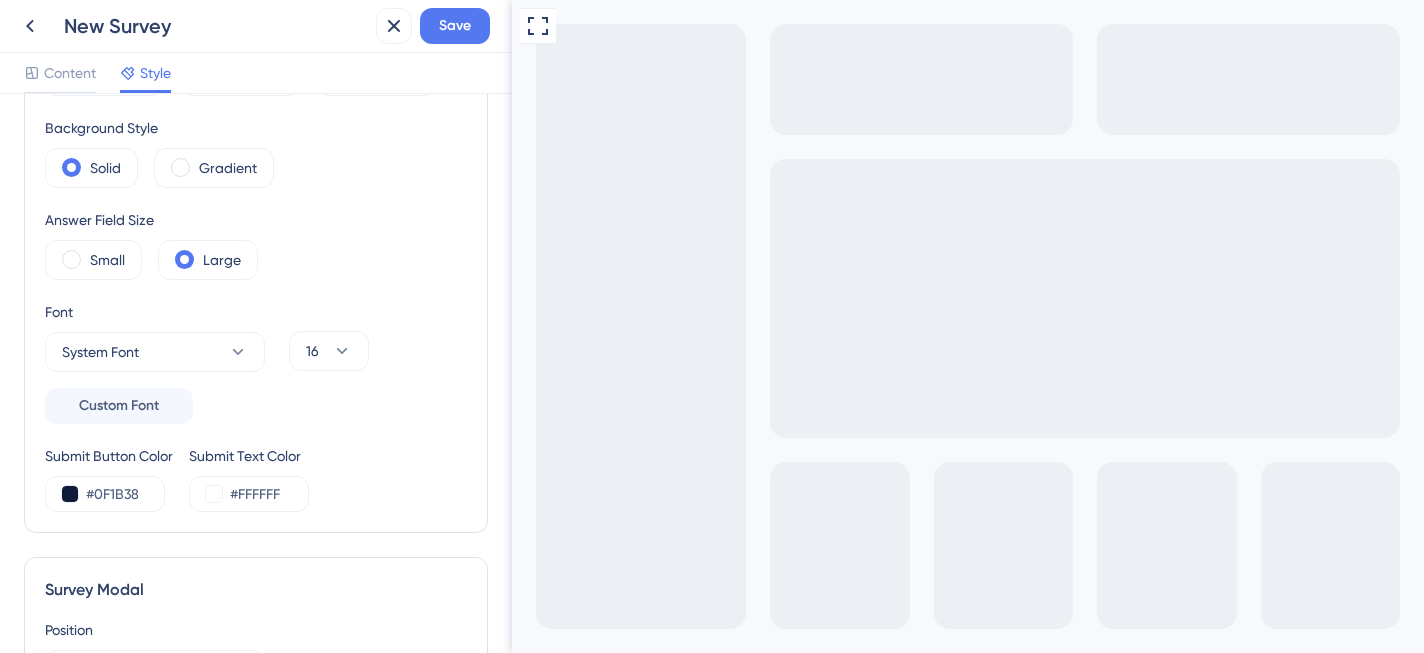 click on "Background #30C96D Text #FFFFFF Answers #FFFFFF Background Style Solid Gradient Answer Field Size Small Large Font System Font Custom Font 16 Submit Button Color #0F1B38 Submit Text Color #FFFFFF" at bounding box center [256, 270] 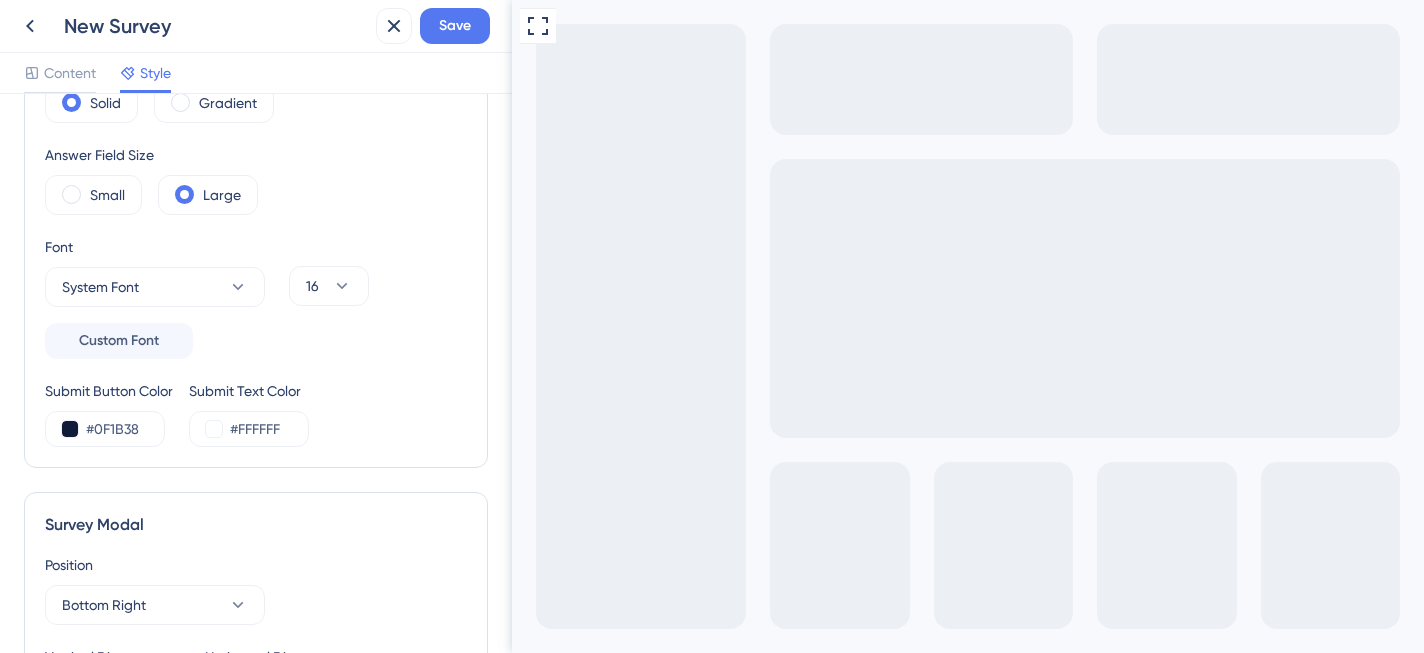 scroll, scrollTop: 237, scrollLeft: 0, axis: vertical 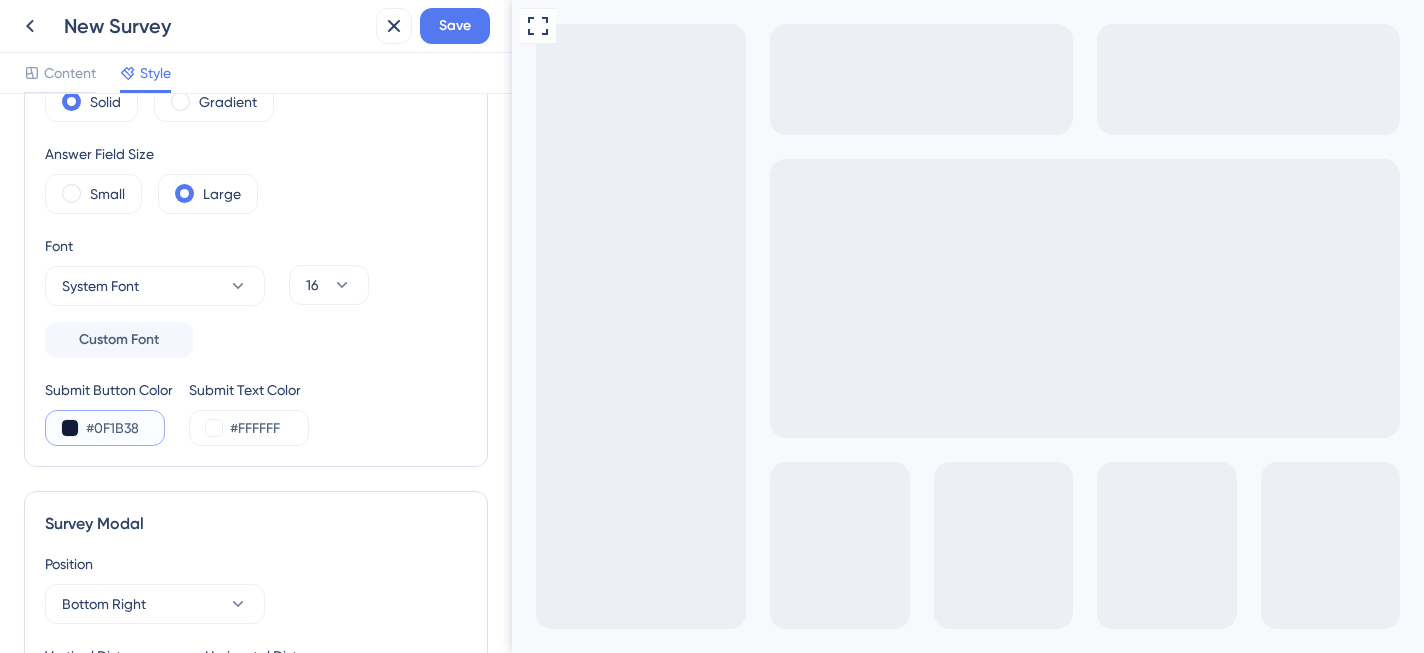 click at bounding box center [70, 428] 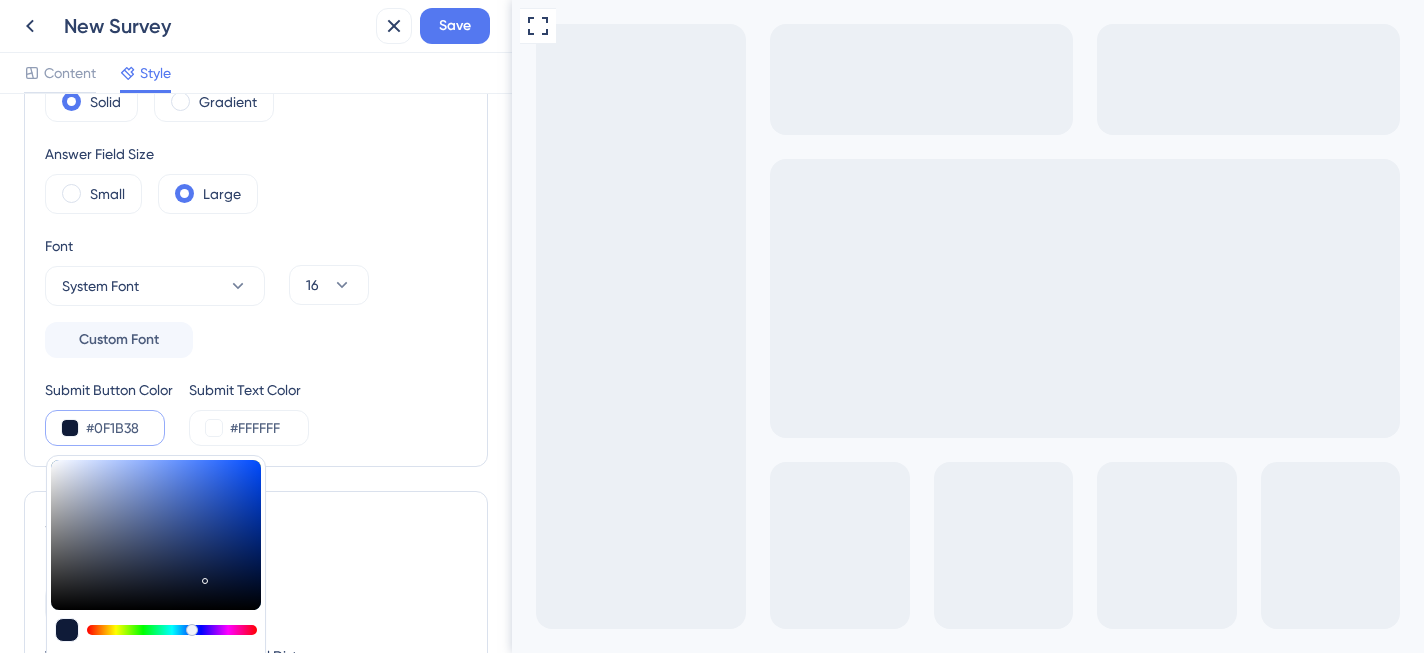 click on "Submit Text Color" at bounding box center [249, 390] 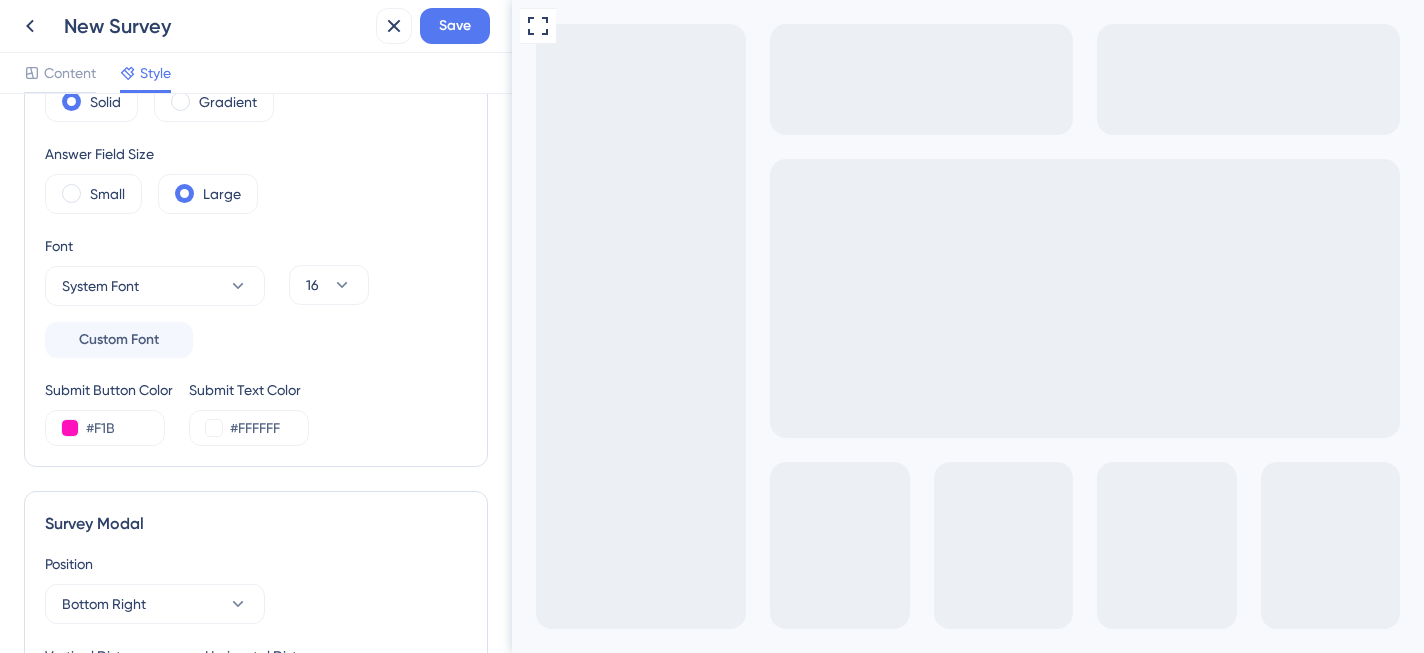 click on "Submit Text Color" at bounding box center (249, 390) 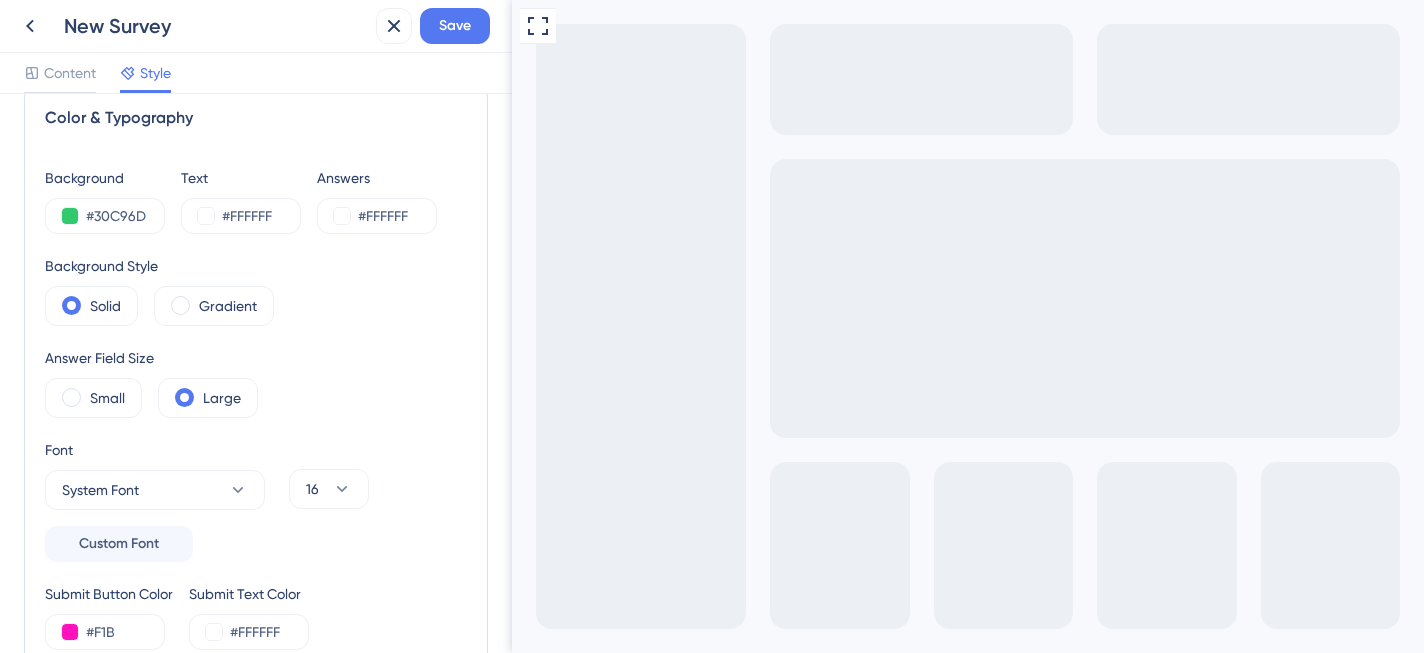 scroll, scrollTop: 0, scrollLeft: 0, axis: both 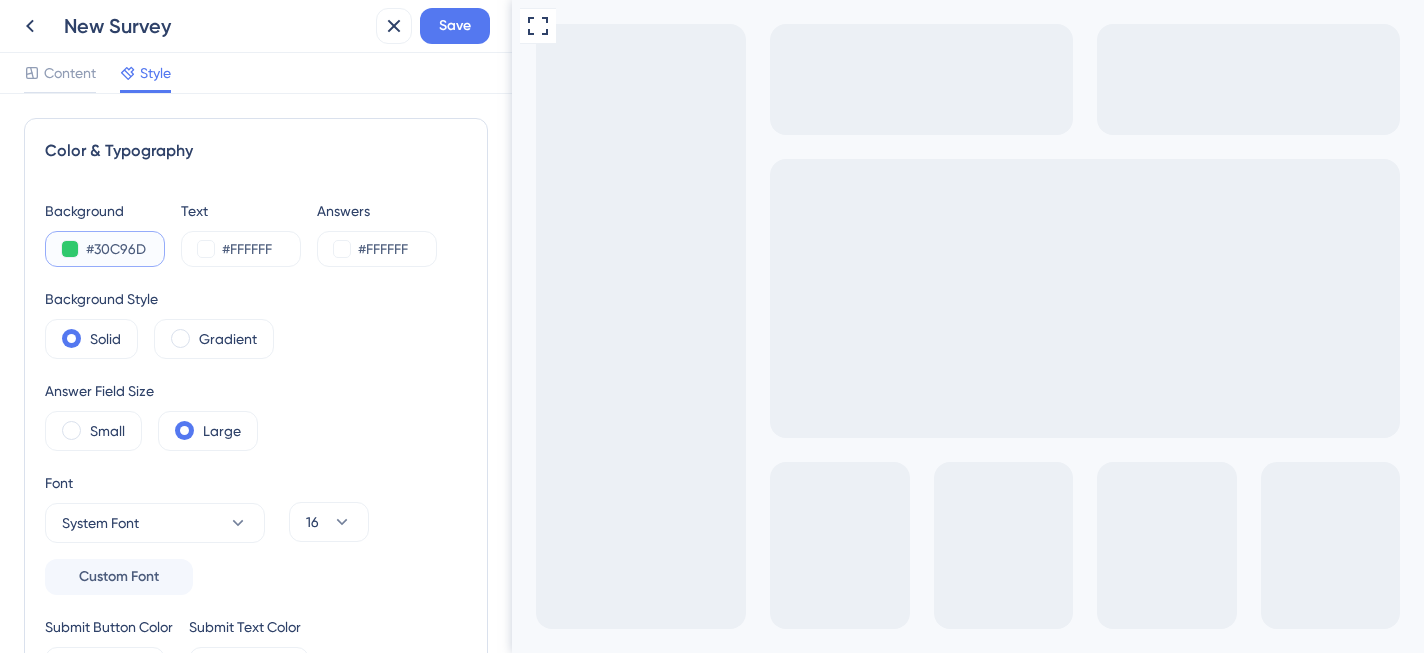 click on "#30C96D" at bounding box center (127, 249) 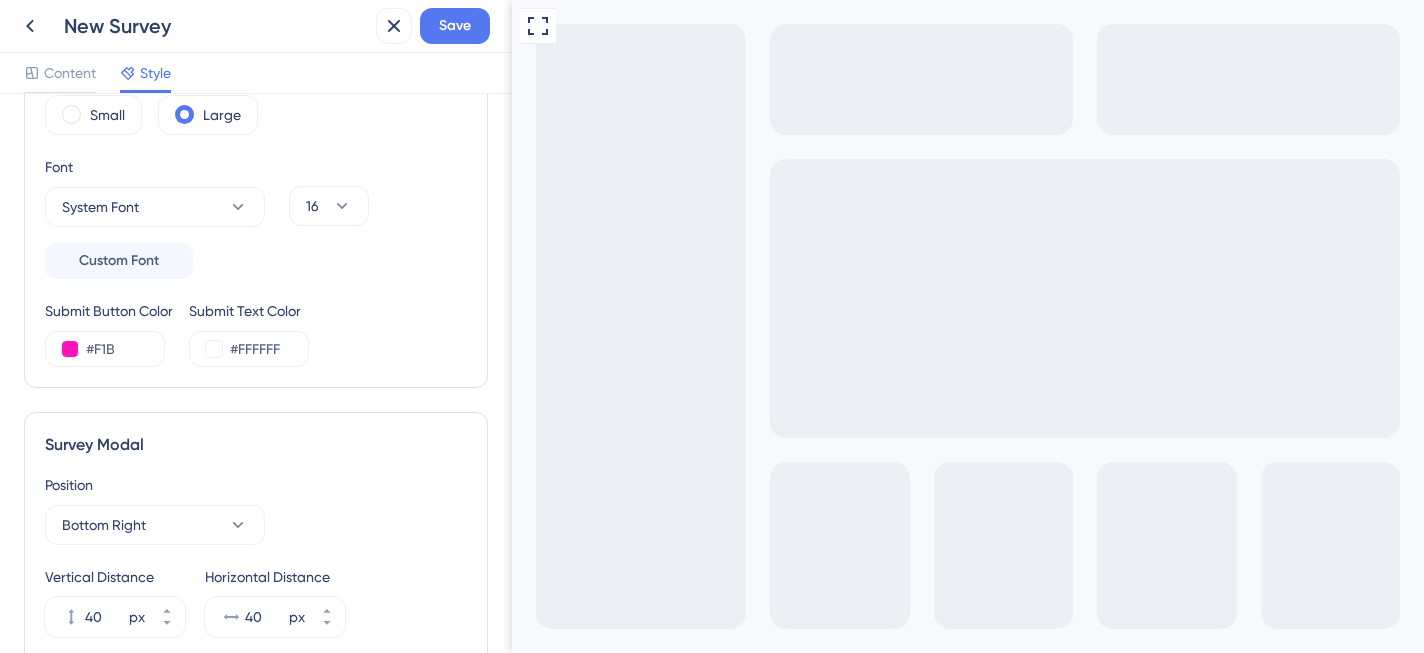 scroll, scrollTop: 373, scrollLeft: 0, axis: vertical 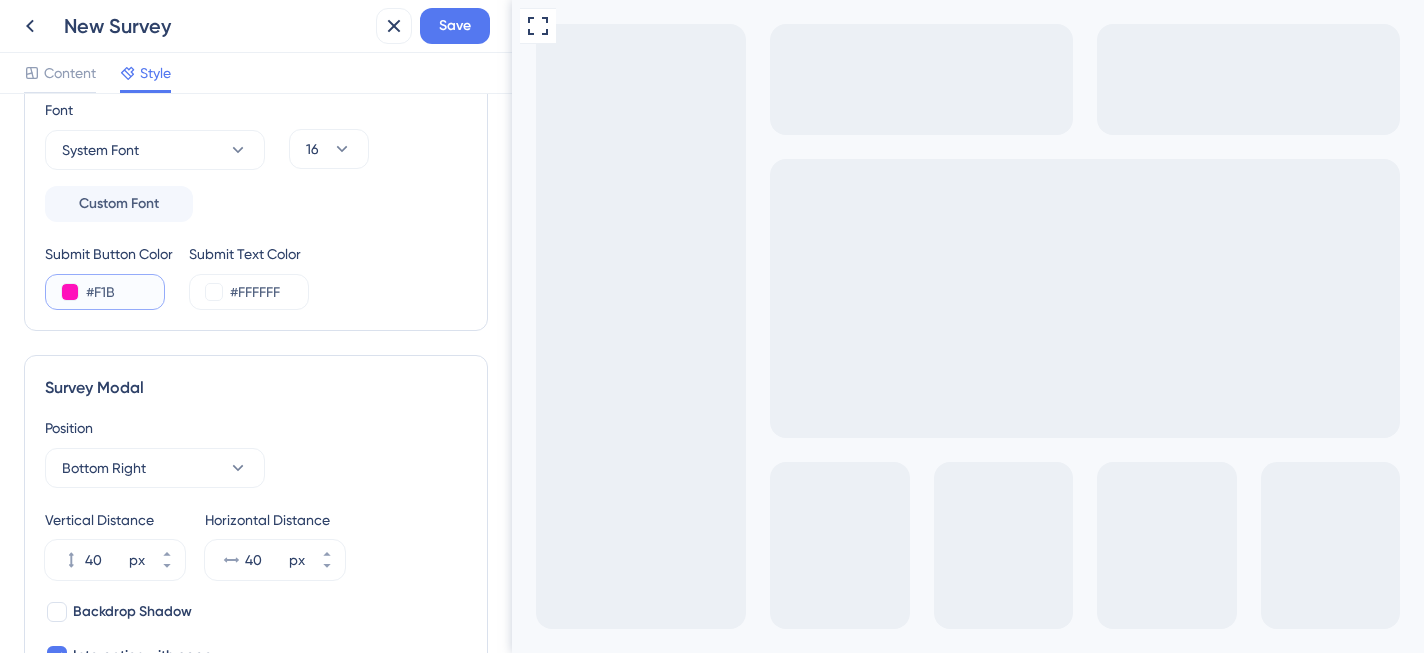 click on "#F1B" at bounding box center [127, 292] 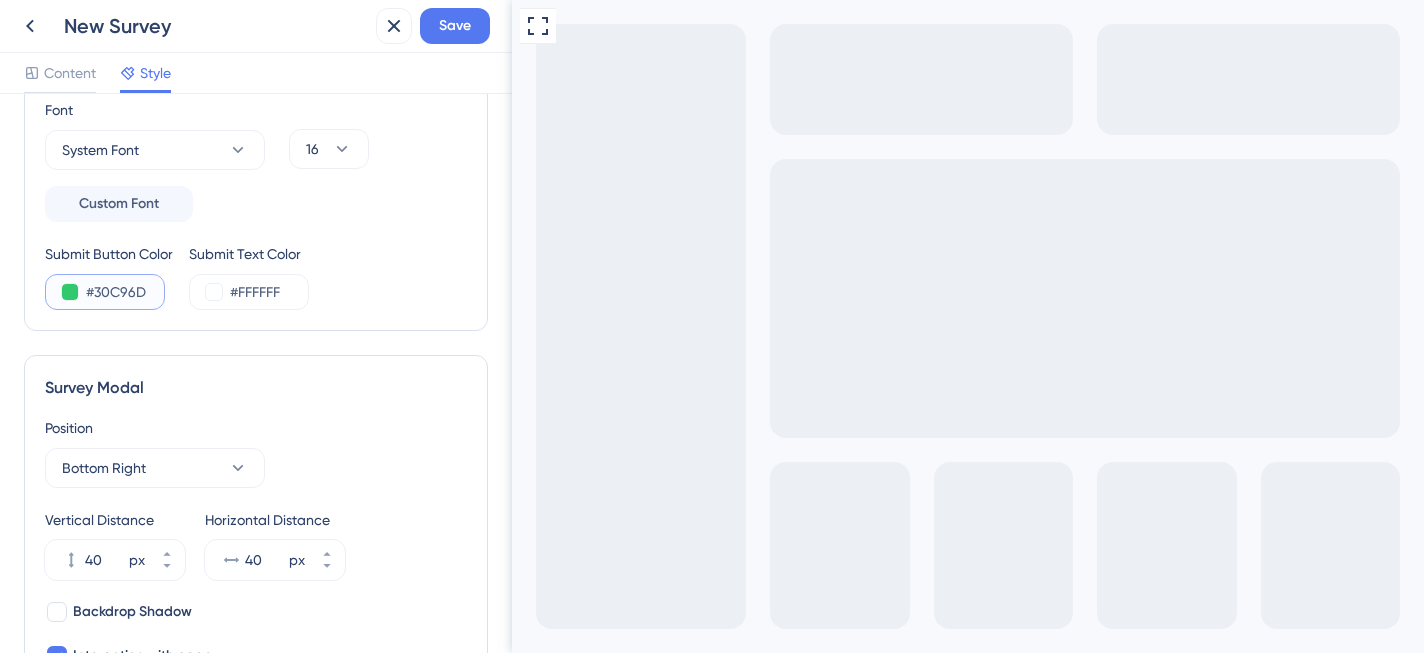 type on "#30C96D" 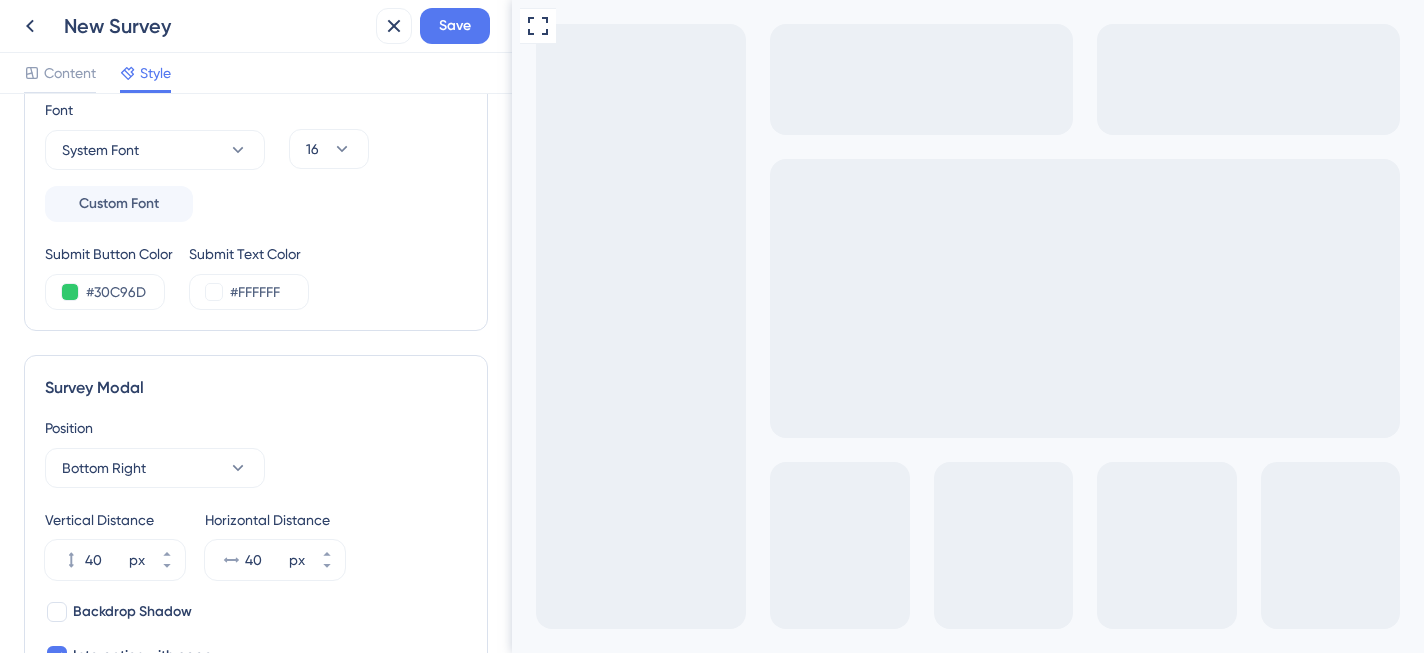 click on "Submit Text Color" at bounding box center [249, 254] 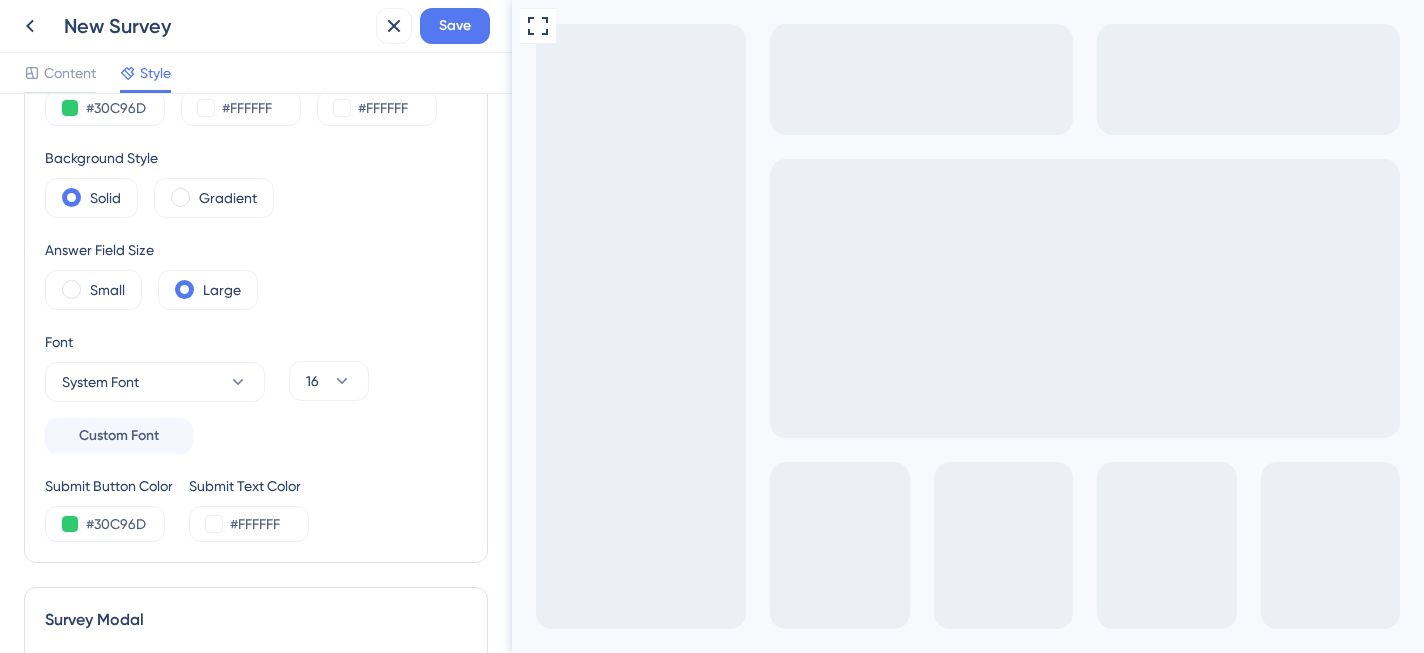 scroll, scrollTop: 0, scrollLeft: 0, axis: both 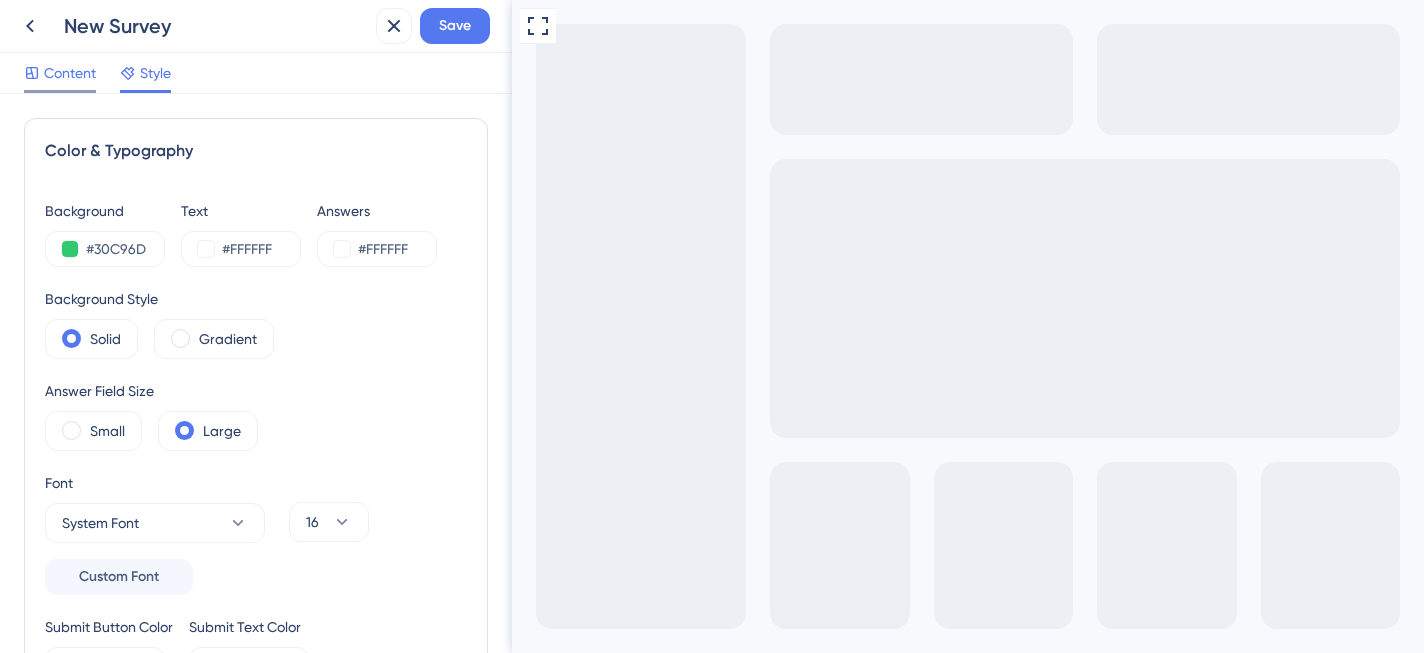click on "Content" at bounding box center (70, 73) 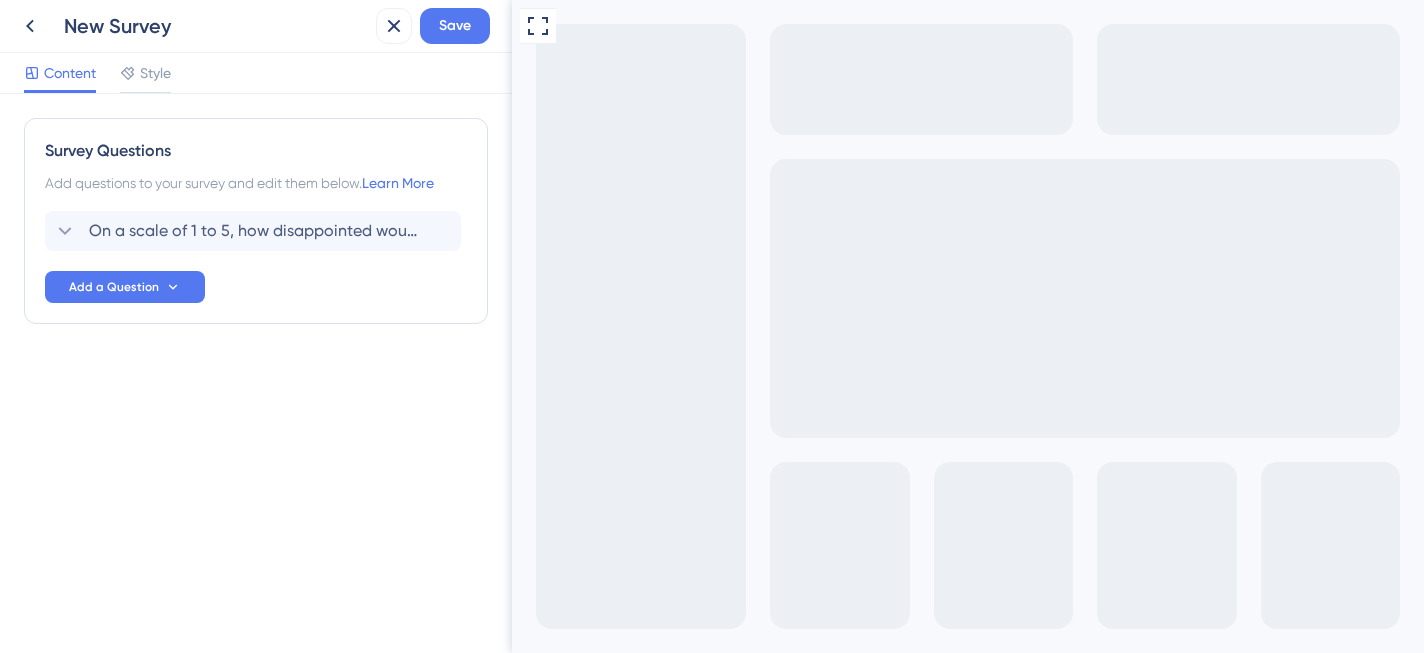 scroll, scrollTop: 0, scrollLeft: 0, axis: both 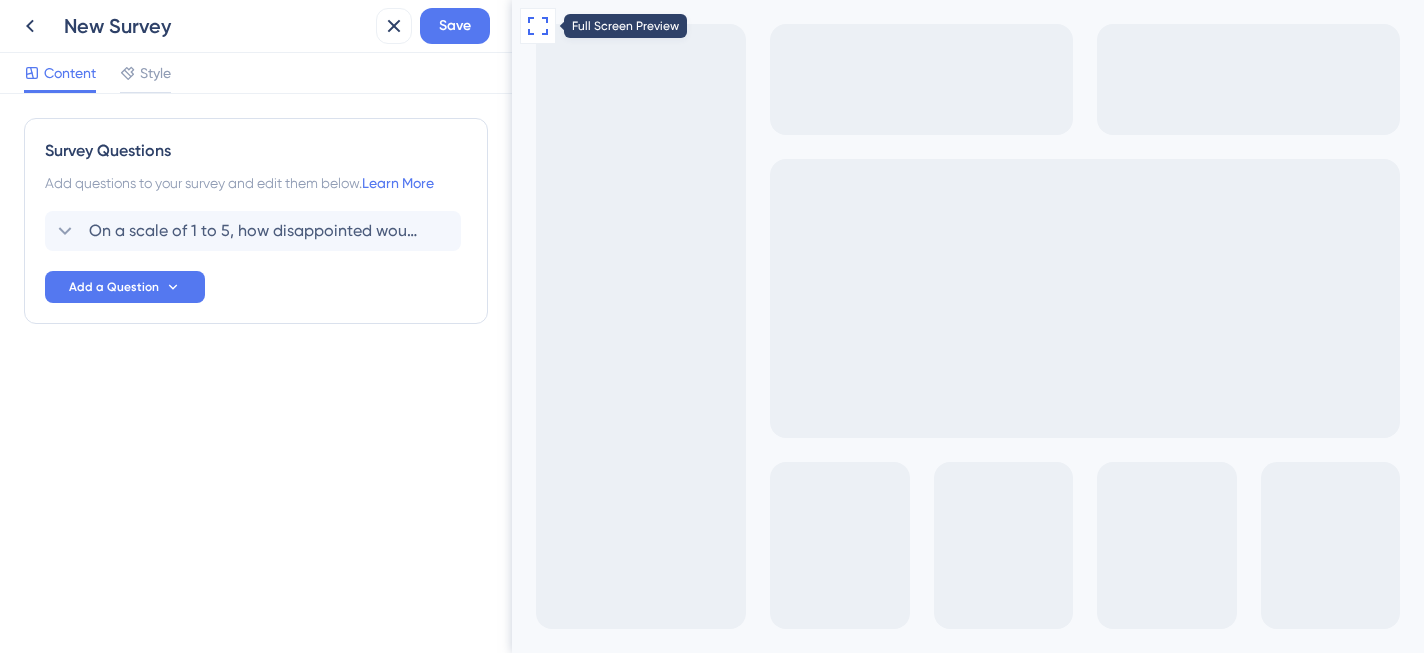 click 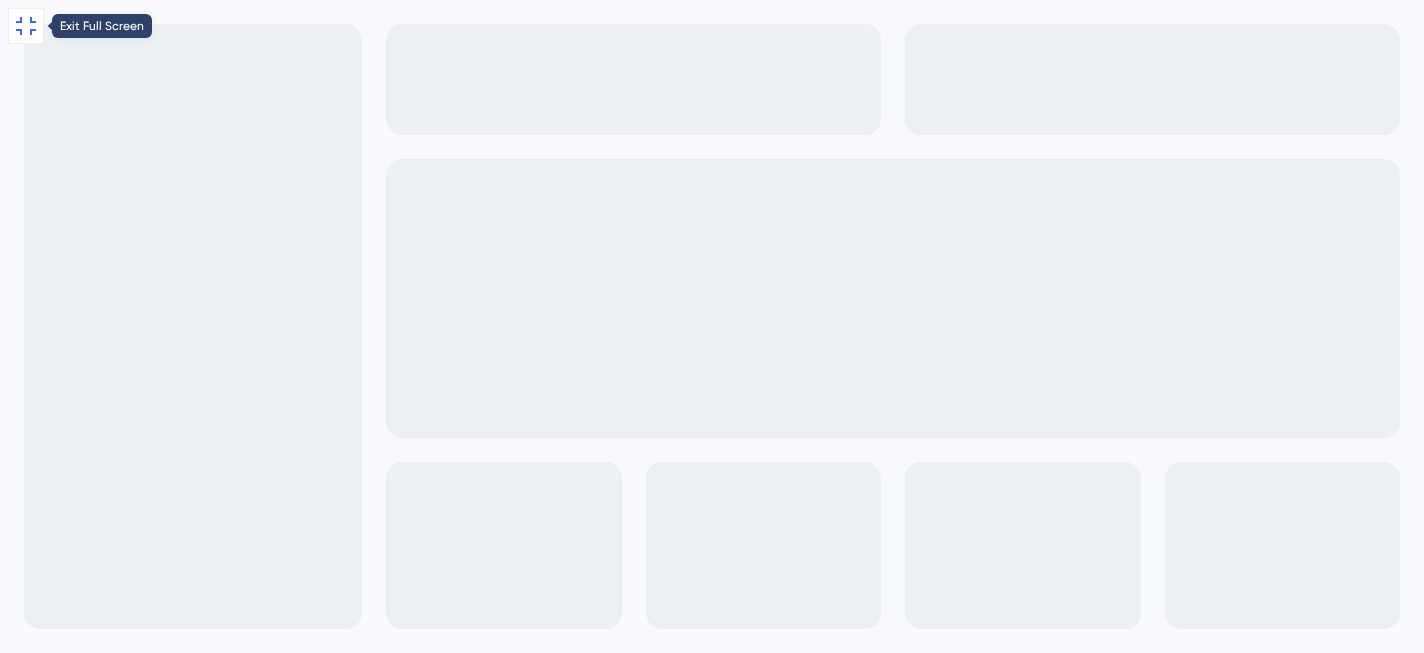 click 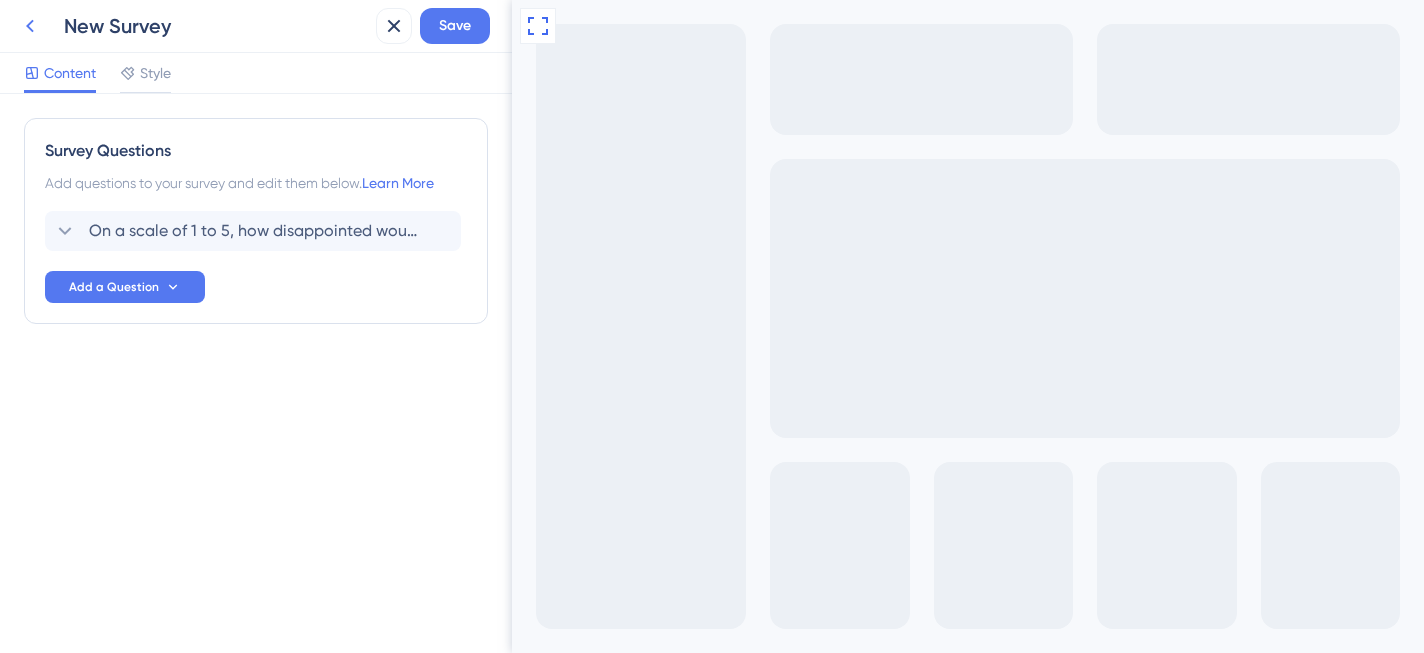 click 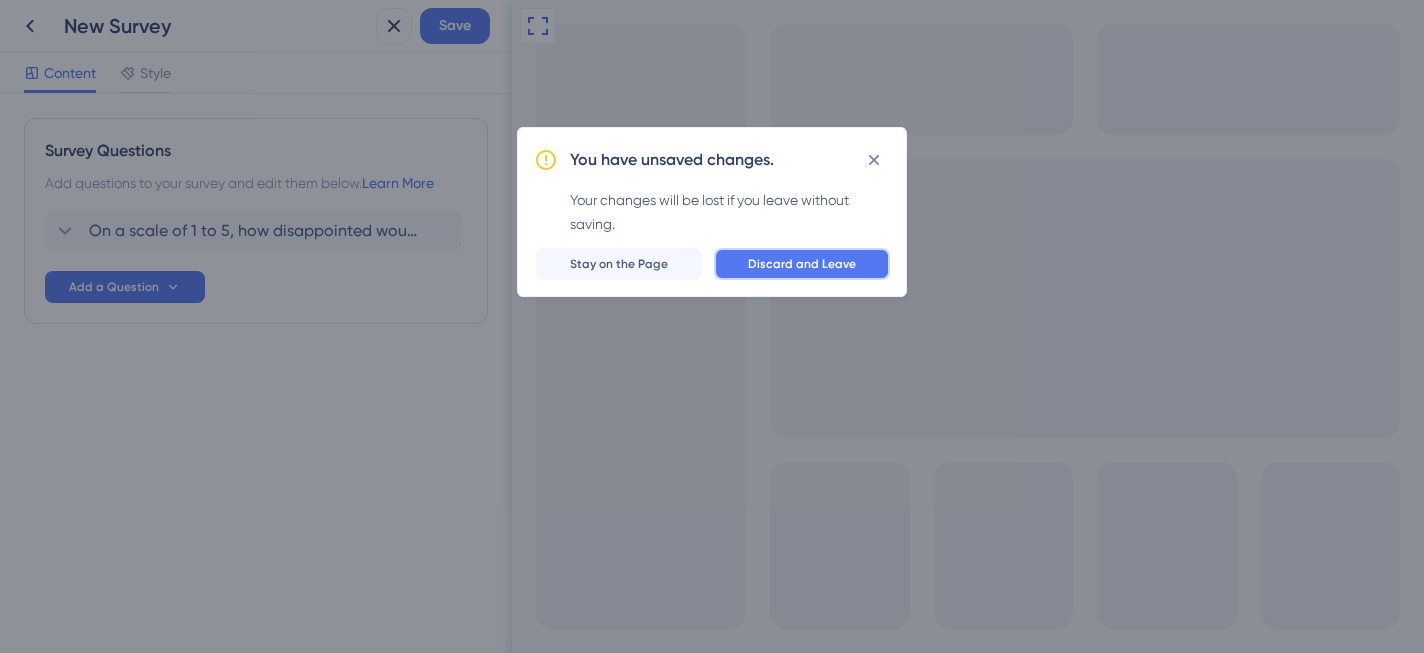 click on "Discard and Leave" at bounding box center [802, 264] 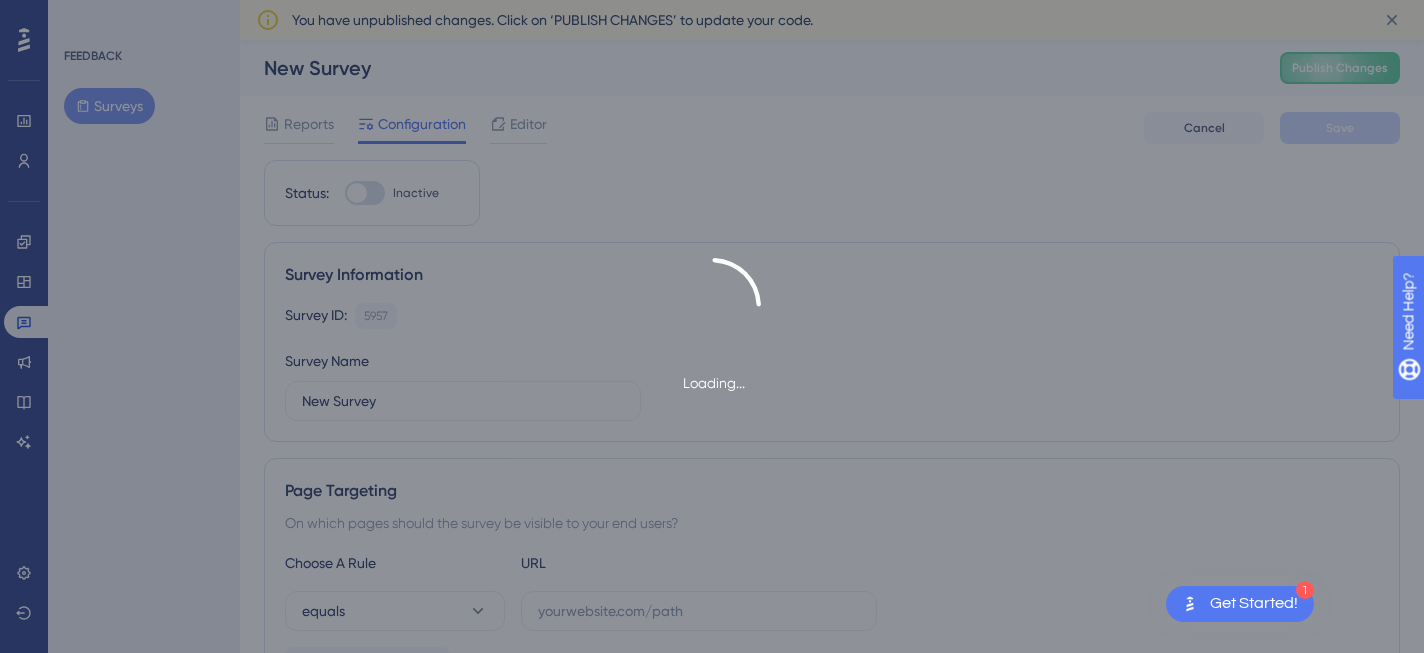 scroll, scrollTop: 0, scrollLeft: 0, axis: both 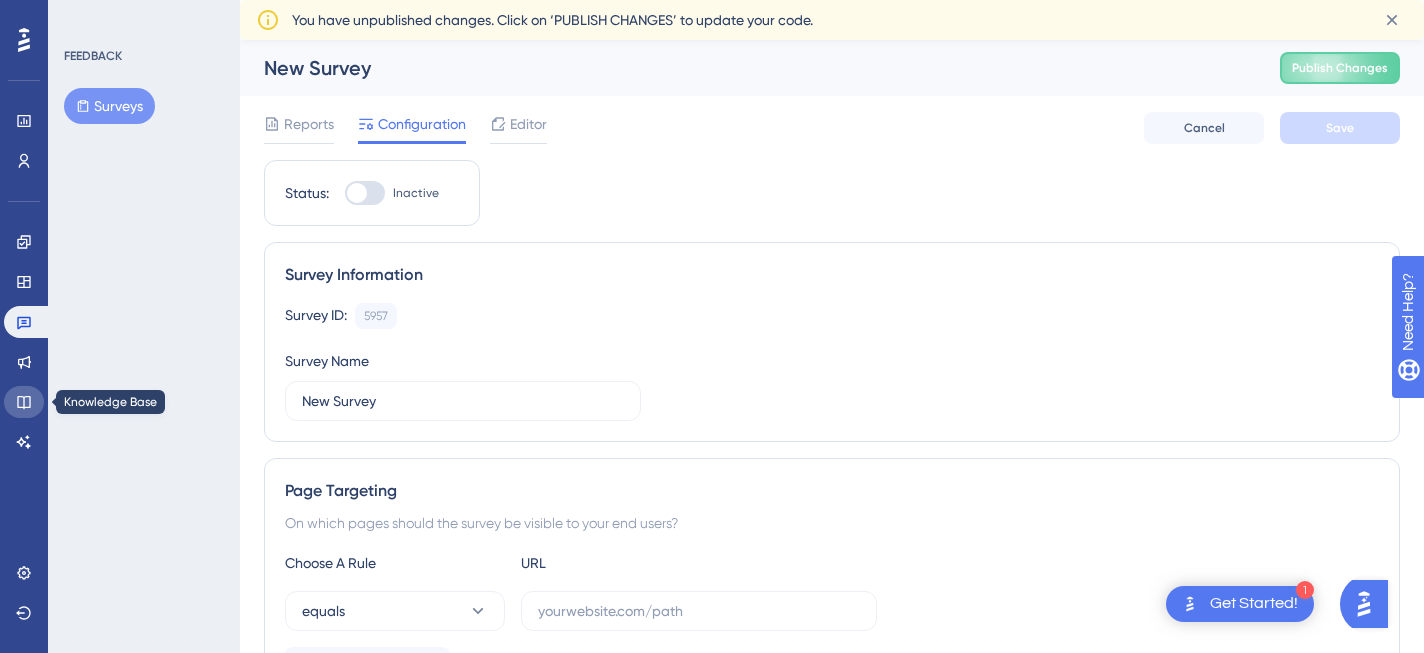 click 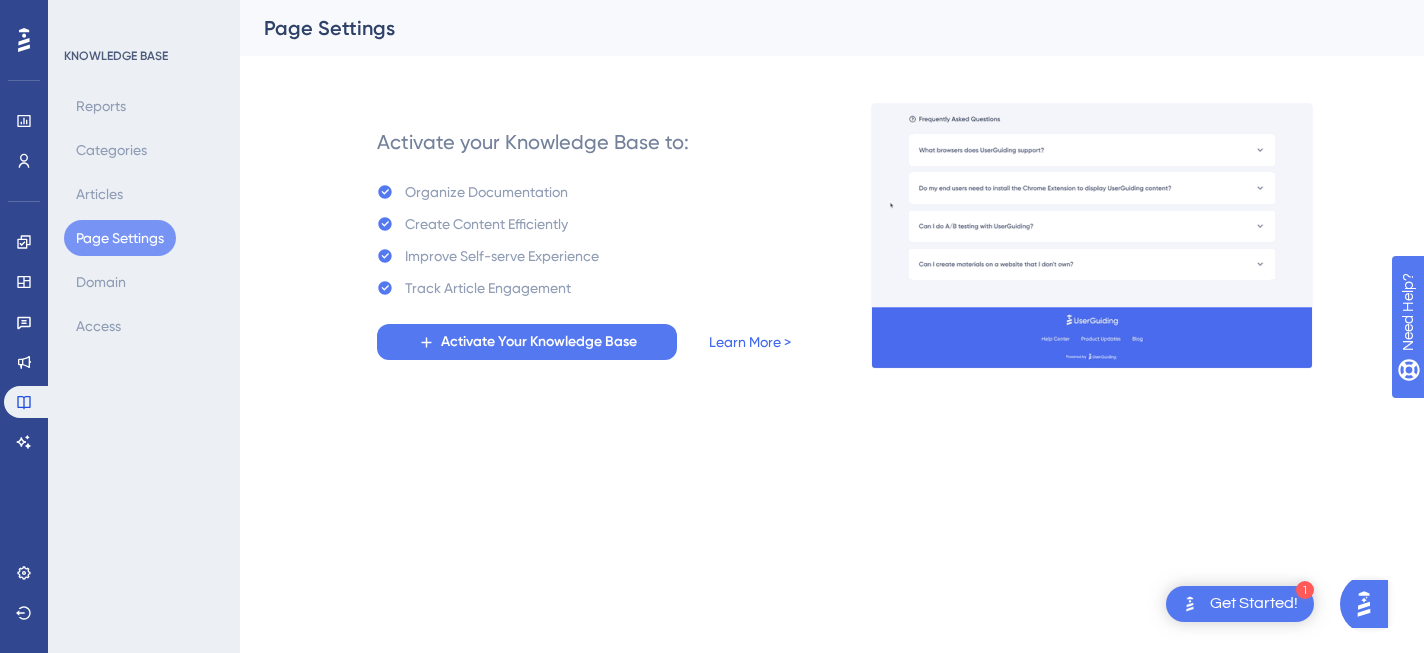 click on "Learn More >" at bounding box center (750, 342) 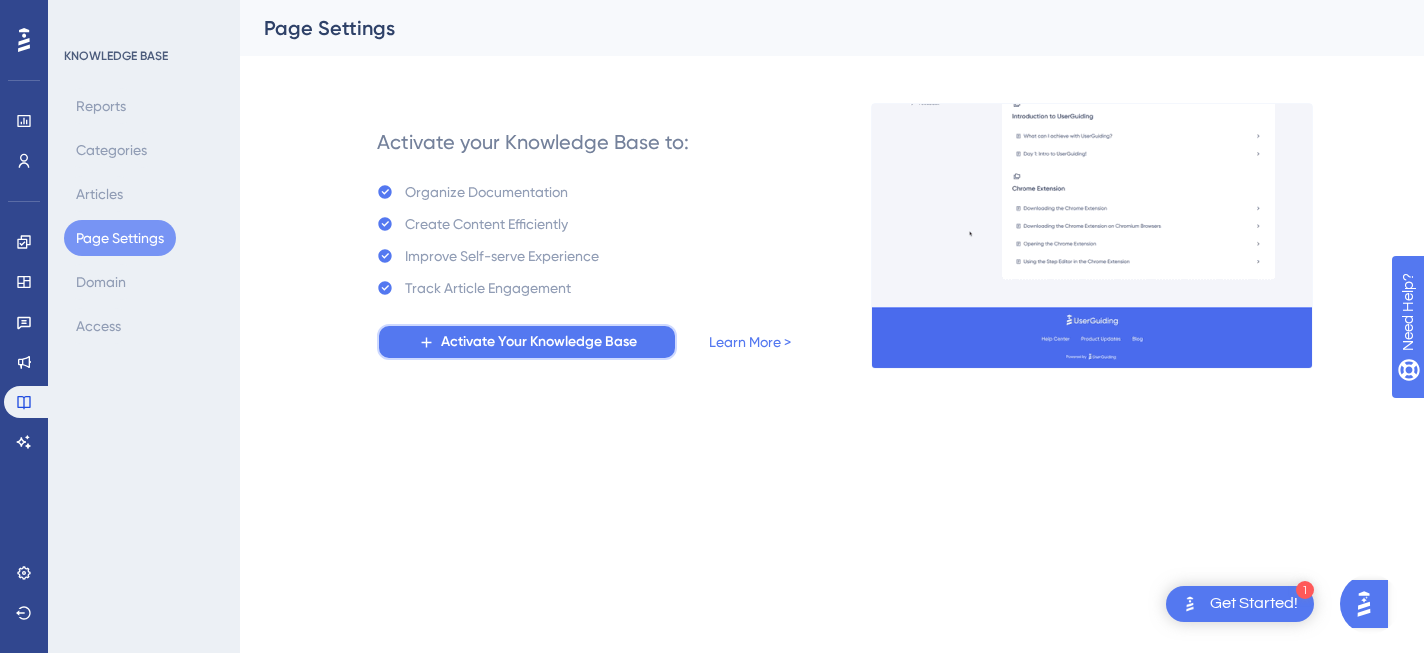 click on "Activate Your Knowledge Base" at bounding box center [539, 342] 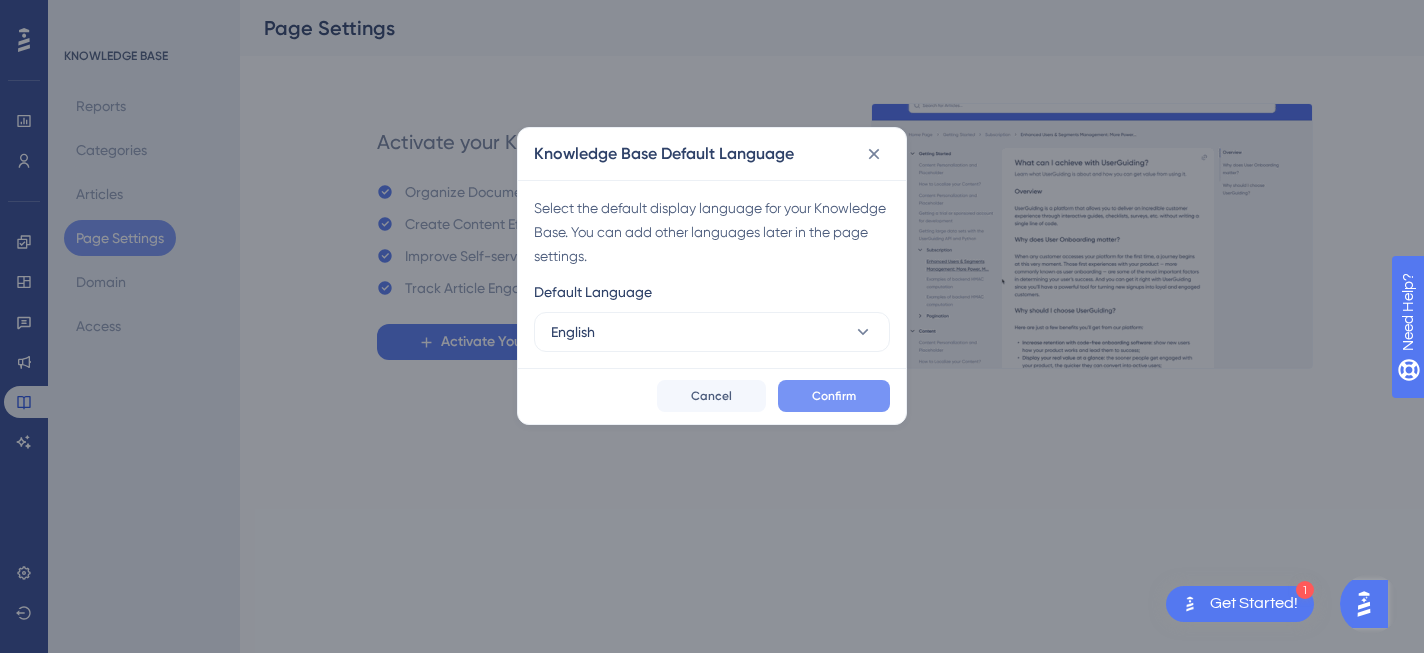 click on "Confirm" at bounding box center [834, 396] 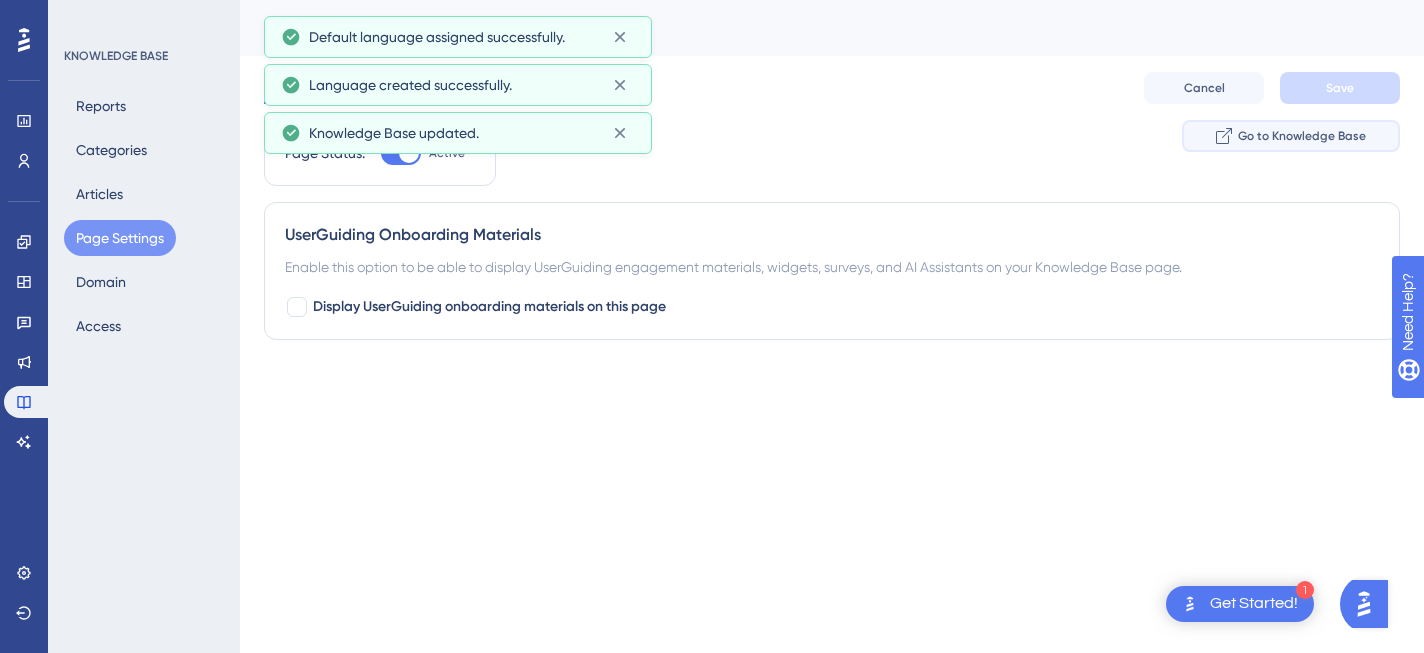 click on "Go to Knowledge Base" at bounding box center [1302, 136] 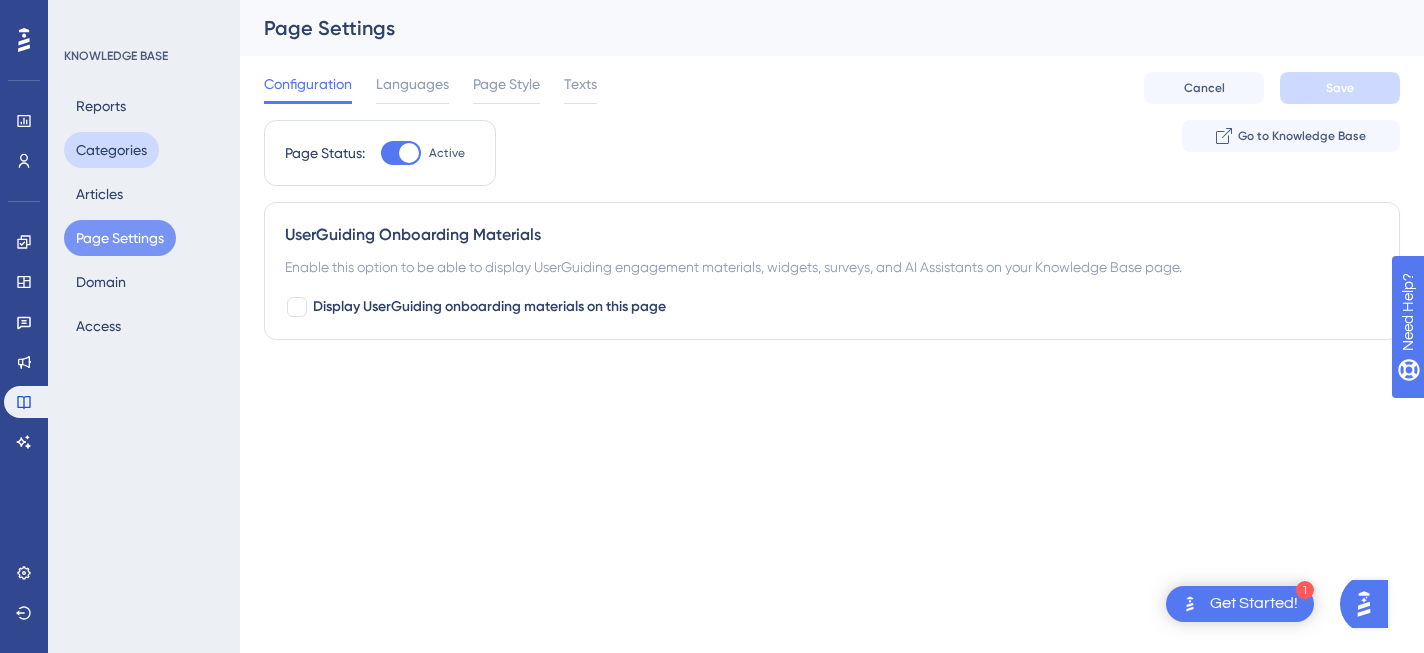 click on "Categories" at bounding box center [111, 150] 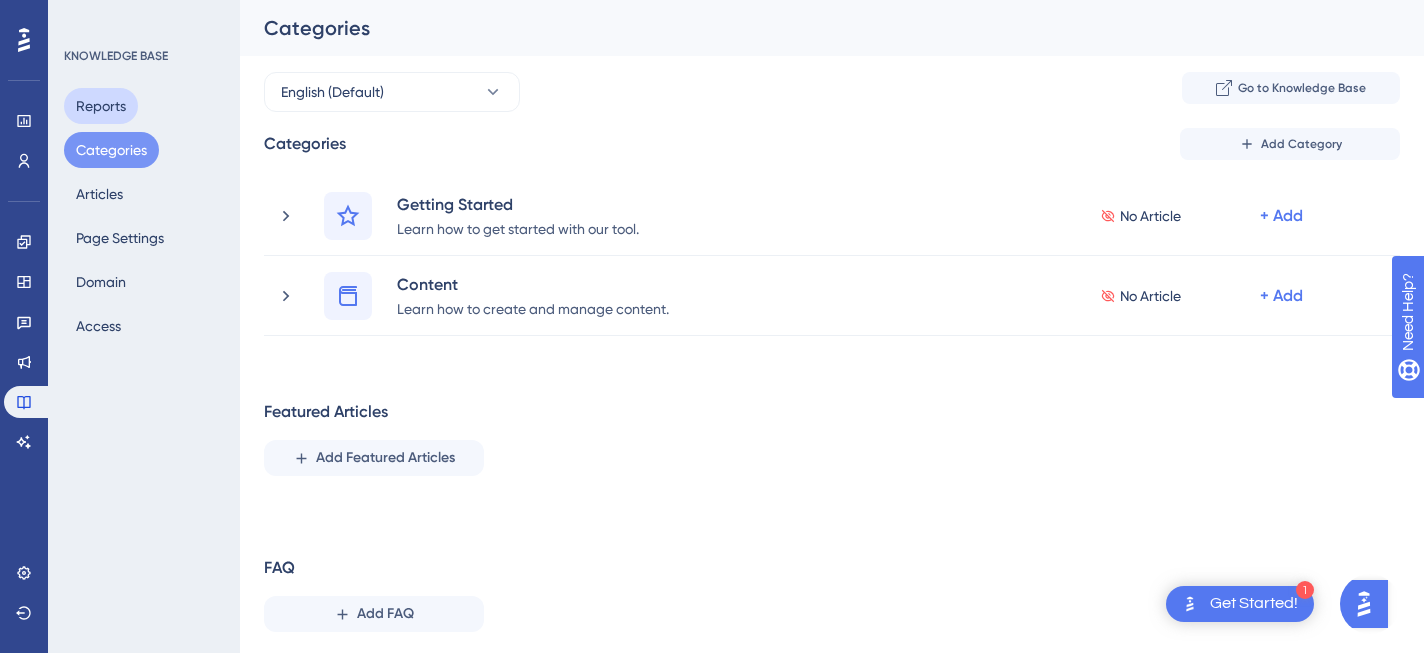 click on "Reports" at bounding box center [101, 106] 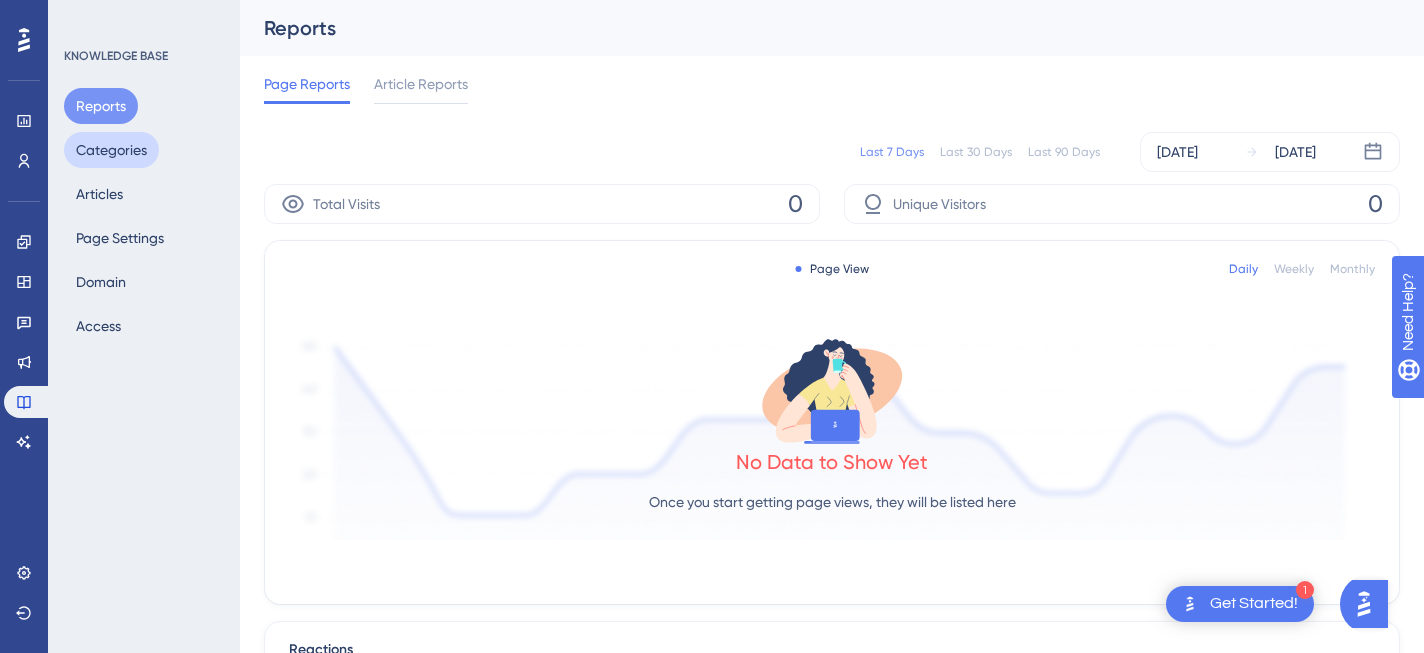 click on "Categories" at bounding box center [111, 150] 